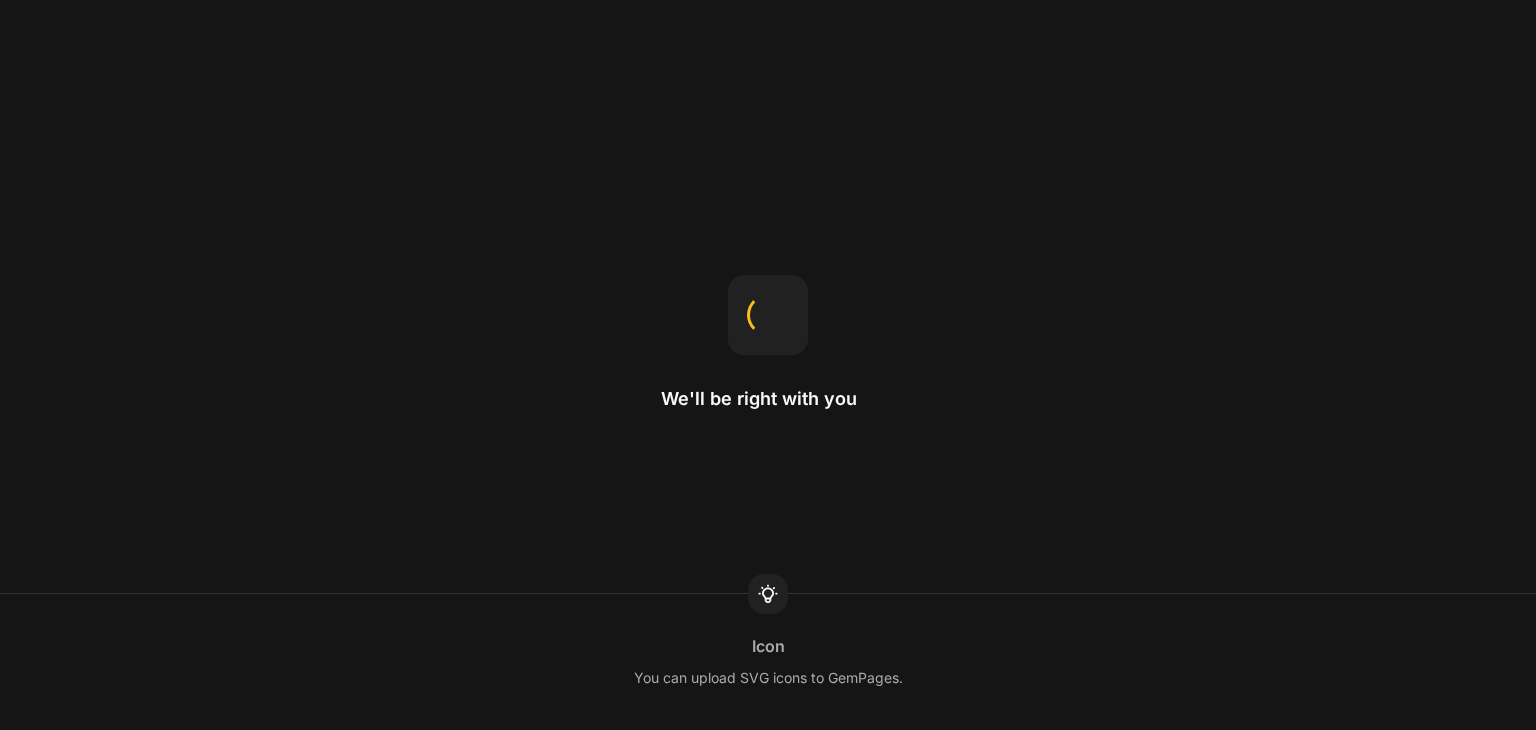 scroll, scrollTop: 0, scrollLeft: 0, axis: both 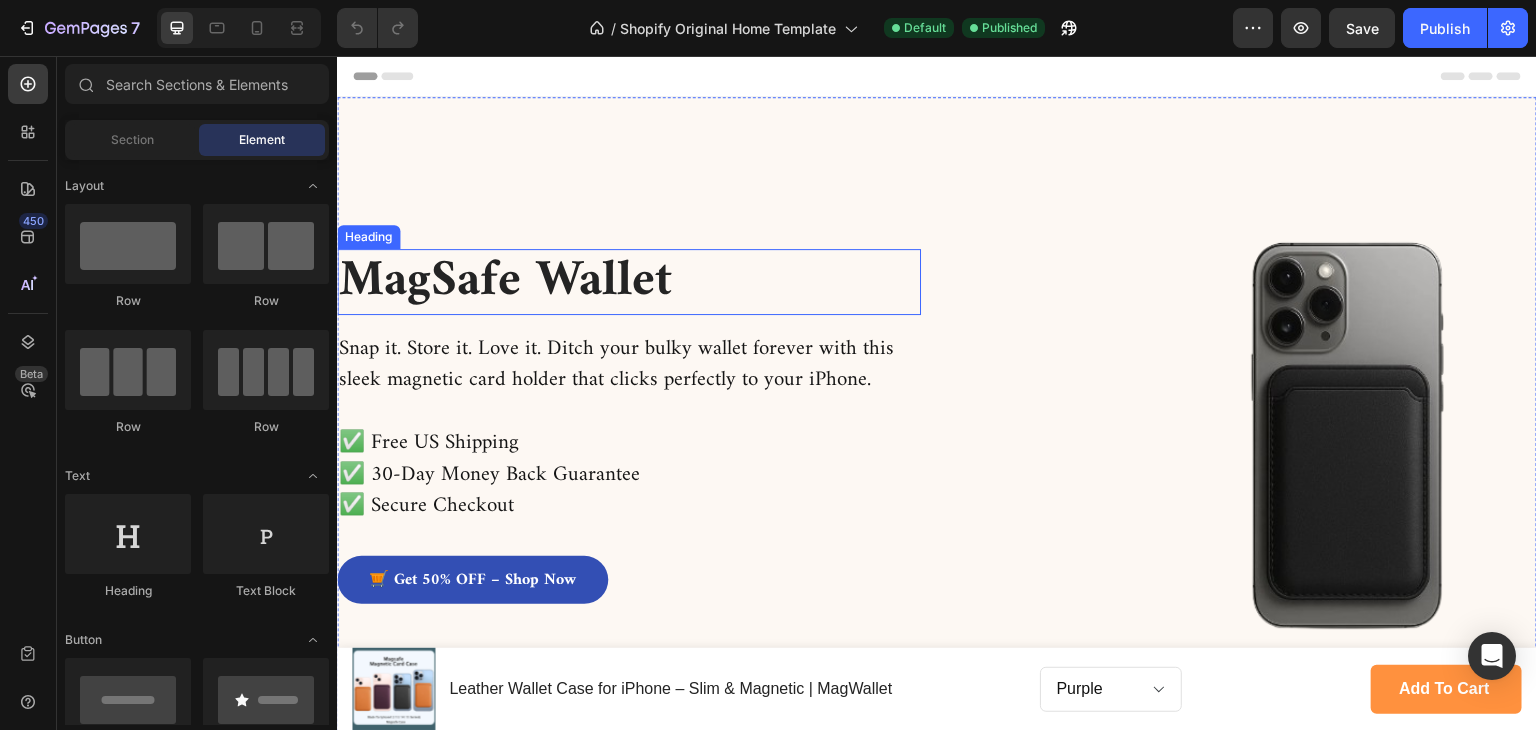 click on "MagSafe Wallet" at bounding box center [584, 281] 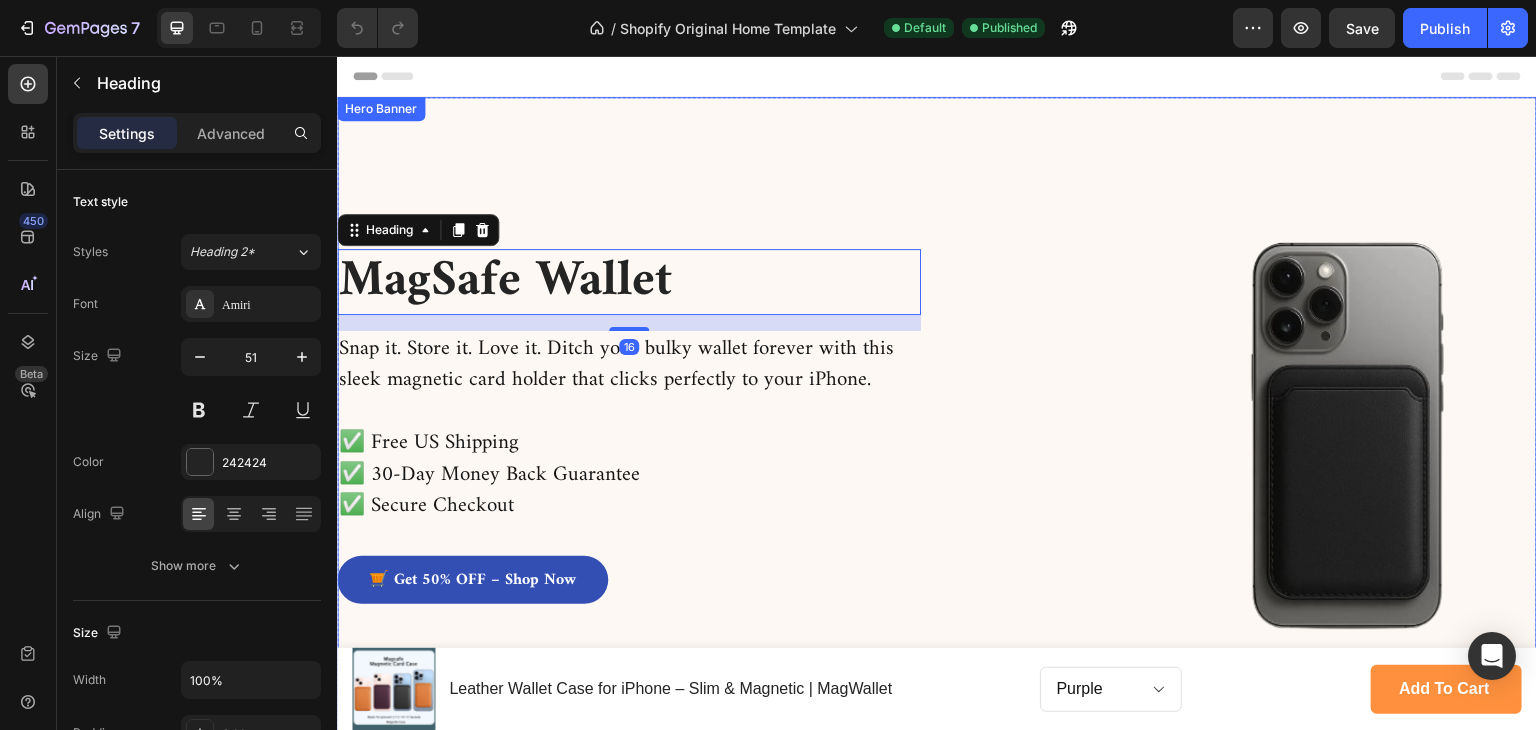 click at bounding box center [937, 434] 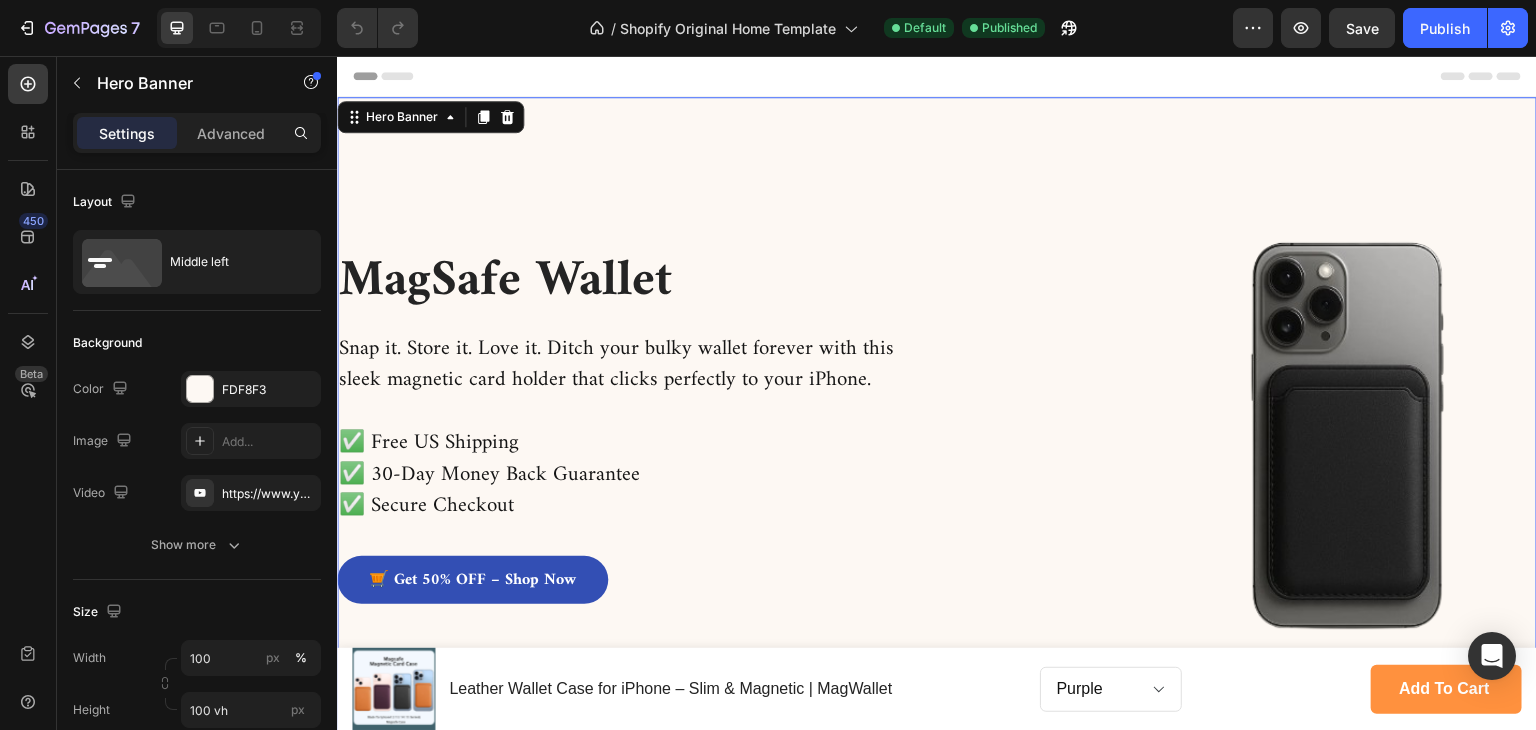 click on "MagSafe Wallet Heading Snap it. Store it. Love it. Ditch your bulky wallet forever with this sleek magnetic card holder that clicks perfectly to your iPhone.   ✅ Free US Shipping ✅ 30-Day Money Back Guarantee ✅ Secure Checkout Text block 🛒 Get 50% OFF – Shop Now Button" at bounding box center (629, 435) 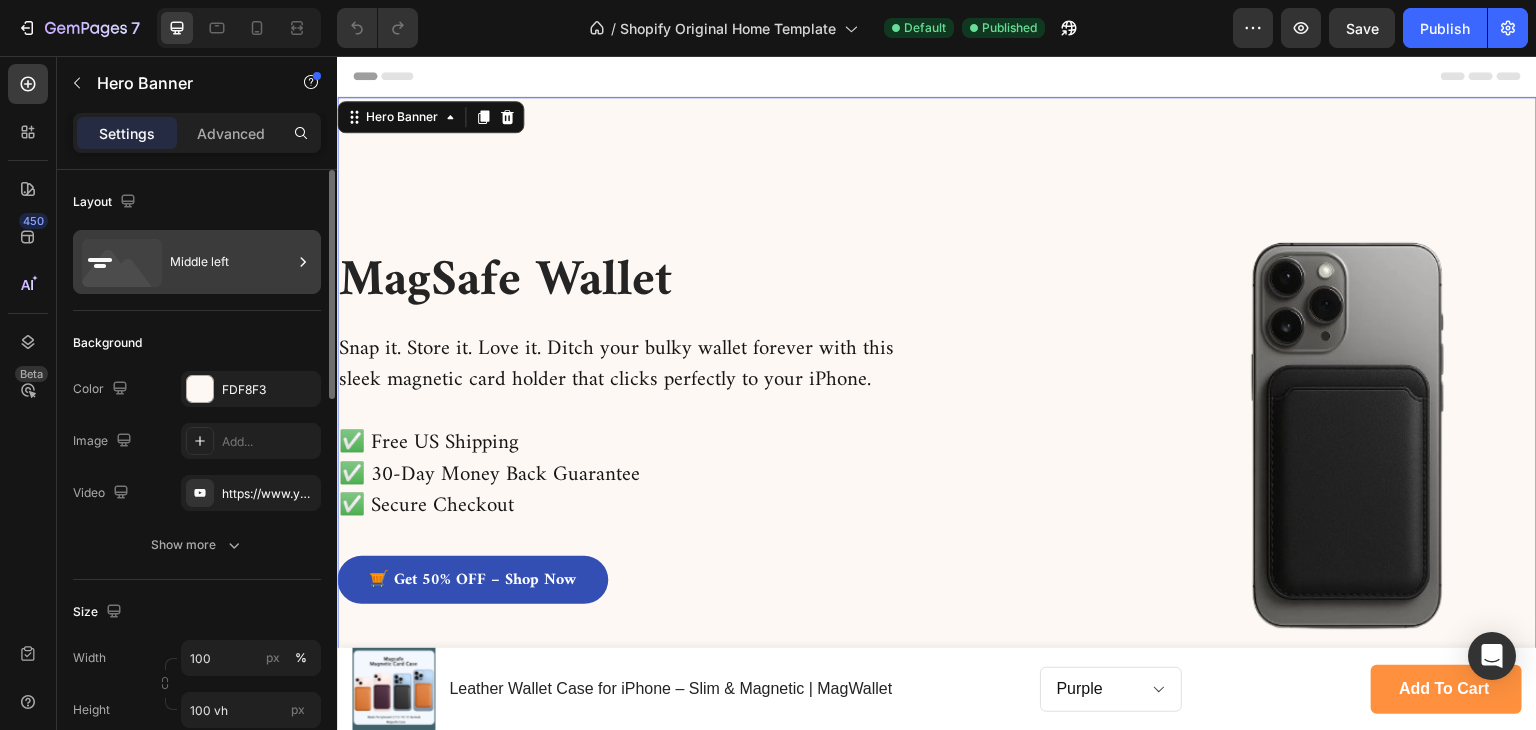 click on "Middle left" at bounding box center [231, 262] 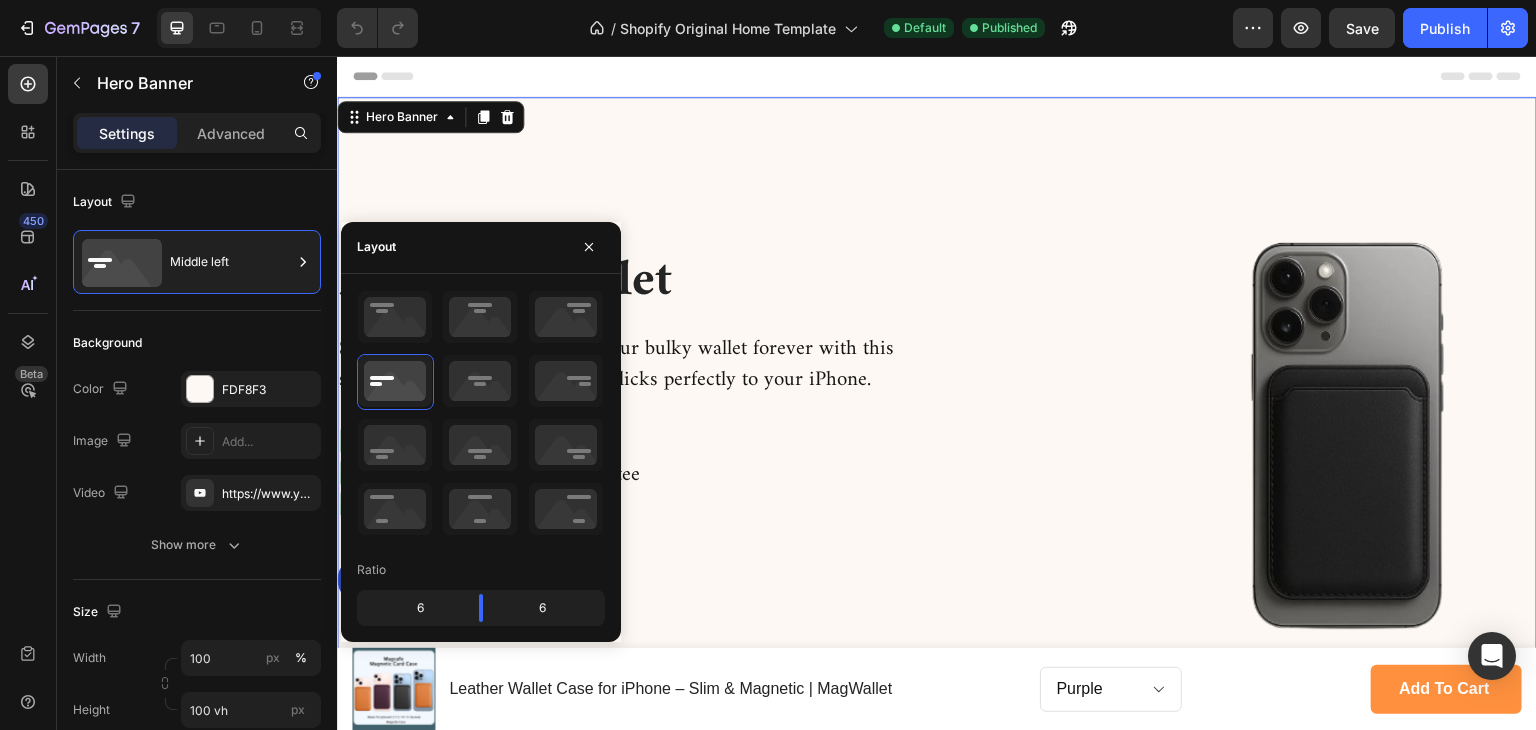 click on "MagSafe Wallet Heading" at bounding box center (629, 281) 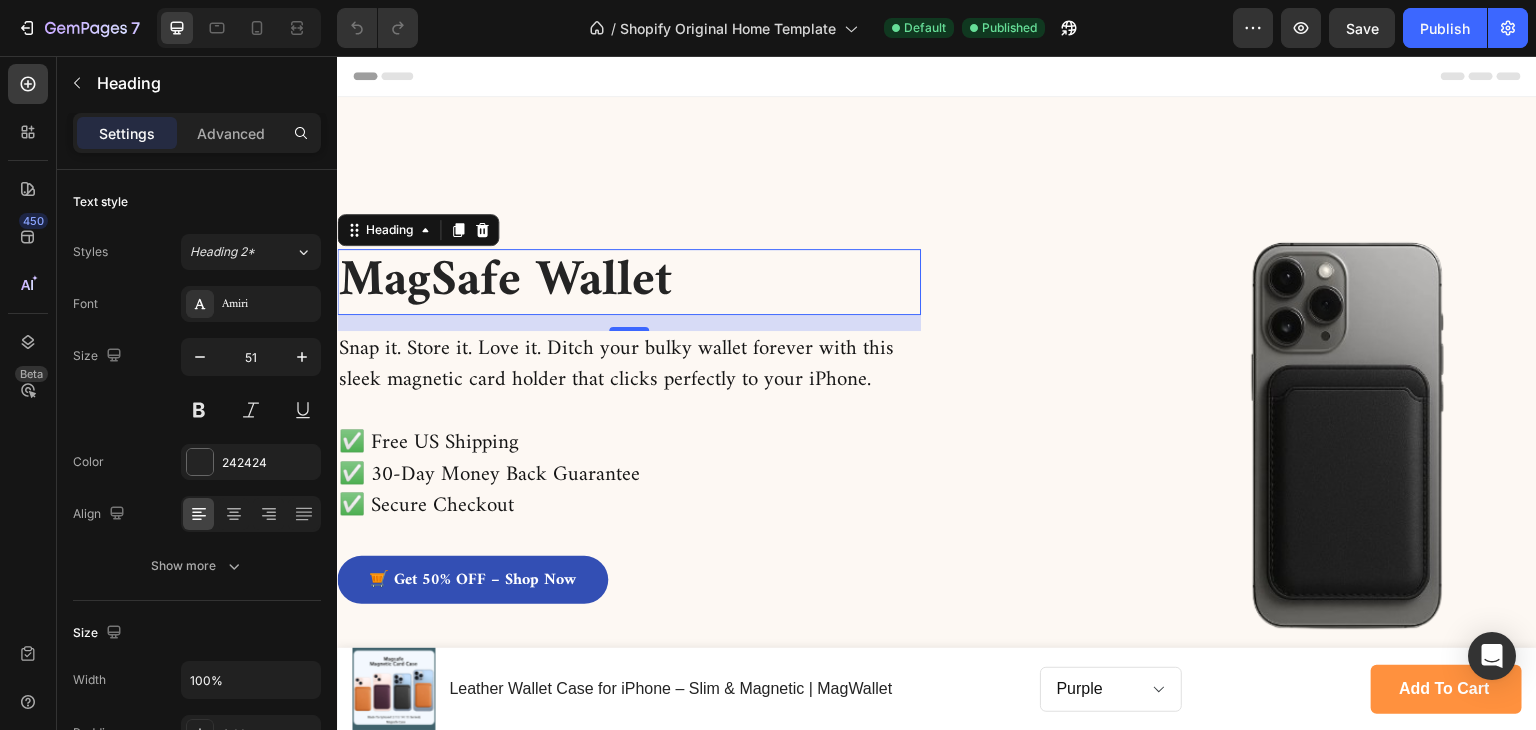 click on "MagSafe Wallet Heading   0 Snap it. Store it. Love it. Ditch your bulky wallet forever with this sleek magnetic card holder that clicks perfectly to your iPhone.   ✅ Free US Shipping ✅ 30-Day Money Back Guarantee ✅ Secure Checkout Text block 🛒 Get 50% OFF – Shop Now Button" at bounding box center (629, 435) 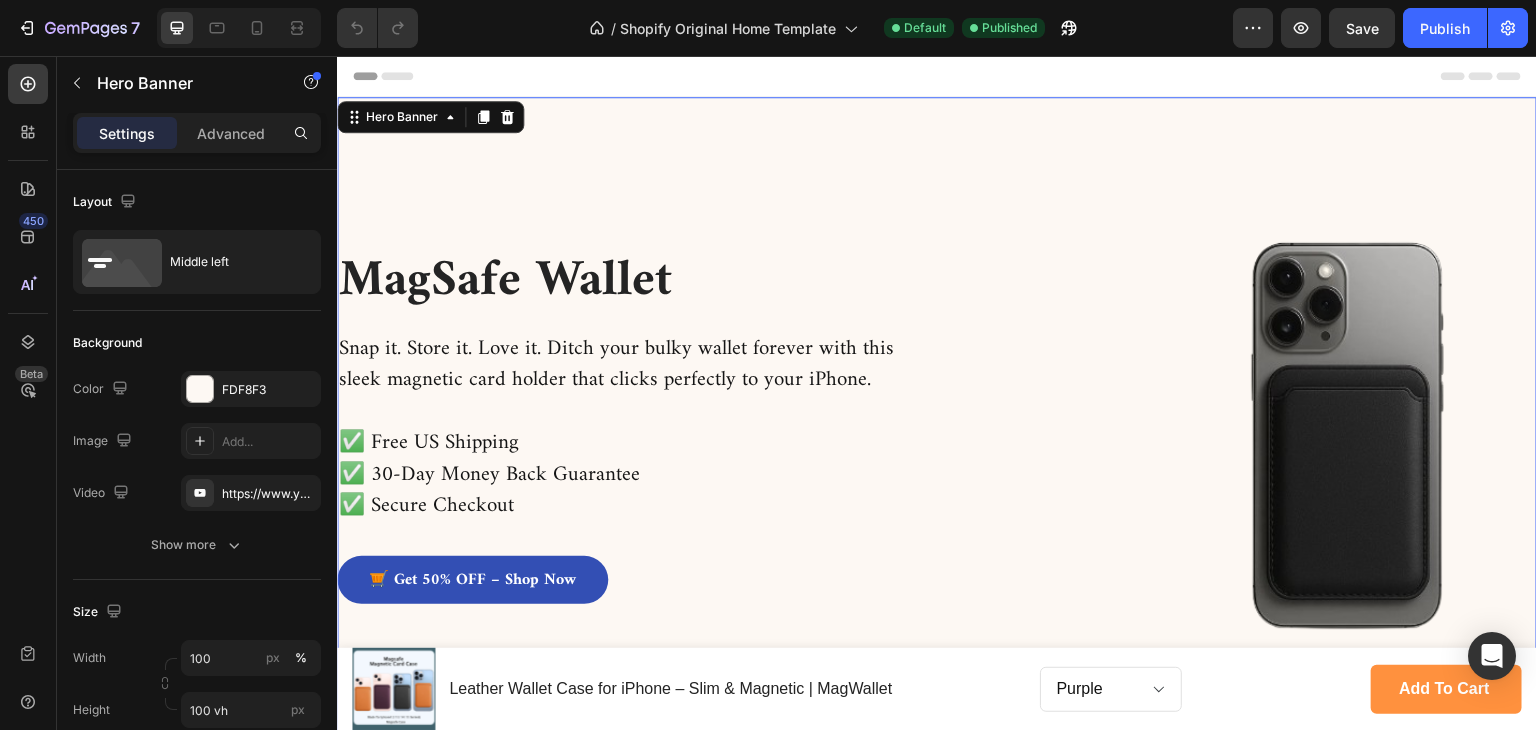 click on "MagSafe Wallet Heading Snap it. Store it. Love it. Ditch your bulky wallet forever with this sleek magnetic card holder that clicks perfectly to your iPhone.   ✅ Free US Shipping ✅ 30-Day Money Back Guarantee ✅ Secure Checkout Text block 🛒 Get 50% OFF – Shop Now Button Image" at bounding box center [937, 435] 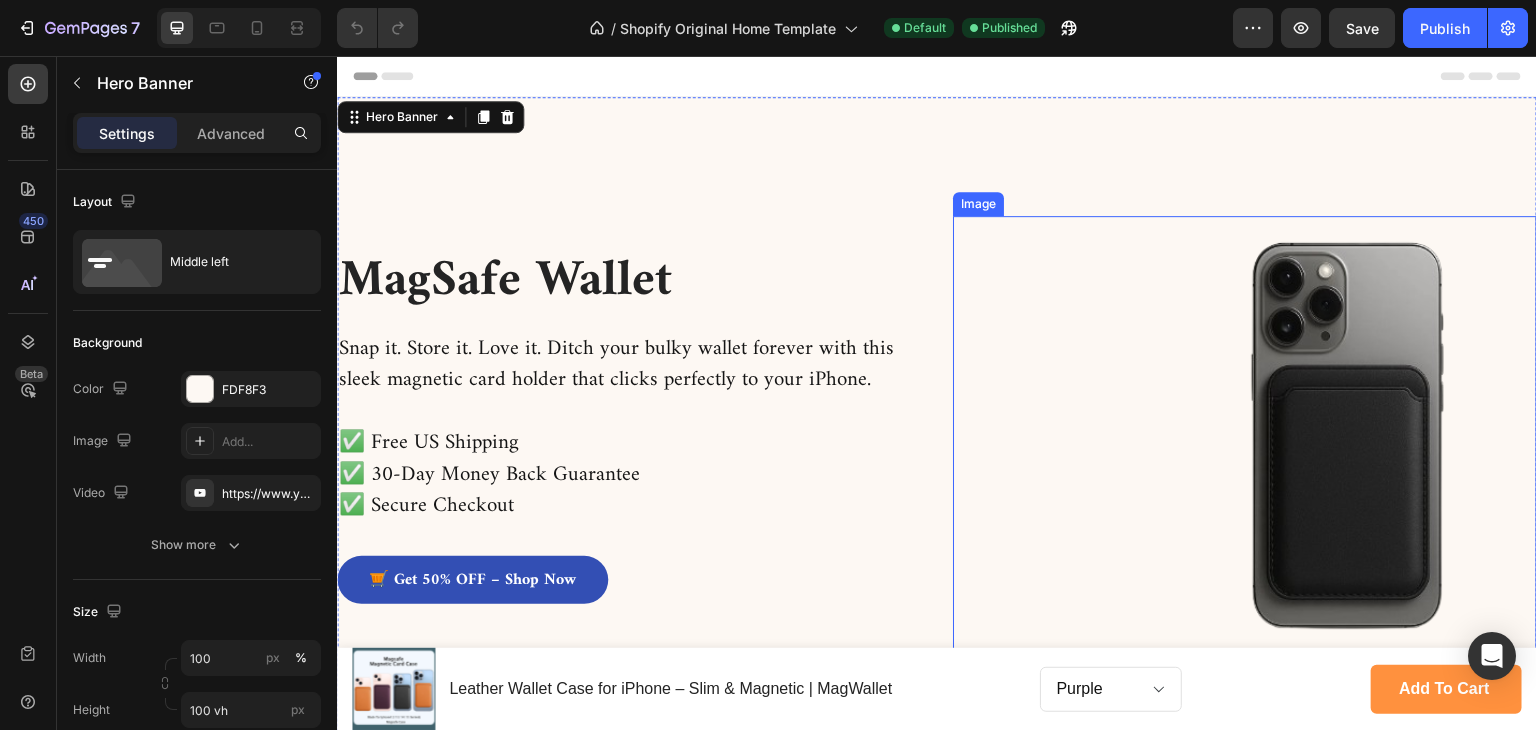 click at bounding box center [1245, 435] 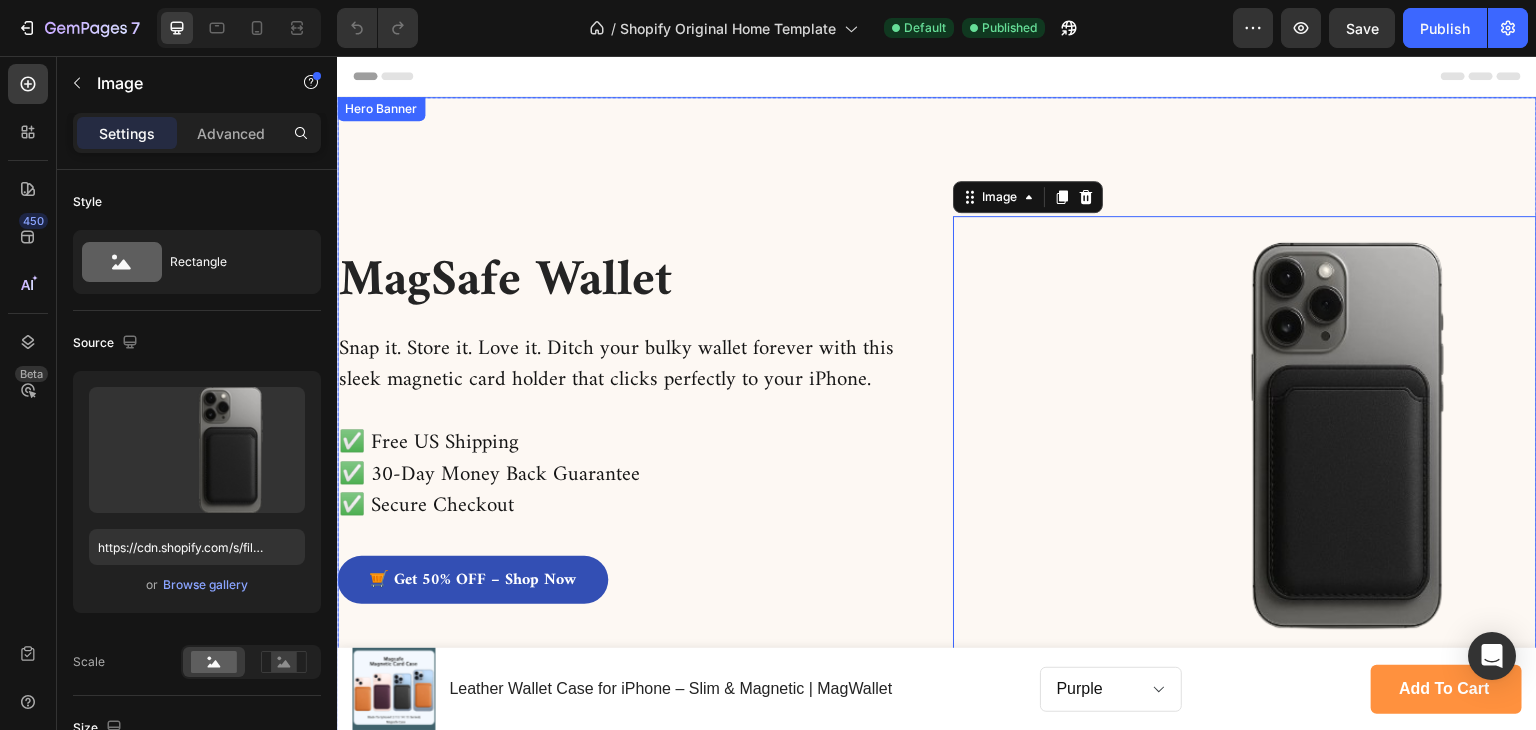 click on "MagSafe Wallet Heading Snap it. Store it. Love it. Ditch your bulky wallet forever with this sleek magnetic card holder that clicks perfectly to your iPhone.   ✅ Free US Shipping ✅ 30-Day Money Back Guarantee ✅ Secure Checkout Text block 🛒 Get 50% OFF – Shop Now Button" at bounding box center (629, 435) 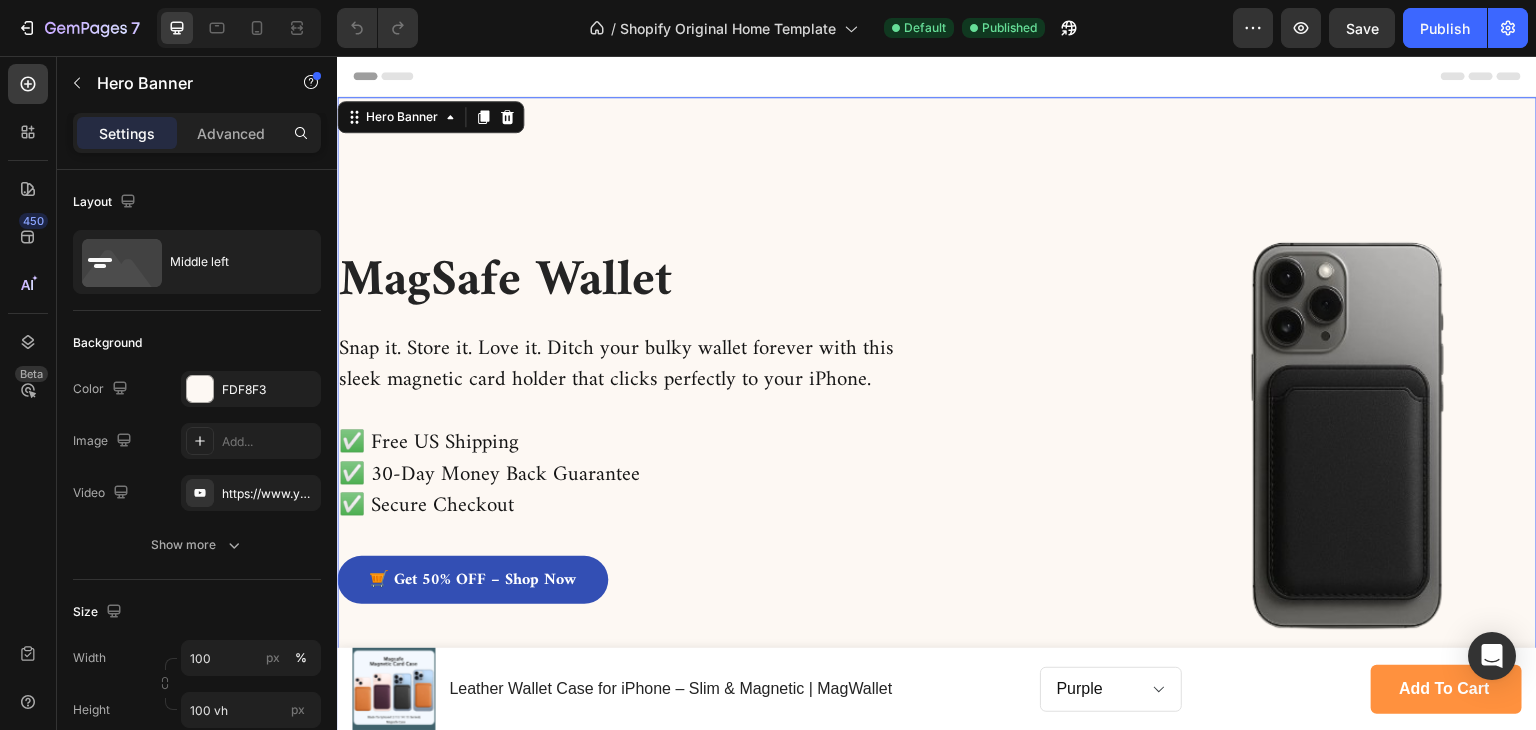 click on "MagSafe Wallet" at bounding box center (584, 281) 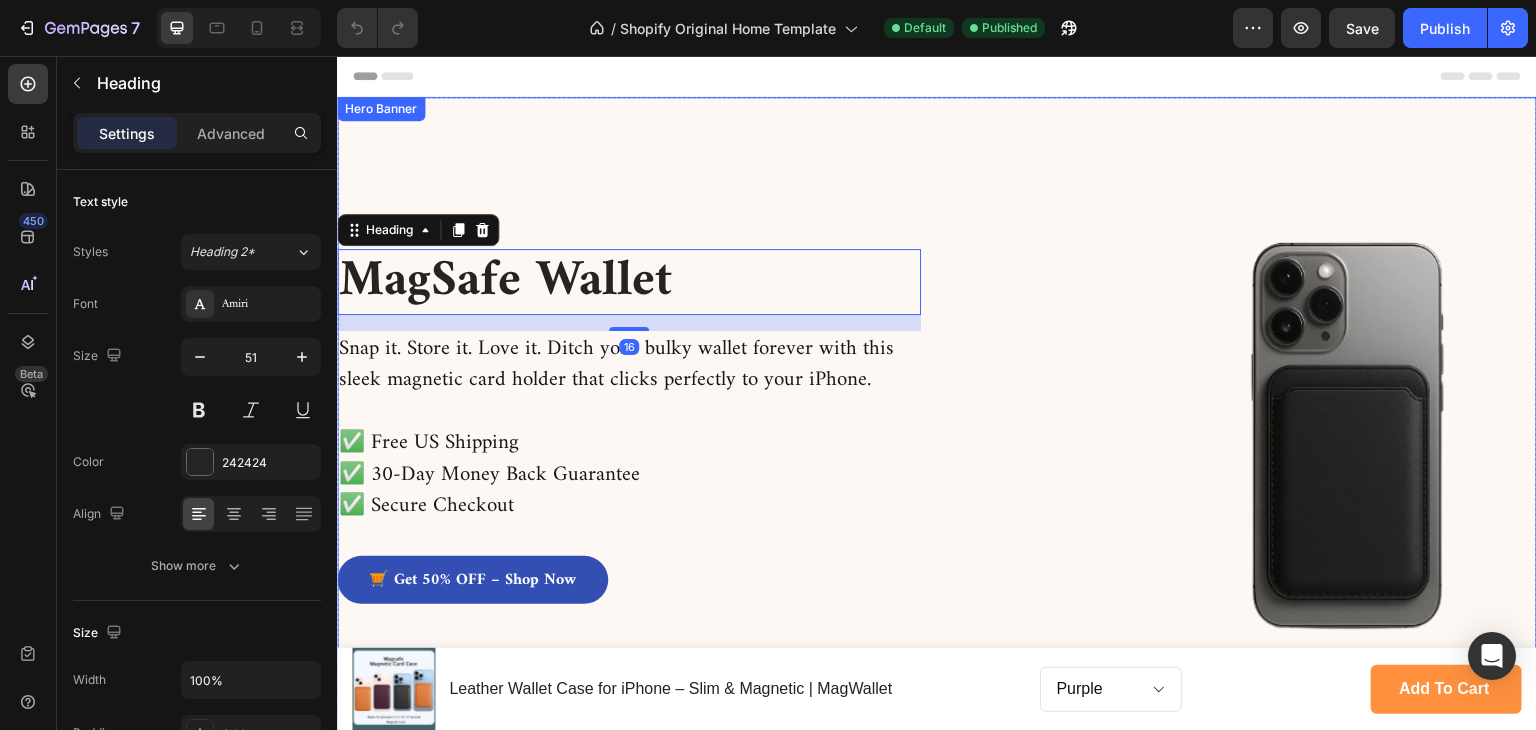 click on "MagSafe Wallet Heading   16 Snap it. Store it. Love it. Ditch your bulky wallet forever with this sleek magnetic card holder that clicks perfectly to your iPhone.   ✅ Free US Shipping ✅ 30-Day Money Back Guarantee ✅ Secure Checkout Text block 🛒 Get 50% OFF – Shop Now Button Image" at bounding box center [937, 435] 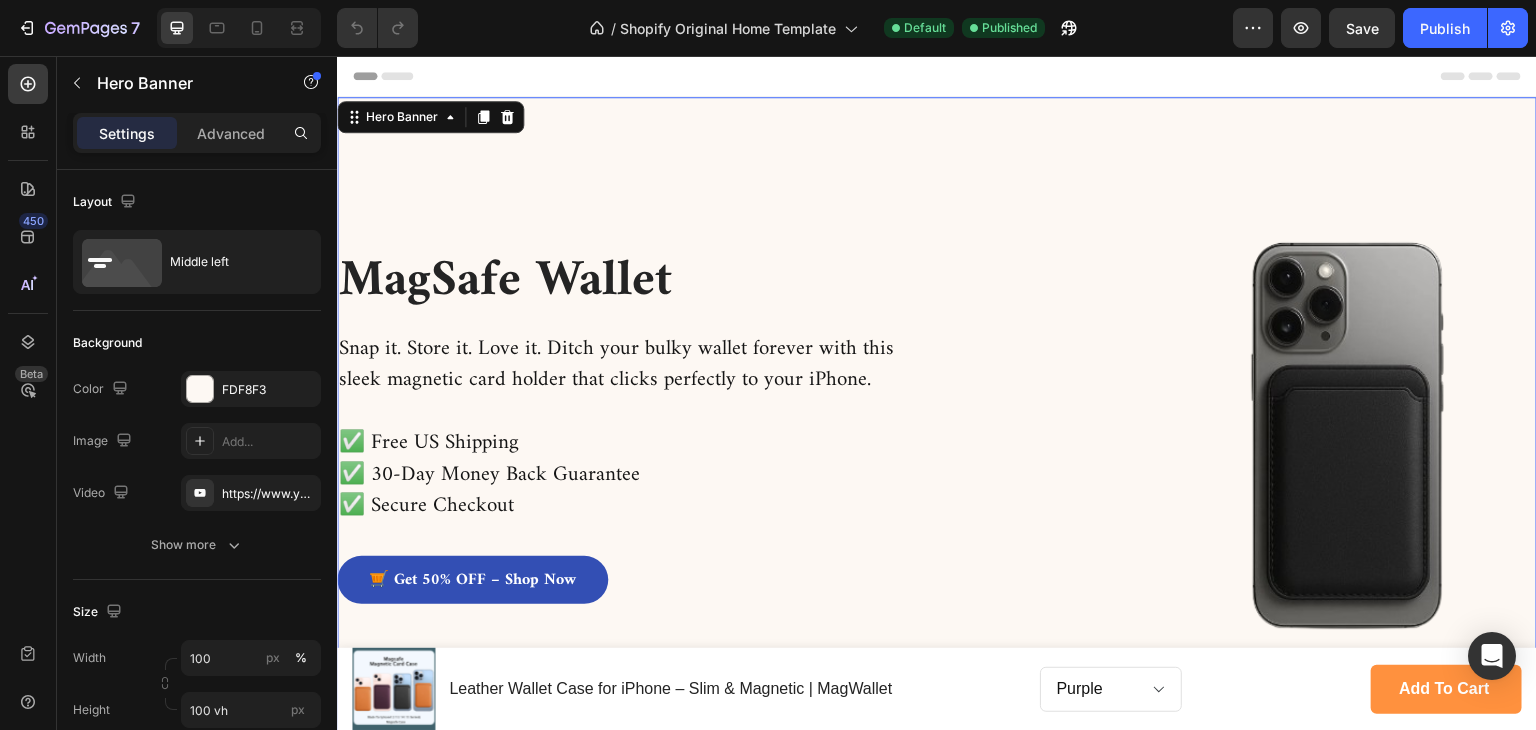 click on "🛒 Get 50% OFF – Shop Now Button" at bounding box center (629, 588) 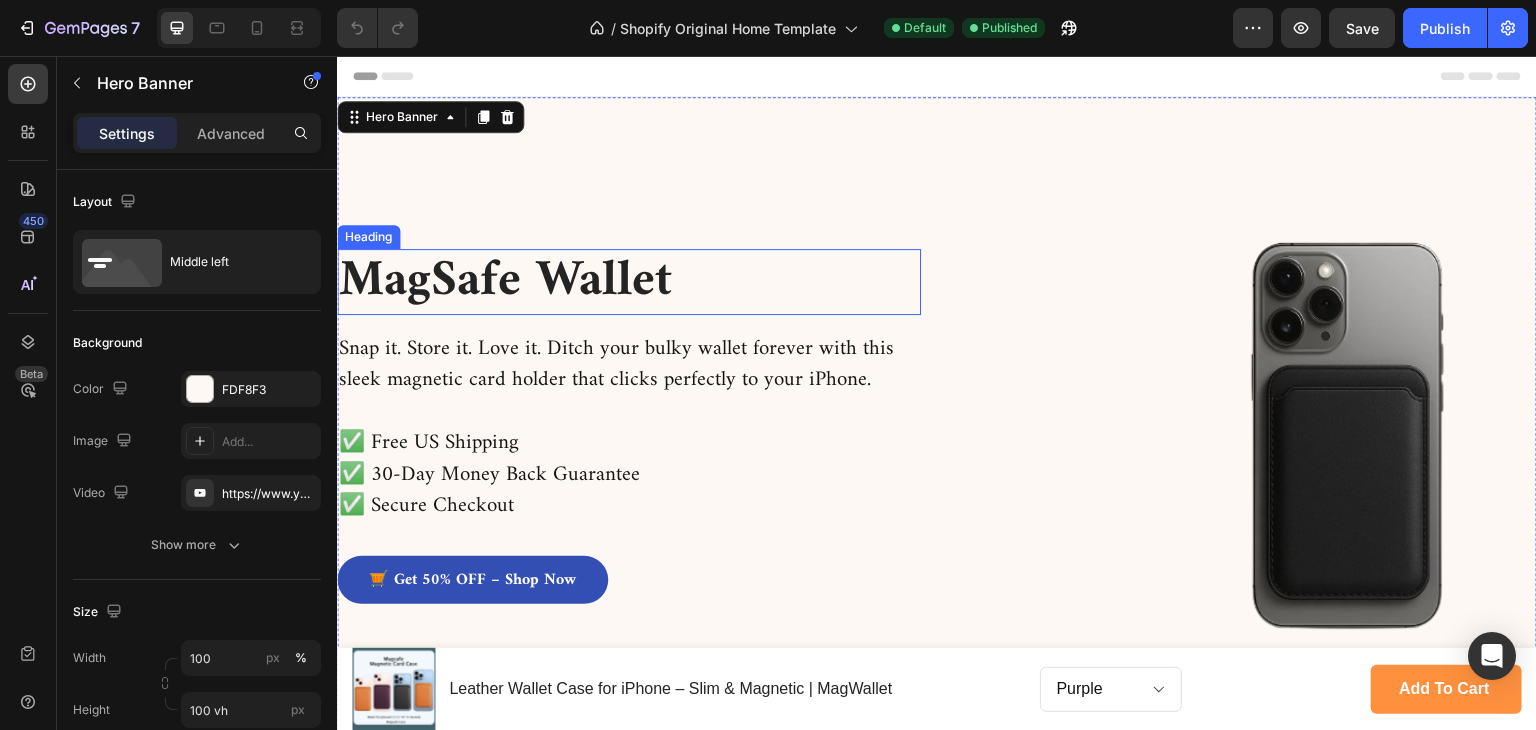 click on "MagSafe Wallet" at bounding box center (584, 281) 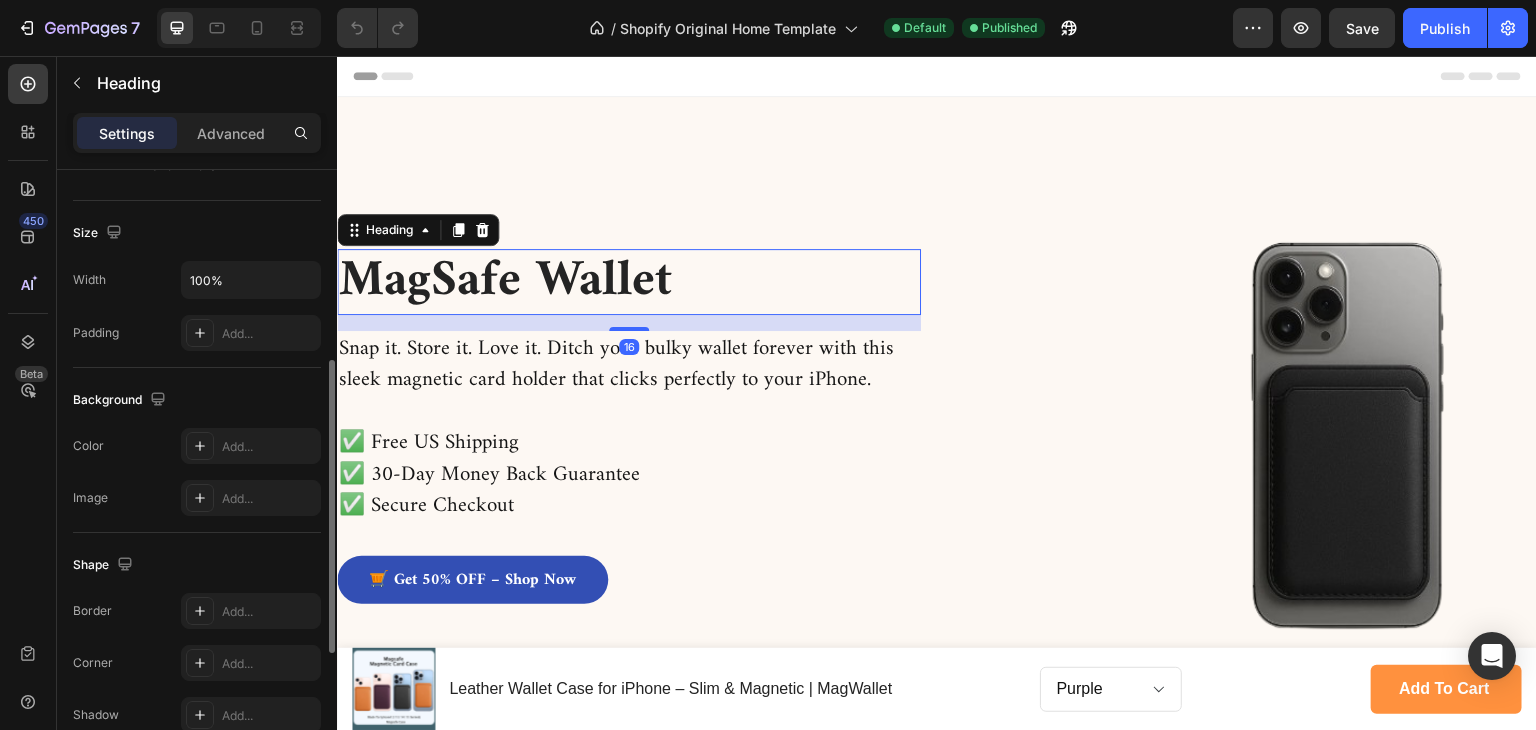 scroll, scrollTop: 100, scrollLeft: 0, axis: vertical 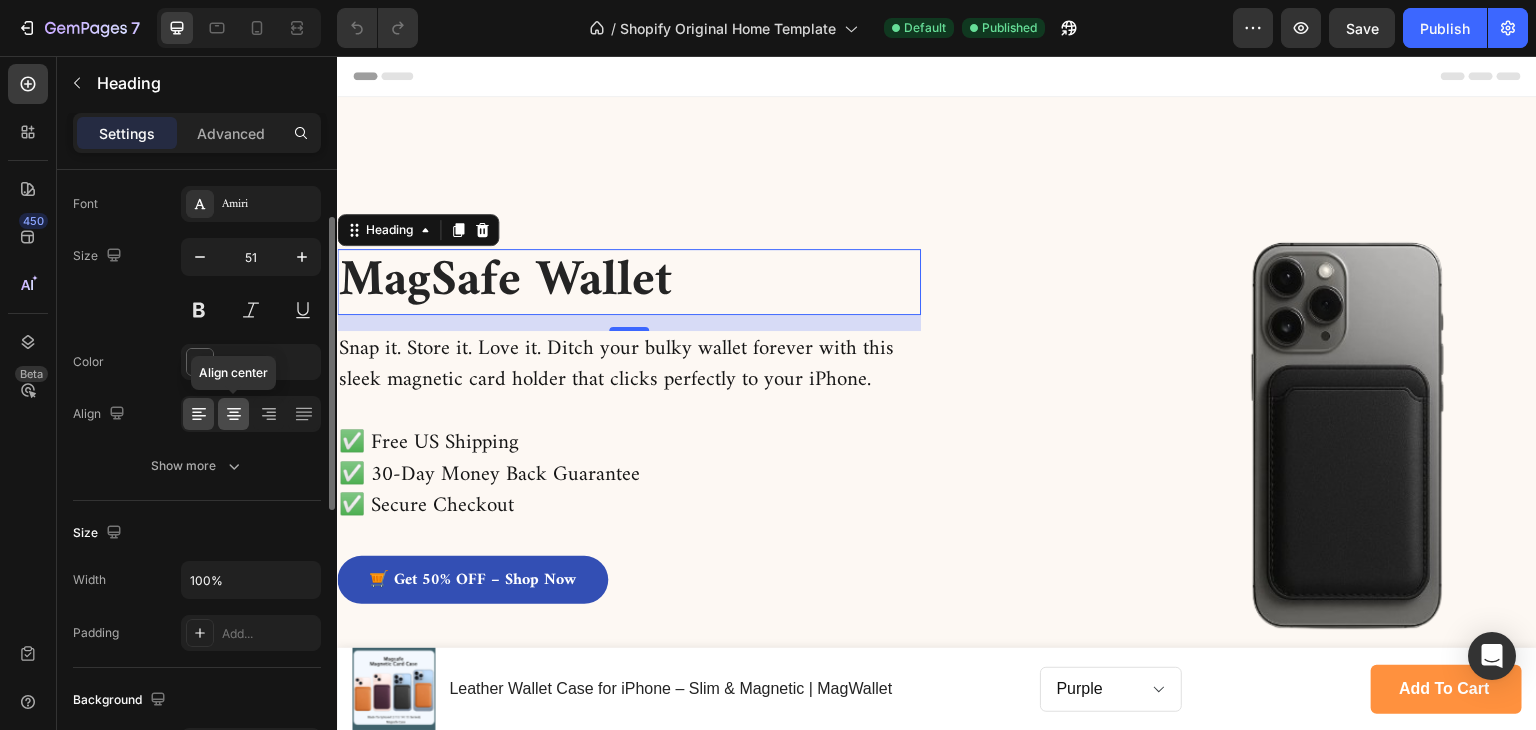 click 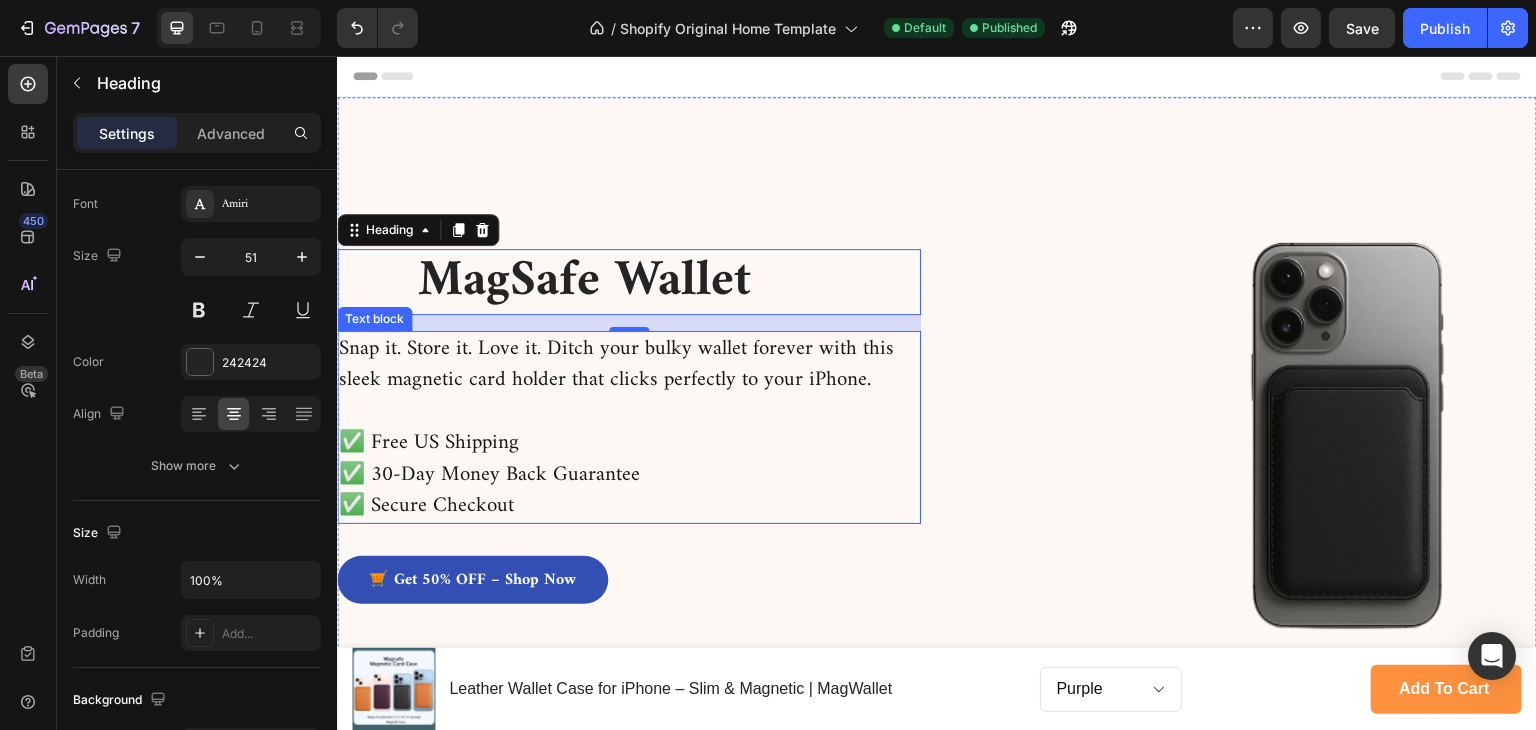 click on "Snap it. Store it. Love it. Ditch your bulky wallet forever with this sleek magnetic card holder that clicks perfectly to your iPhone." at bounding box center [619, 364] 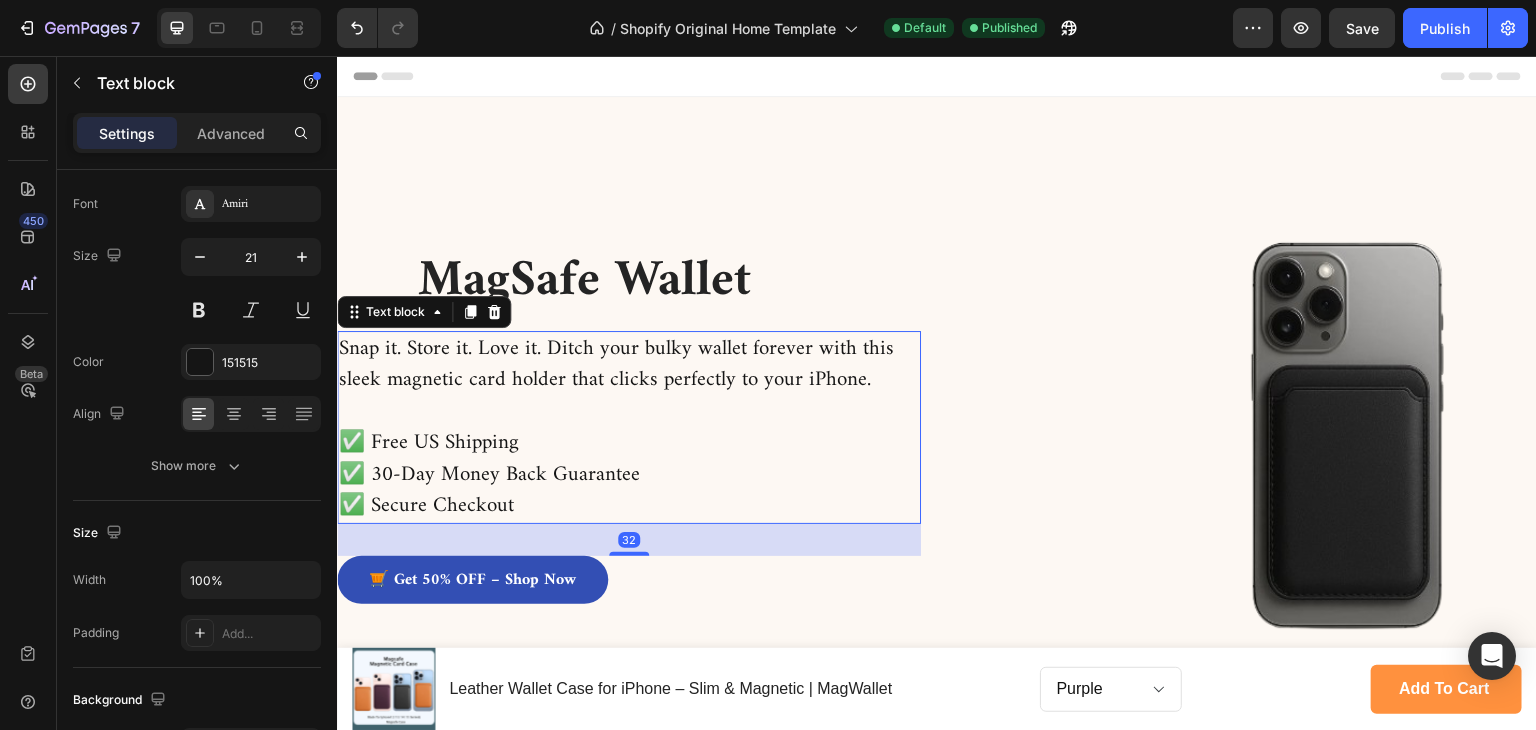 scroll, scrollTop: 0, scrollLeft: 0, axis: both 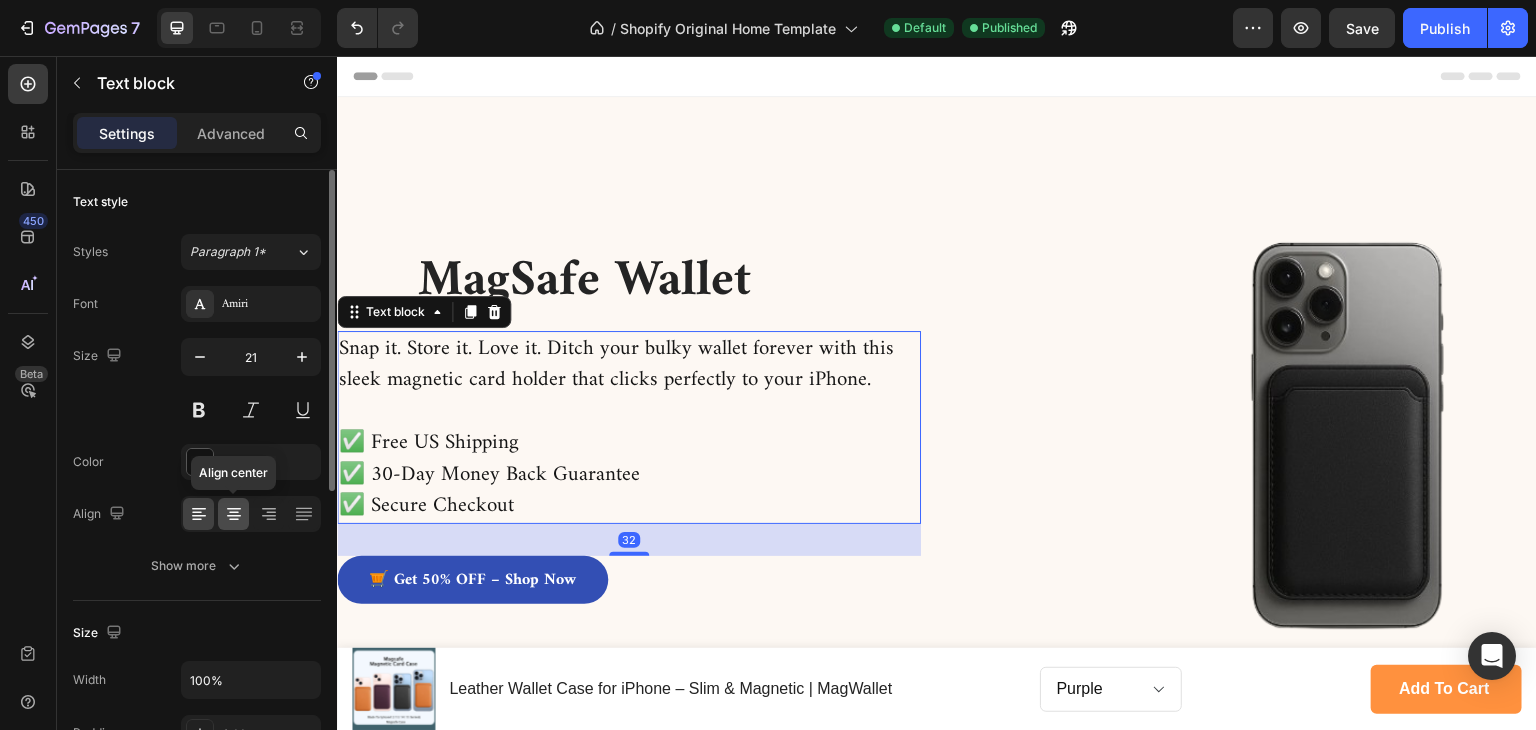 click 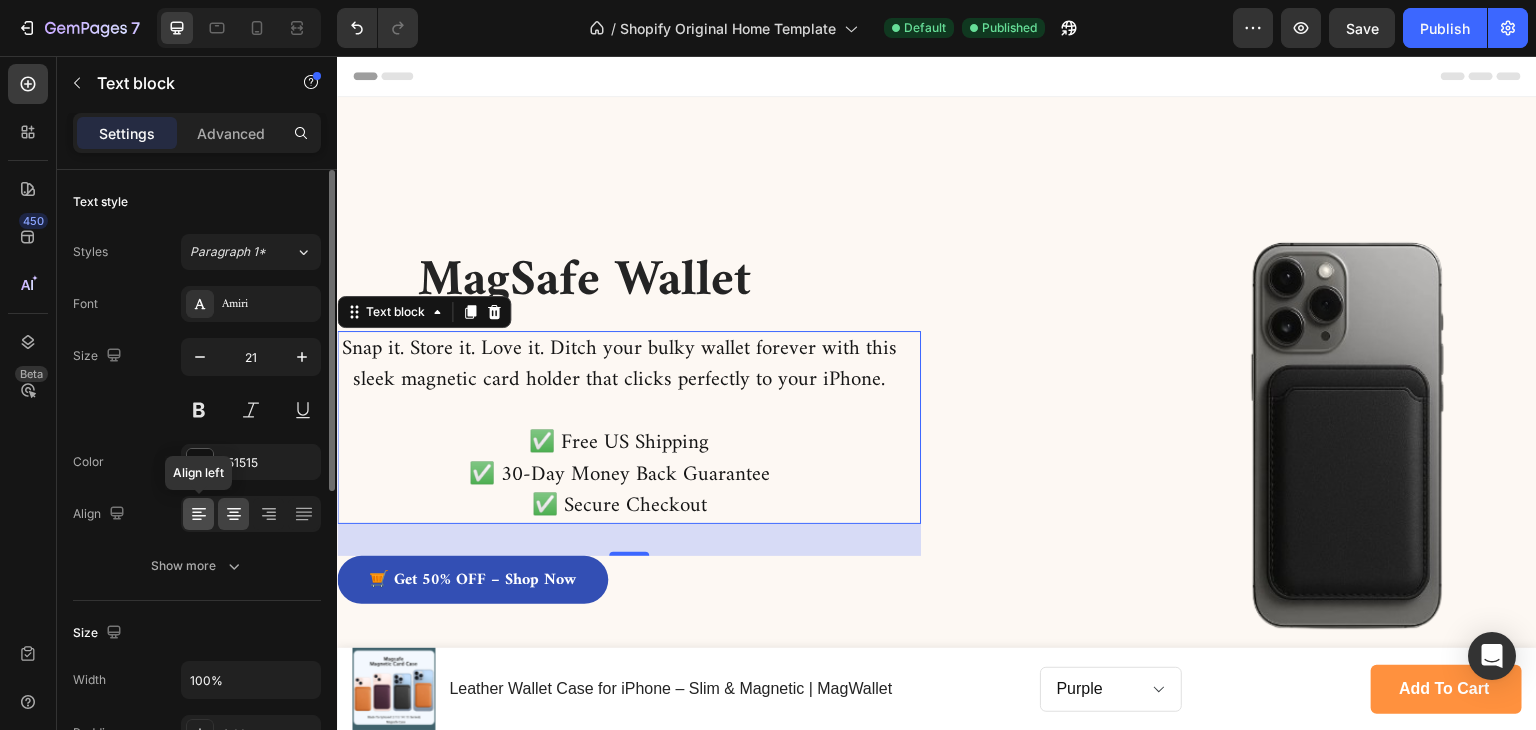 drag, startPoint x: 199, startPoint y: 516, endPoint x: 10, endPoint y: 246, distance: 329.577 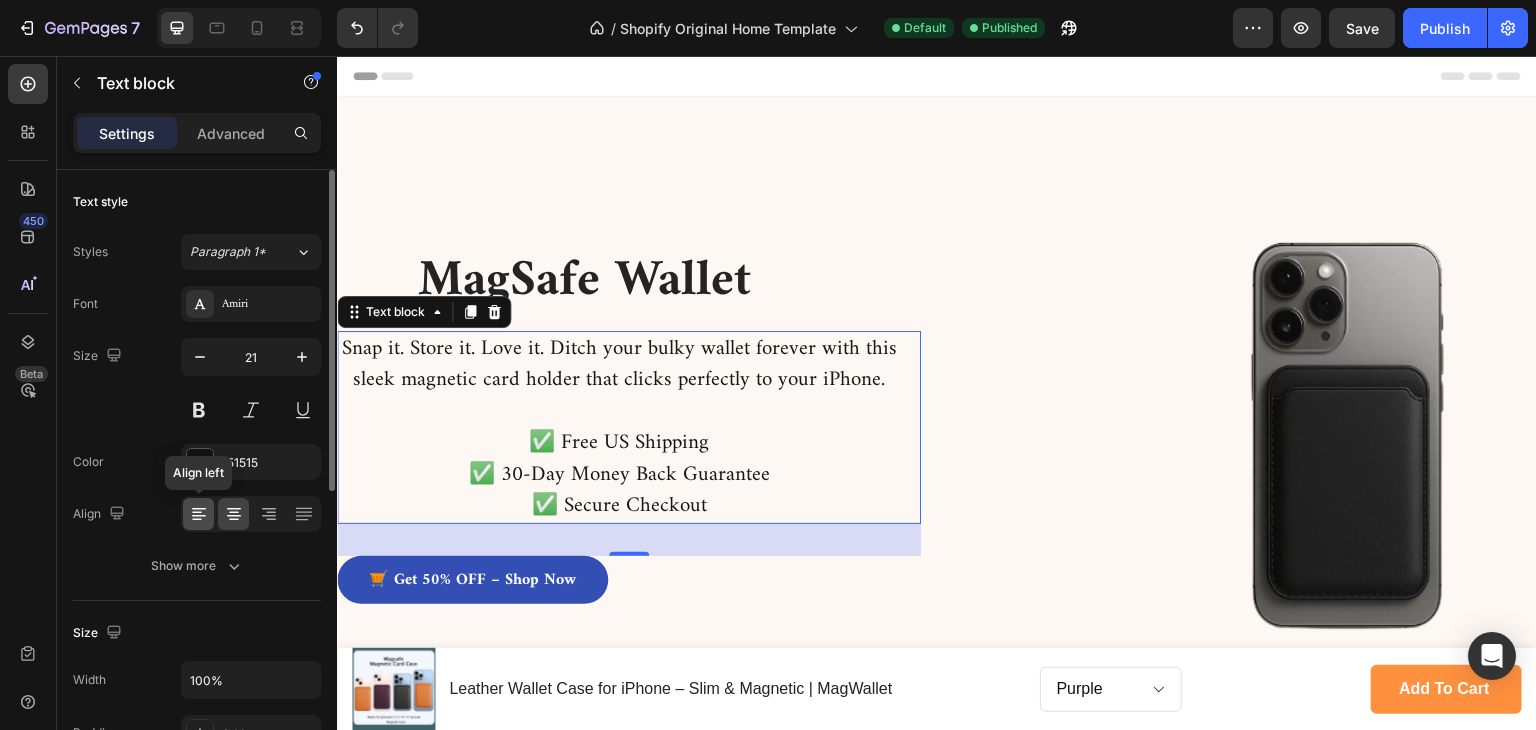 click 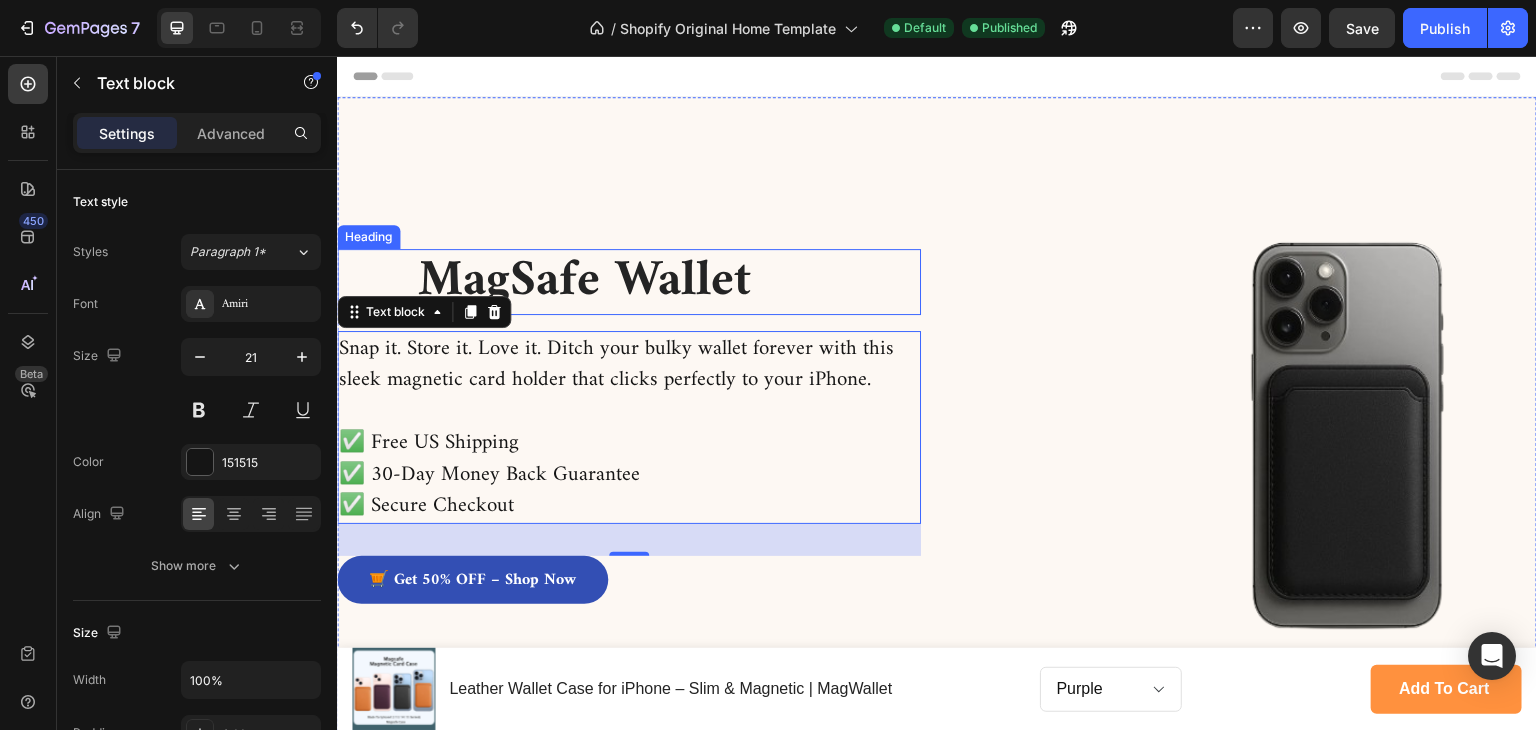 click on "MagSafe Wallet" at bounding box center [584, 281] 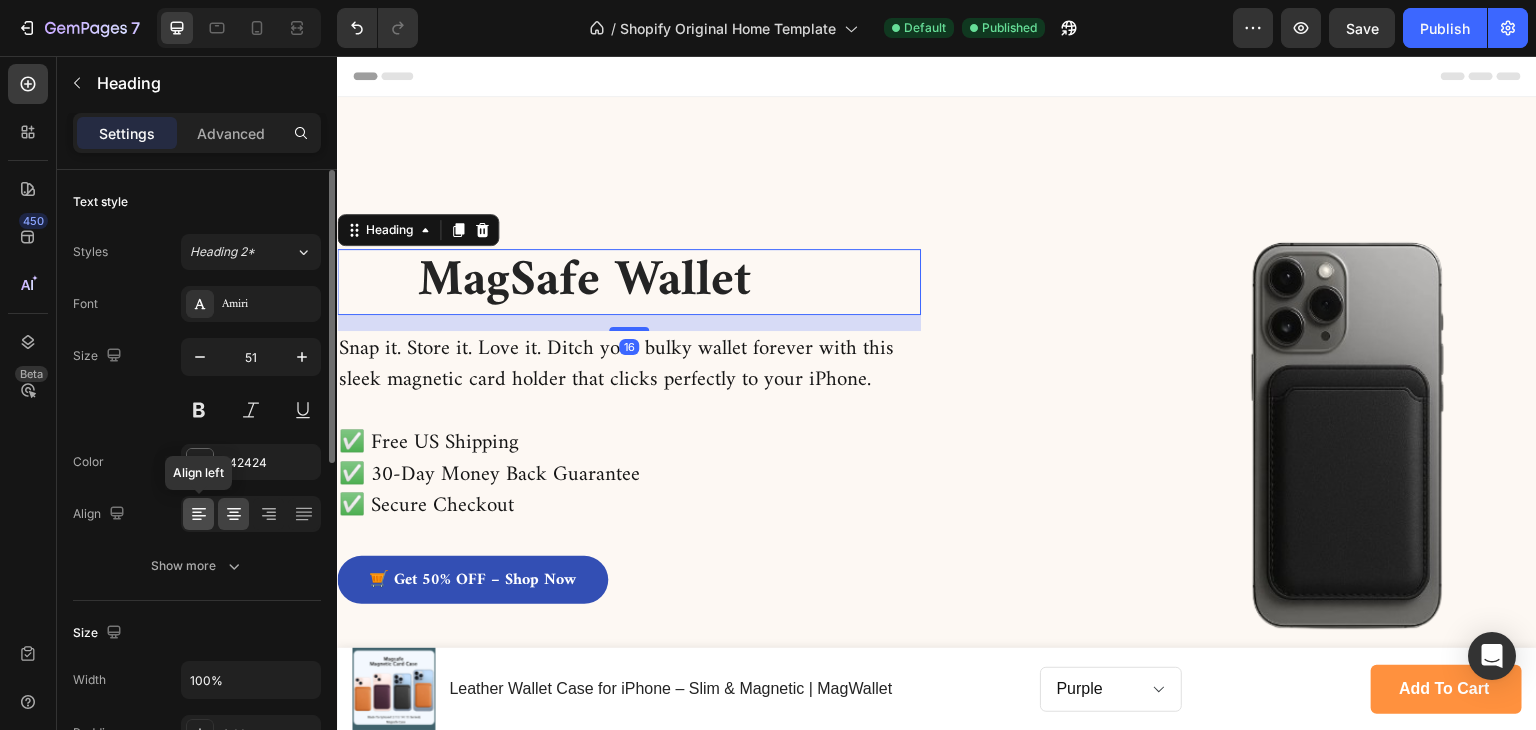 click 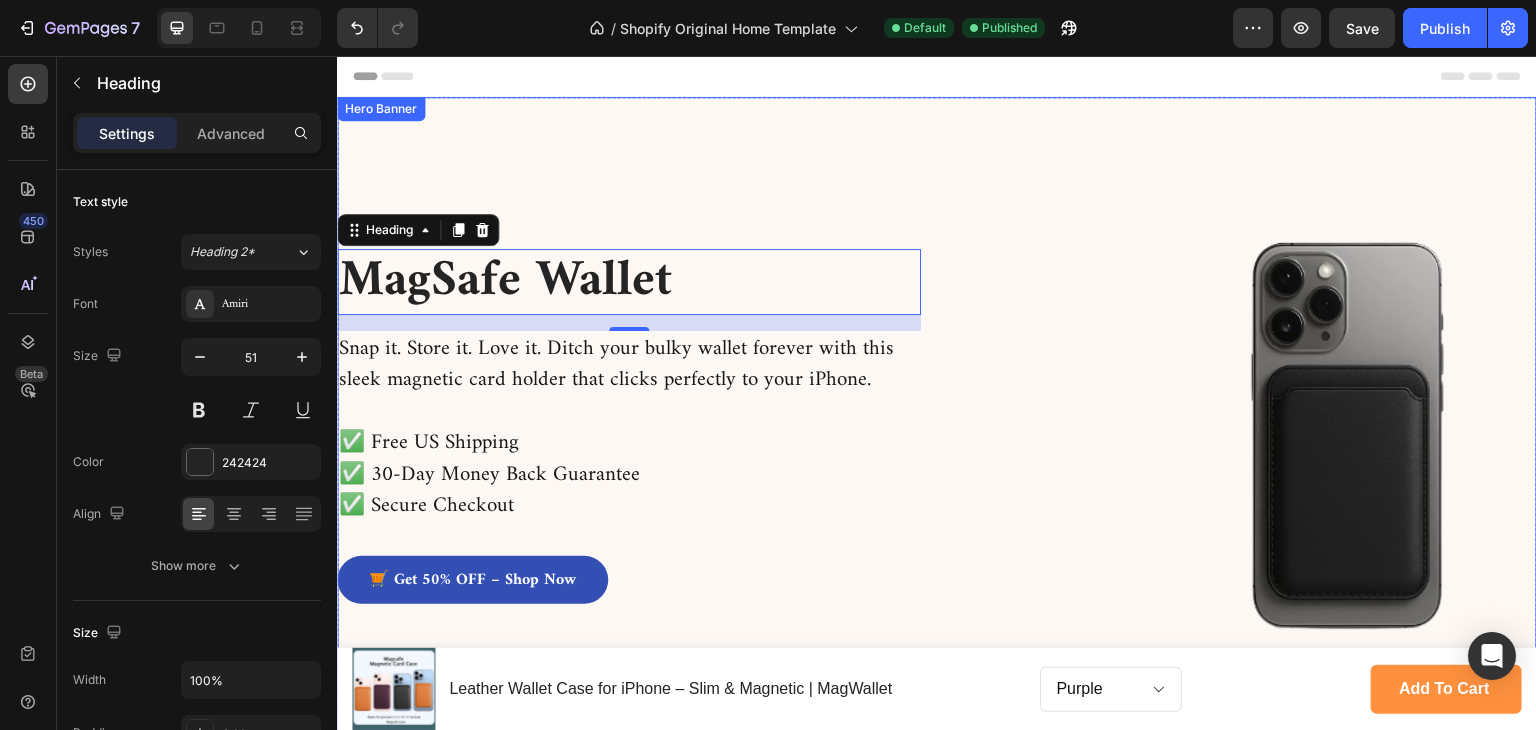 click at bounding box center (937, 434) 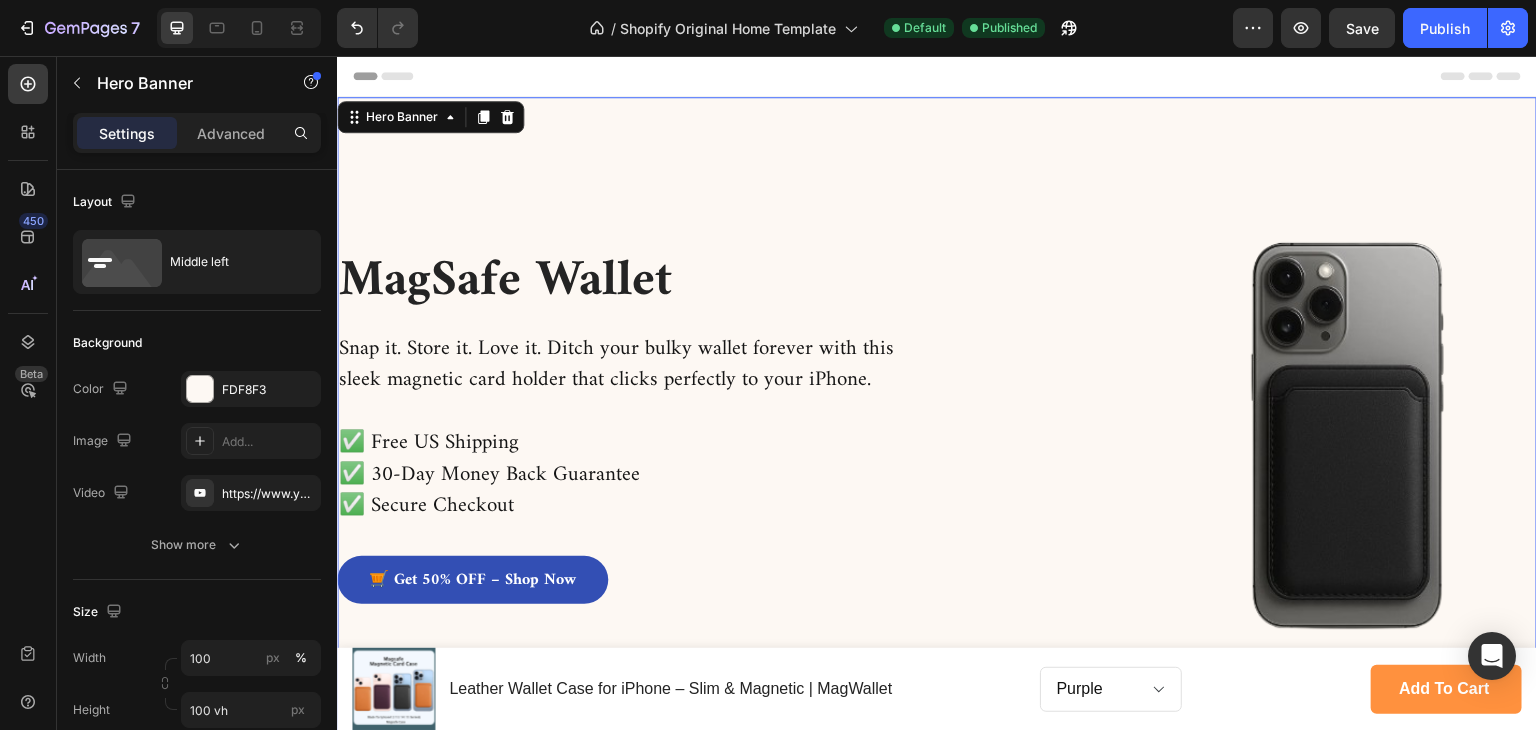 click on "MagSafe Wallet Heading Snap it. Store it. Love it. Ditch your bulky wallet forever with this sleek magnetic card holder that clicks perfectly to your iPhone.   ✅ Free US Shipping ✅ 30-Day Money Back Guarantee ✅ Secure Checkout Text block 🛒 Get 50% OFF – Shop Now Button" at bounding box center [629, 435] 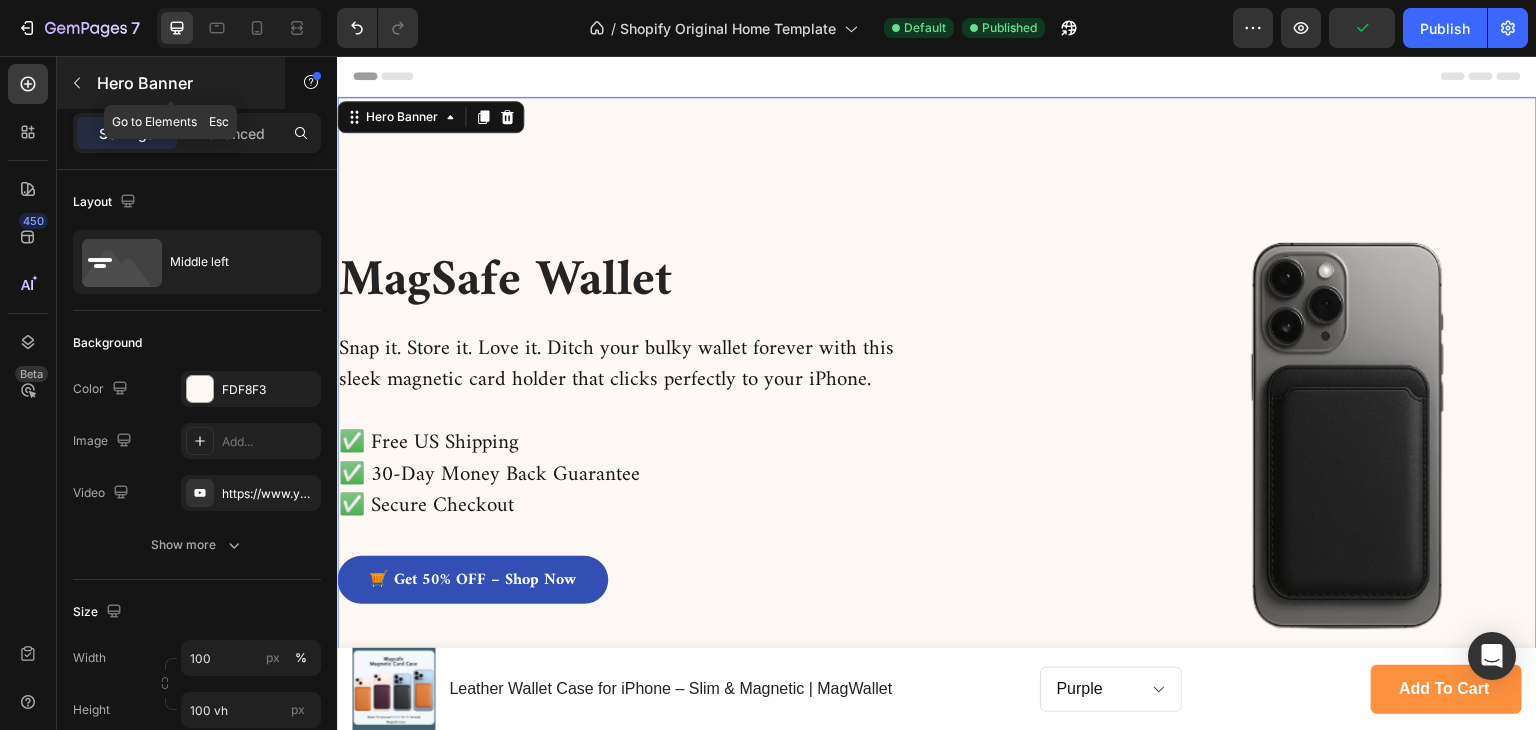 click 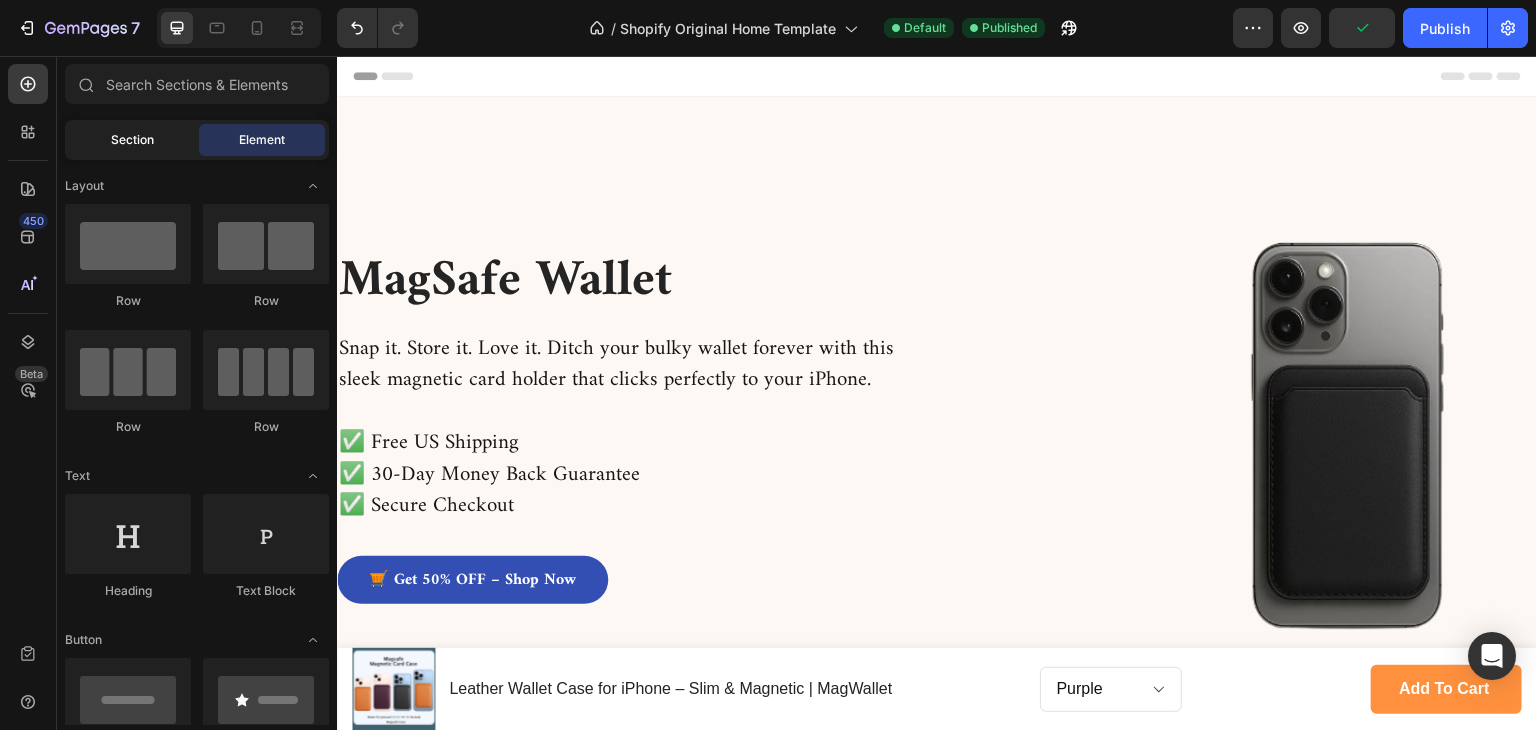click on "Section" 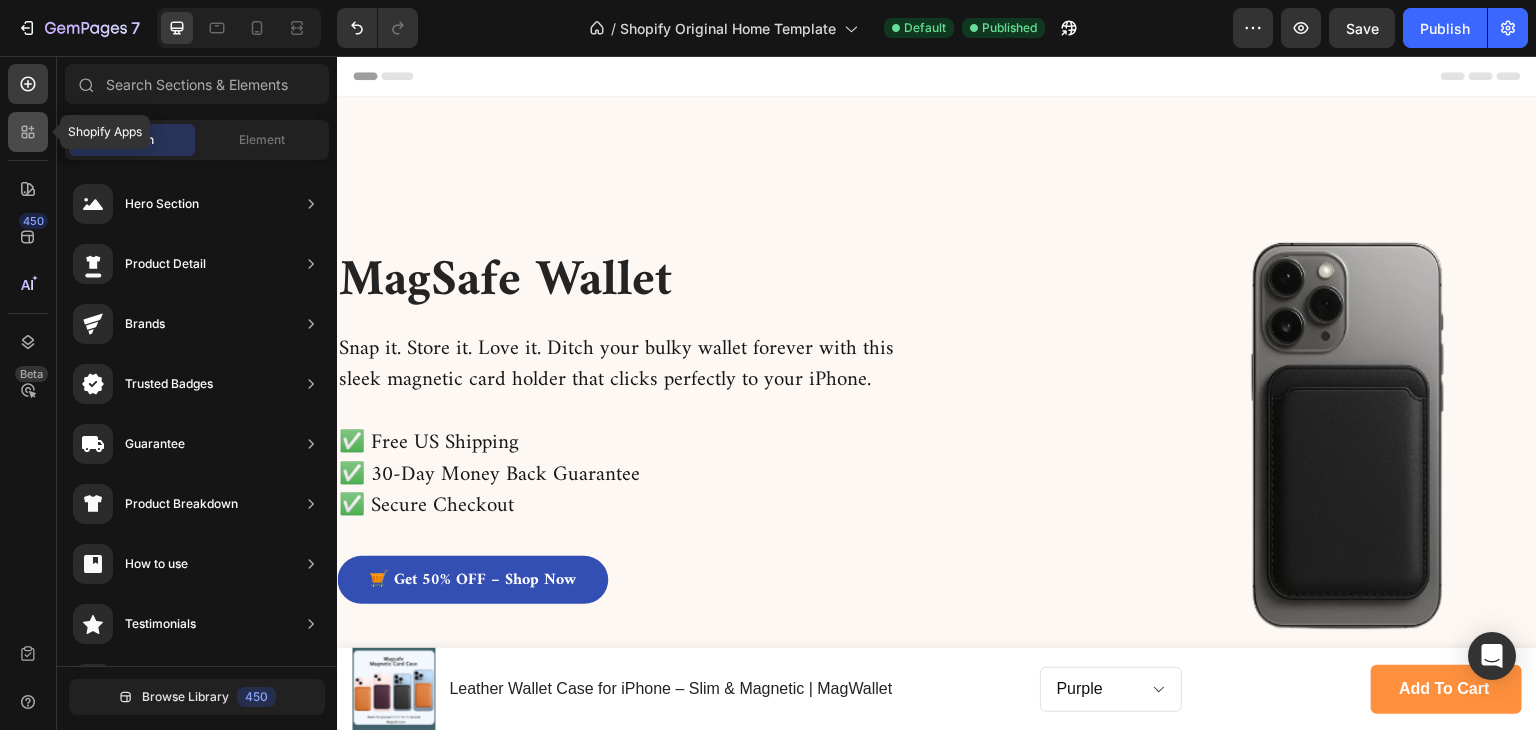 click 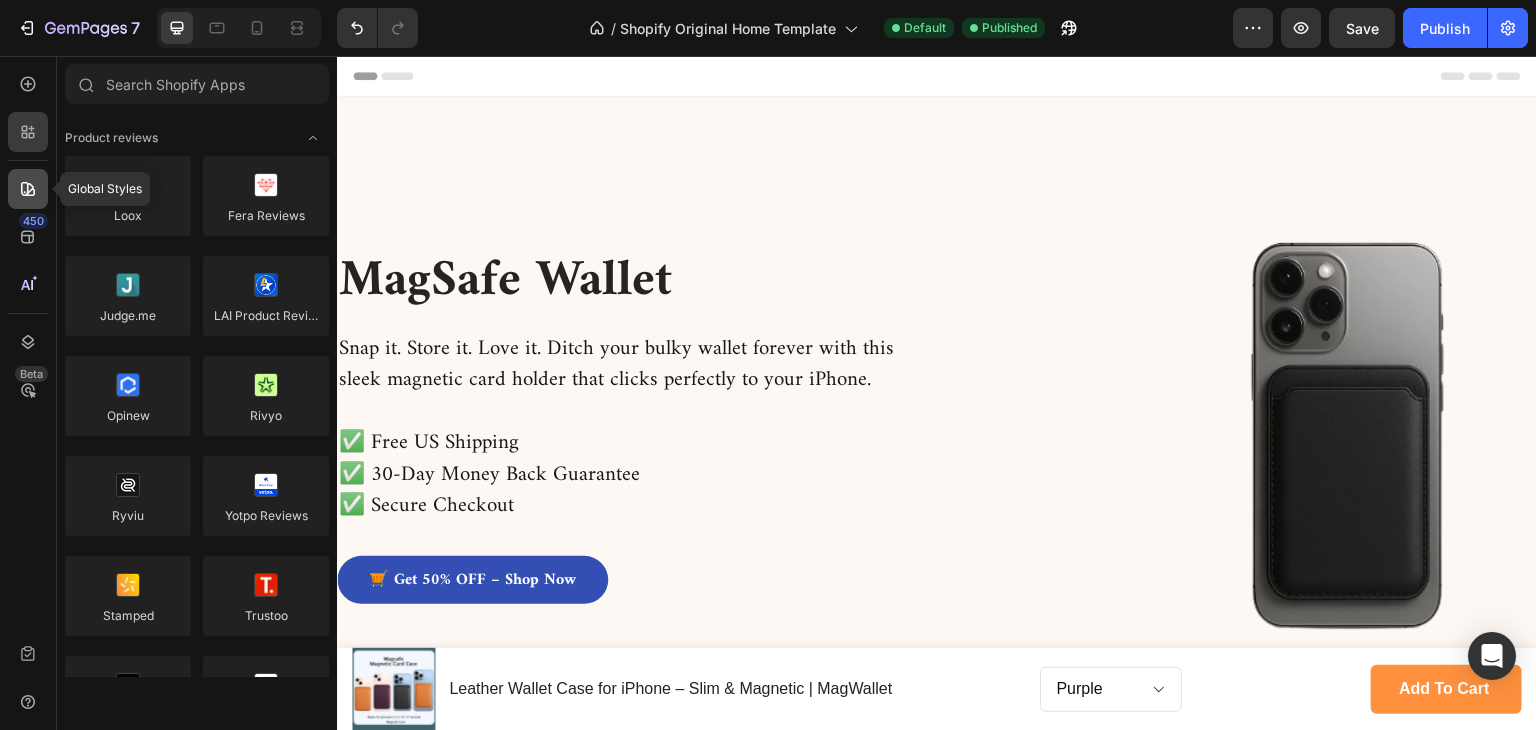 click 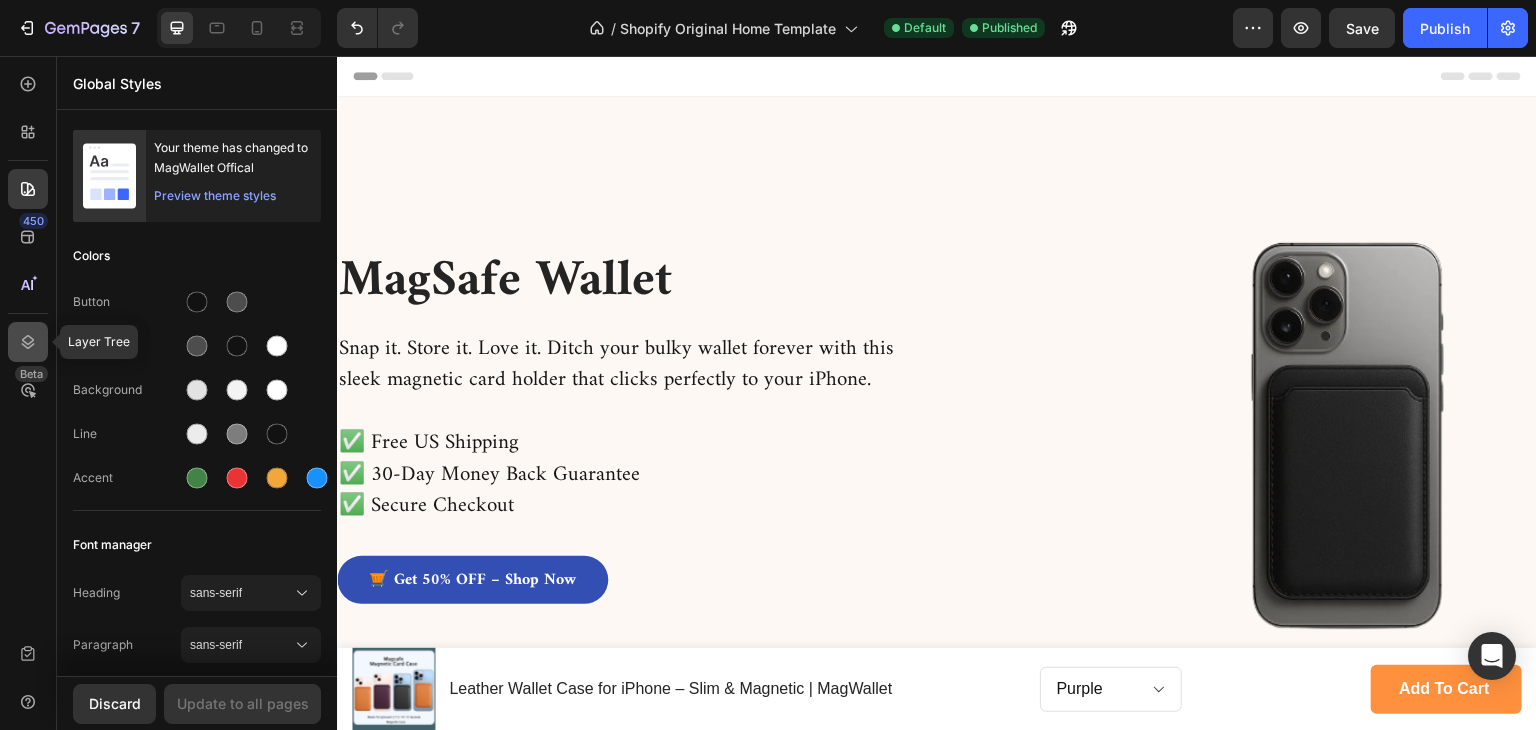 click 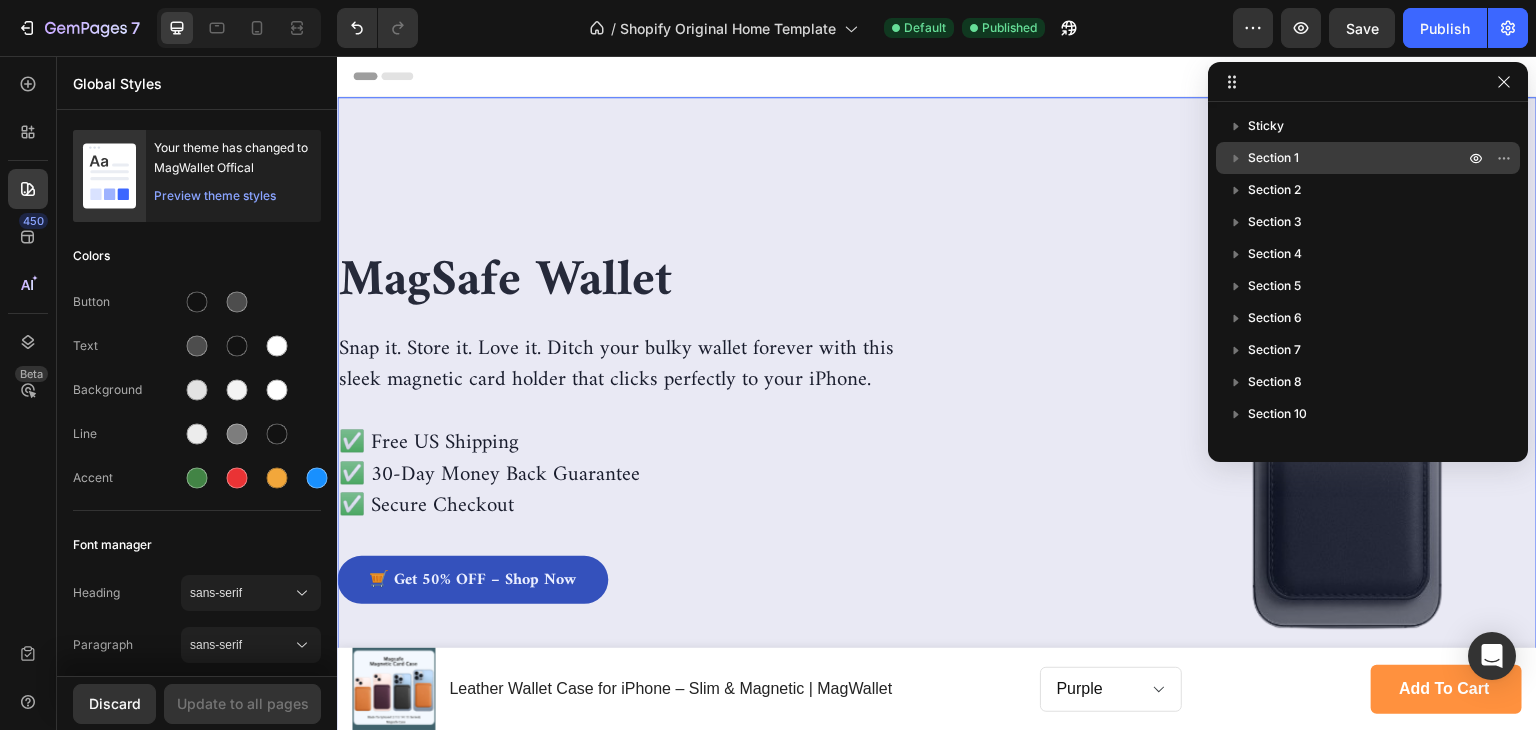 click 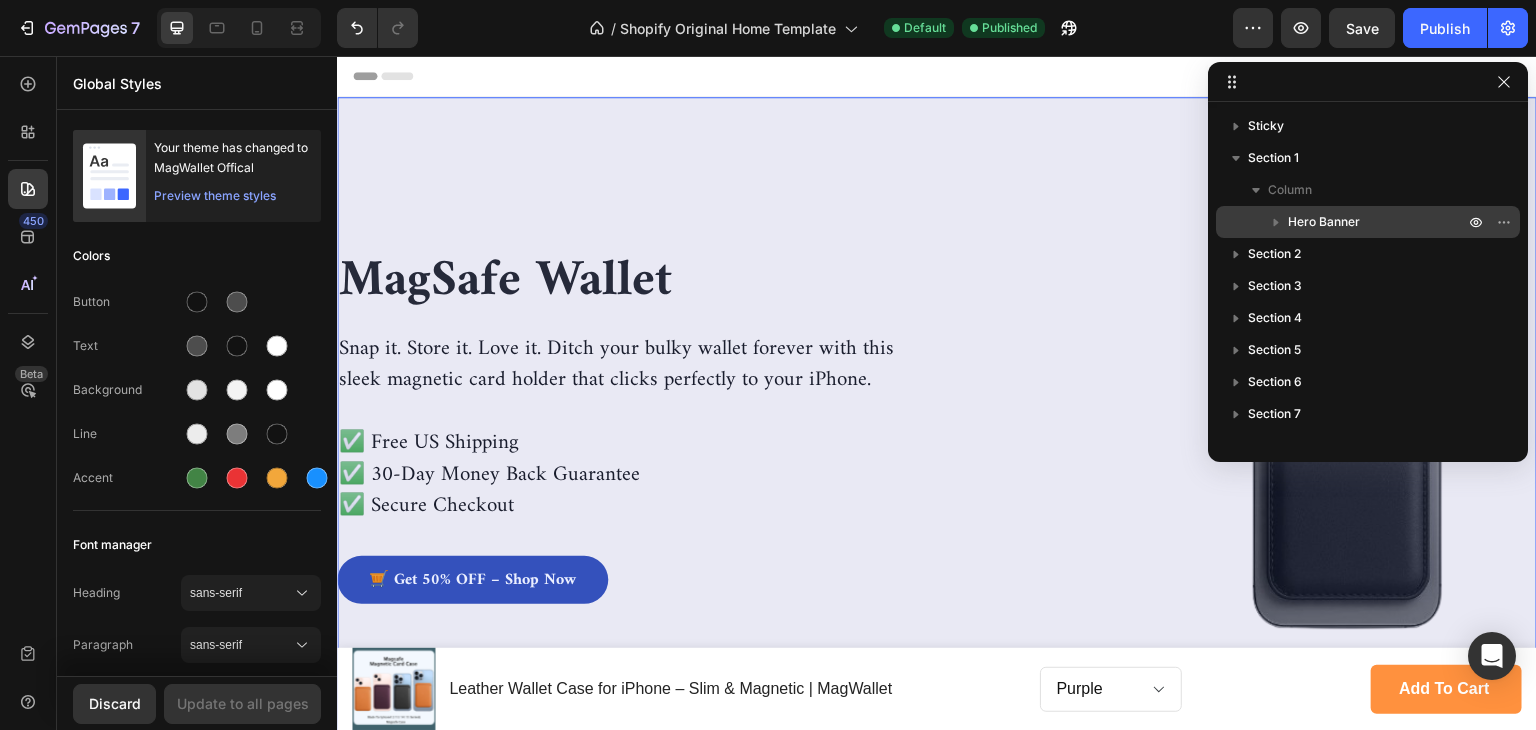 click 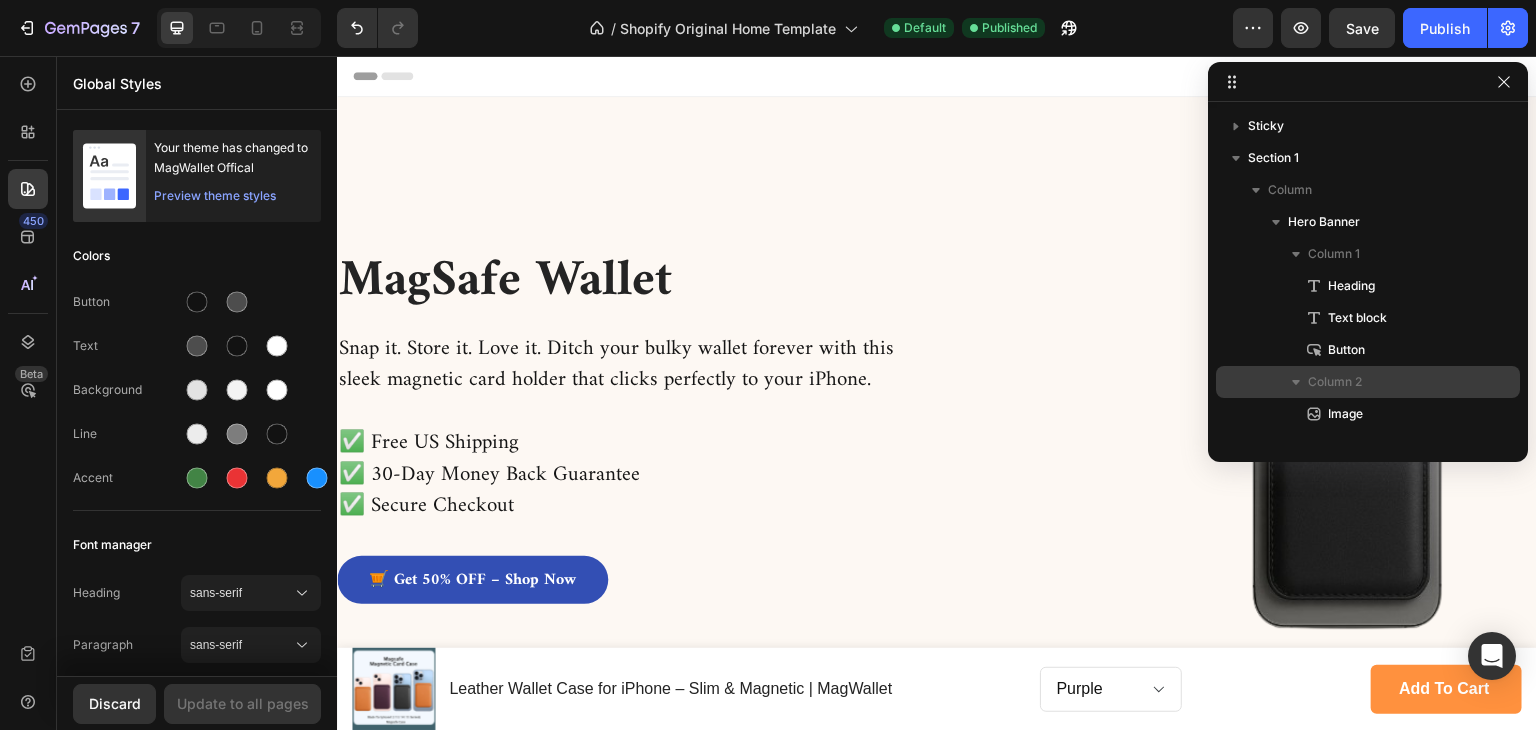 scroll, scrollTop: 100, scrollLeft: 0, axis: vertical 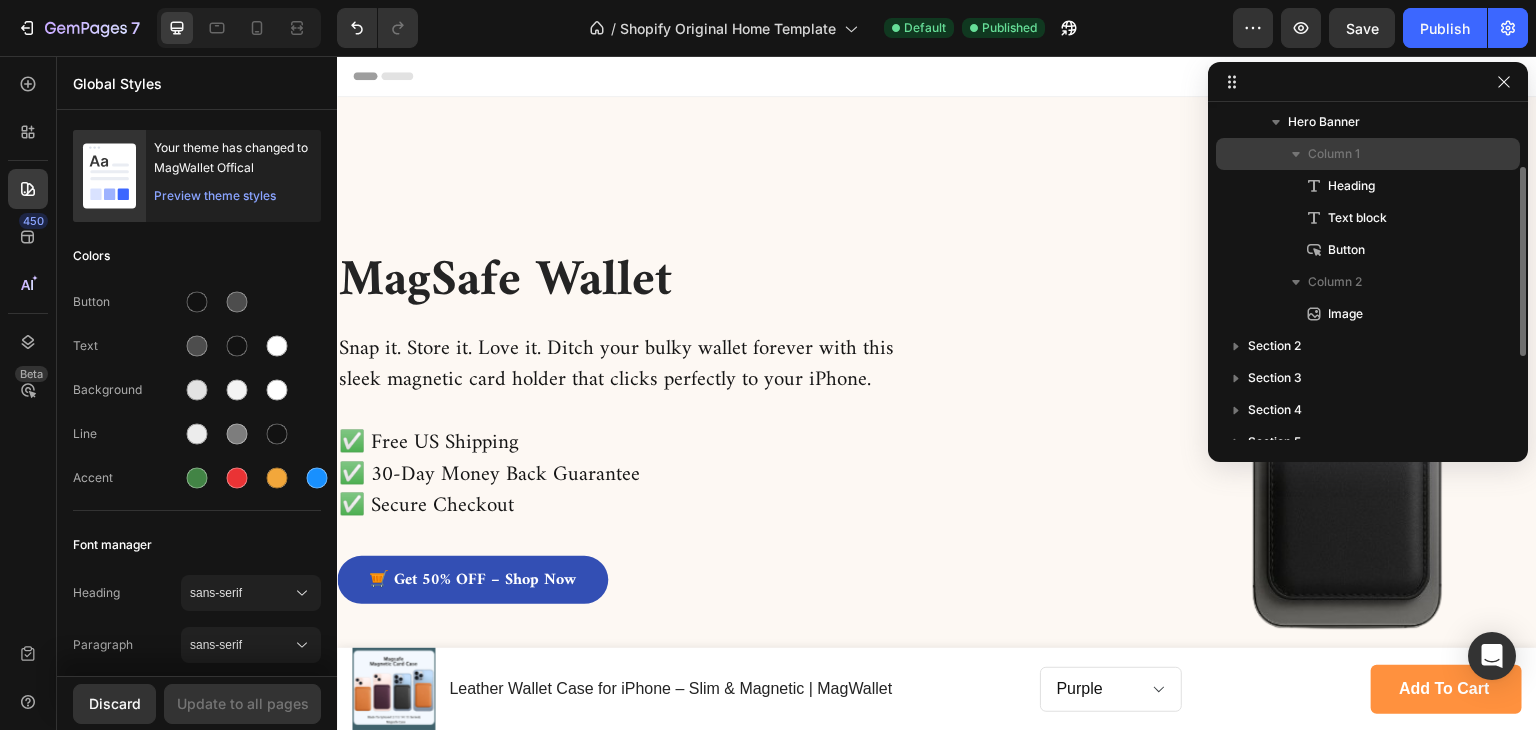 click on "Column 1" at bounding box center (1334, 154) 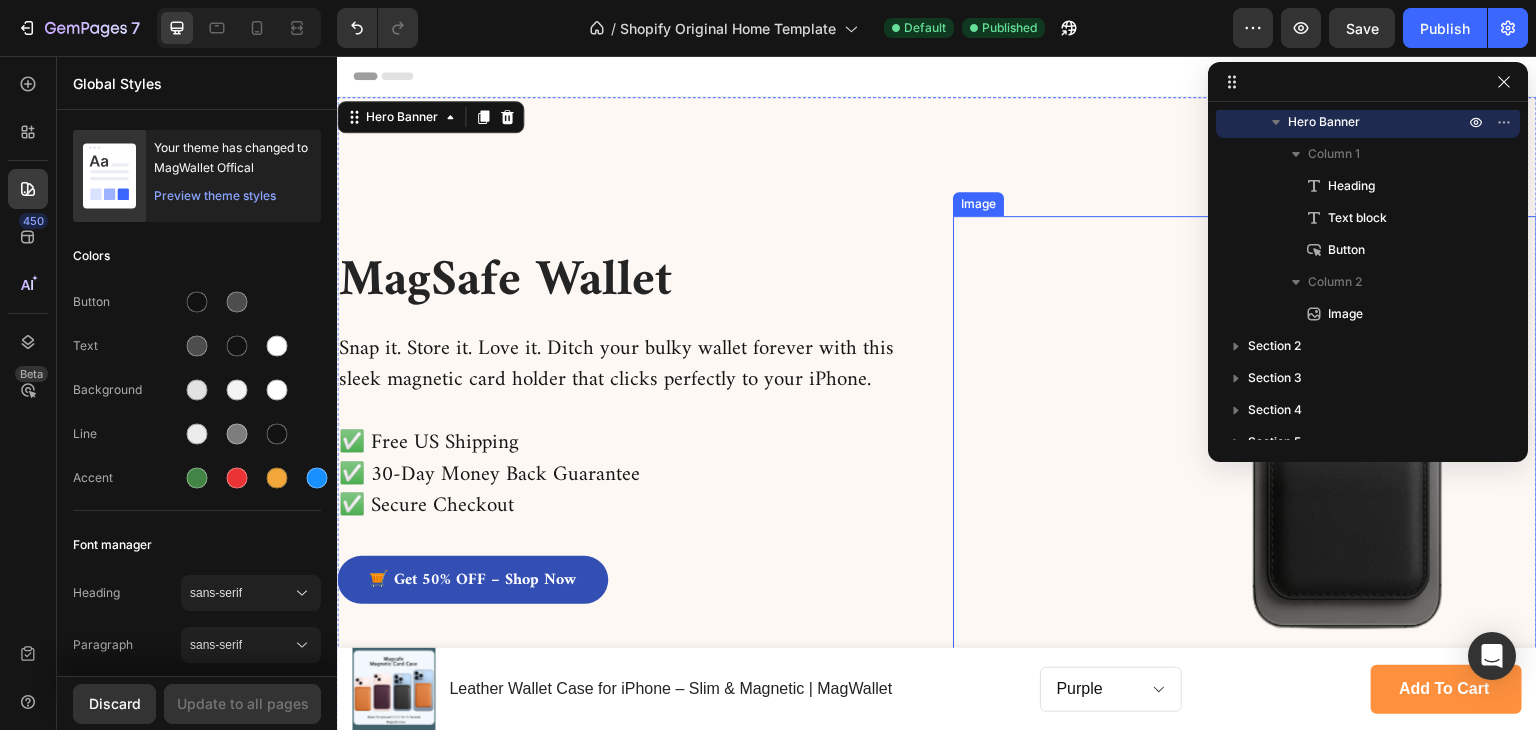 scroll, scrollTop: 200, scrollLeft: 0, axis: vertical 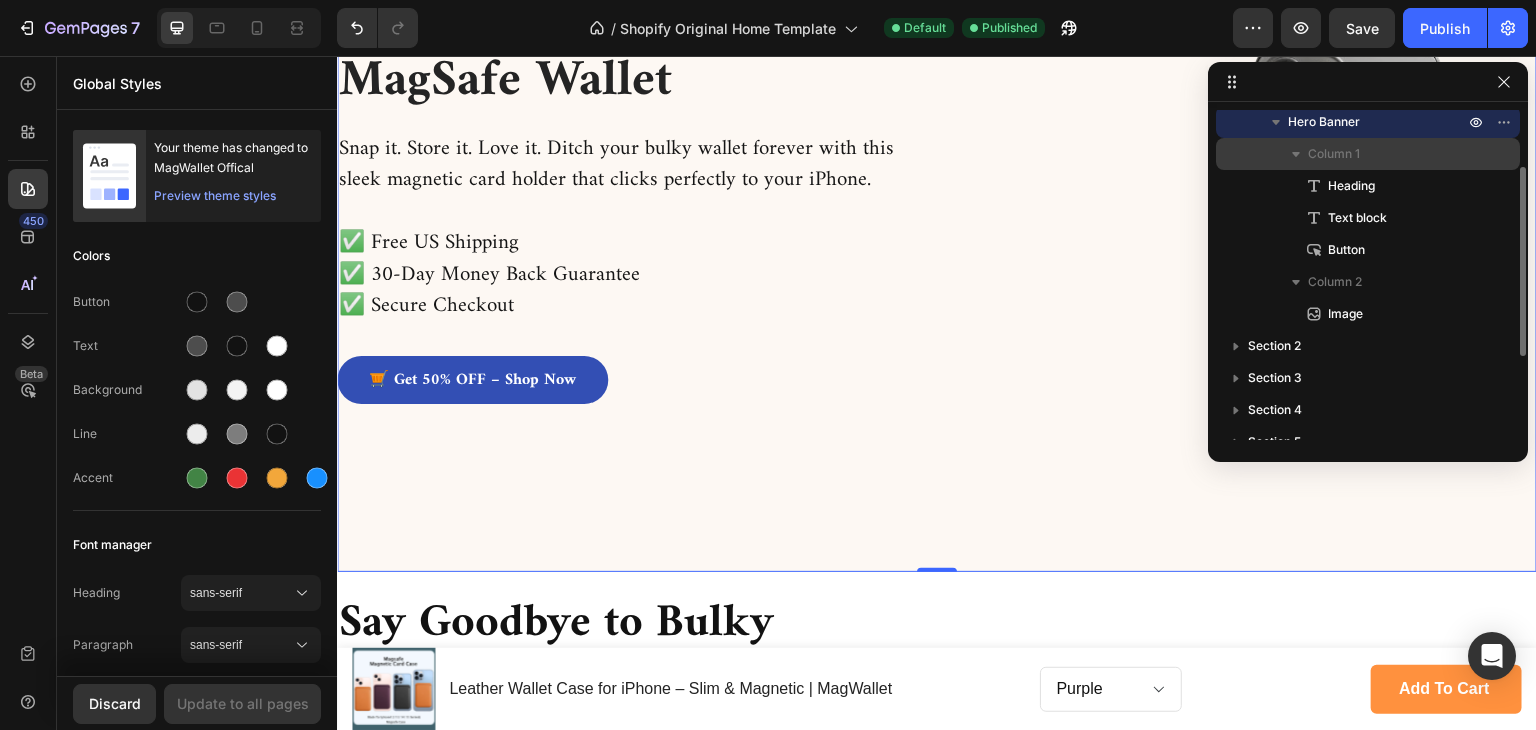 click on "Column 1" at bounding box center [1334, 154] 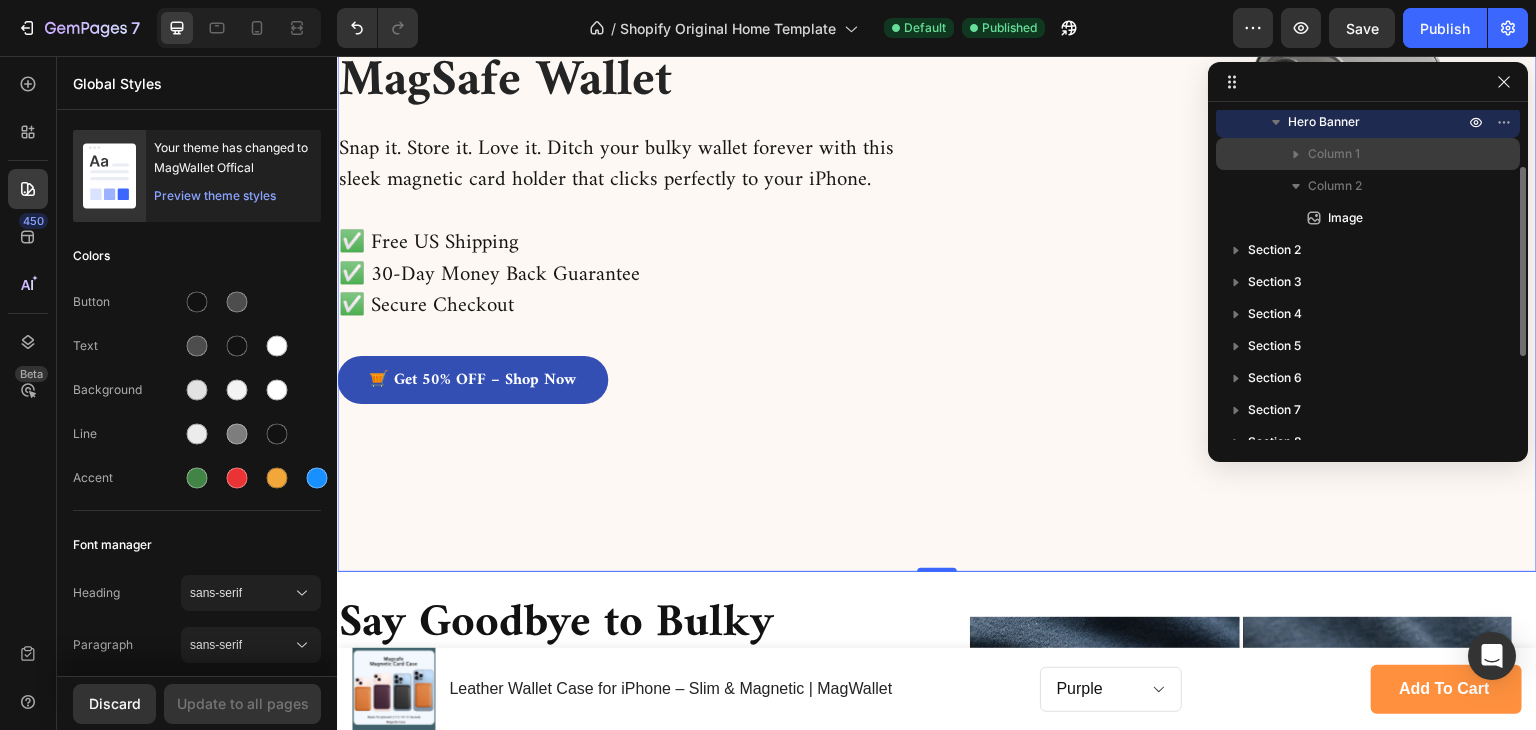 click on "Column 1" at bounding box center (1334, 154) 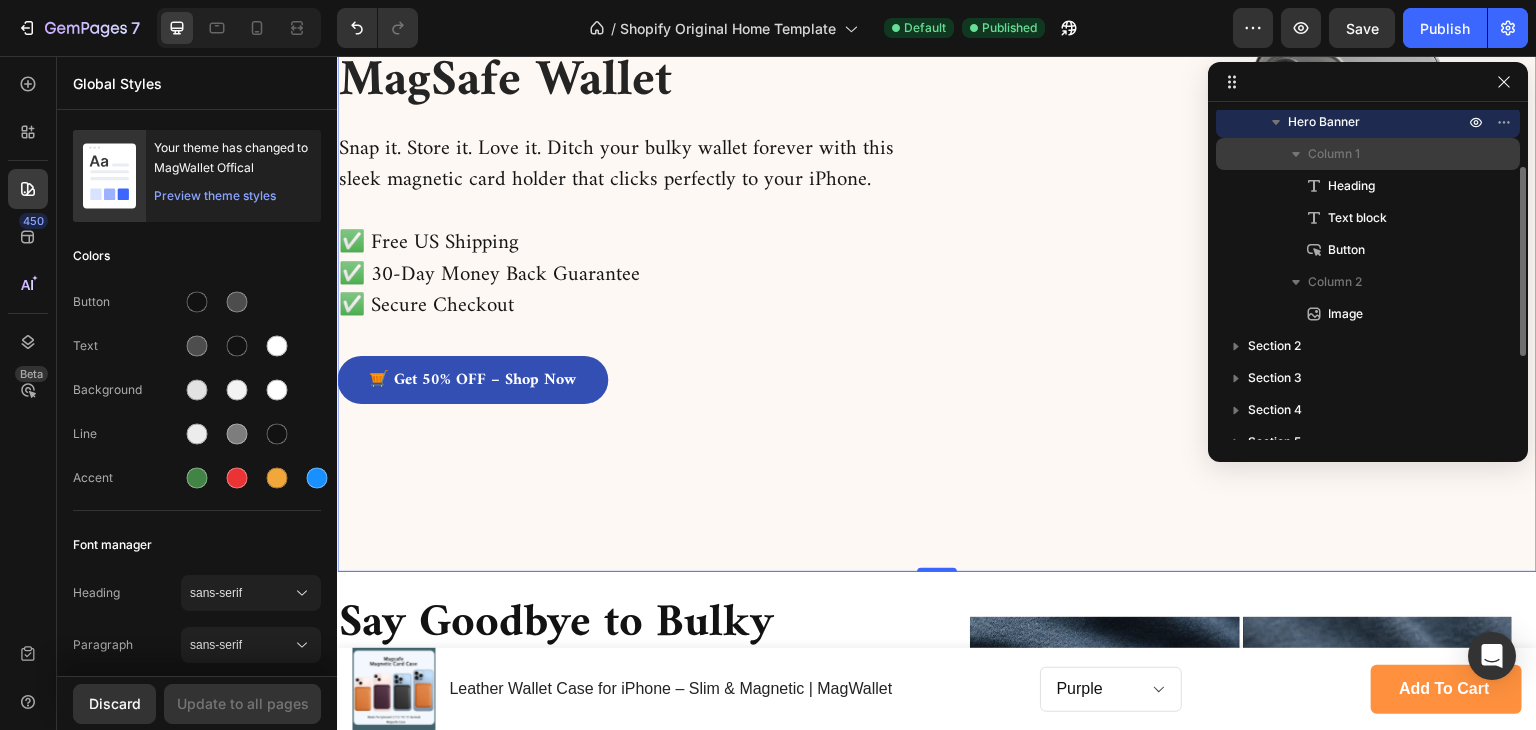 click on "Column 1" at bounding box center [1334, 154] 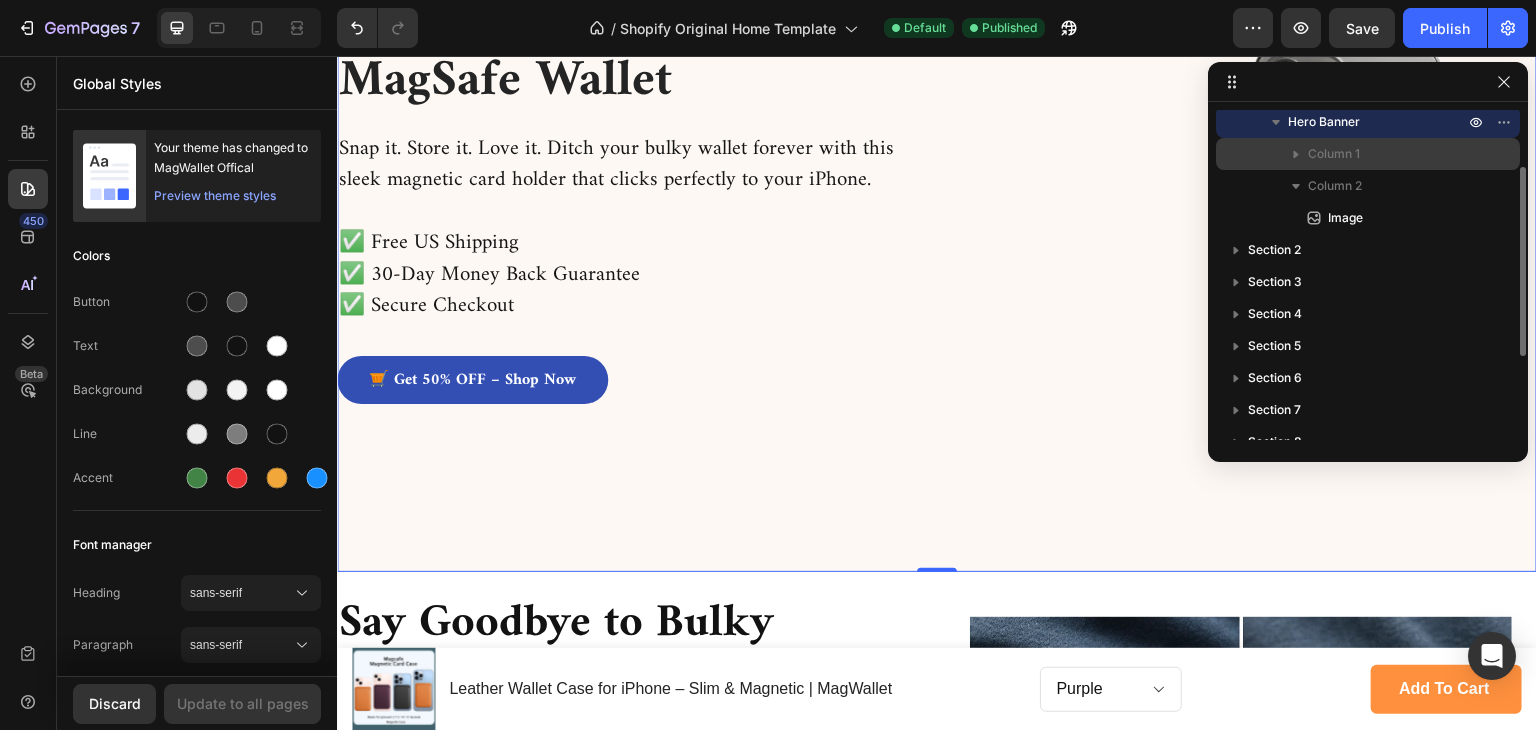 click on "Column 1" at bounding box center (1334, 154) 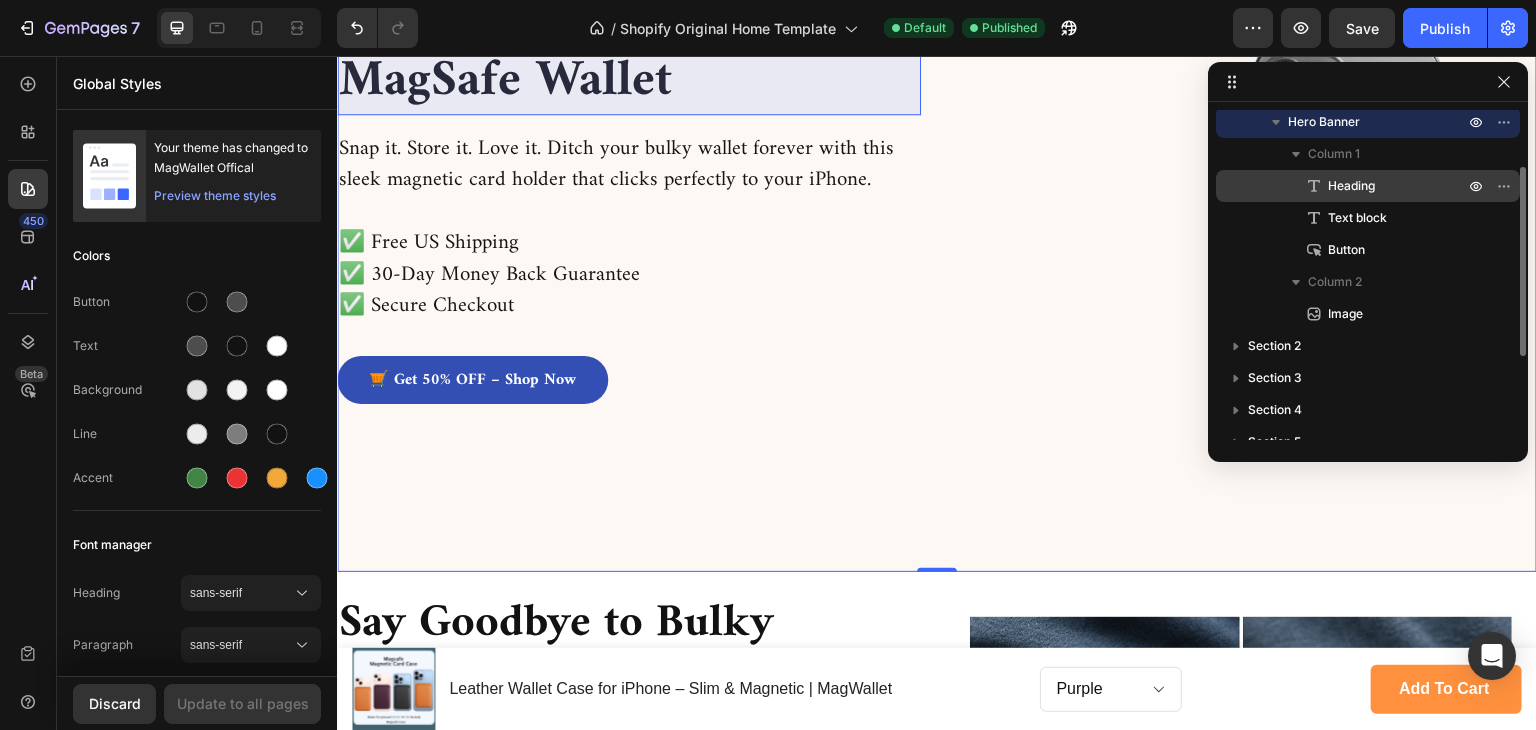 click 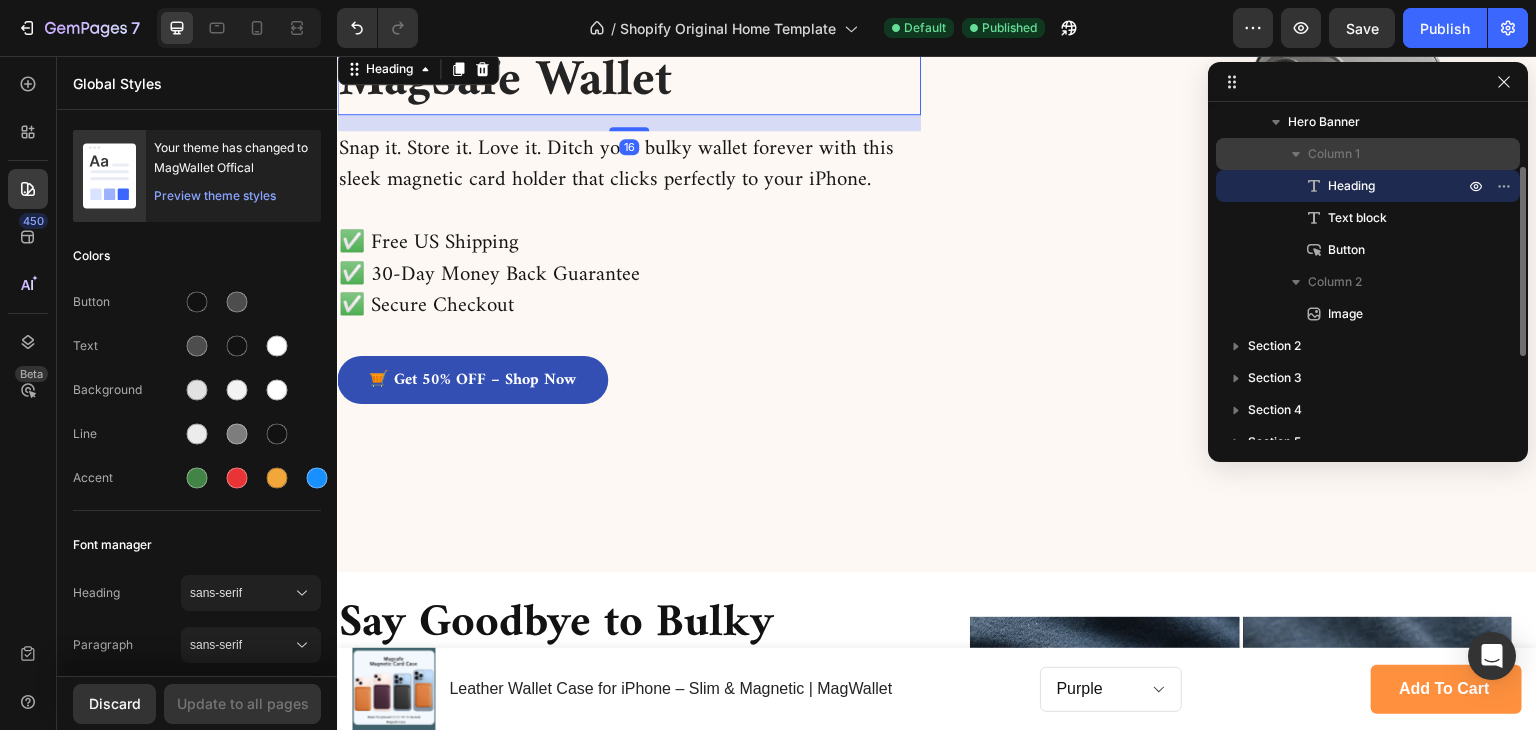 click on "Column 1" at bounding box center [1334, 154] 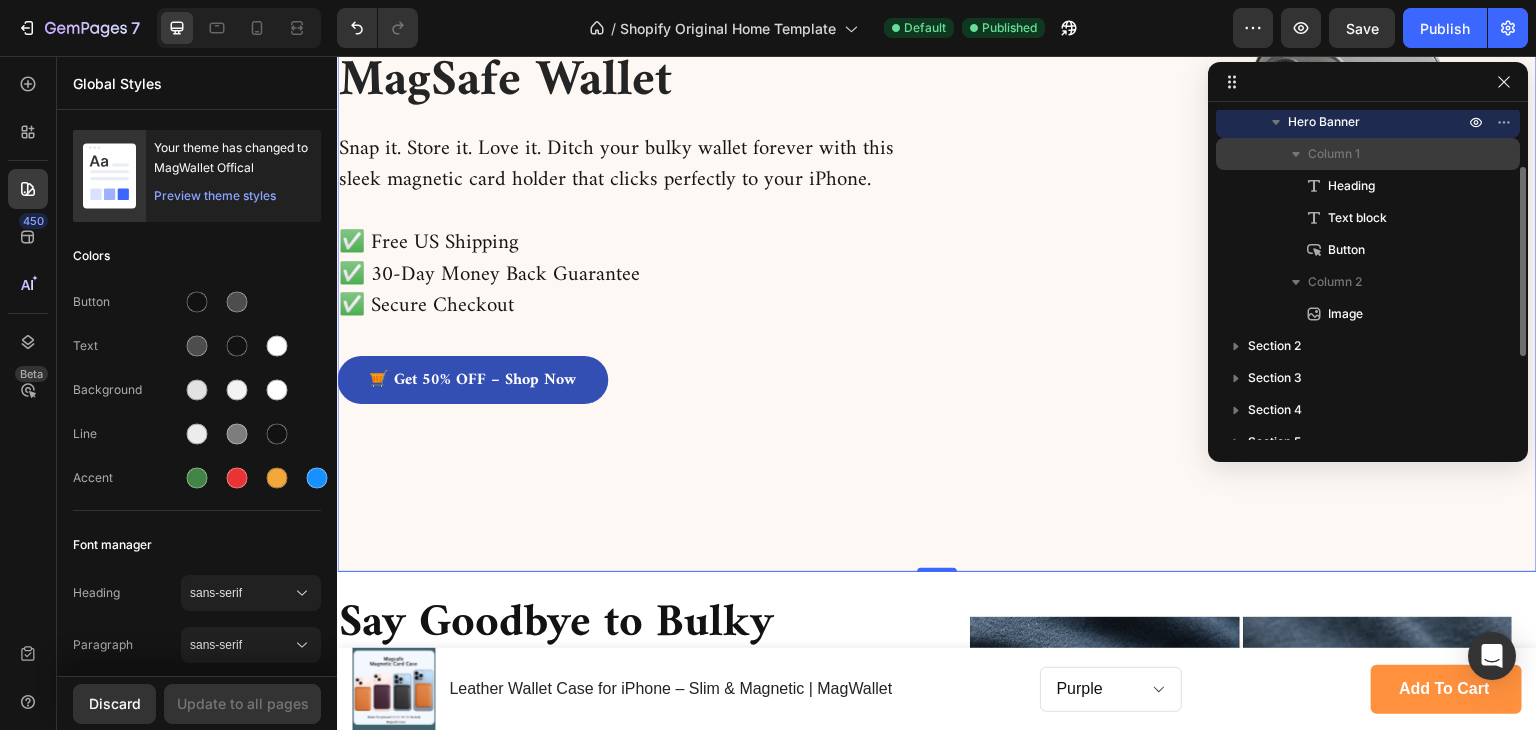 click on "Column 1" at bounding box center (1388, 154) 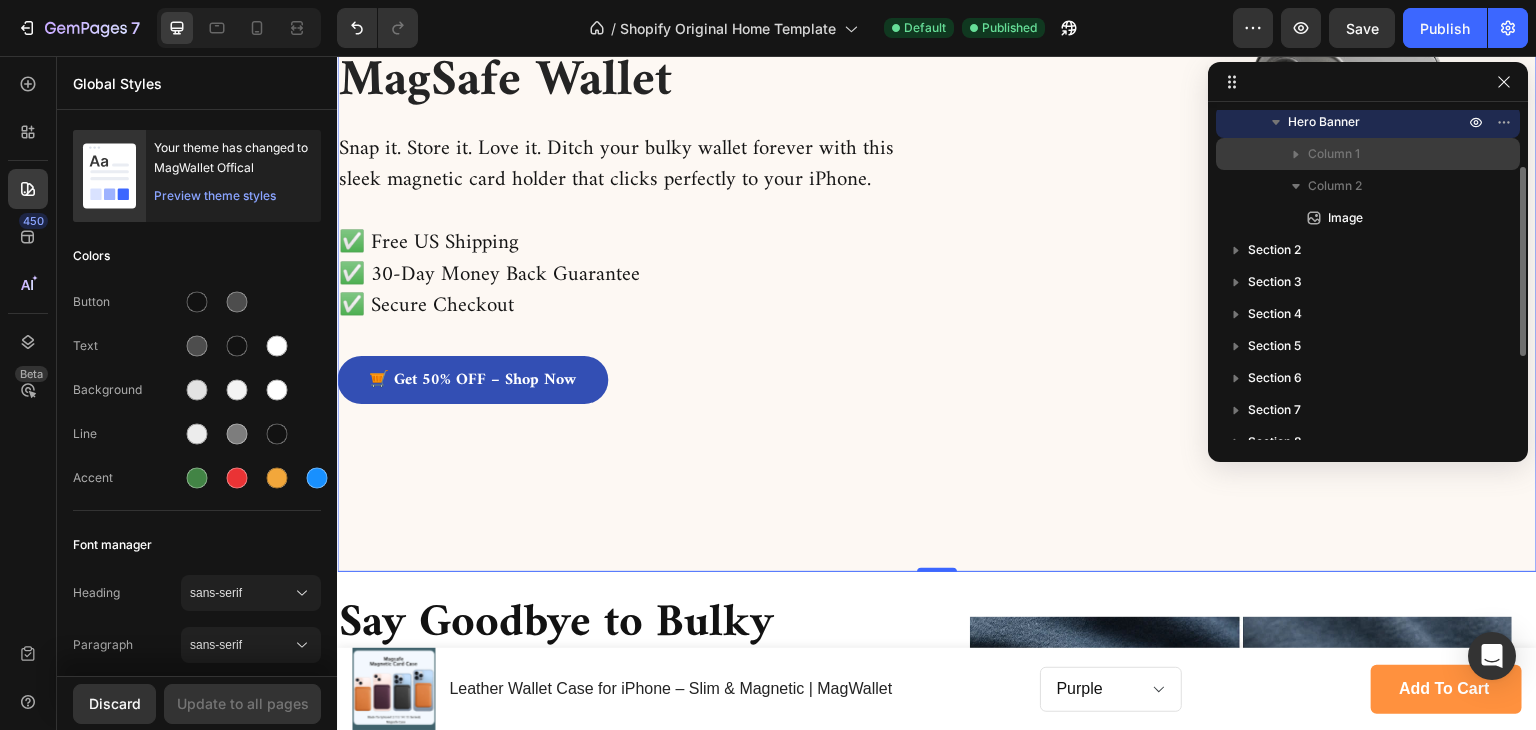 click on "Column 1" at bounding box center (1388, 154) 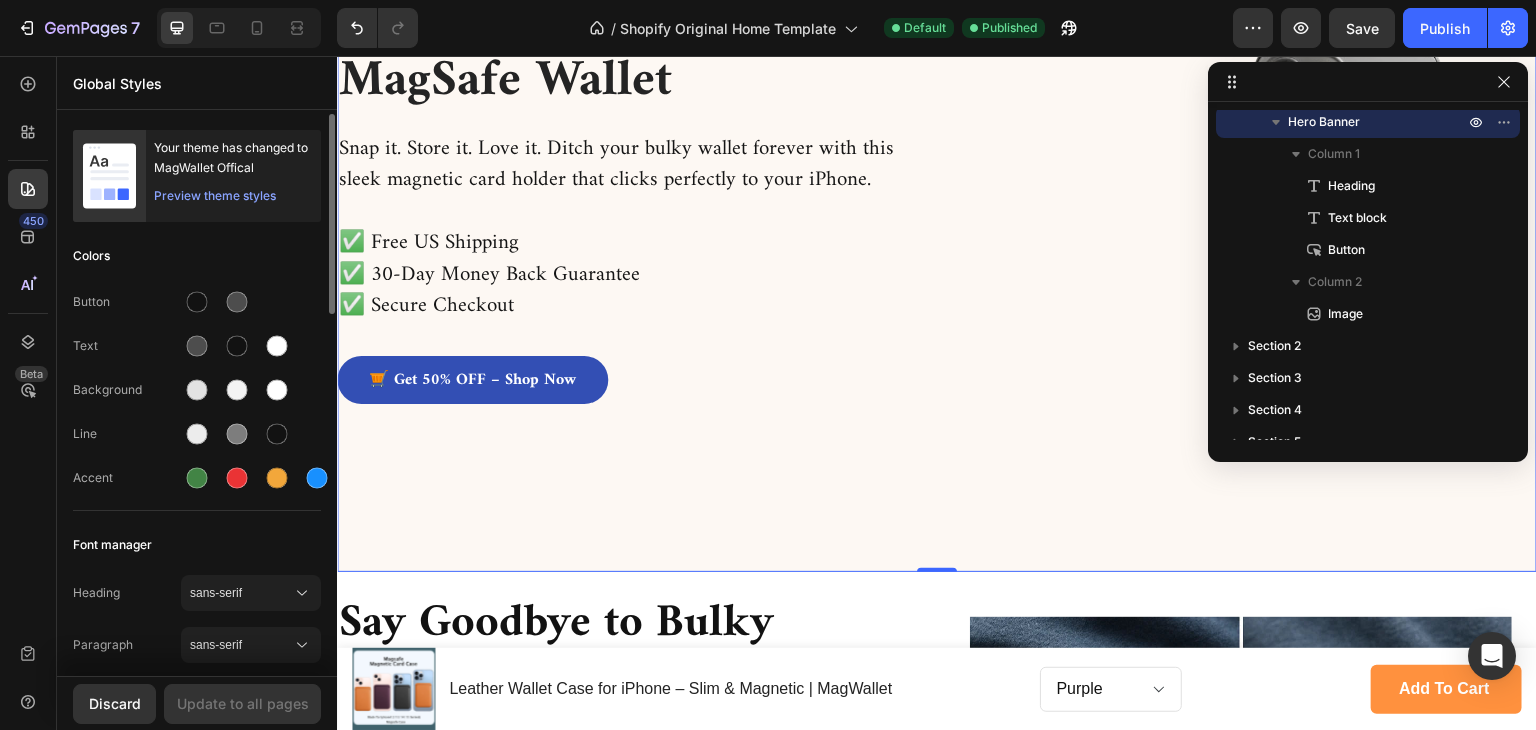 scroll, scrollTop: 500, scrollLeft: 0, axis: vertical 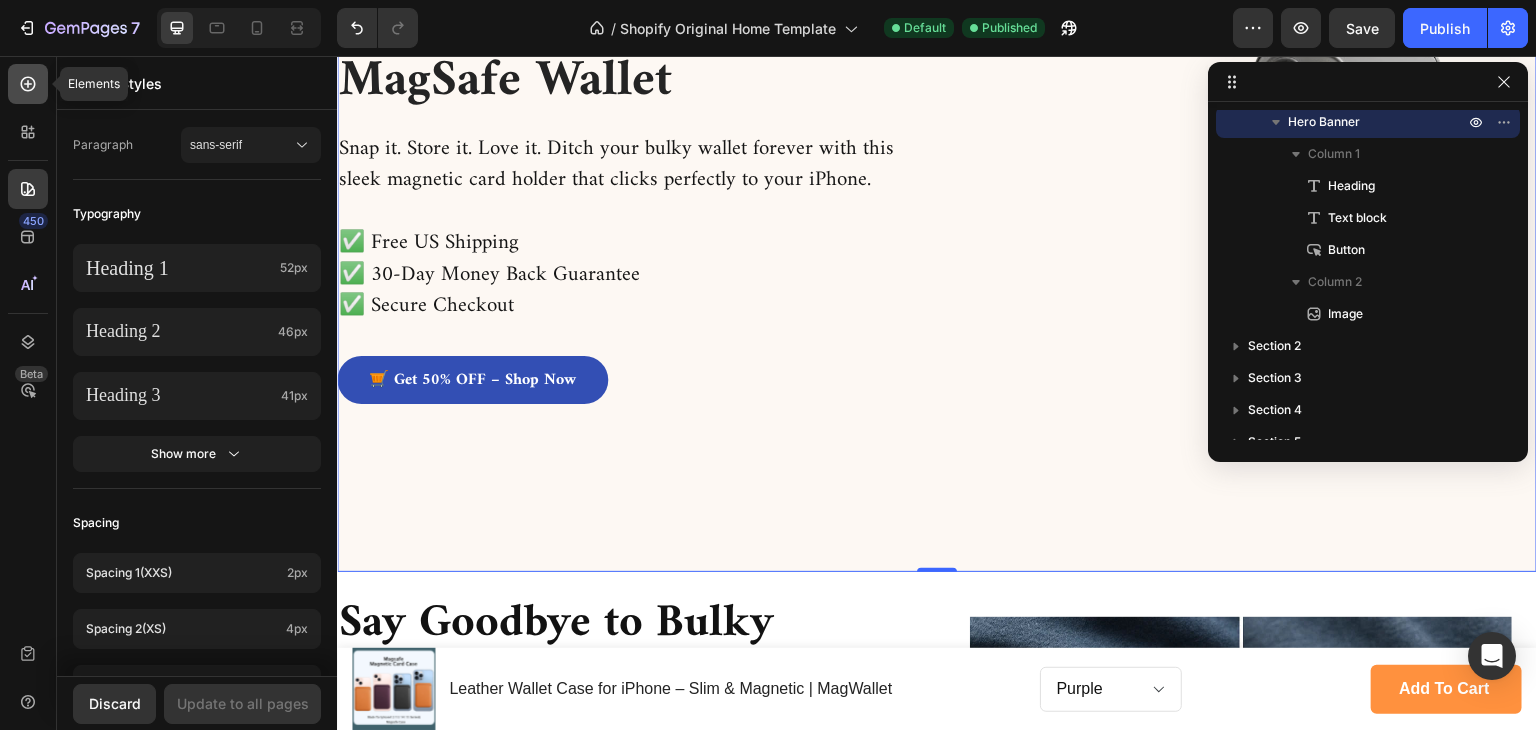 click 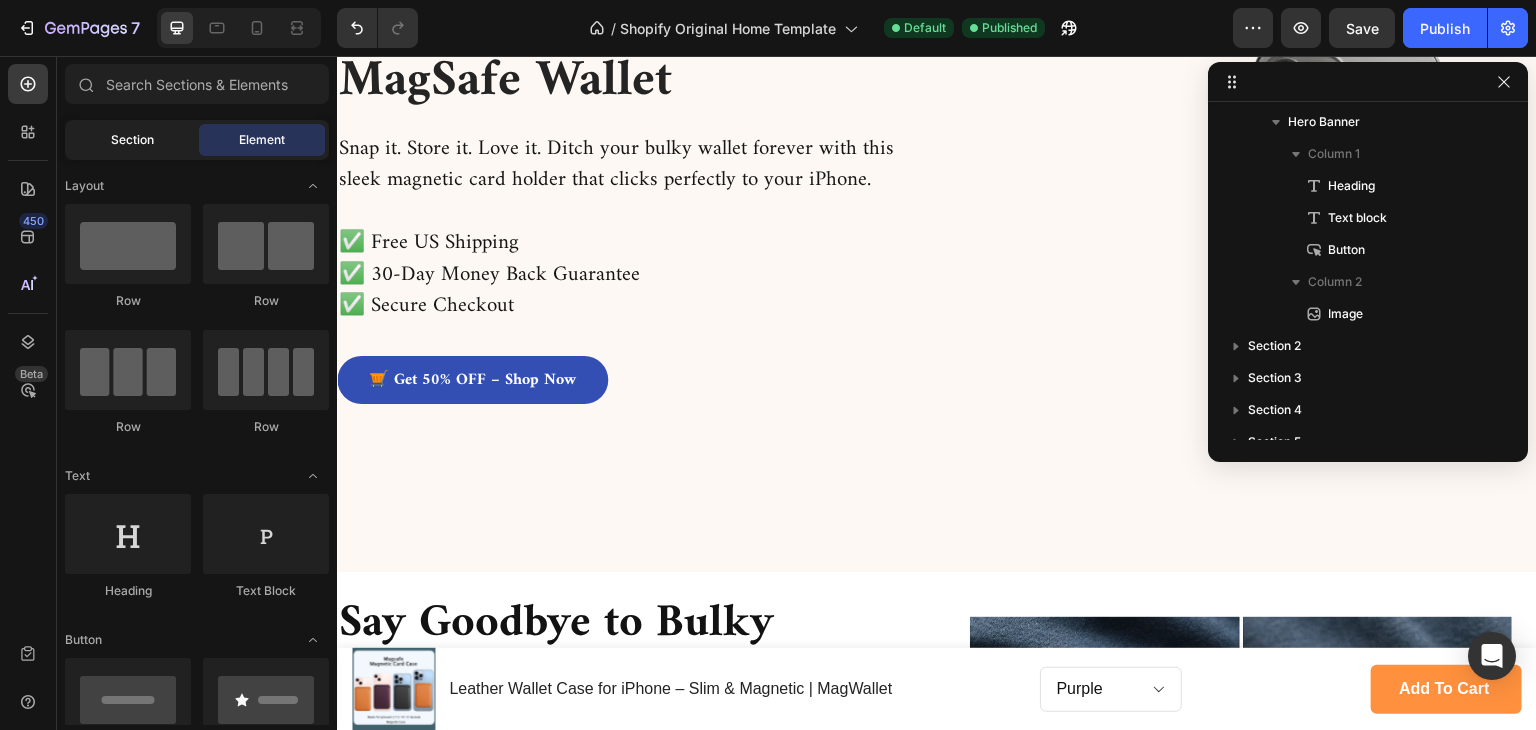 click on "Section" 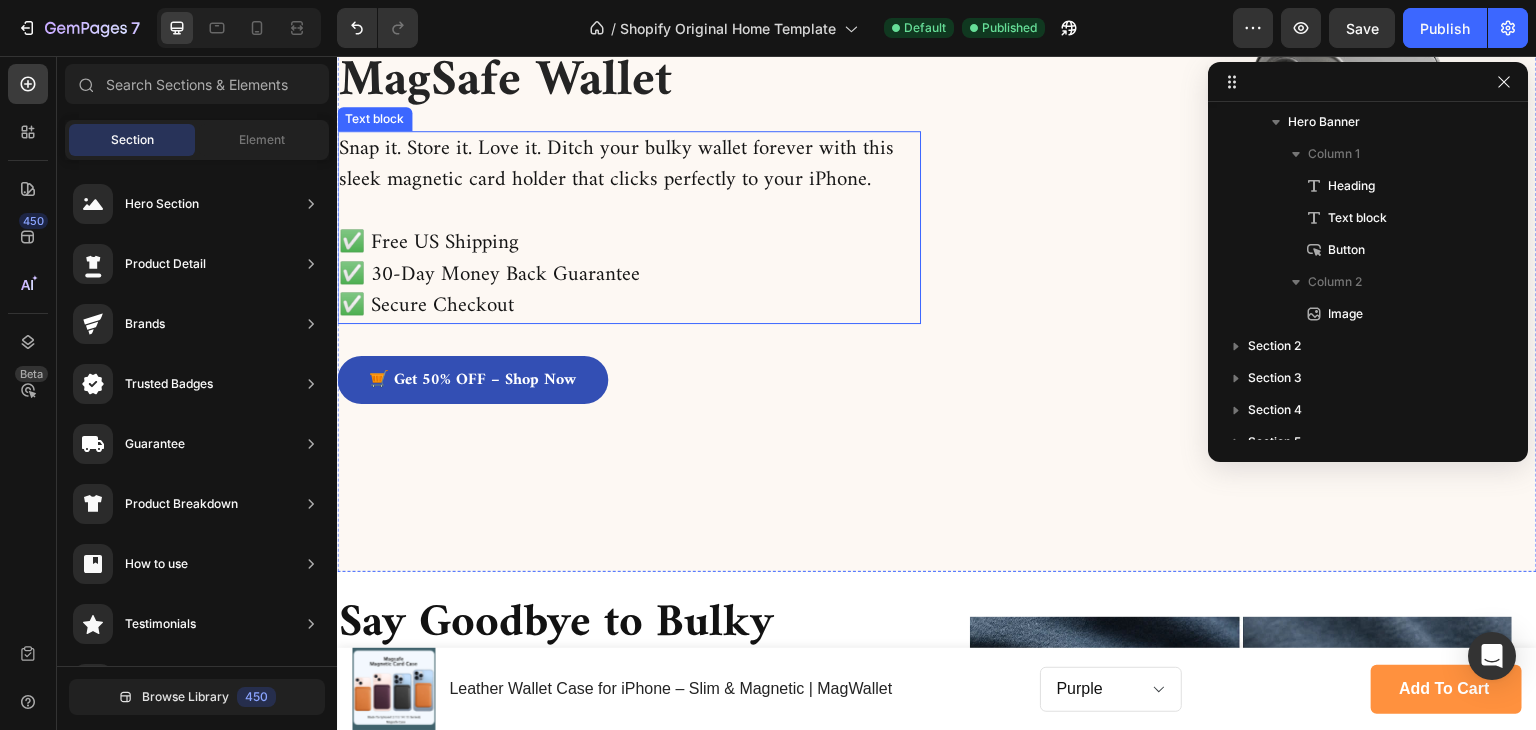 click on "✅ 30-Day Money Back Guarantee" at bounding box center (619, 275) 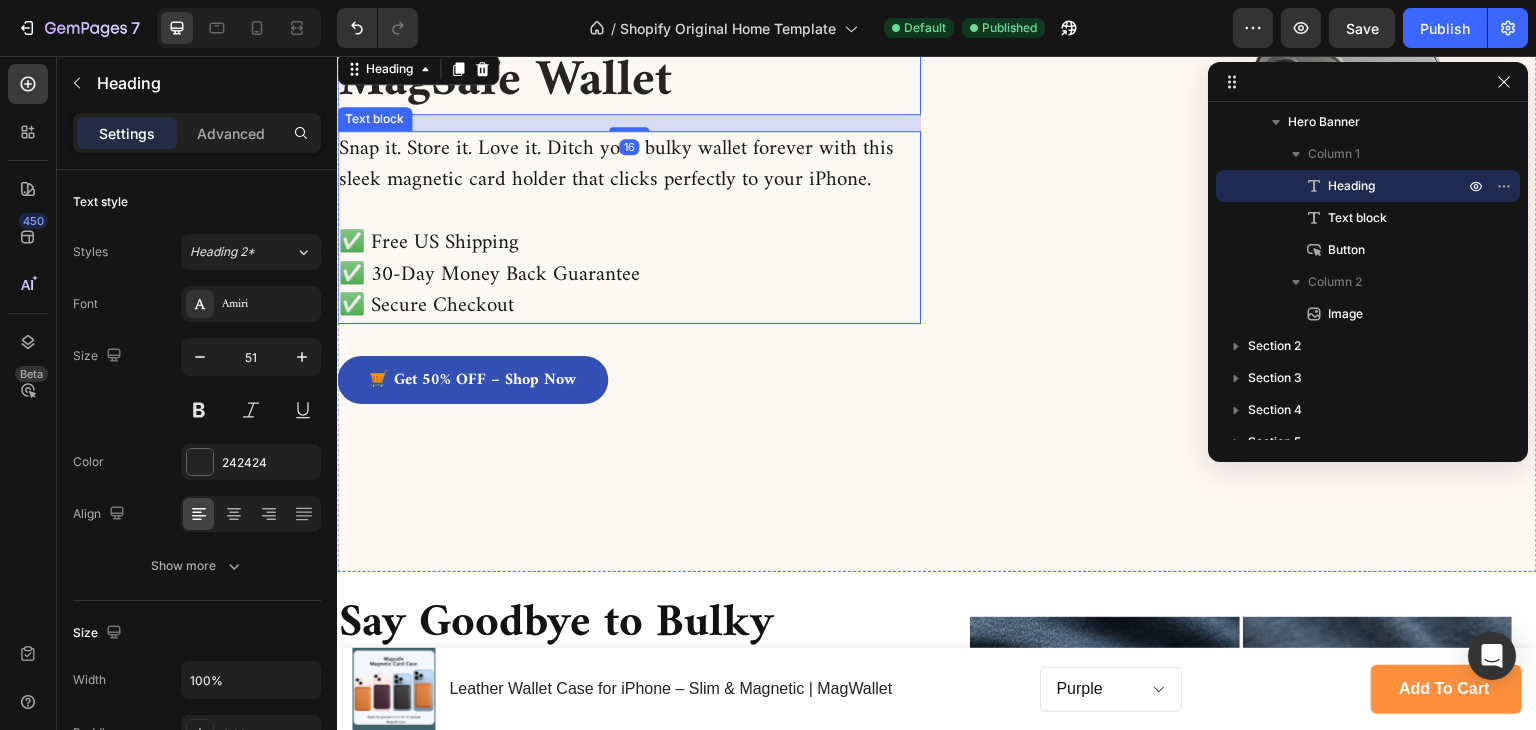 scroll, scrollTop: 0, scrollLeft: 0, axis: both 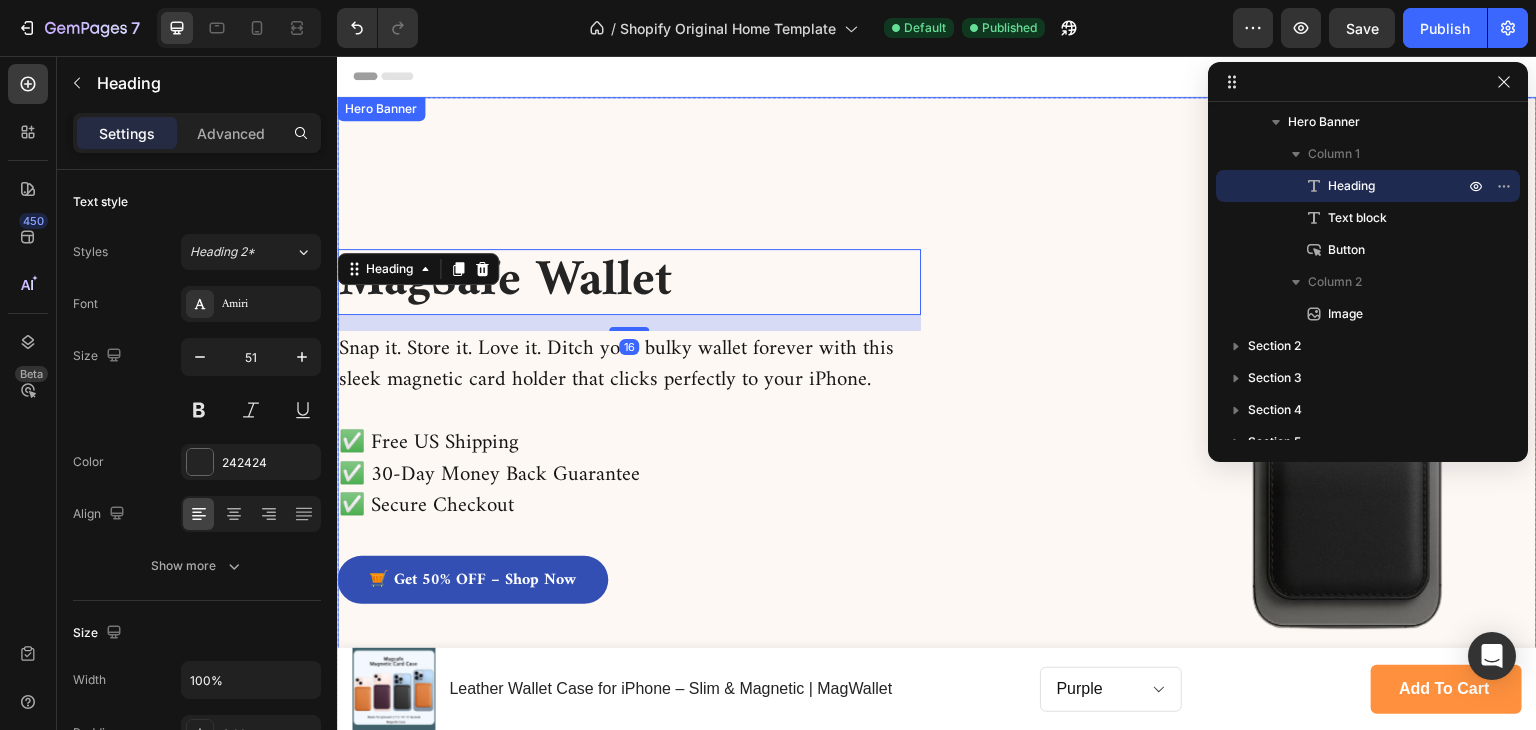 click on "MagSafe Wallet Heading   16 Snap it. Store it. Love it. Ditch your bulky wallet forever with this sleek magnetic card holder that clicks perfectly to your iPhone.   ✅ Free US Shipping ✅ 30-Day Money Back Guarantee ✅ Secure Checkout Text block 🛒 Get 50% OFF – Shop Now Button" at bounding box center (629, 435) 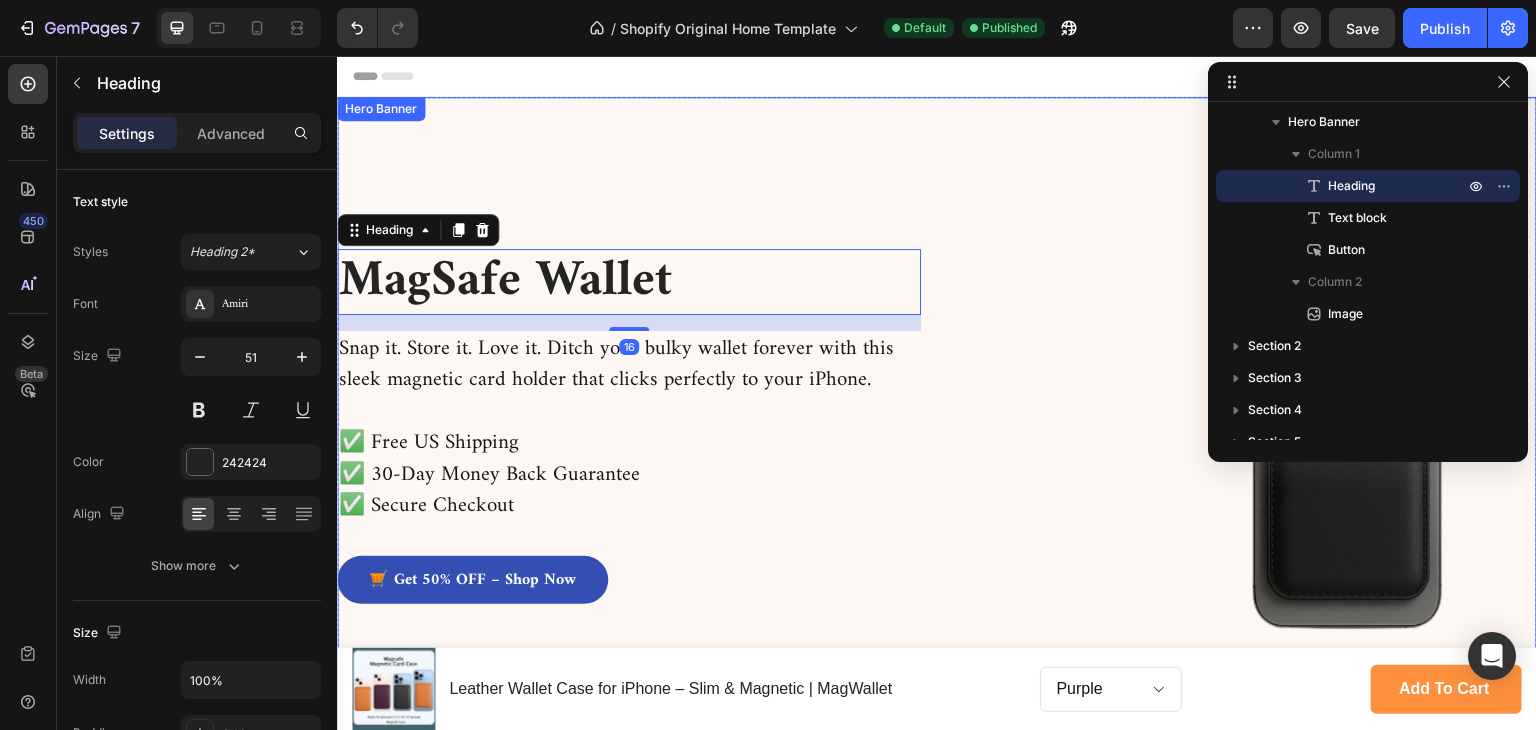 click on "MagSafe Wallet Heading   16 Snap it. Store it. Love it. Ditch your bulky wallet forever with this sleek magnetic card holder that clicks perfectly to your iPhone.   ✅ Free US Shipping ✅ 30-Day Money Back Guarantee ✅ Secure Checkout Text block 🛒 Get 50% OFF – Shop Now Button" at bounding box center [629, 435] 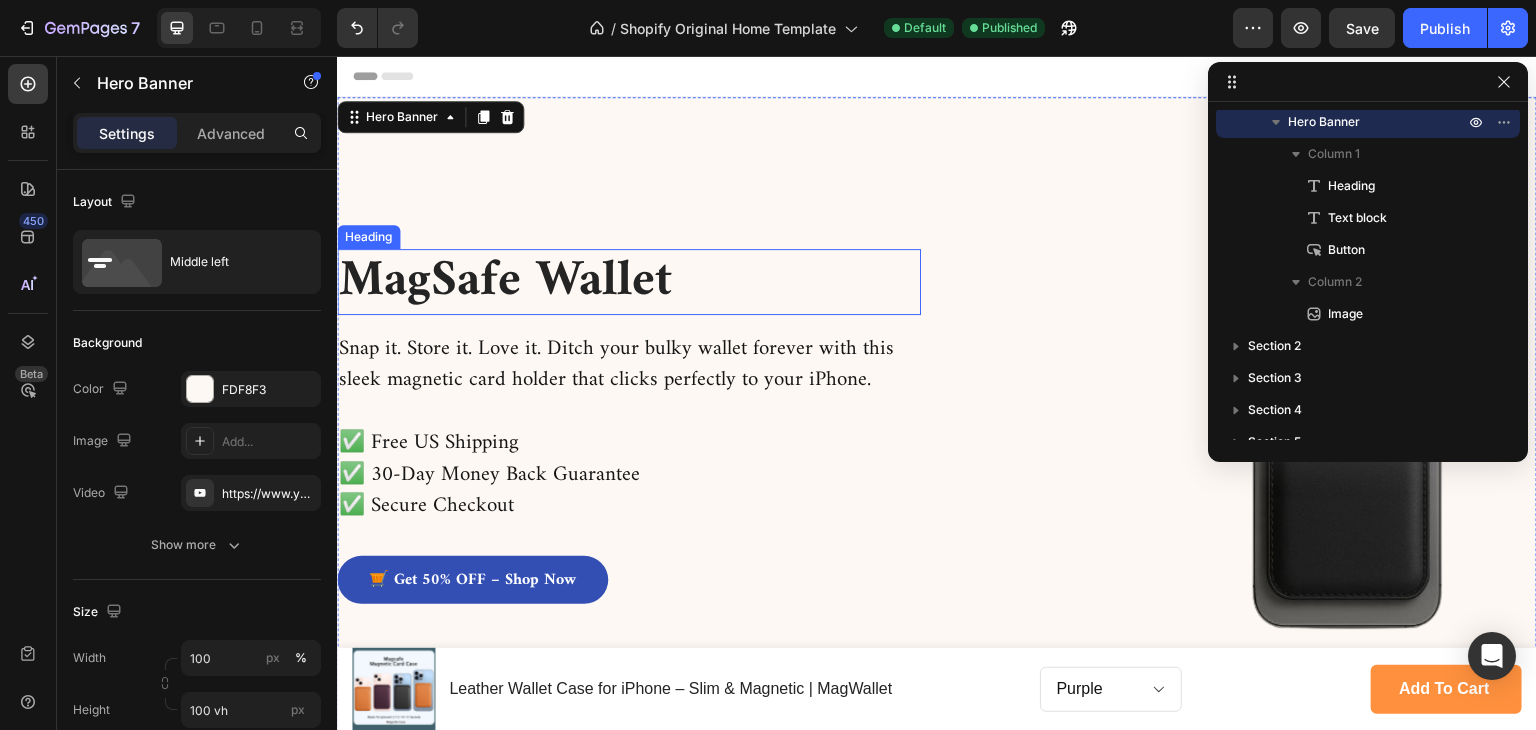 click on "MagSafe Wallet" at bounding box center [584, 281] 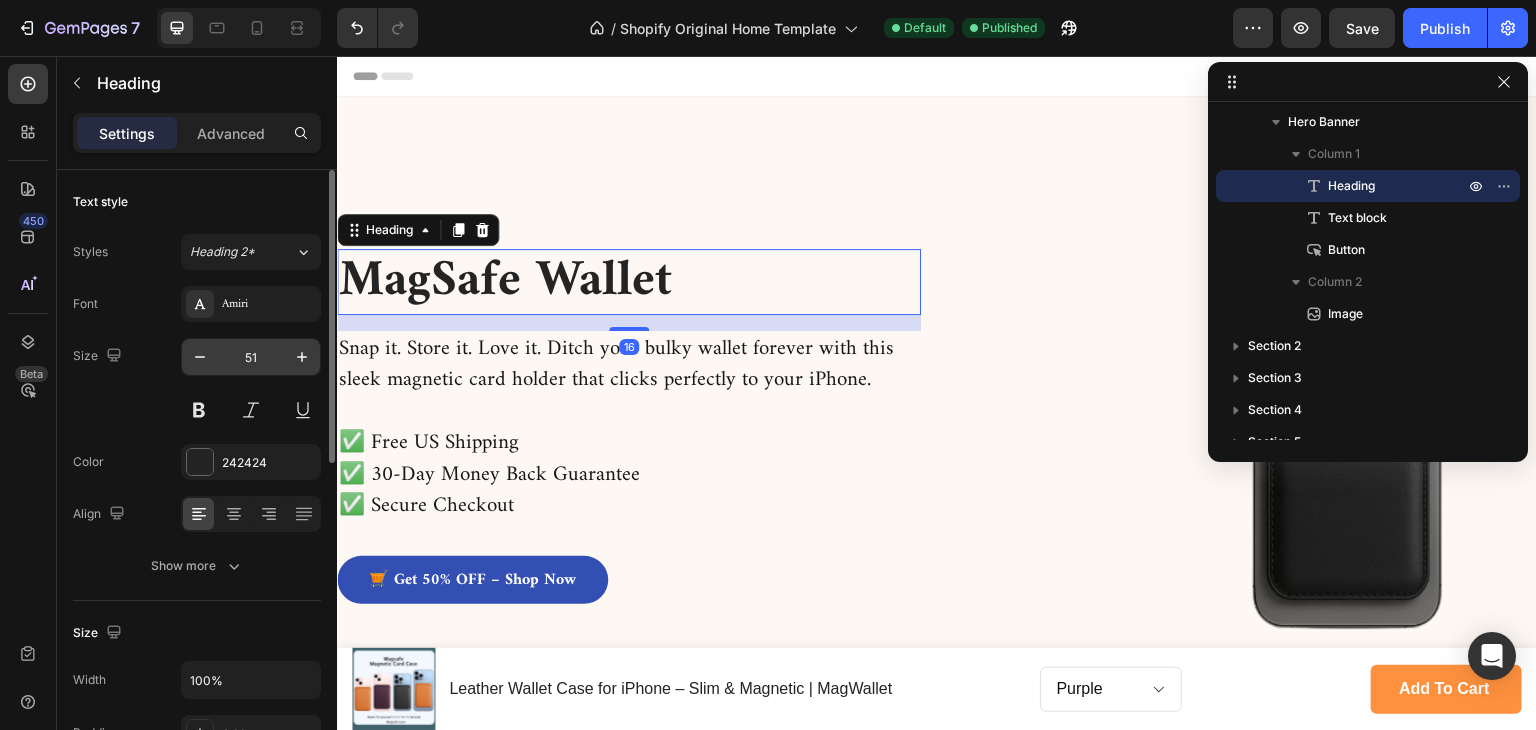 scroll, scrollTop: 100, scrollLeft: 0, axis: vertical 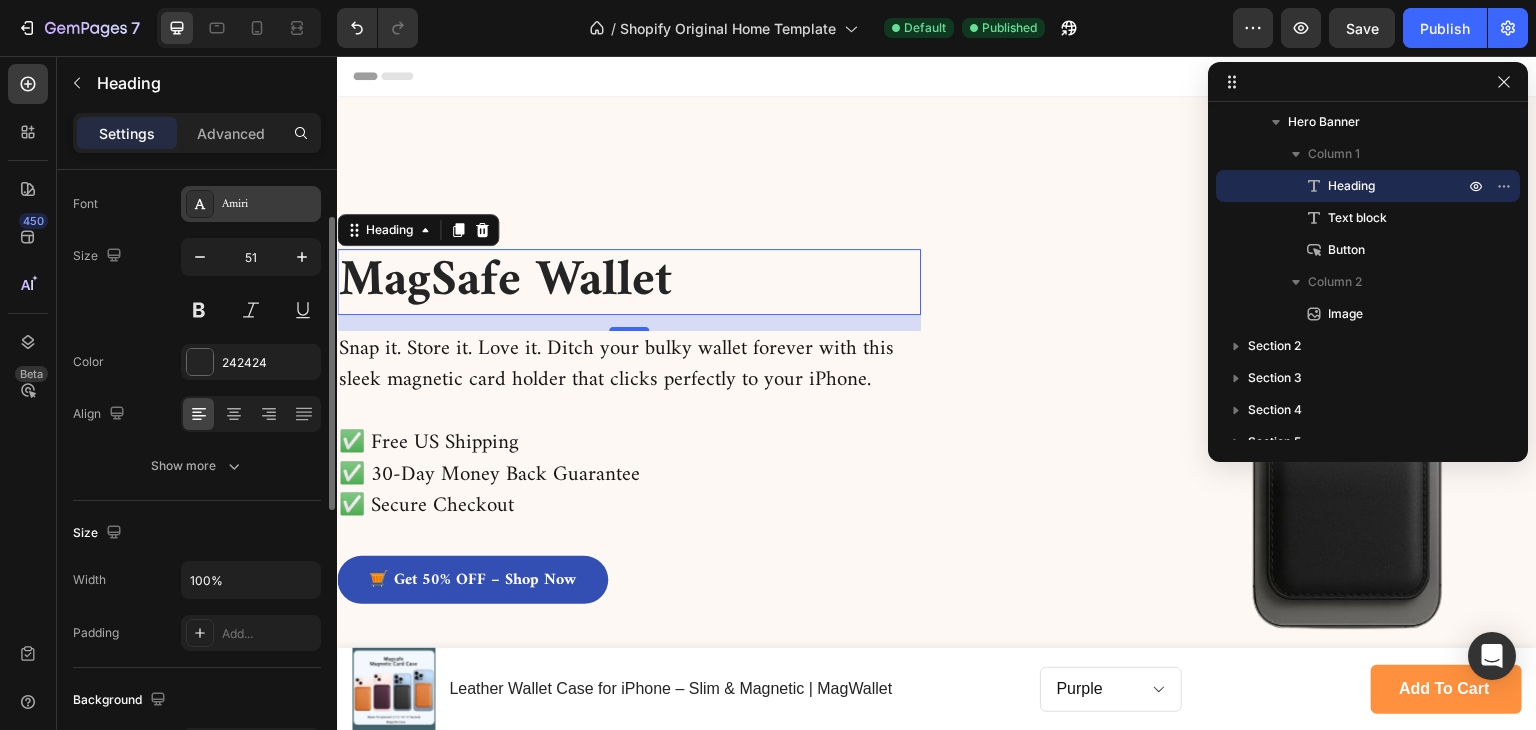 click on "Amiri" at bounding box center [269, 205] 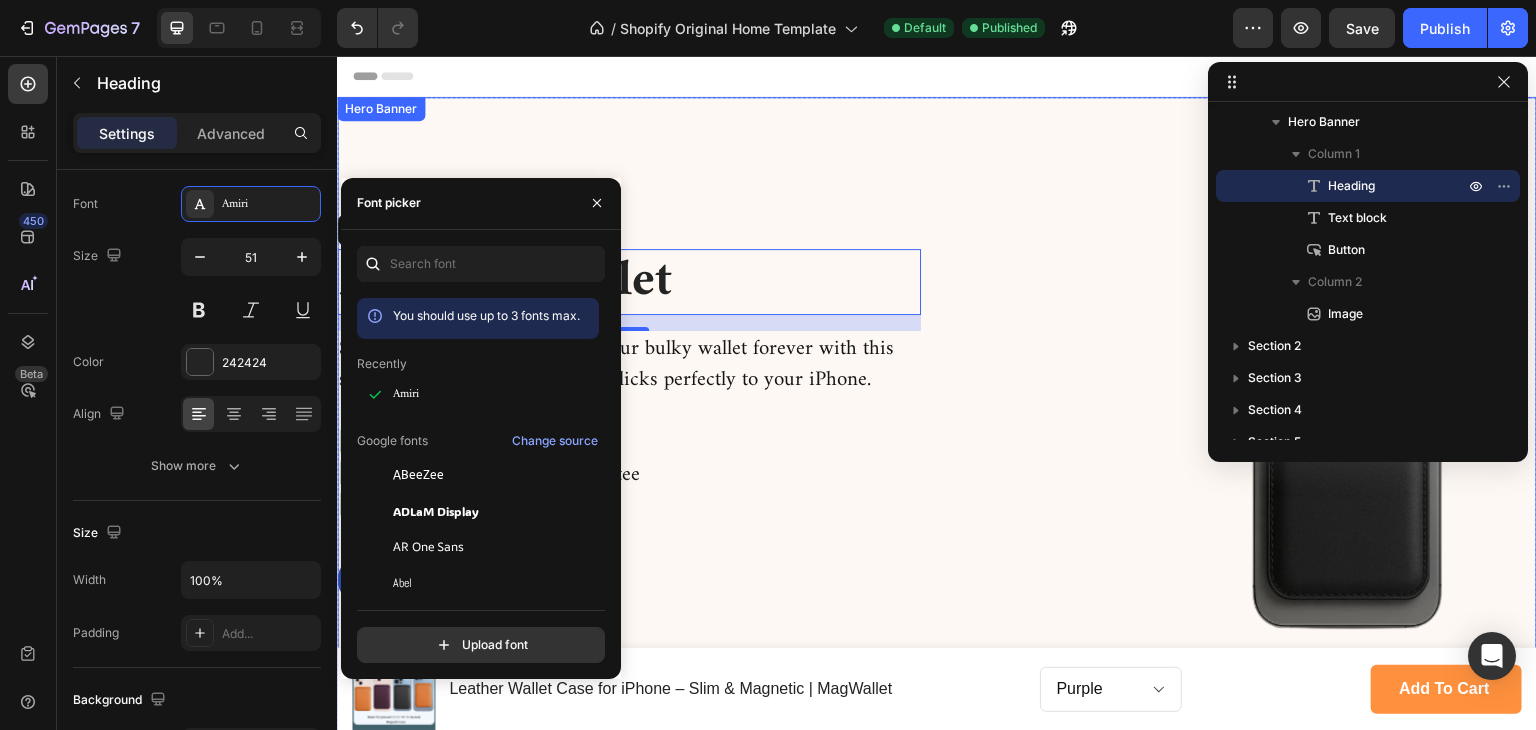 click at bounding box center (937, 434) 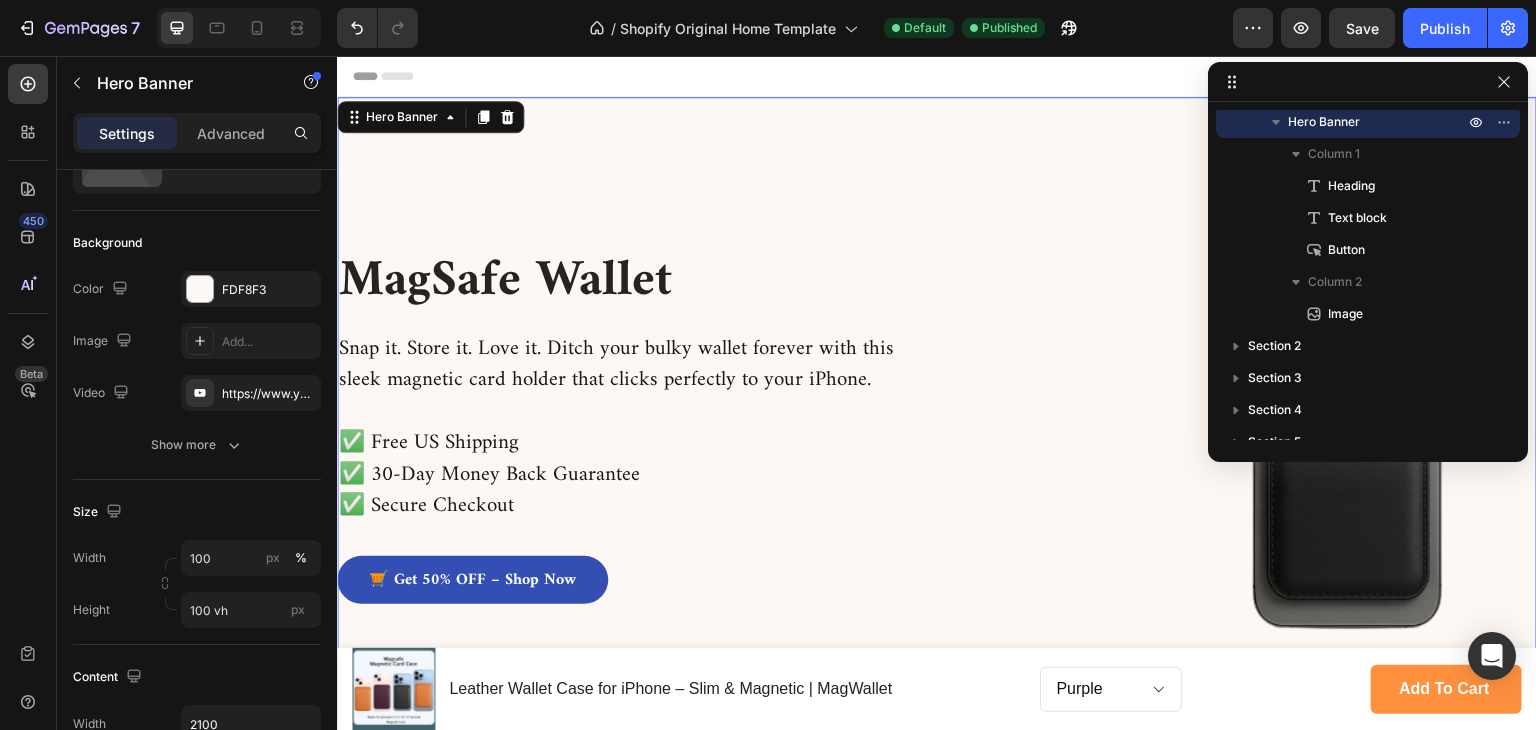 scroll, scrollTop: 0, scrollLeft: 0, axis: both 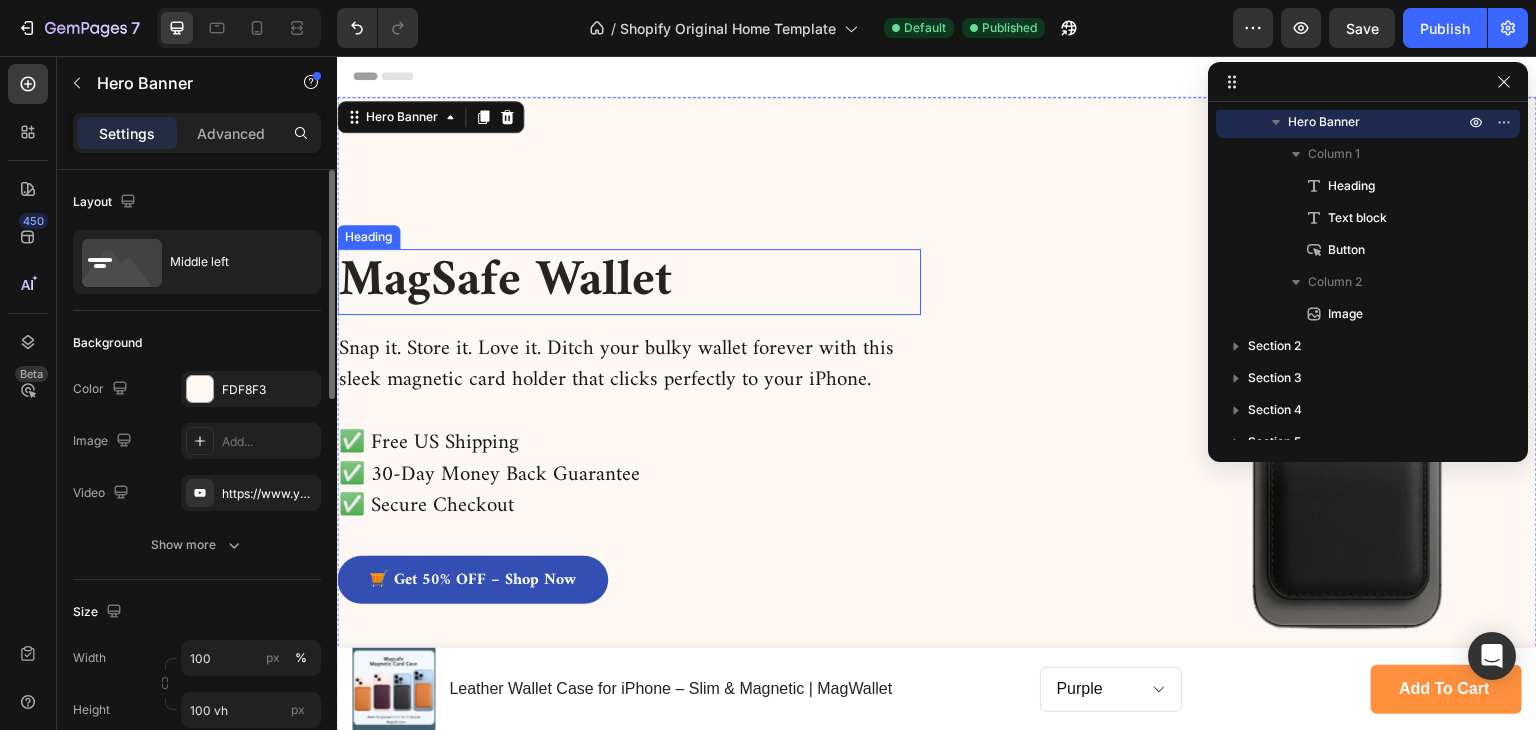click on "MagSafe Wallet" at bounding box center (584, 281) 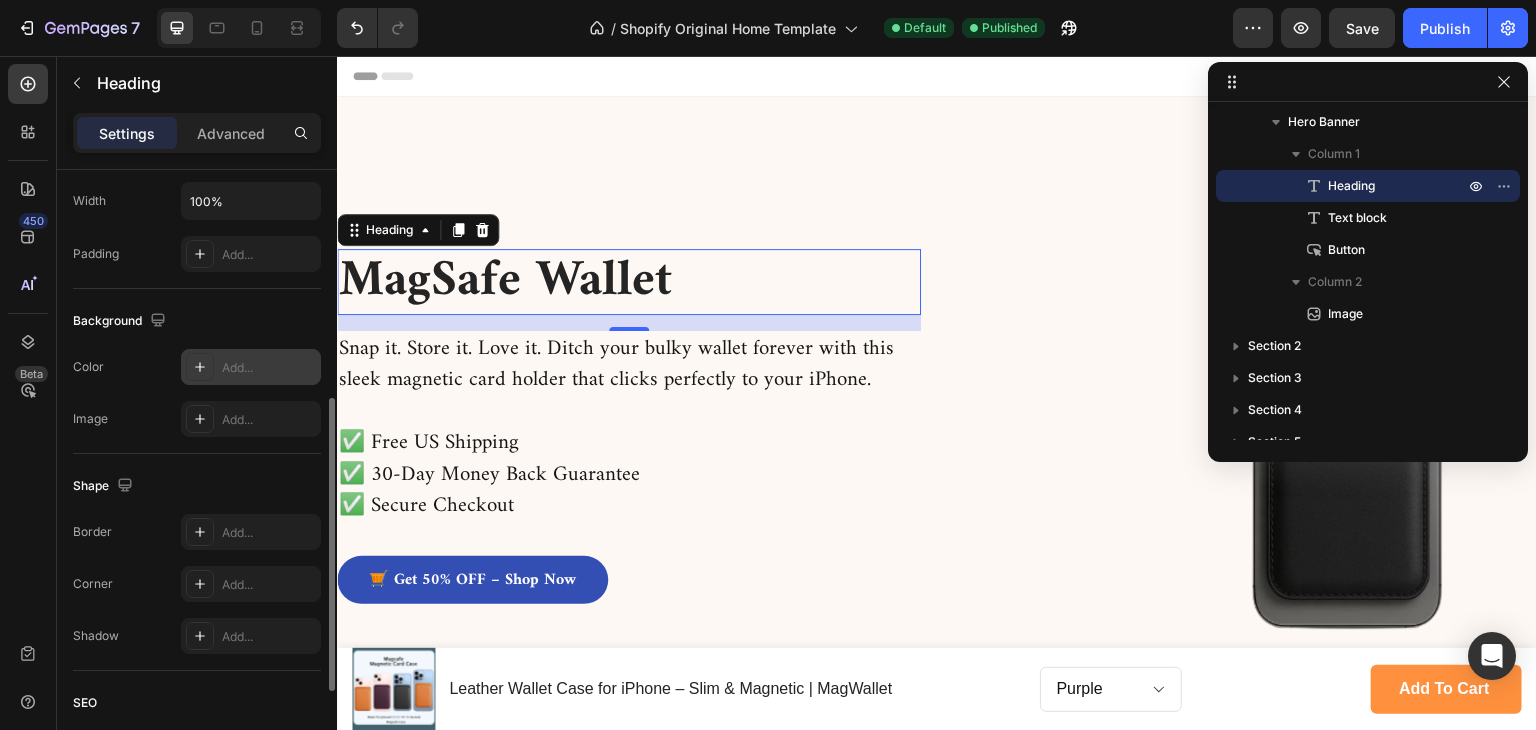 scroll, scrollTop: 379, scrollLeft: 0, axis: vertical 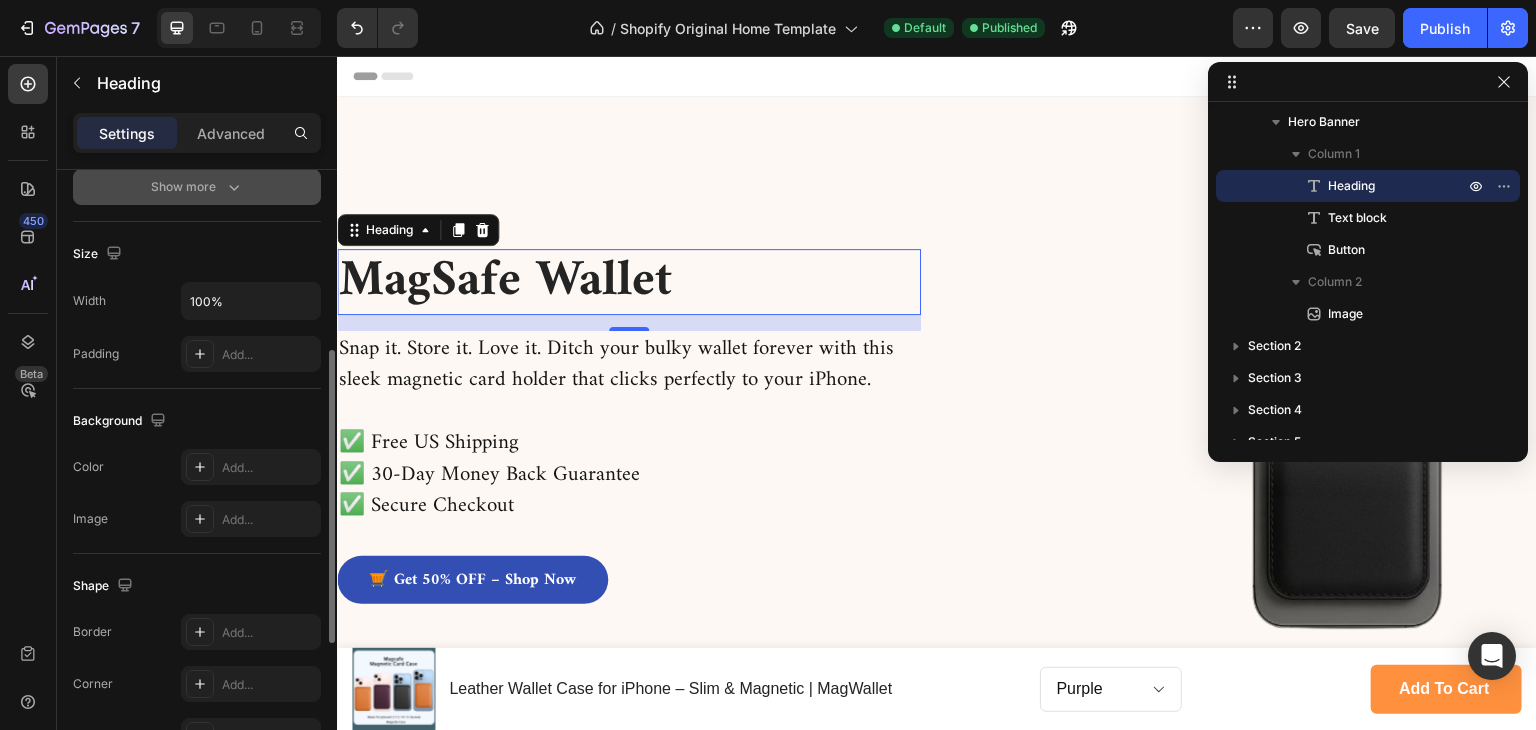 click on "Show more" at bounding box center (197, 187) 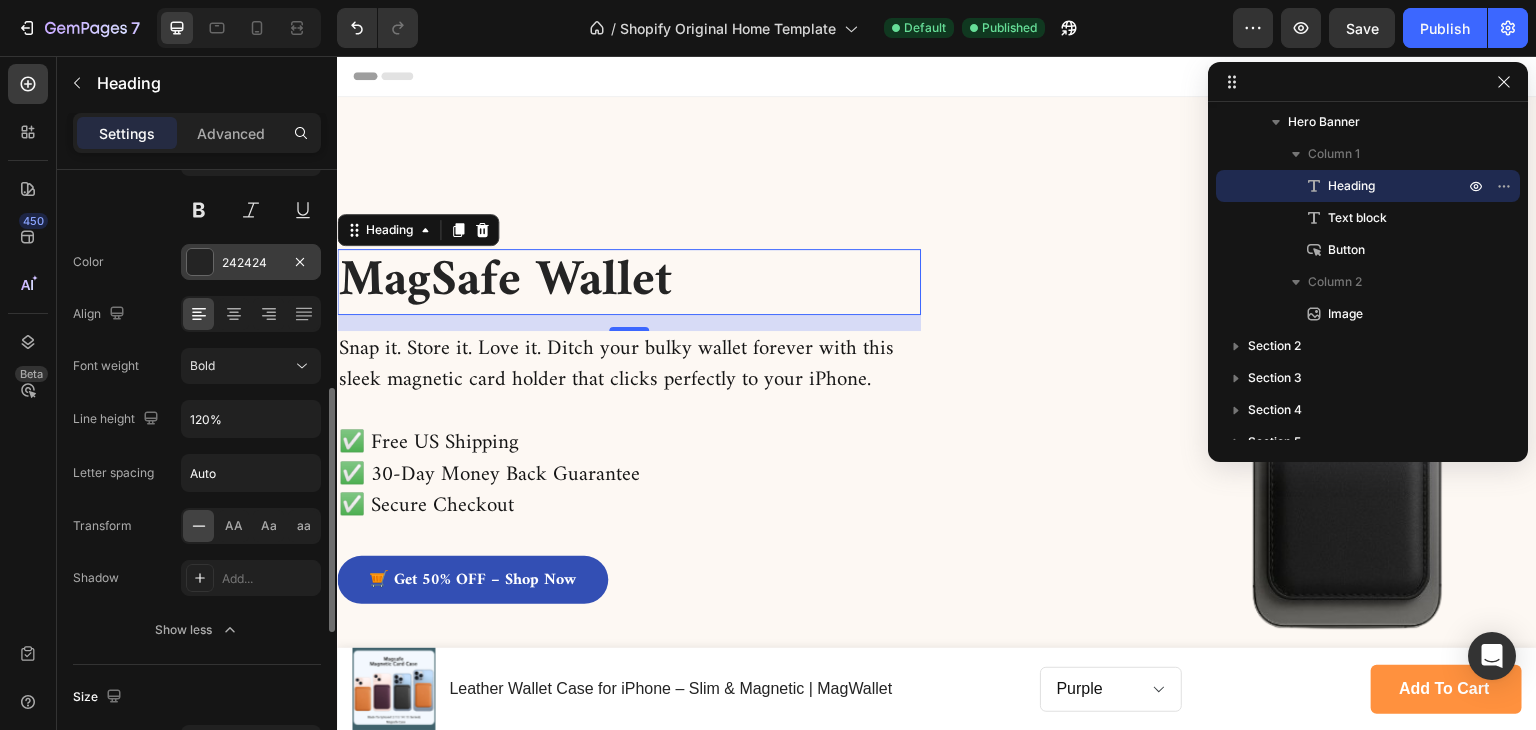 scroll, scrollTop: 300, scrollLeft: 0, axis: vertical 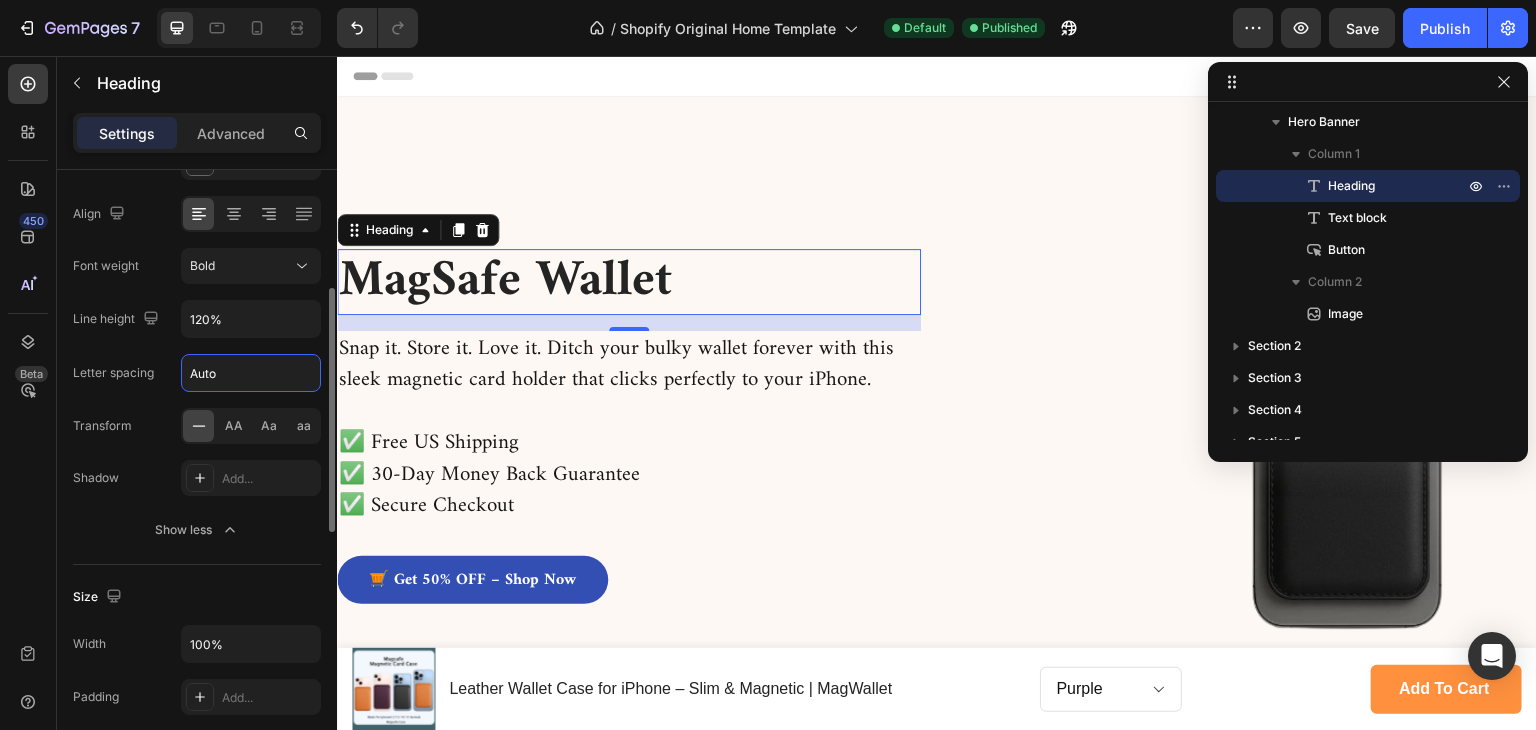 click on "Auto" at bounding box center [251, 373] 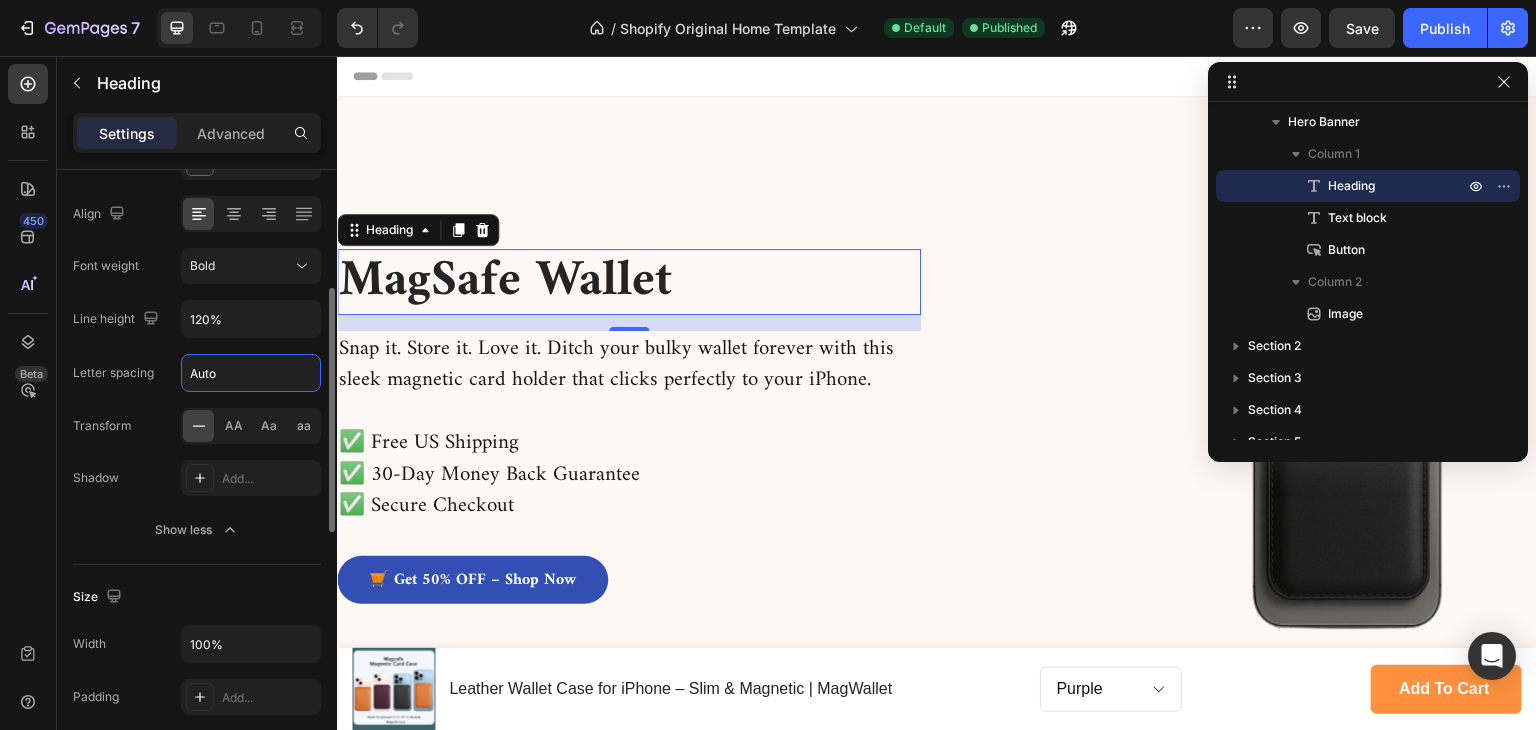 click on "Auto" at bounding box center [251, 373] 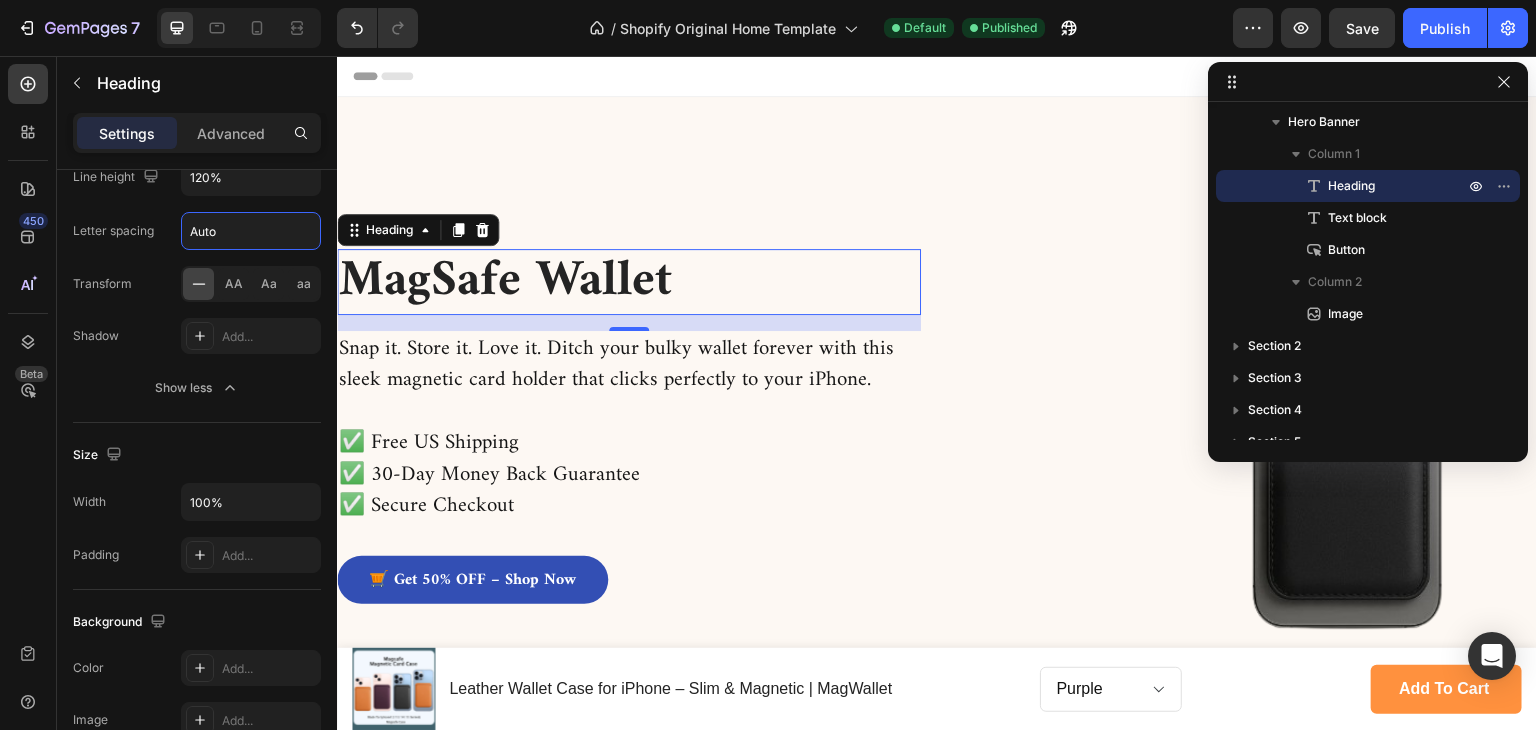 scroll, scrollTop: 0, scrollLeft: 0, axis: both 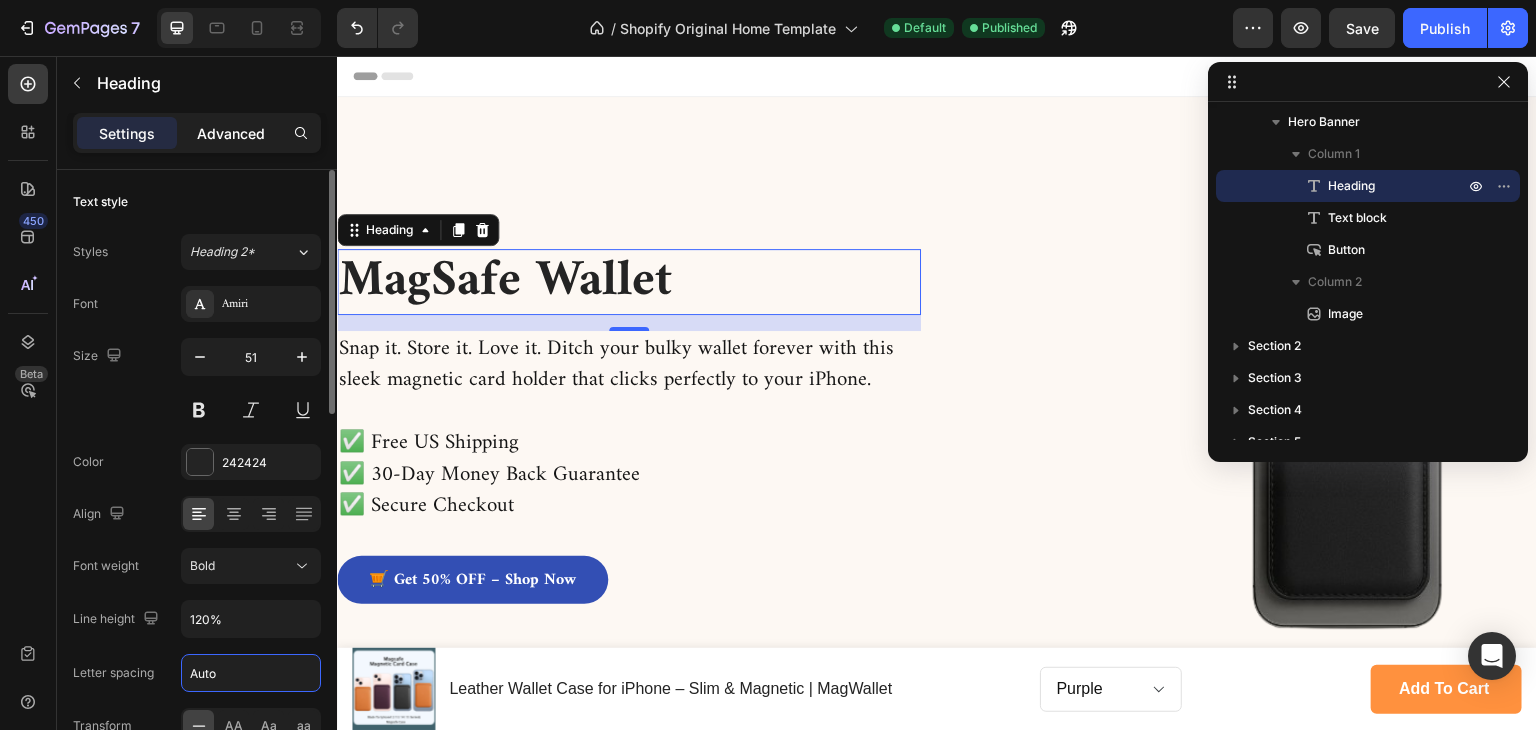 click on "Advanced" at bounding box center [231, 133] 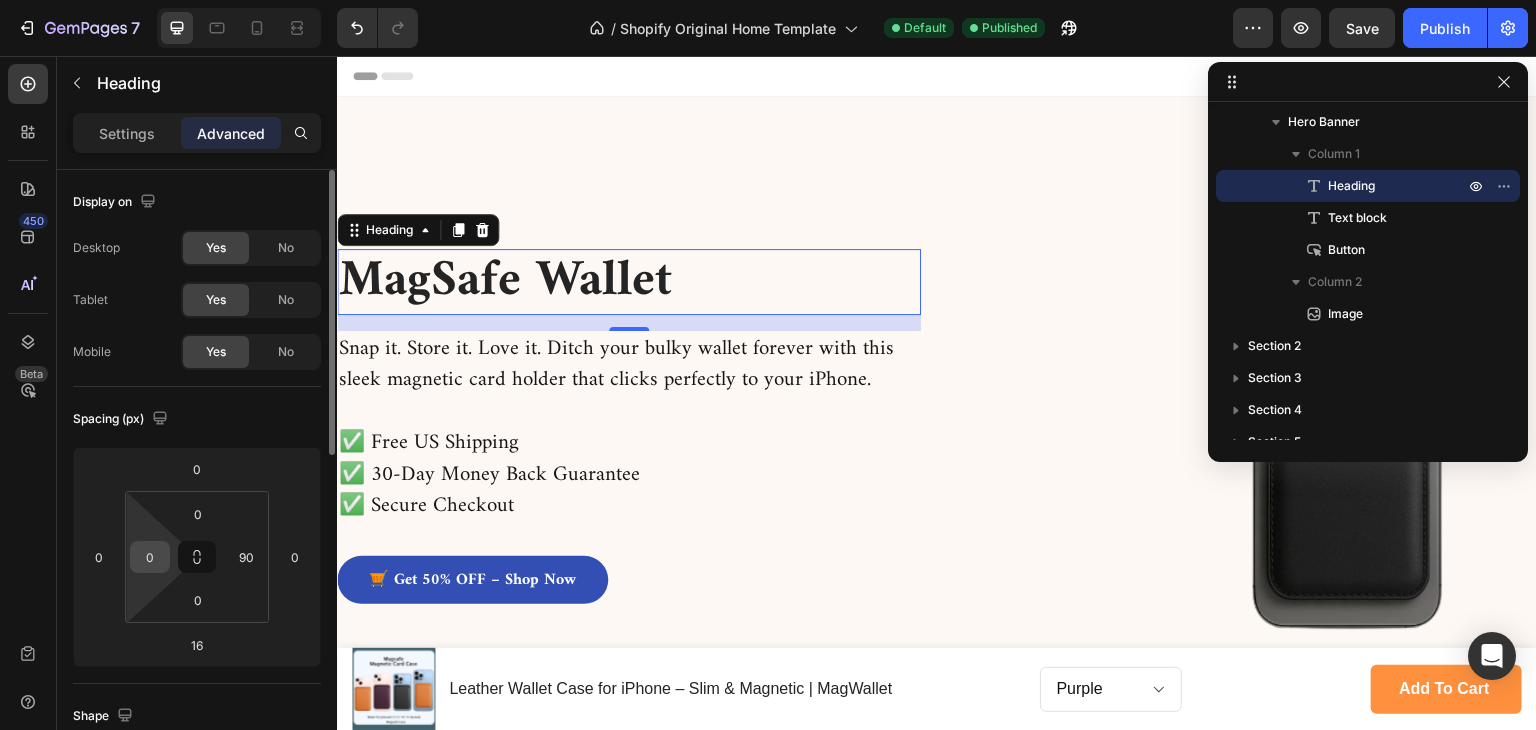click on "0" at bounding box center (150, 557) 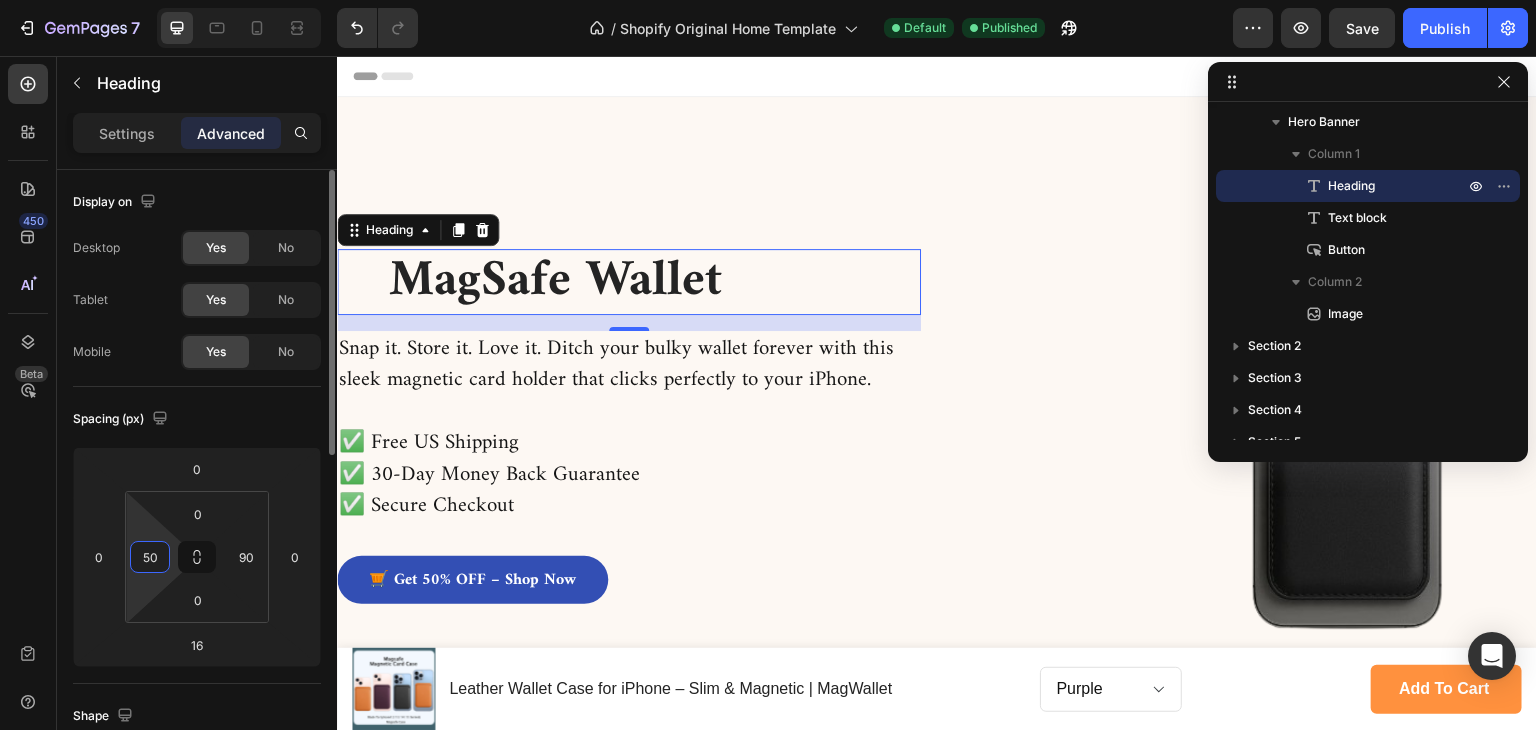 type on "5" 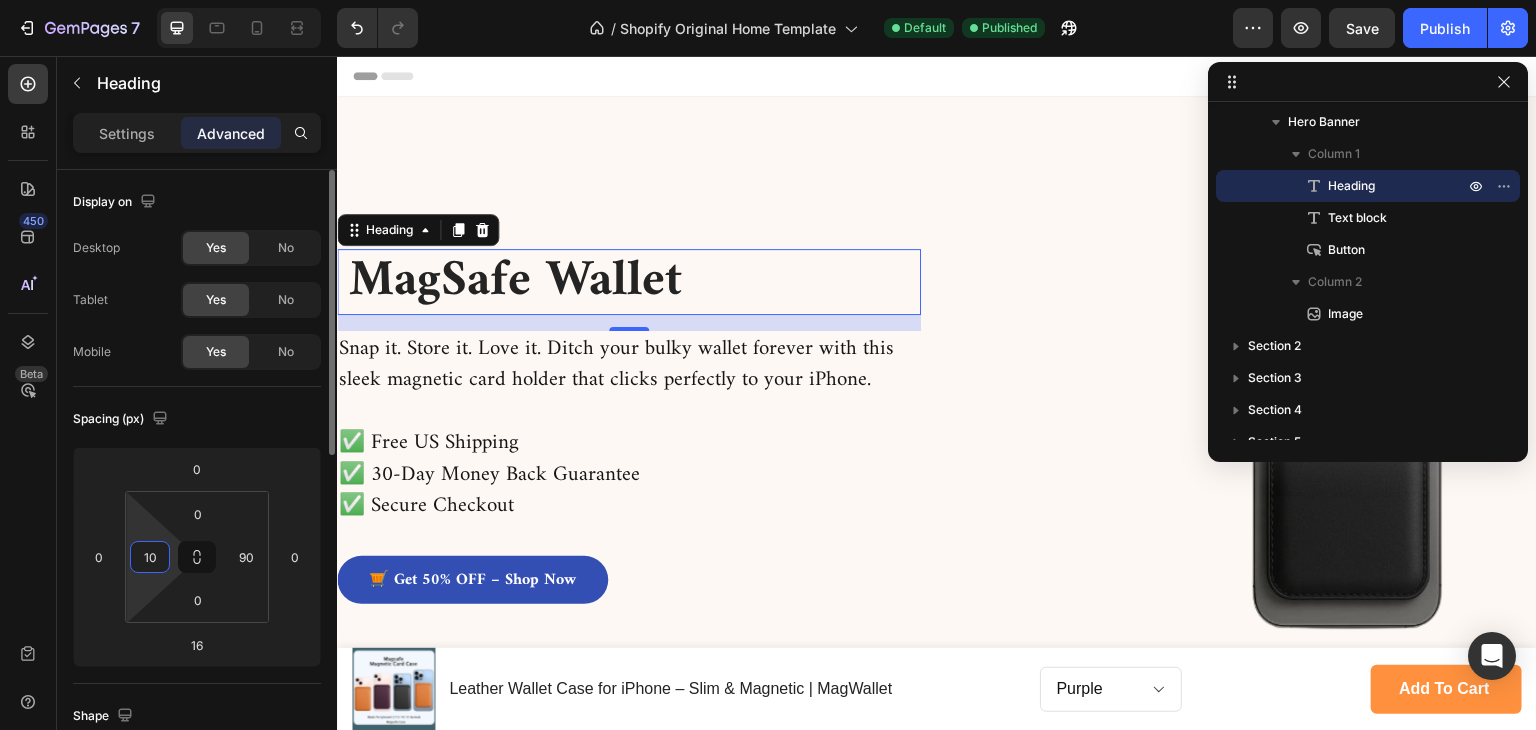 type on "1" 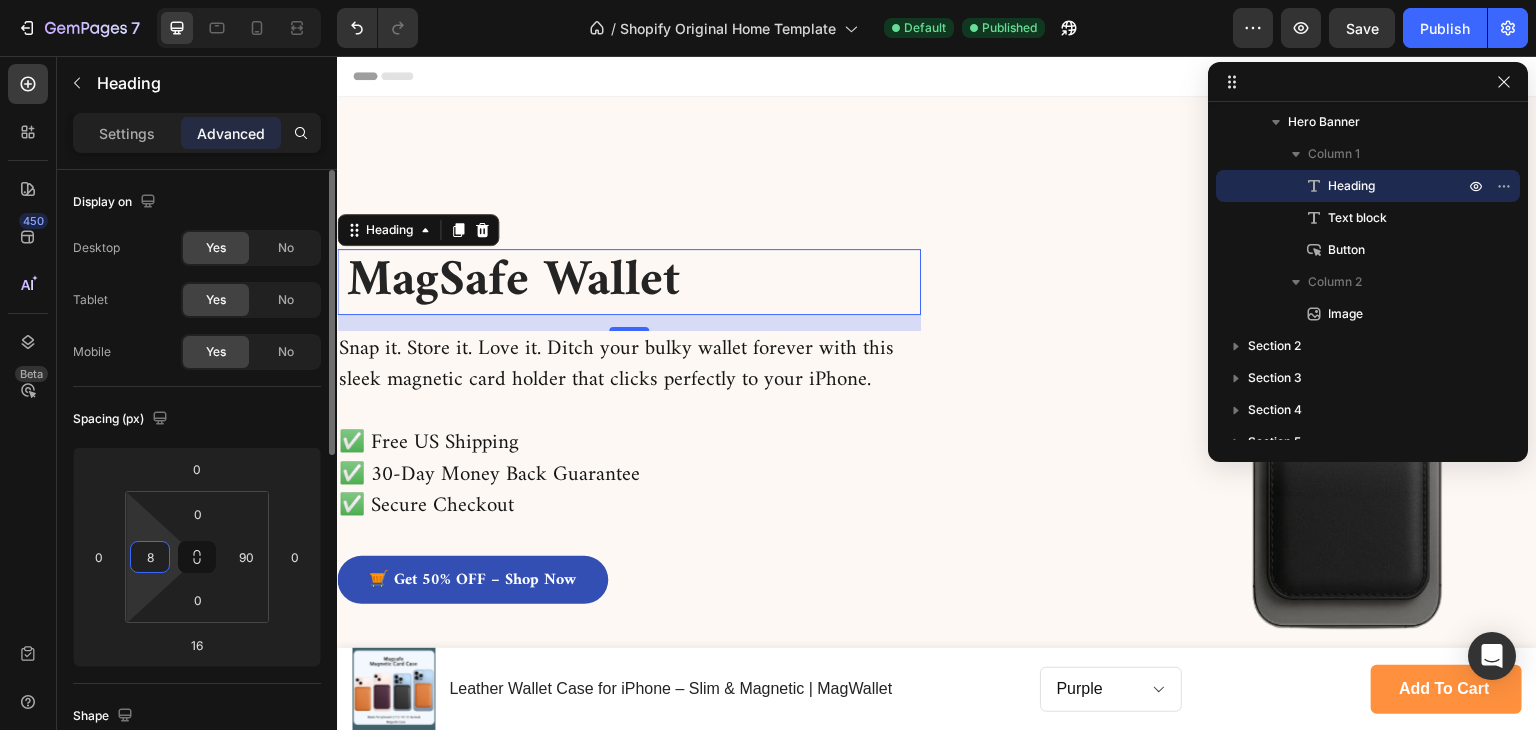 type on "80" 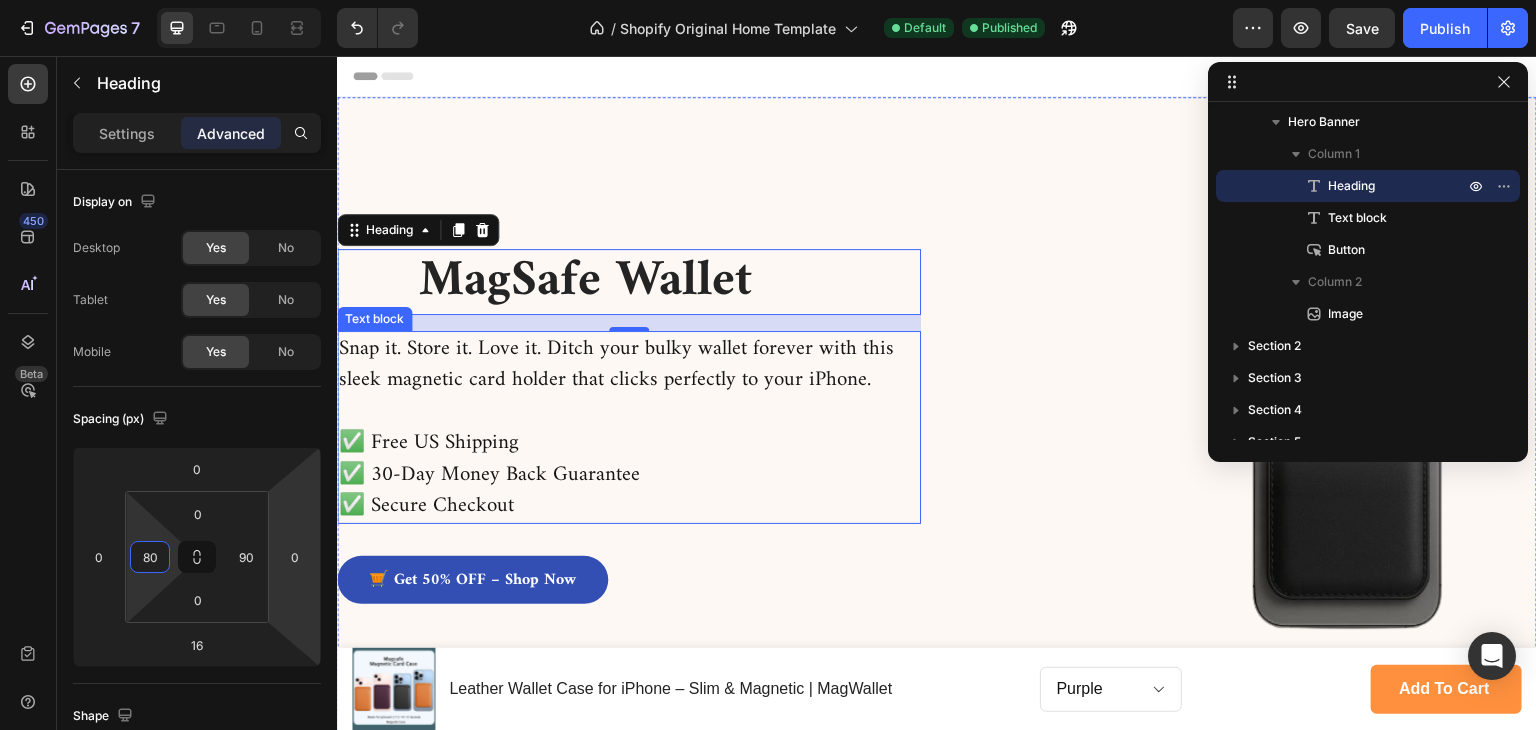 click on "Snap it. Store it. Love it. Ditch your bulky wallet forever with this sleek magnetic card holder that clicks perfectly to your iPhone." at bounding box center [619, 364] 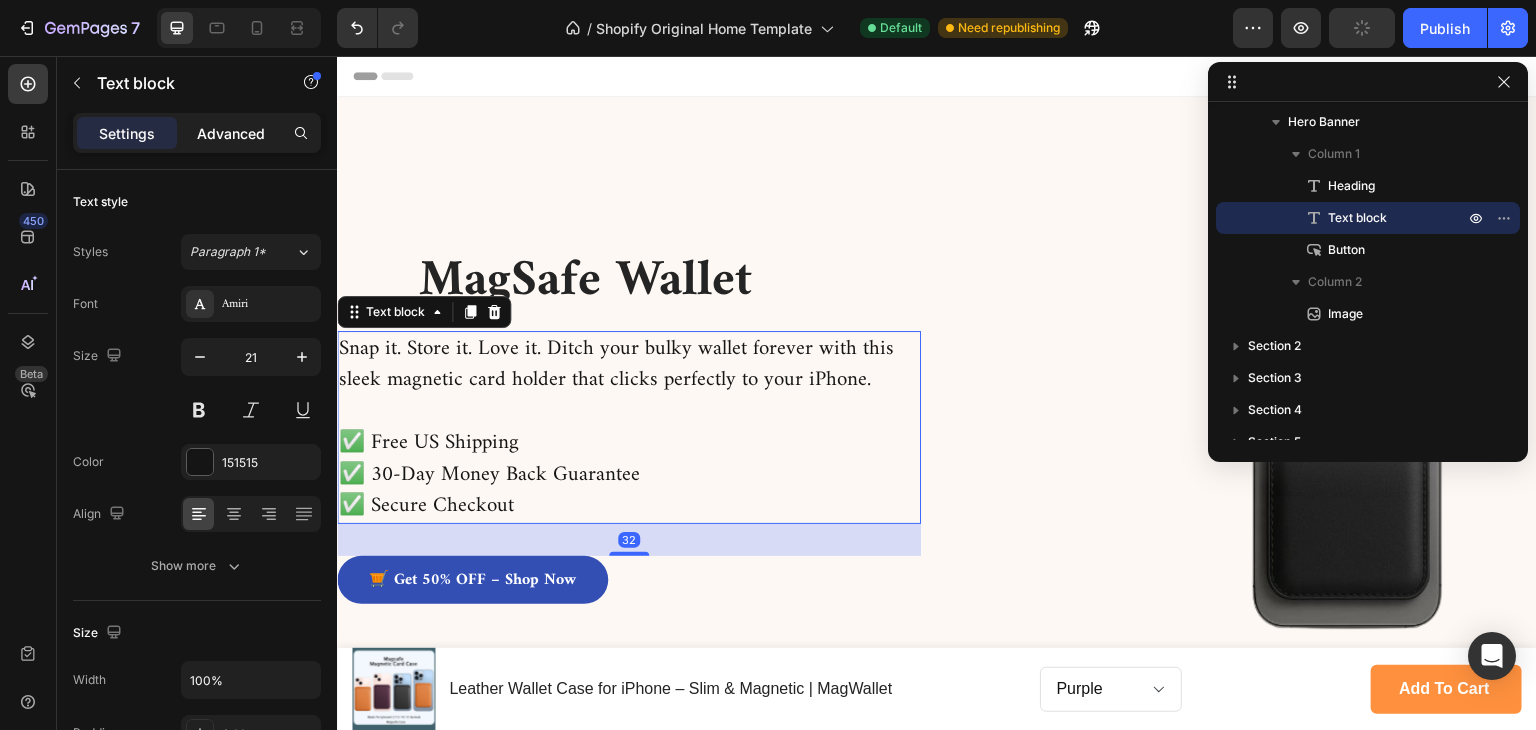 click on "Advanced" at bounding box center (231, 133) 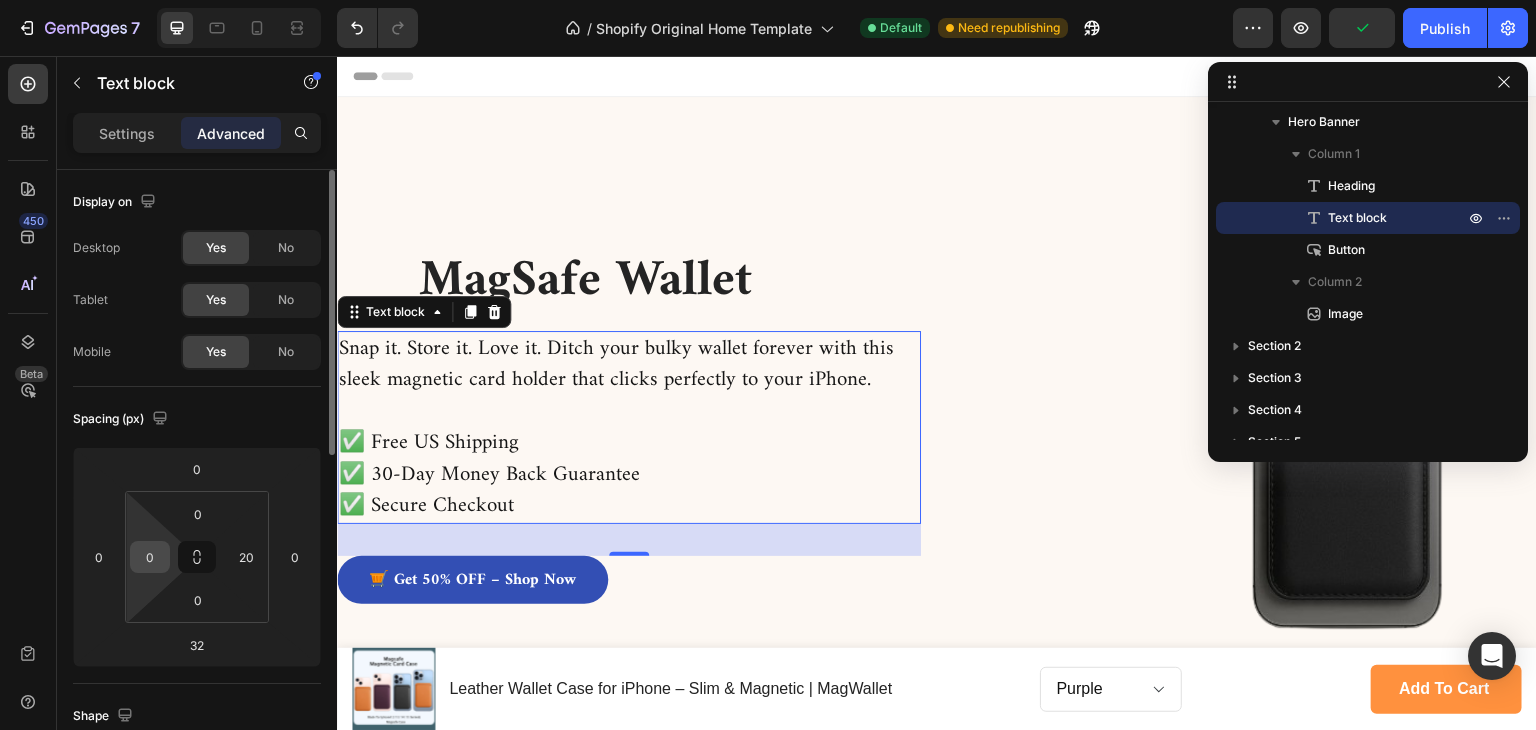 click on "0" at bounding box center [150, 557] 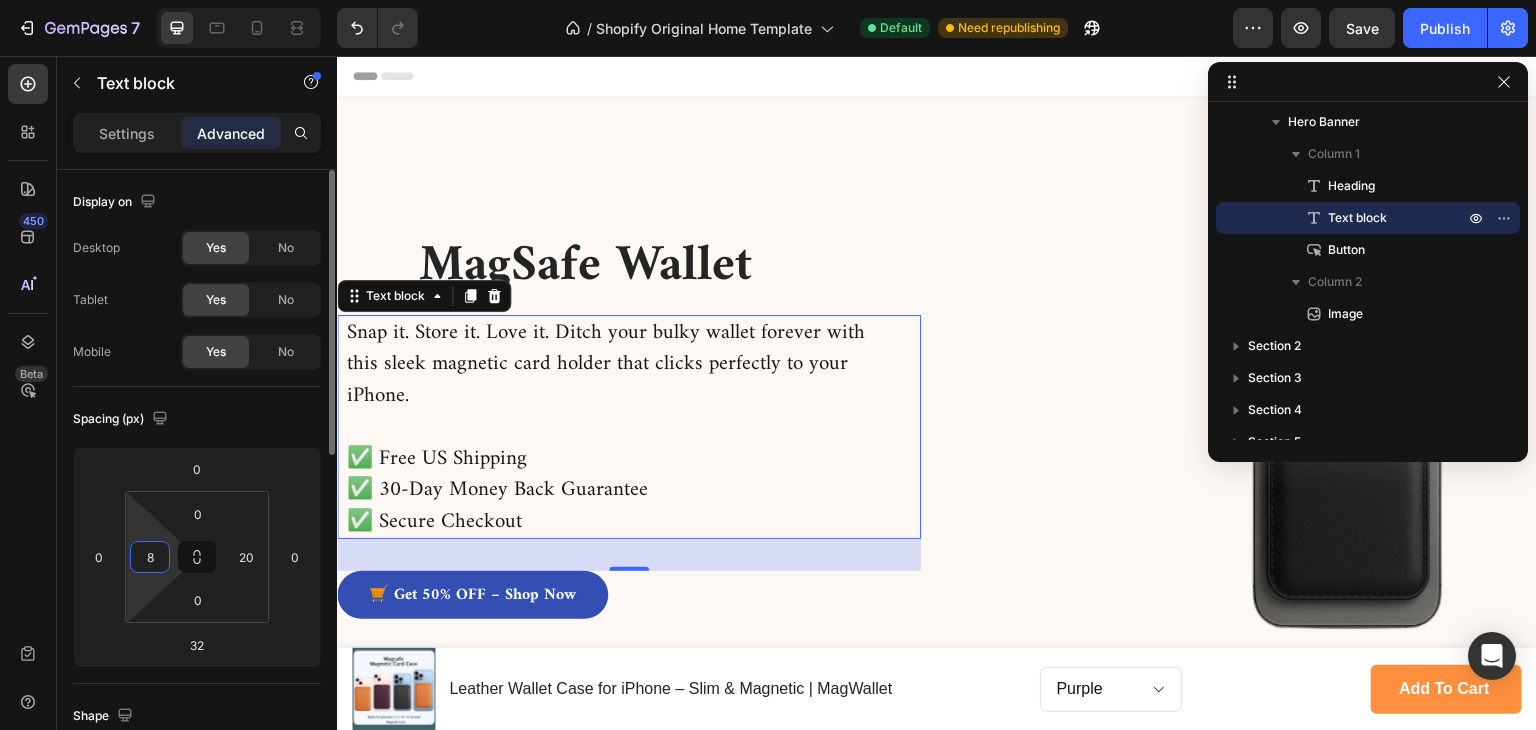 type on "80" 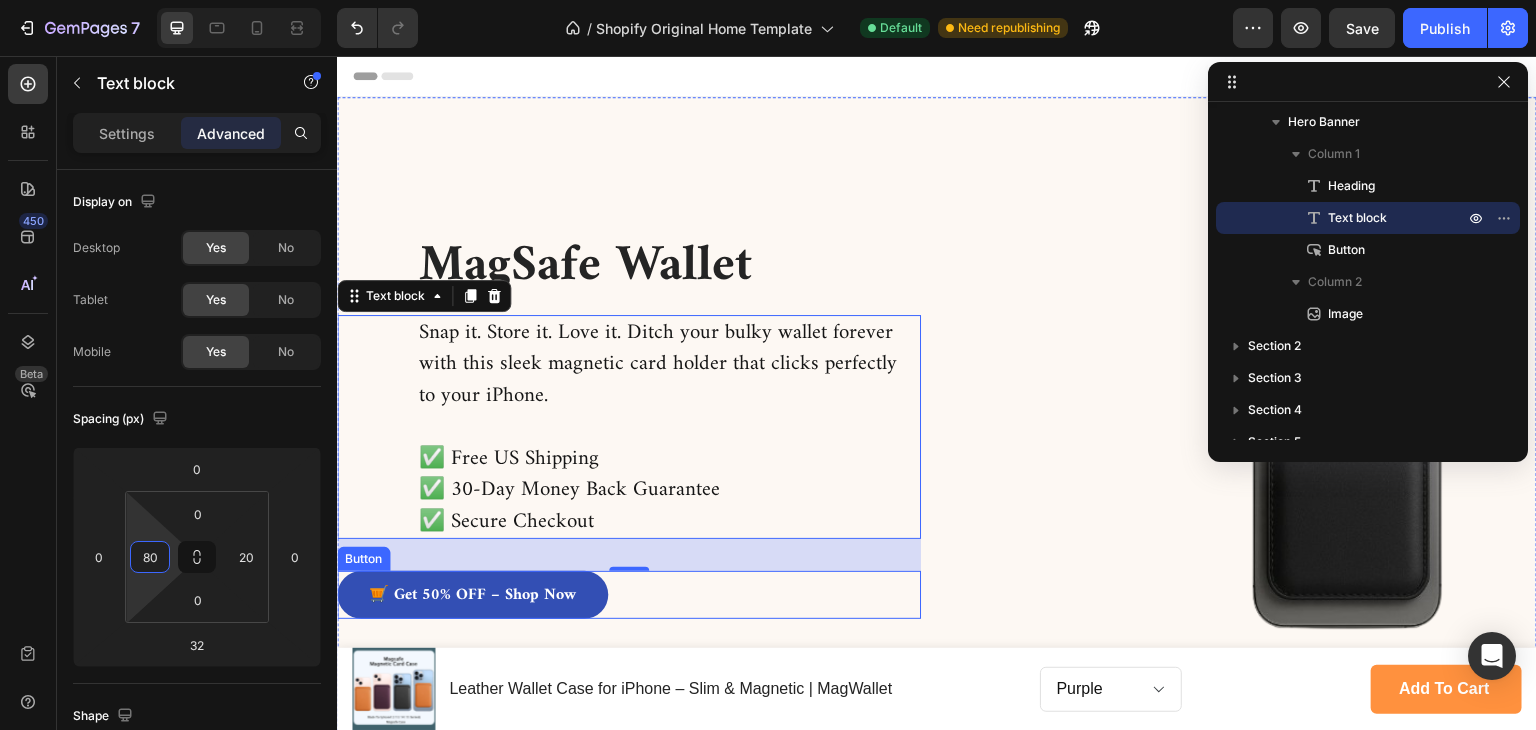 click on "🛒 Get 50% OFF – Shop Now Button" at bounding box center [629, 595] 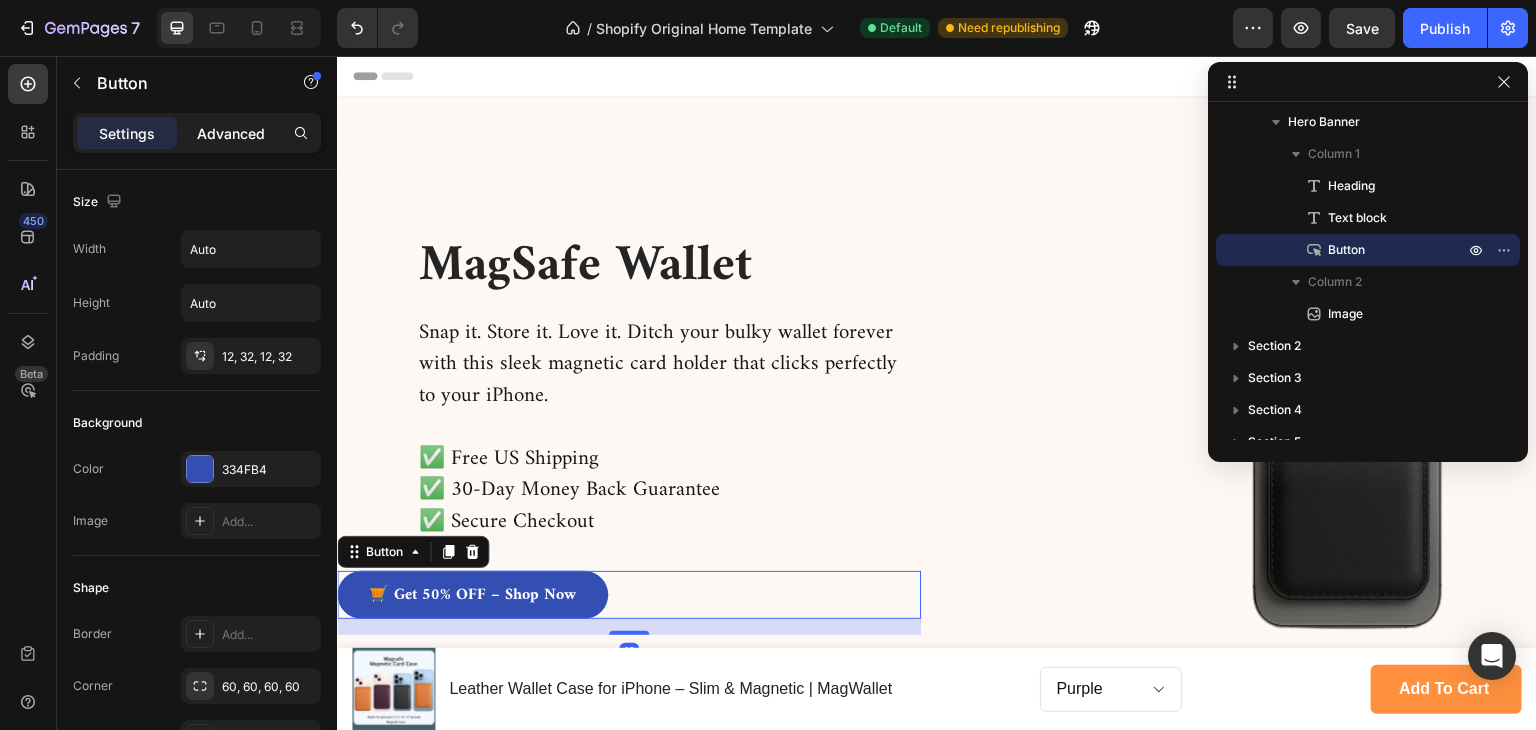 click on "Advanced" 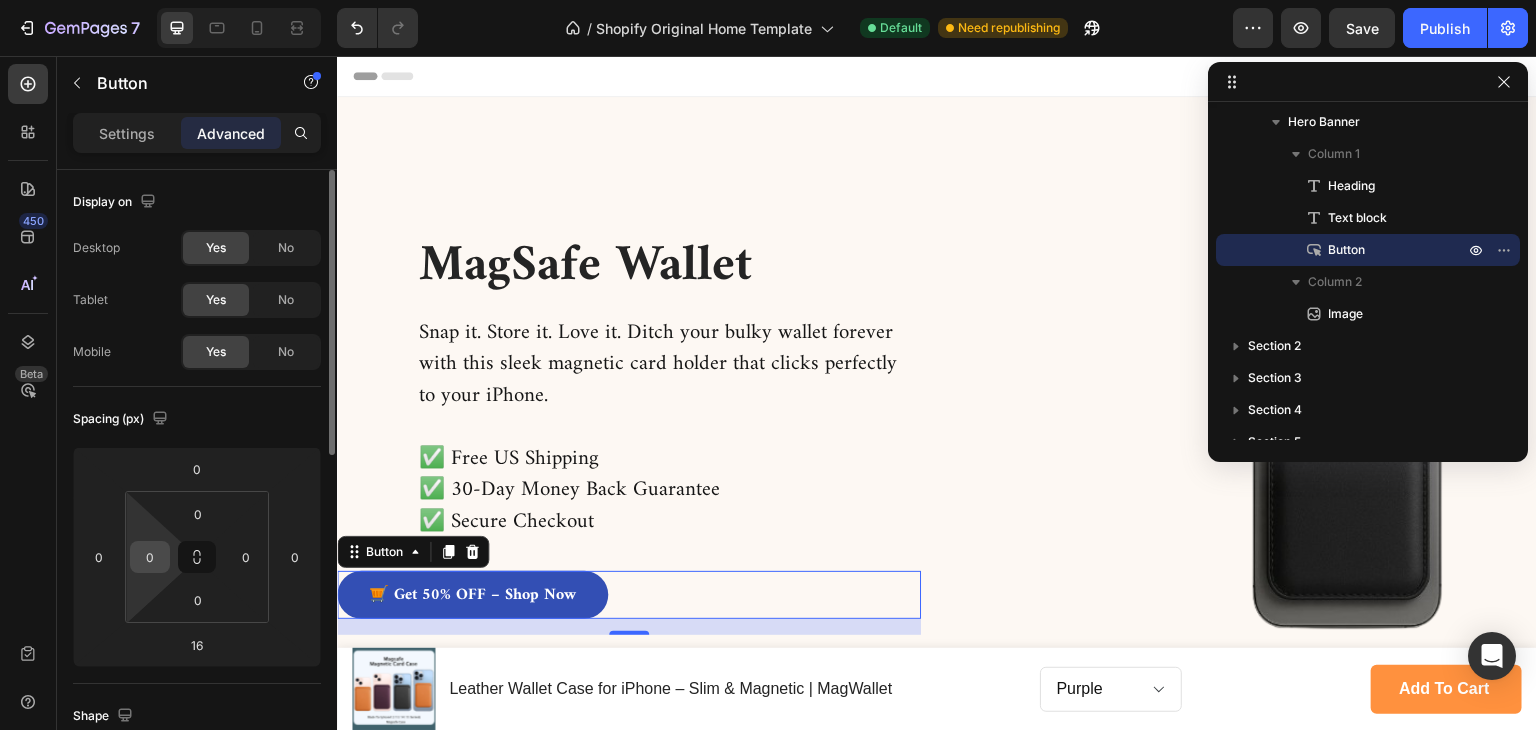click on "0" at bounding box center [150, 557] 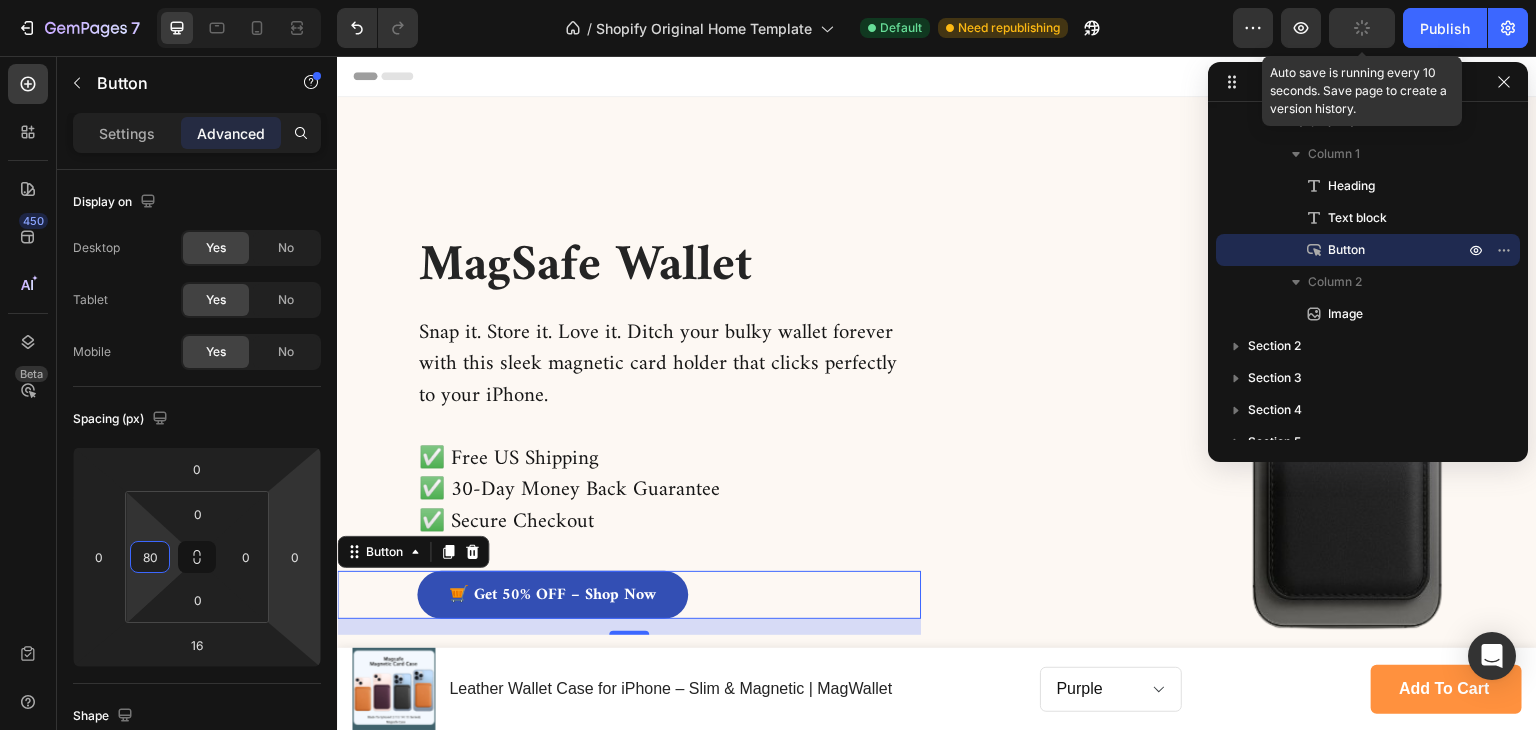type on "80" 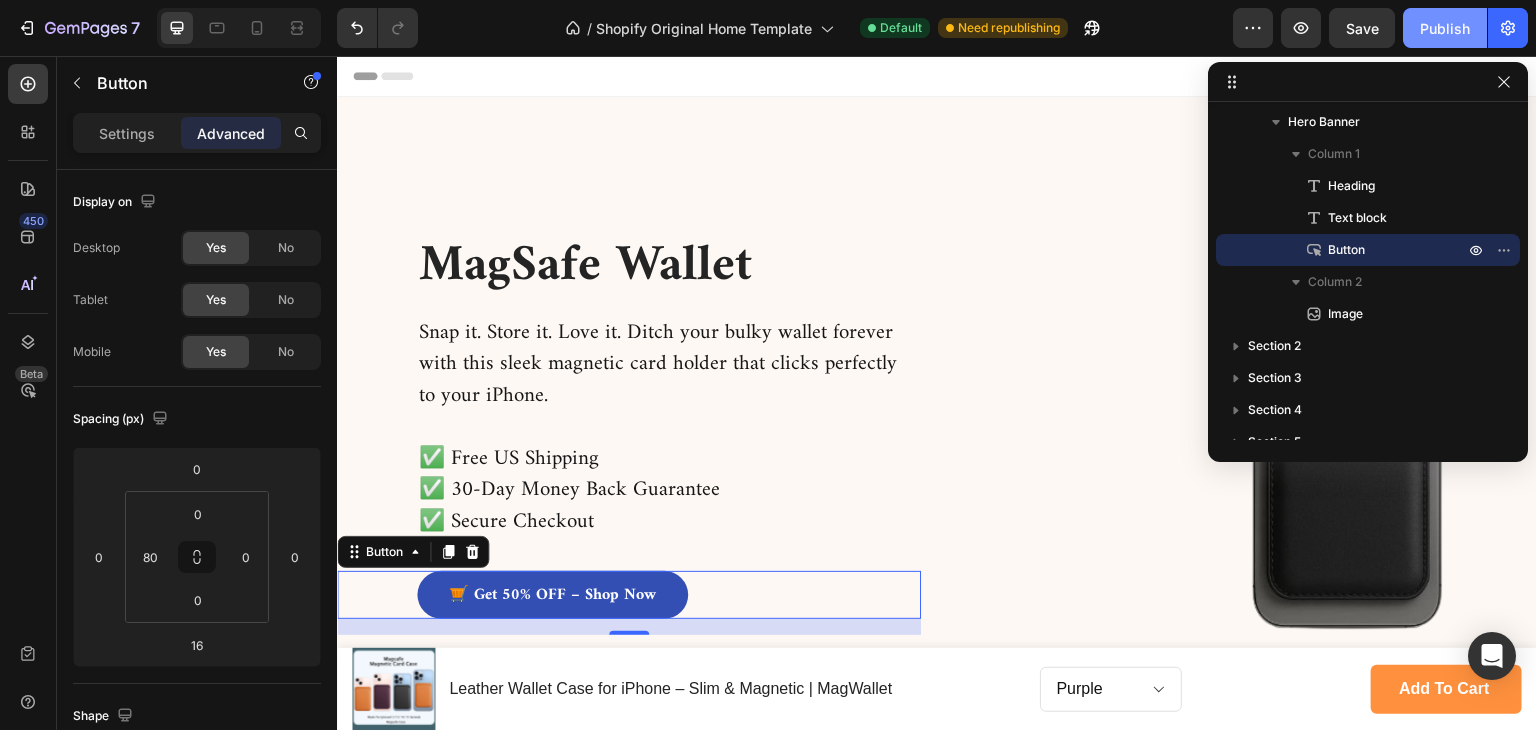 click on "Publish" at bounding box center [1445, 28] 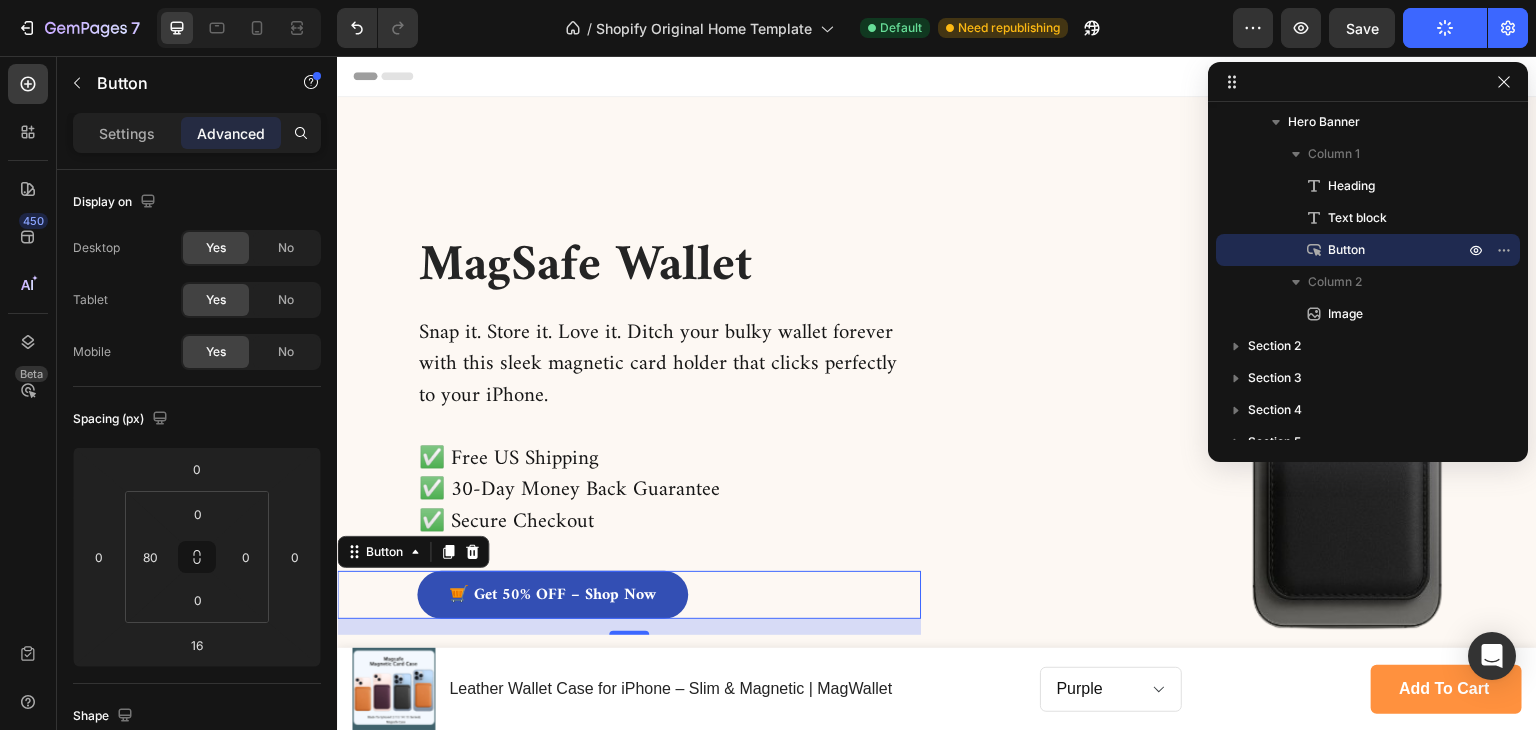 click at bounding box center (1245, 435) 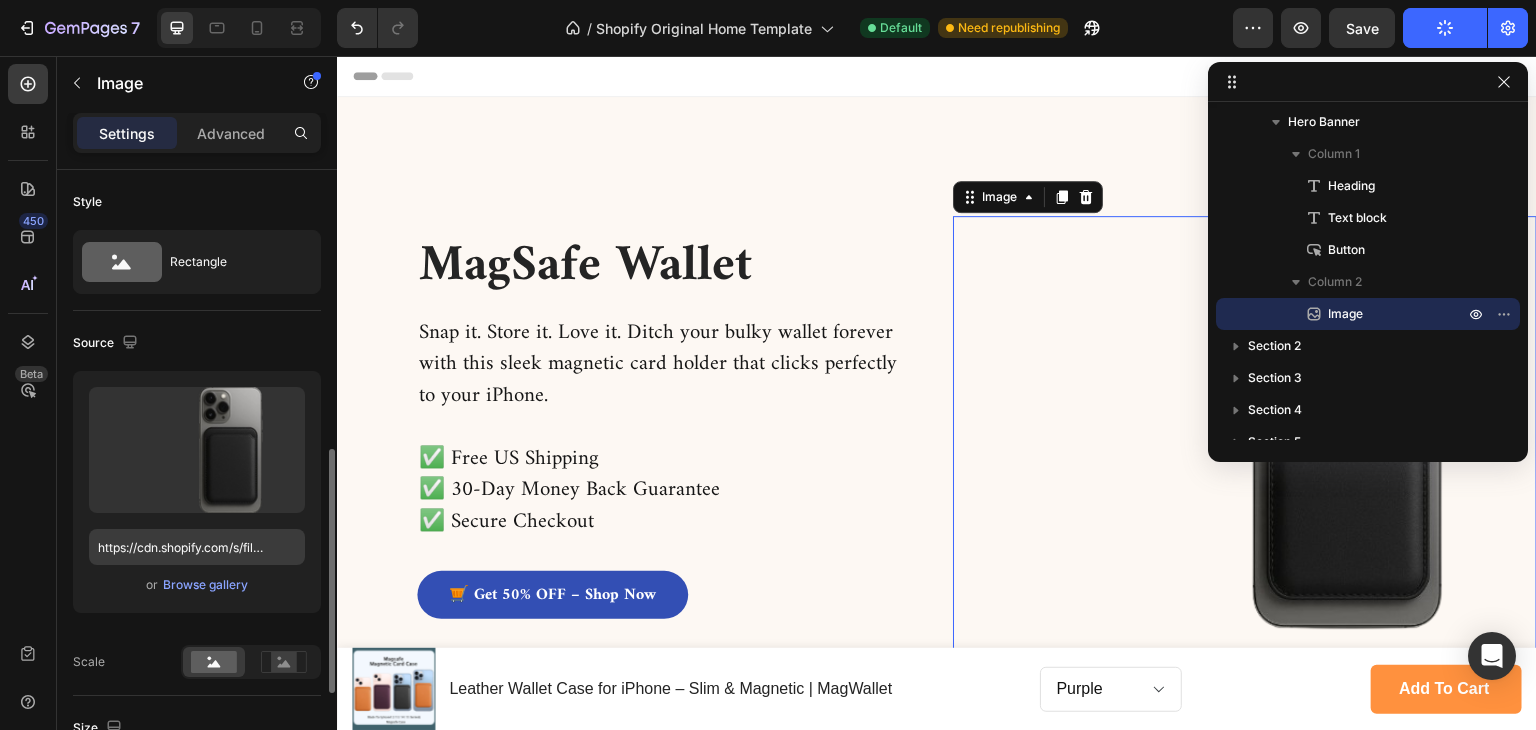 scroll, scrollTop: 400, scrollLeft: 0, axis: vertical 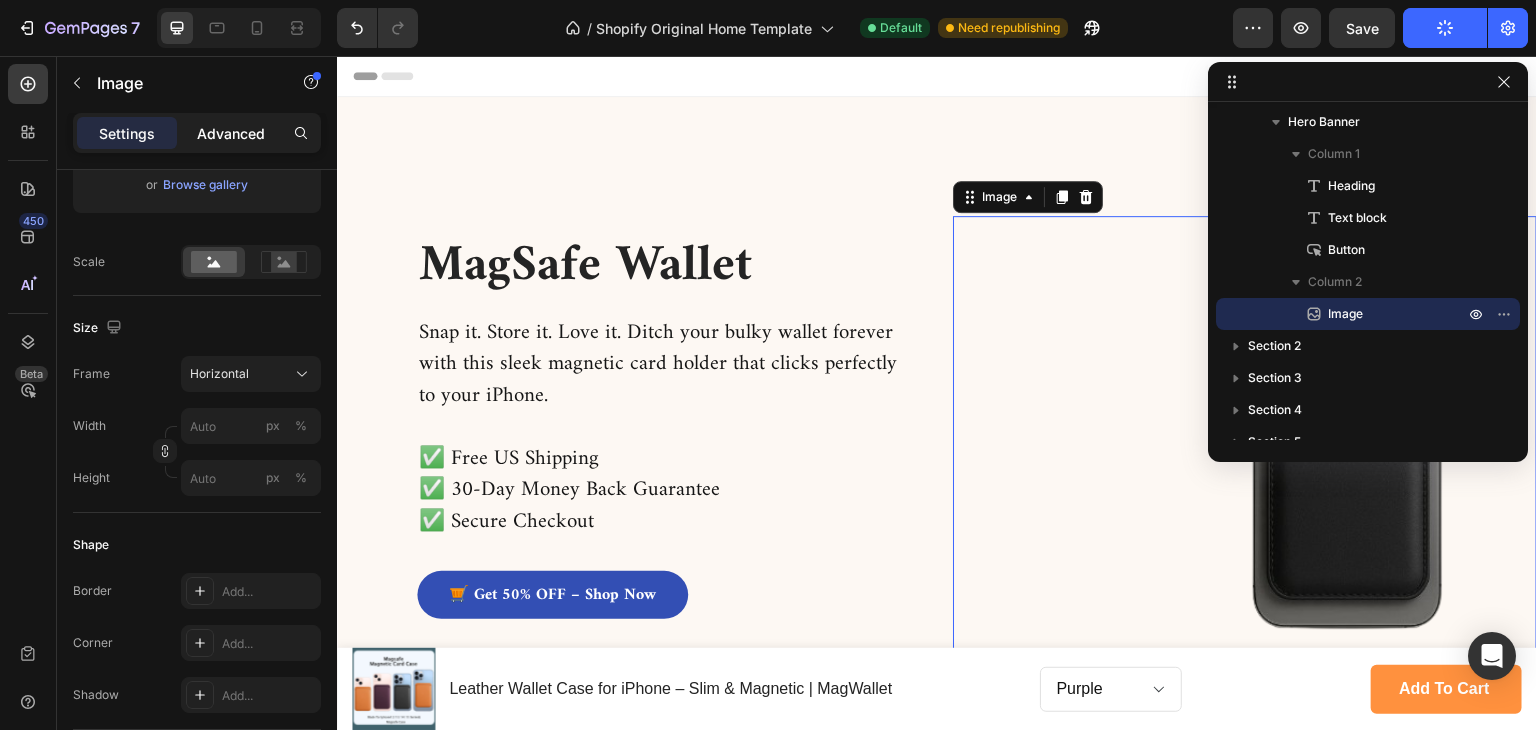 click on "Advanced" at bounding box center [231, 133] 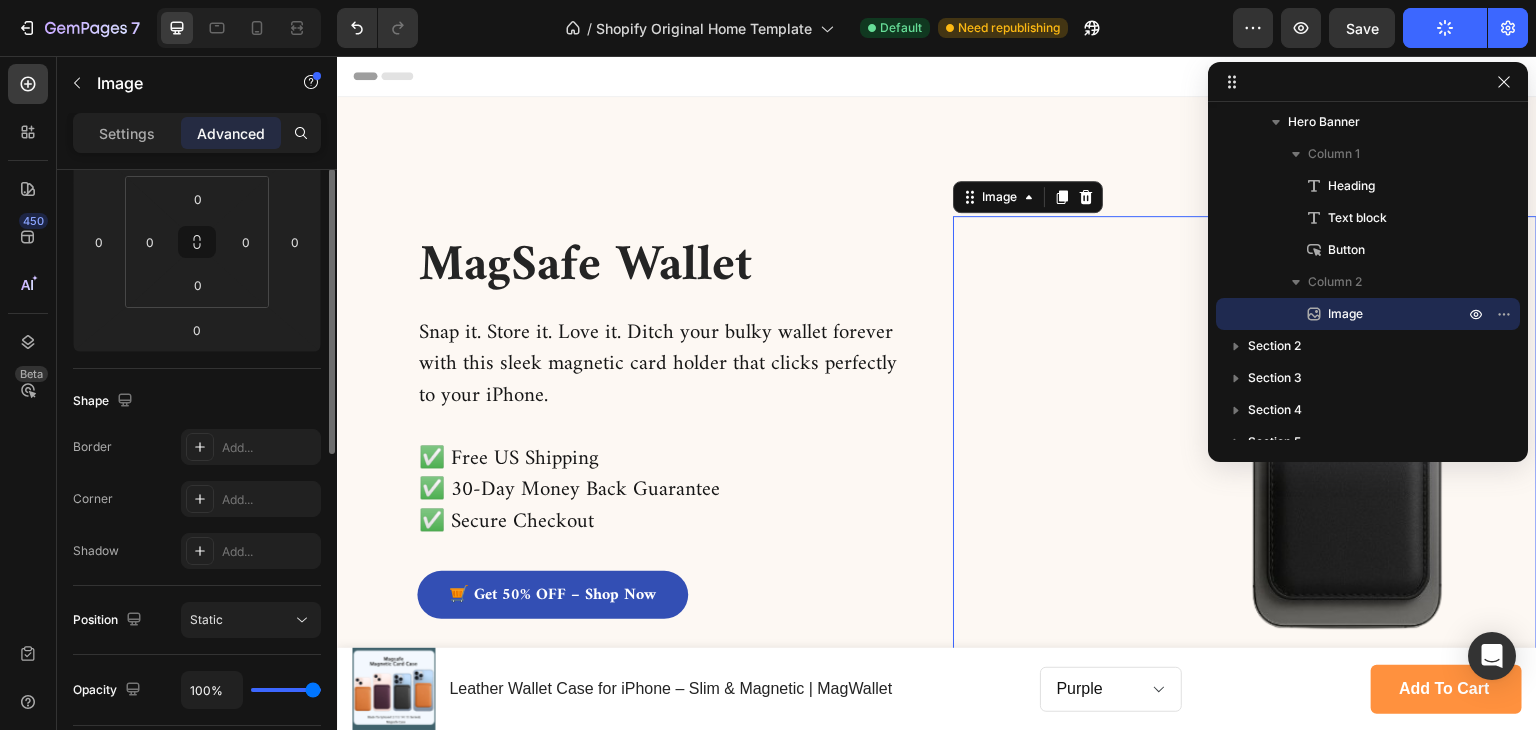 scroll, scrollTop: 215, scrollLeft: 0, axis: vertical 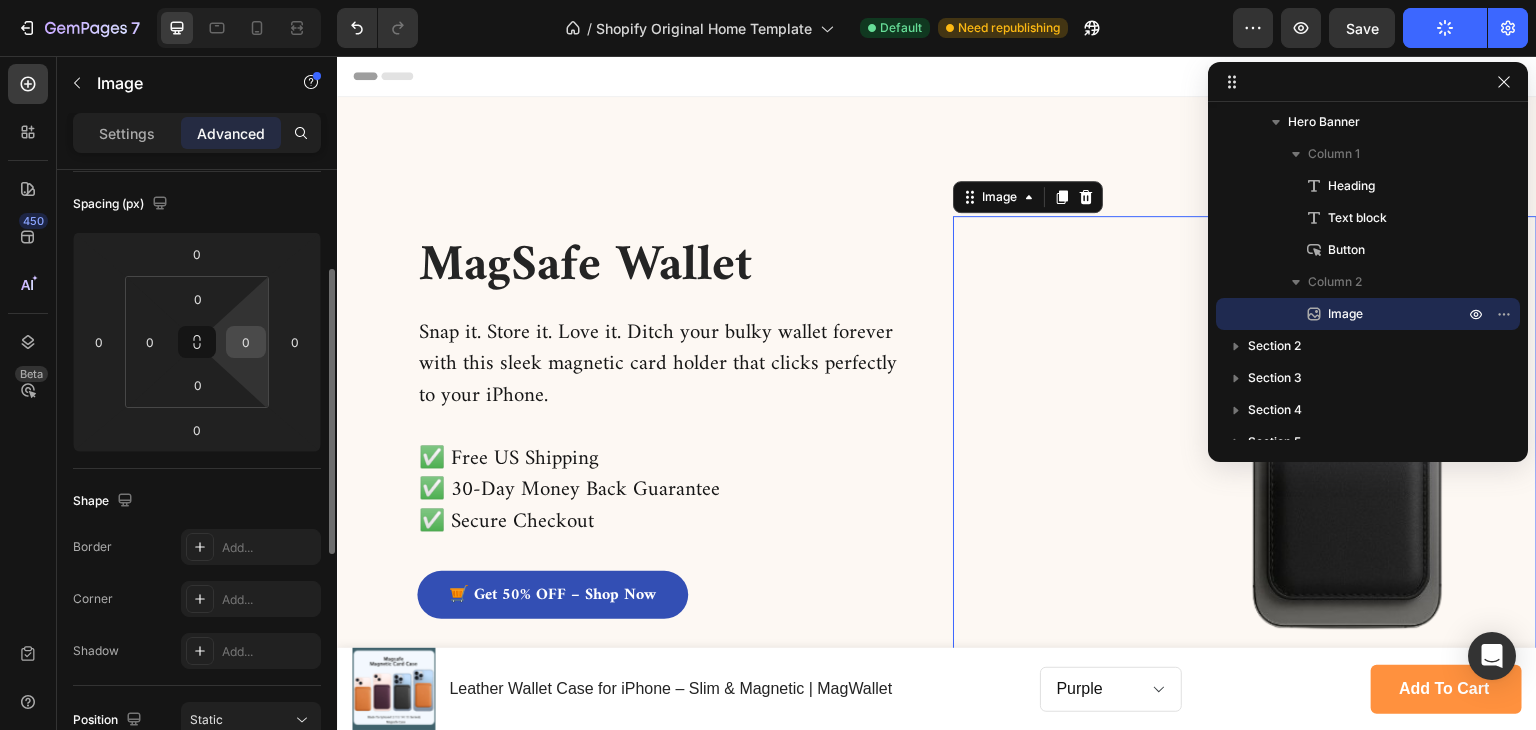 click on "0" at bounding box center [246, 342] 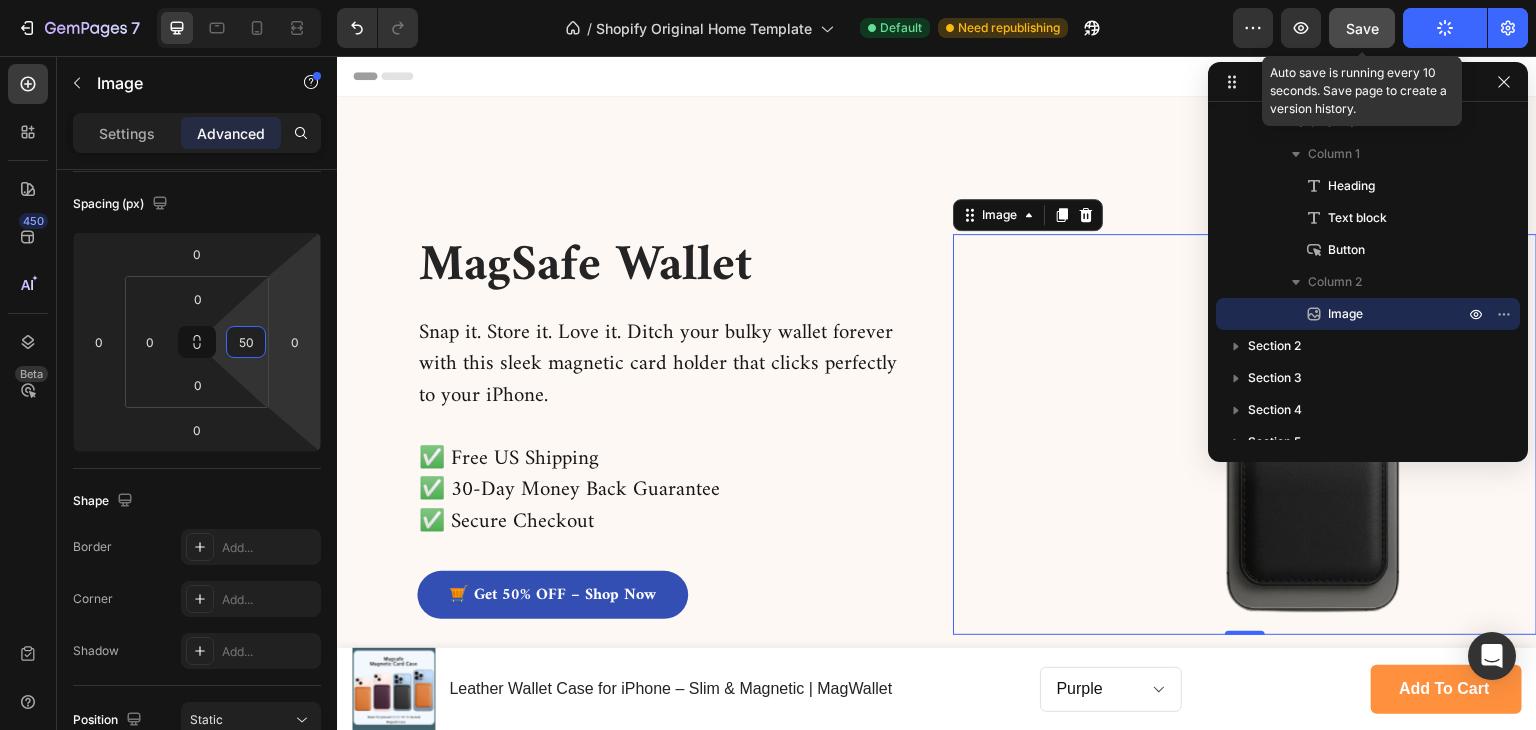 type on "50" 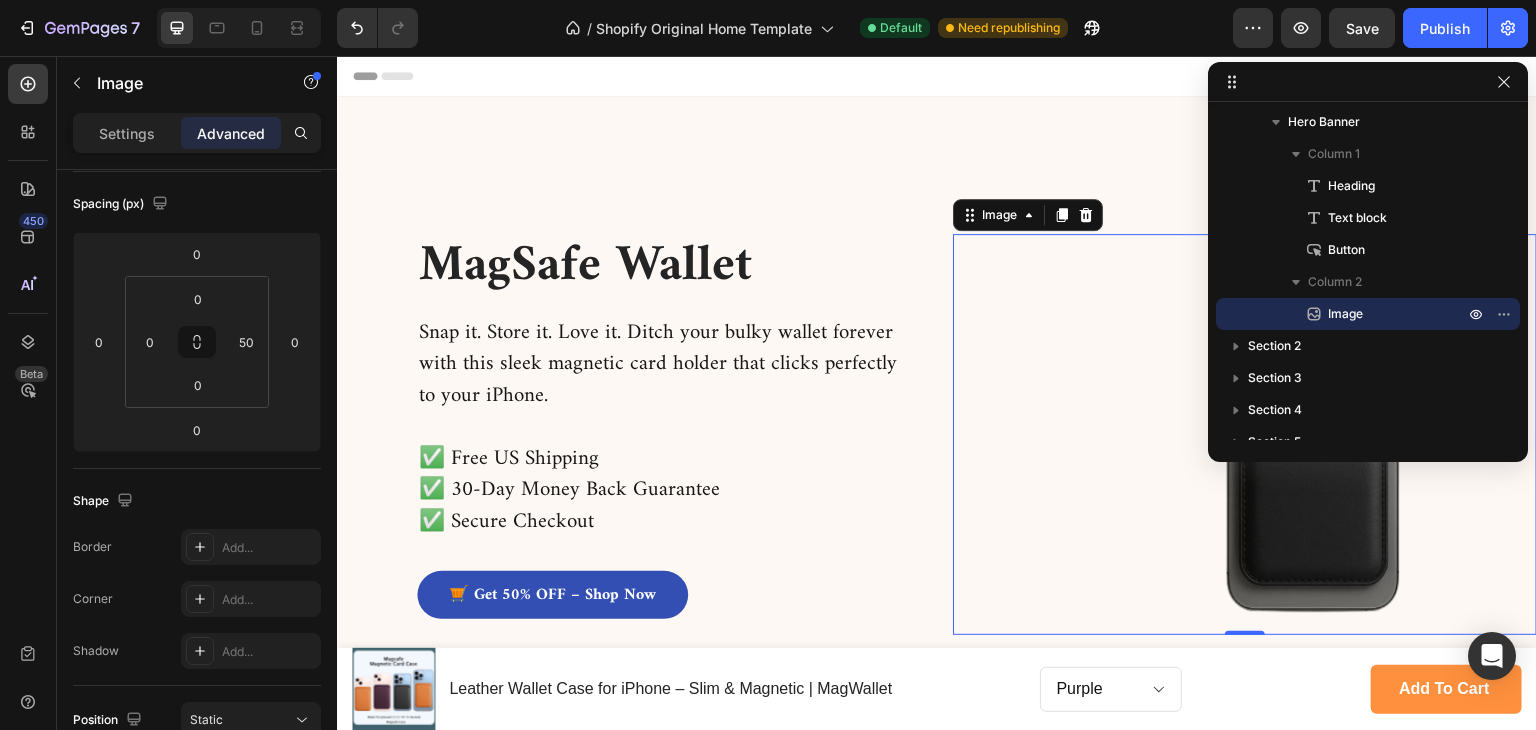 click at bounding box center (1220, 434) 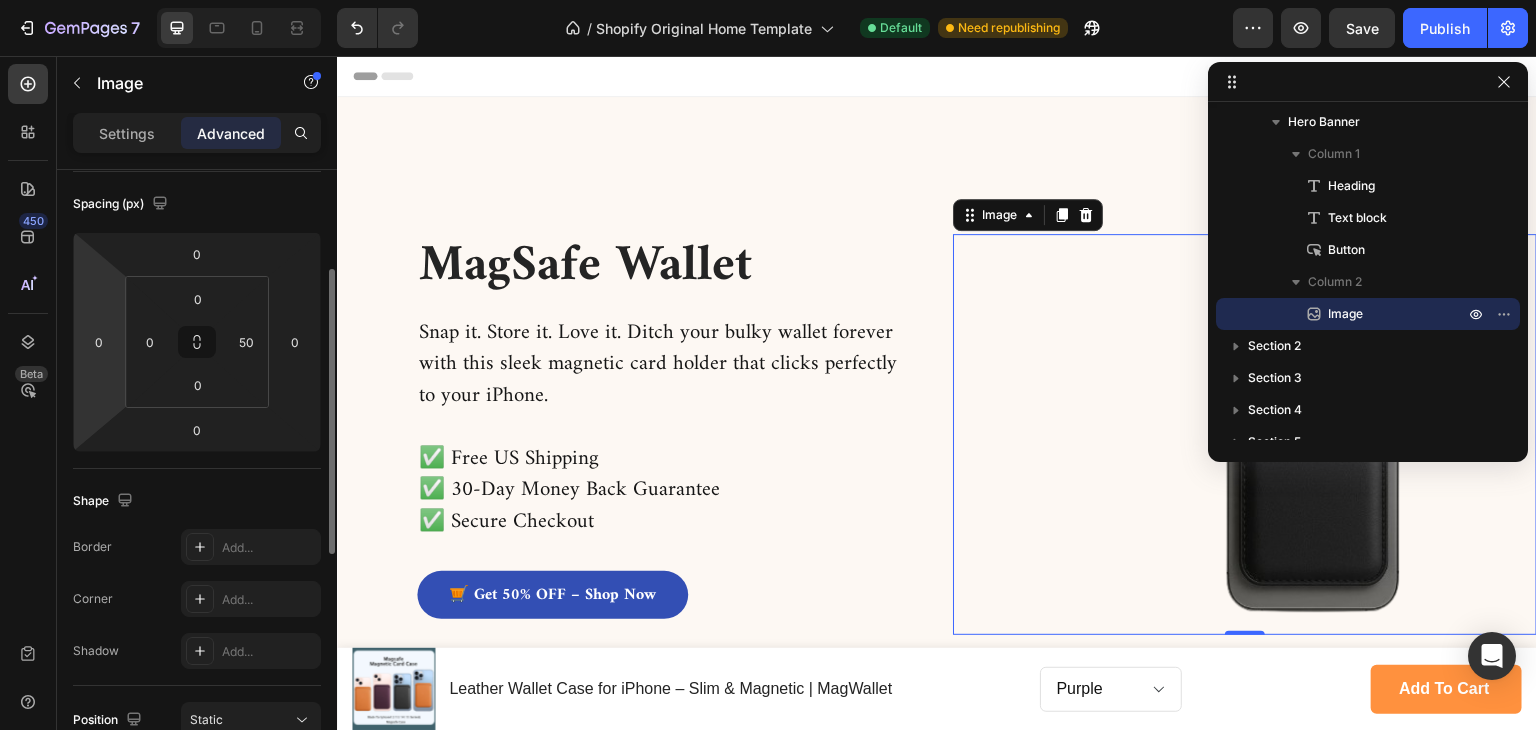click on "Settings" at bounding box center [127, 133] 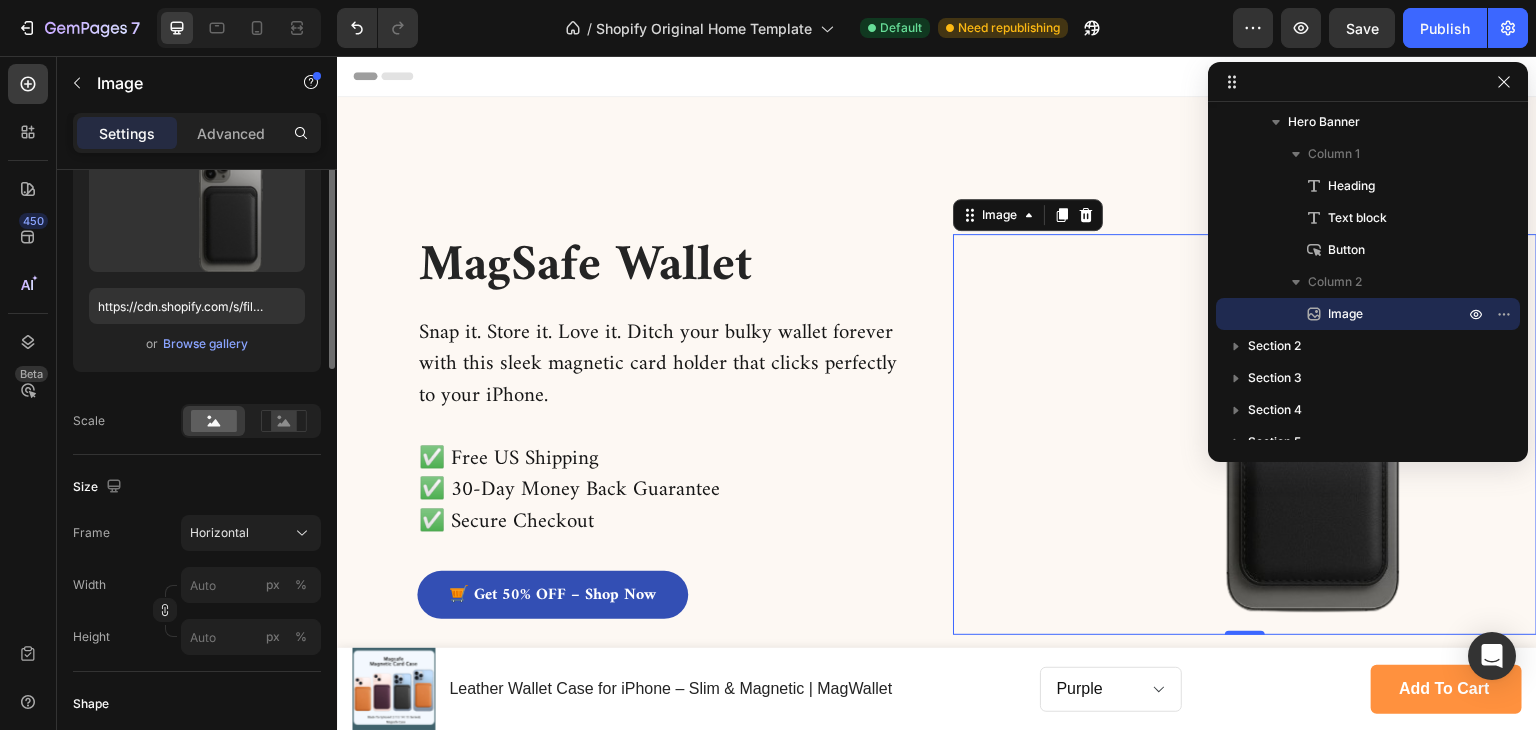 scroll, scrollTop: 141, scrollLeft: 0, axis: vertical 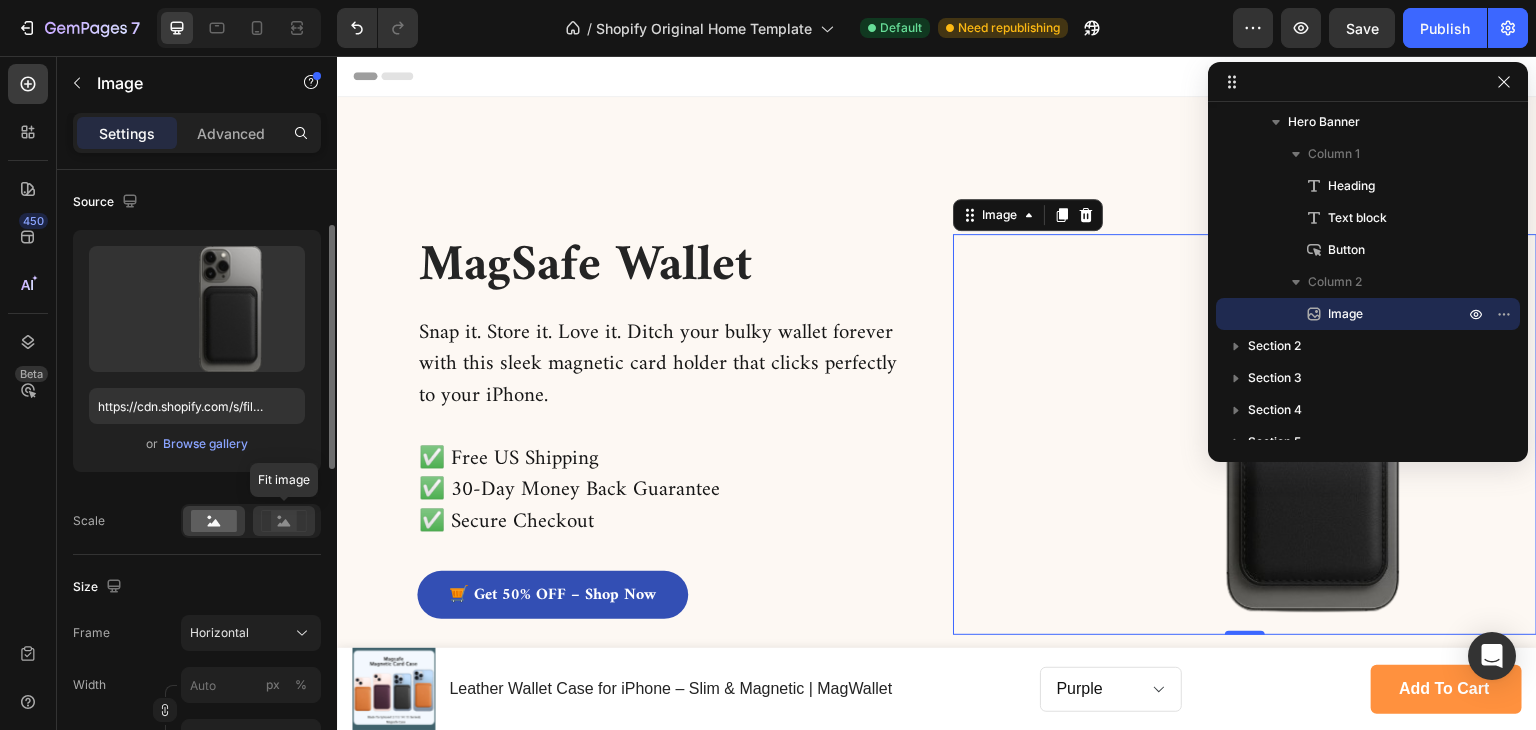click 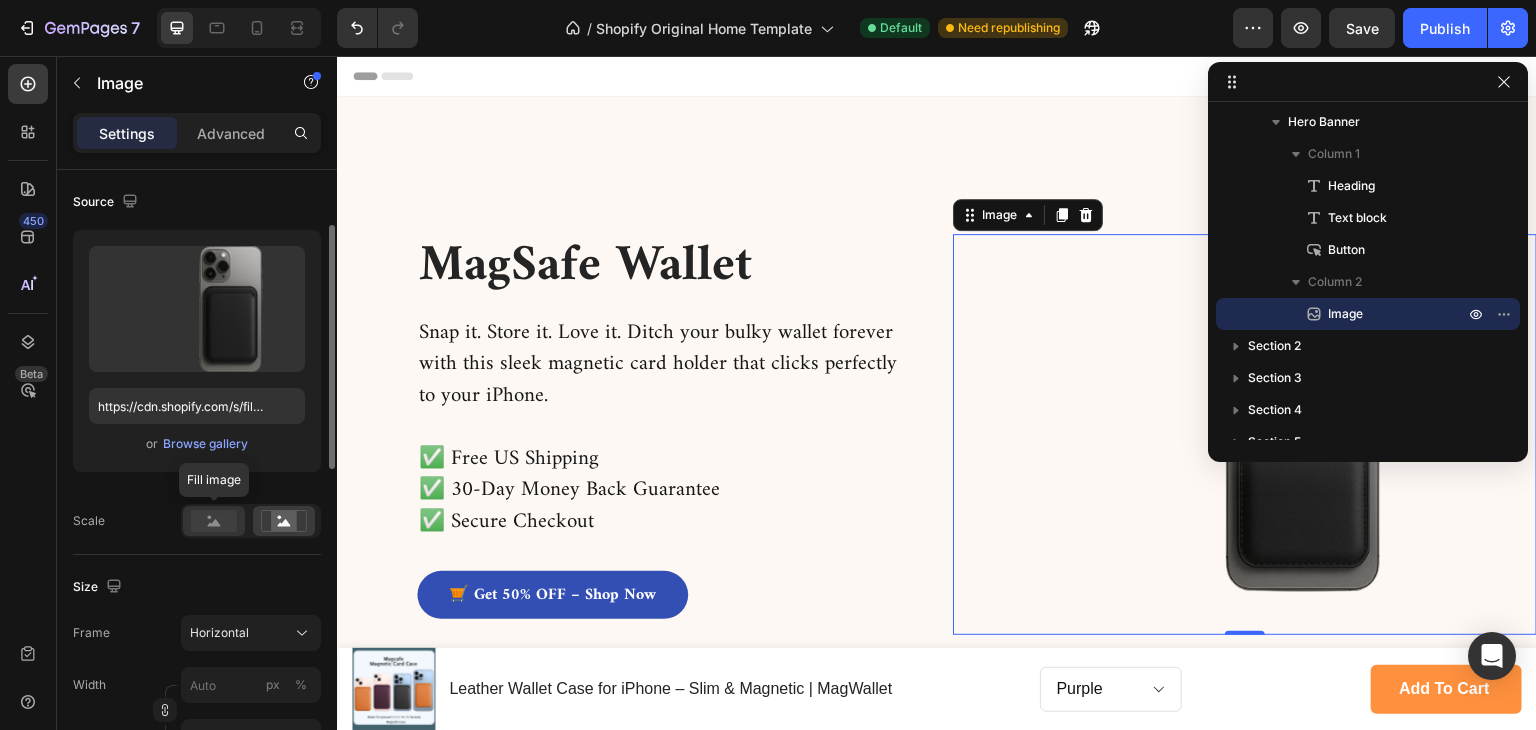 click 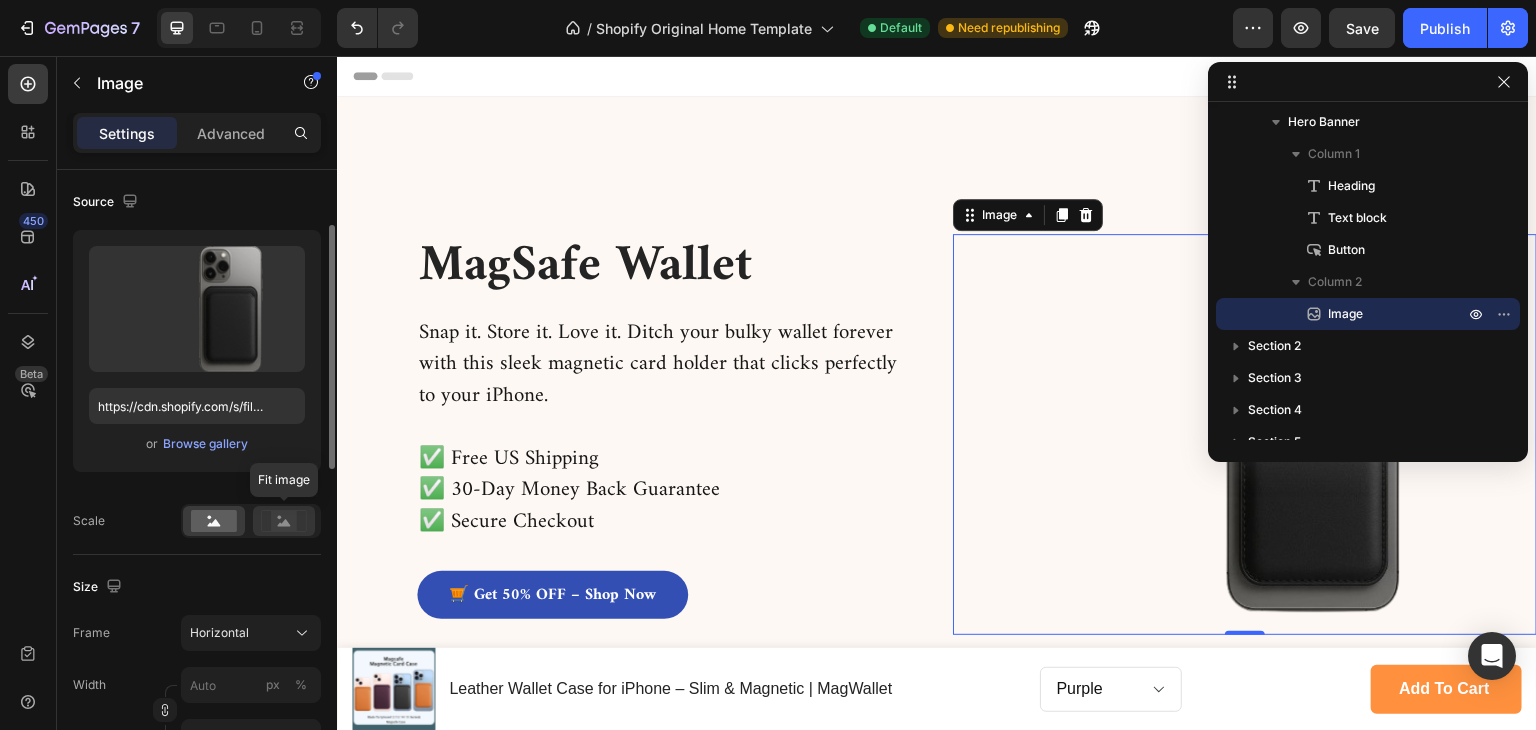 click 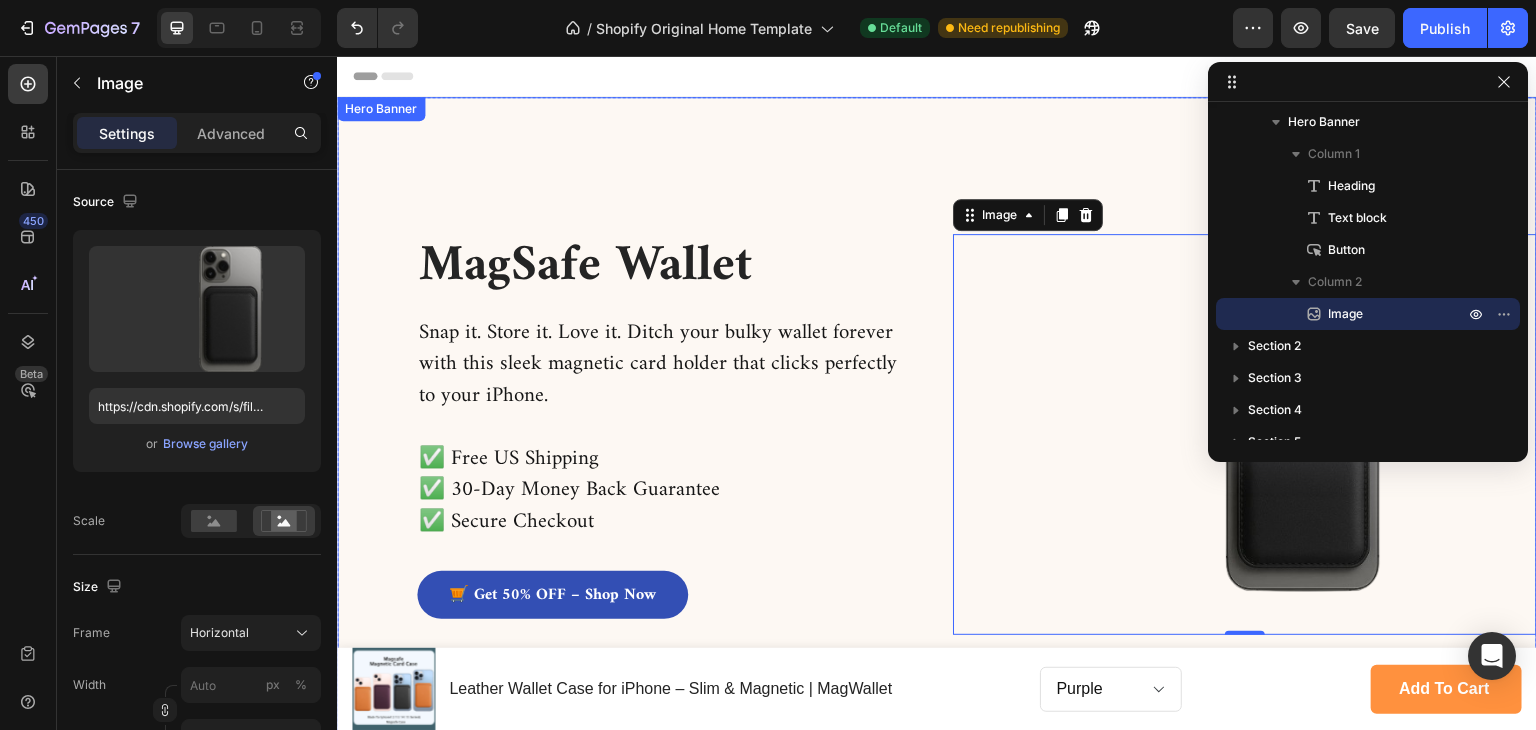 click at bounding box center [937, 434] 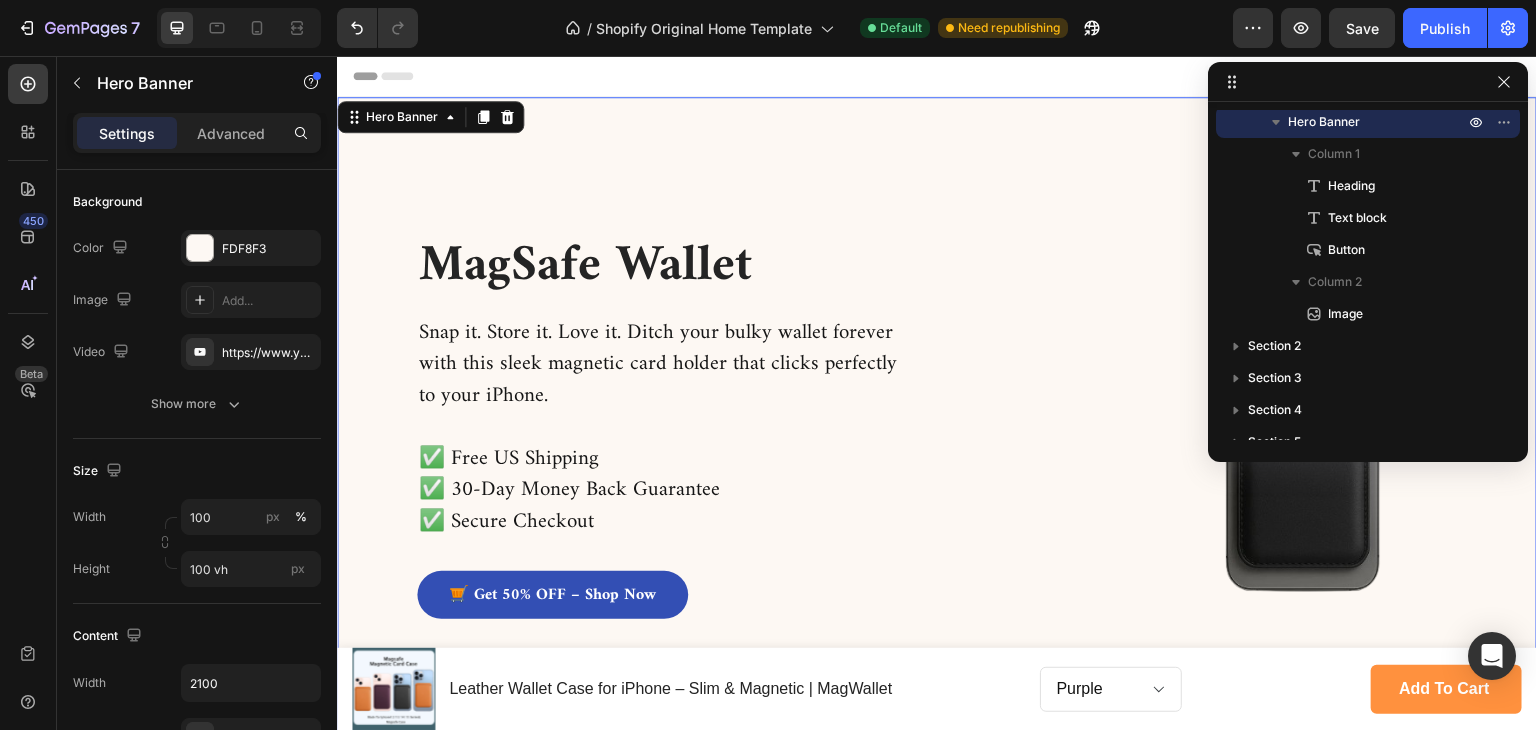 scroll, scrollTop: 0, scrollLeft: 0, axis: both 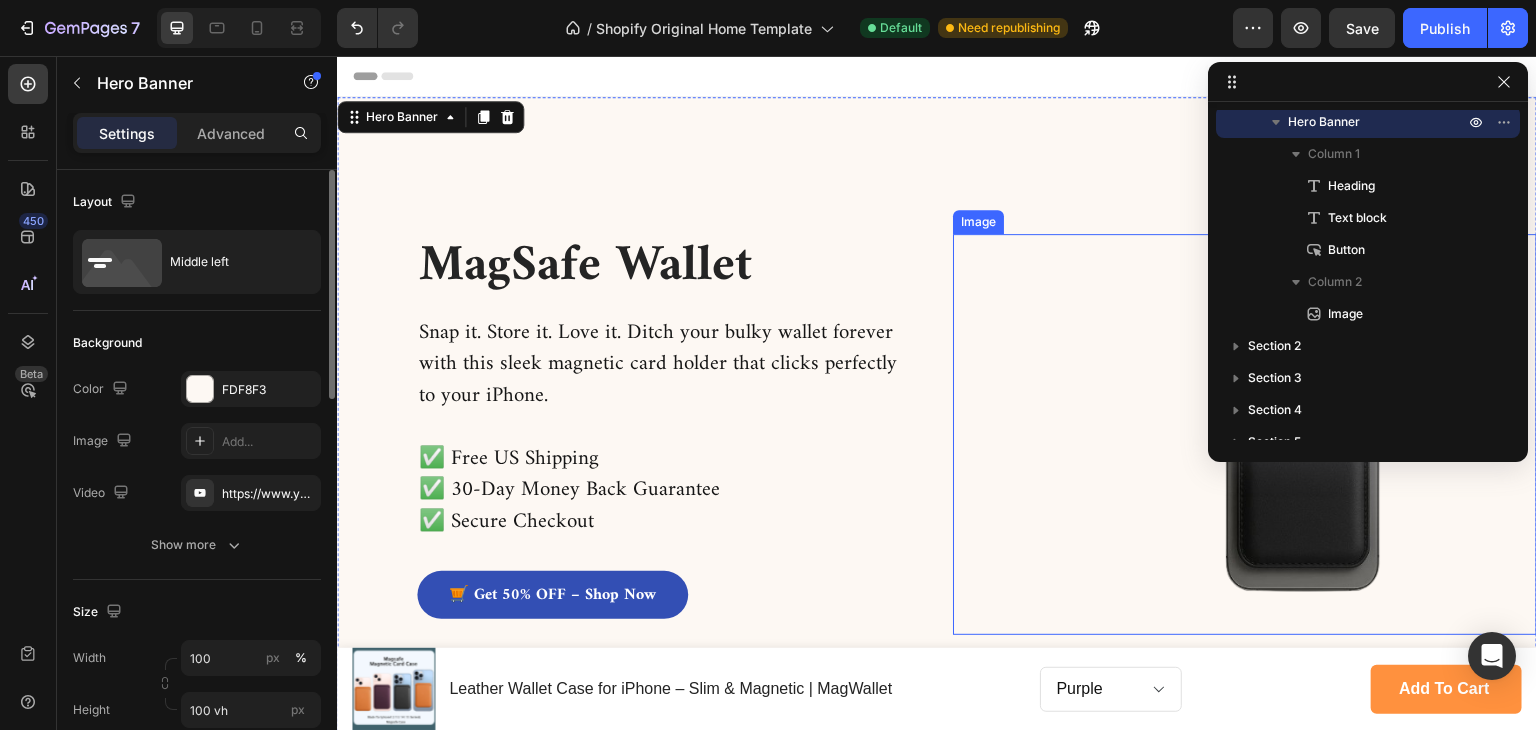 click at bounding box center (1220, 434) 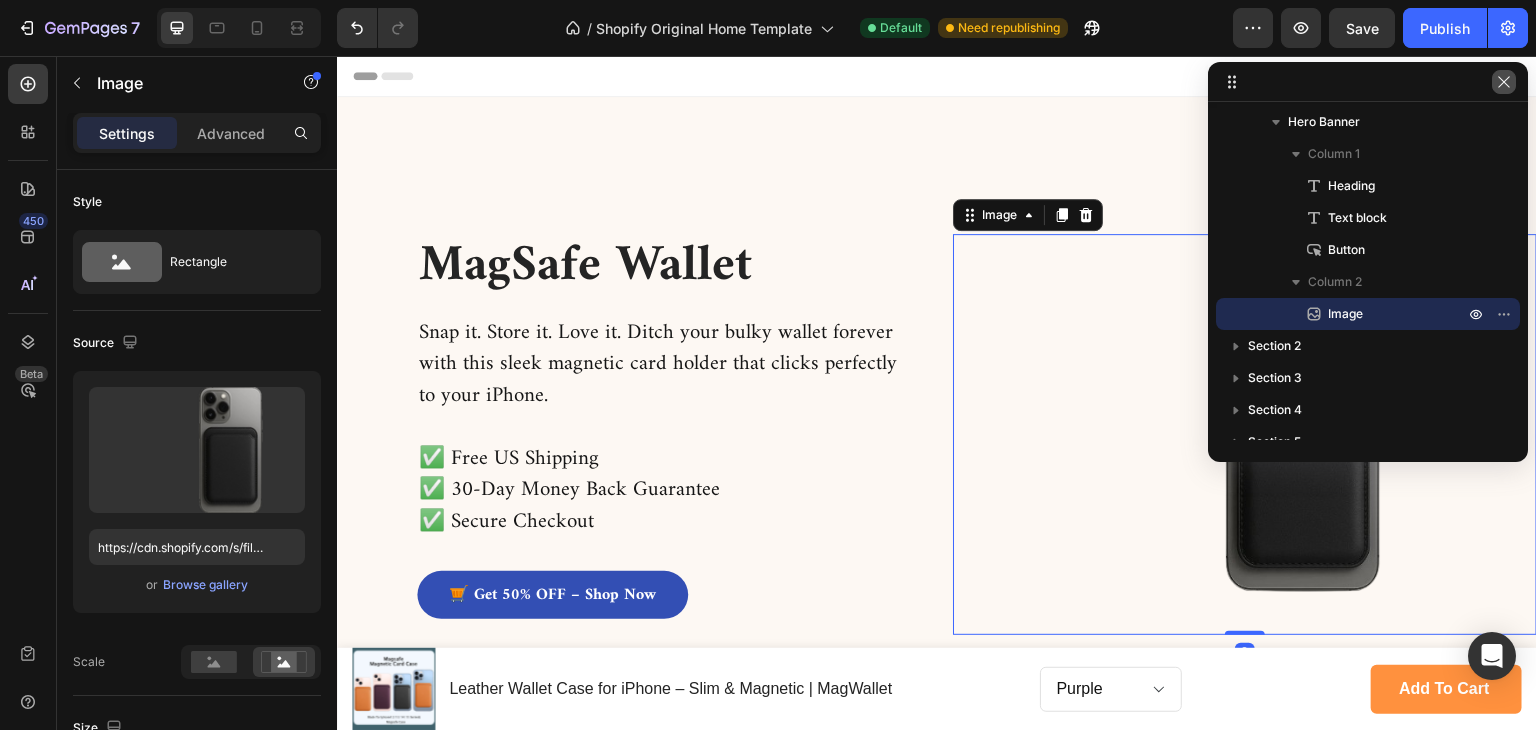 drag, startPoint x: 1502, startPoint y: 73, endPoint x: 1161, endPoint y: 22, distance: 344.7927 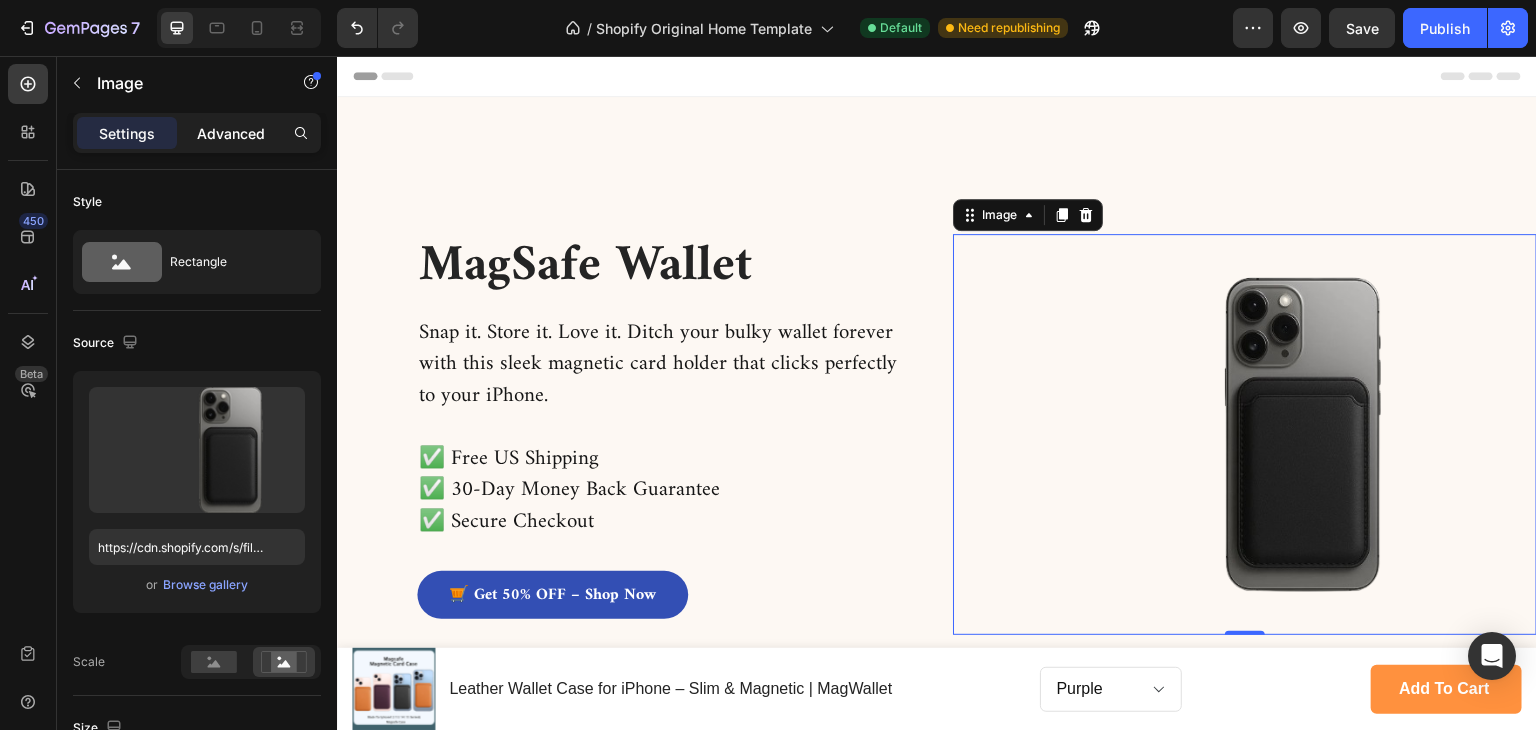 click on "Advanced" at bounding box center (231, 133) 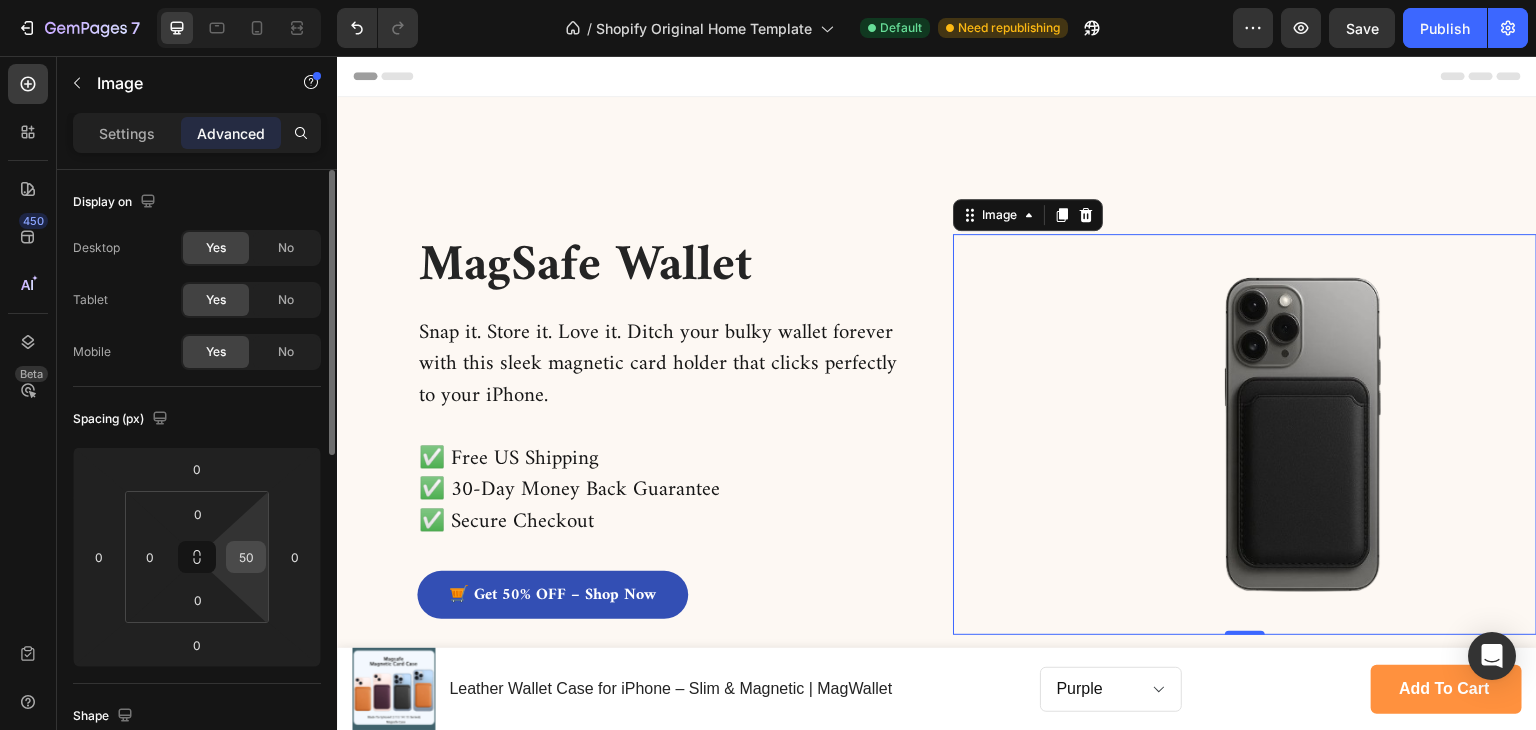 click on "50" at bounding box center (246, 557) 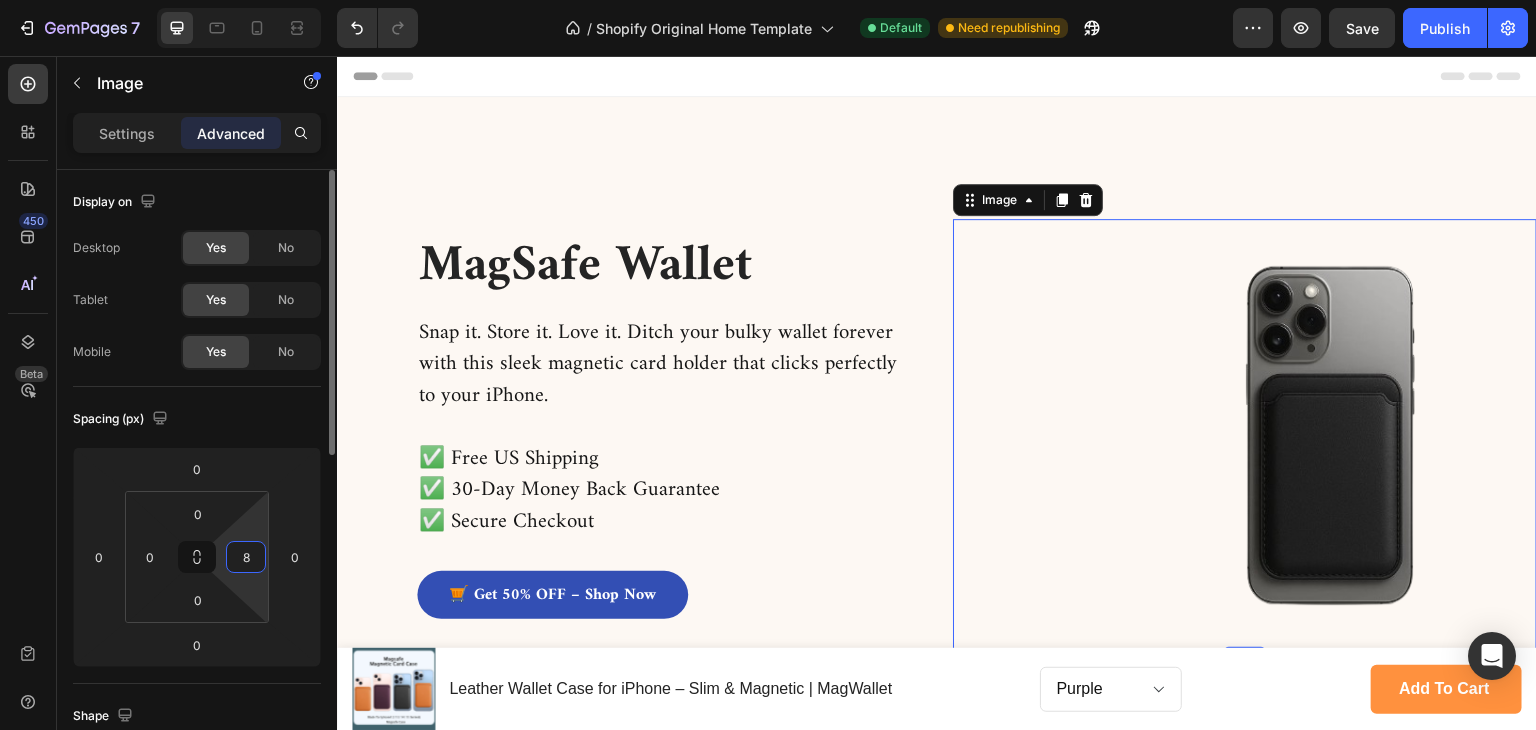 type on "80" 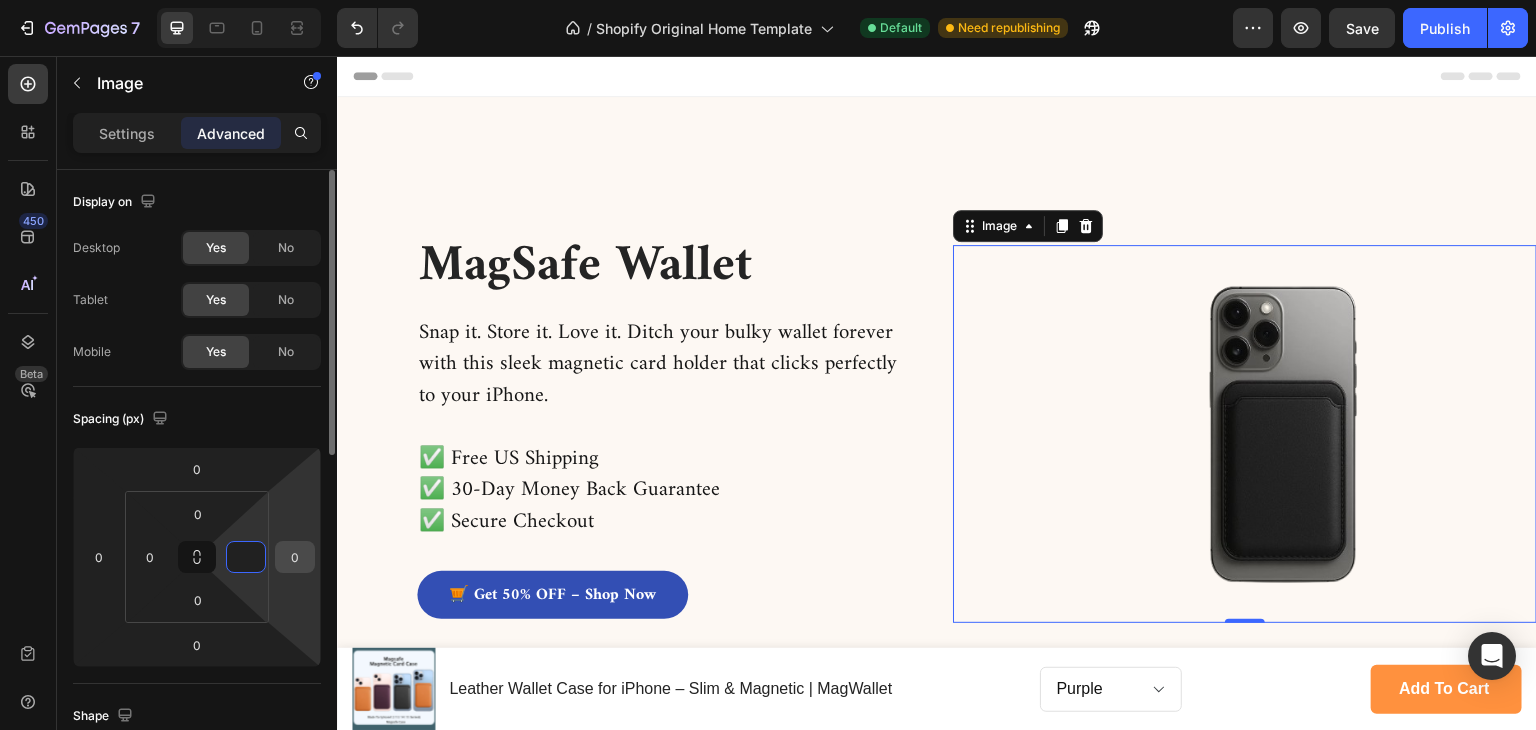 type on "0" 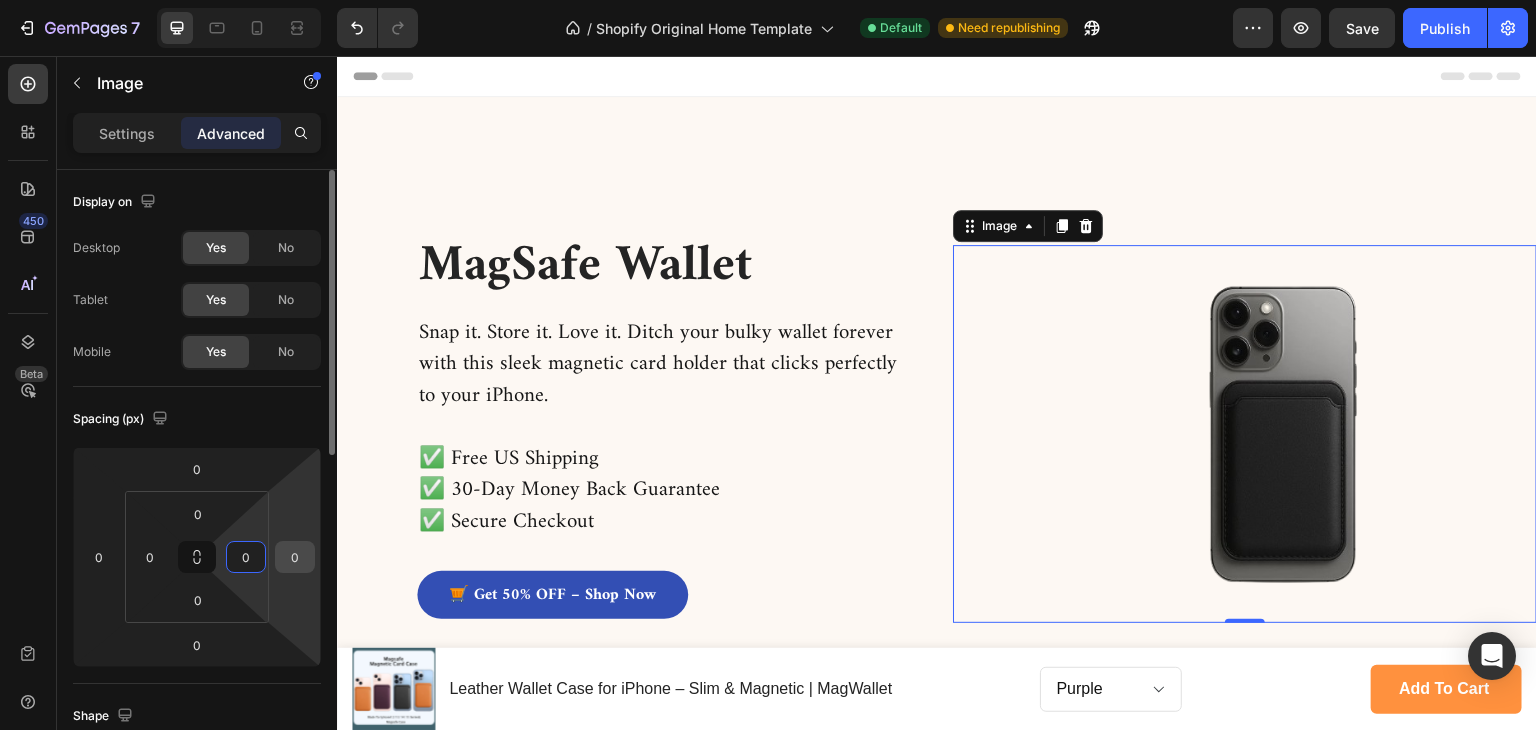 click on "0" at bounding box center [295, 557] 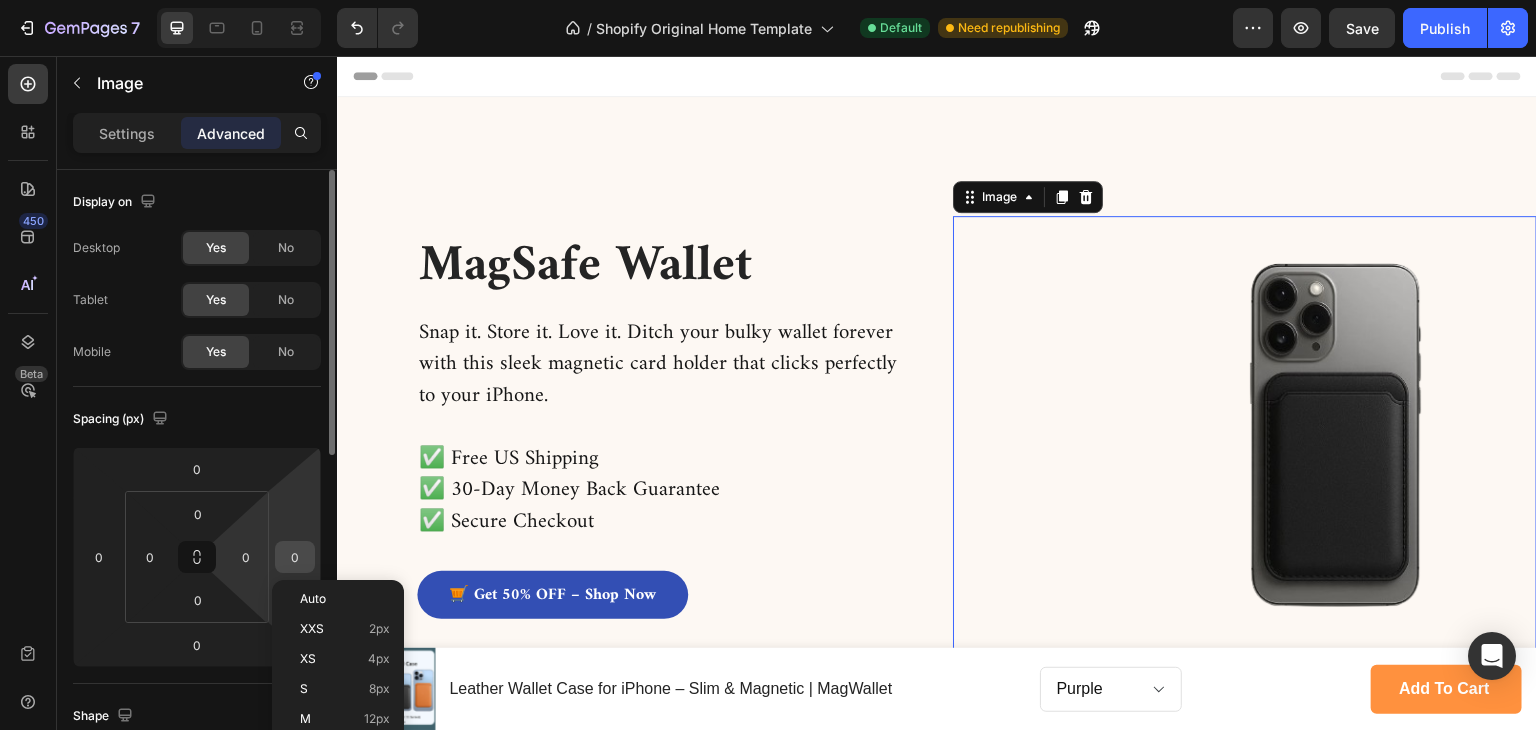 click on "0" at bounding box center [295, 557] 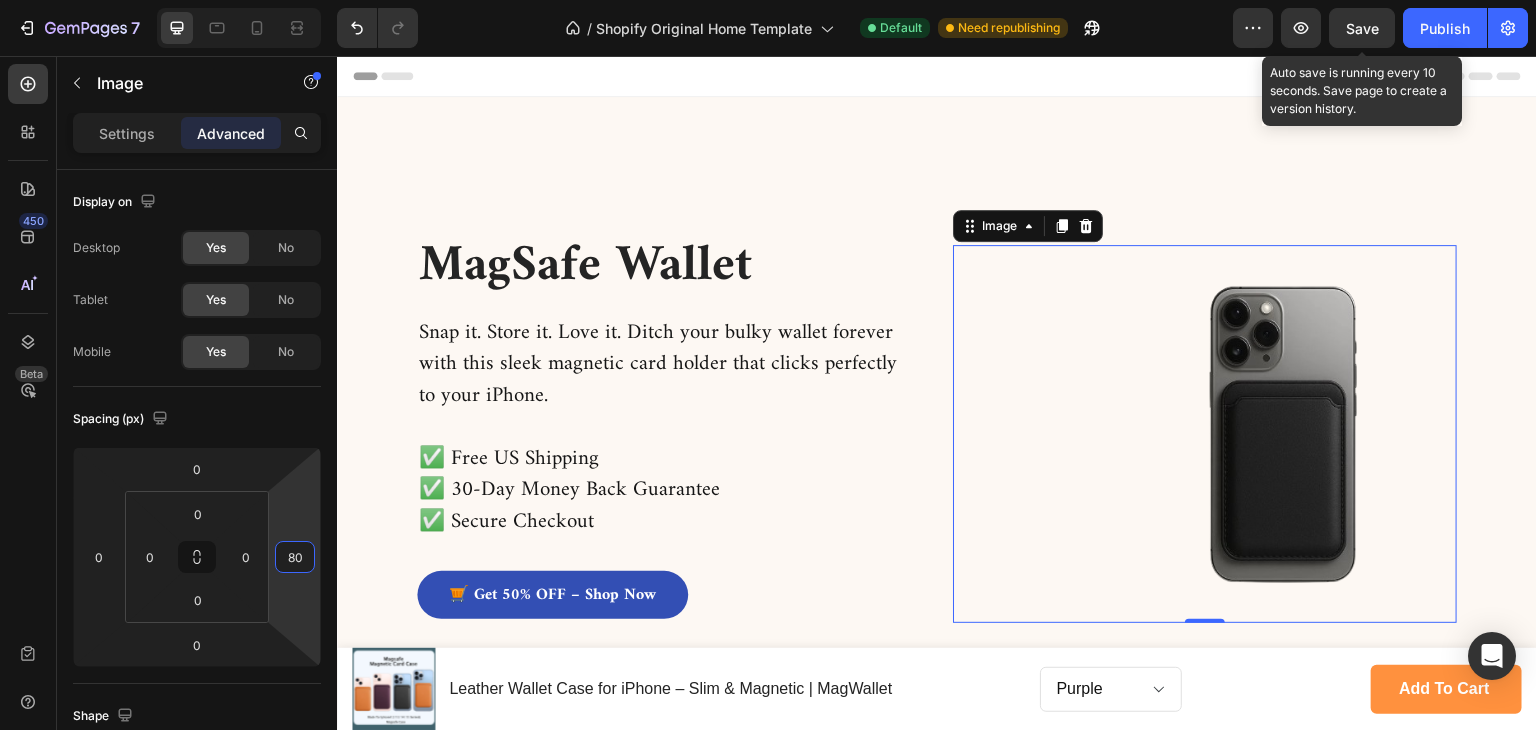type on "80" 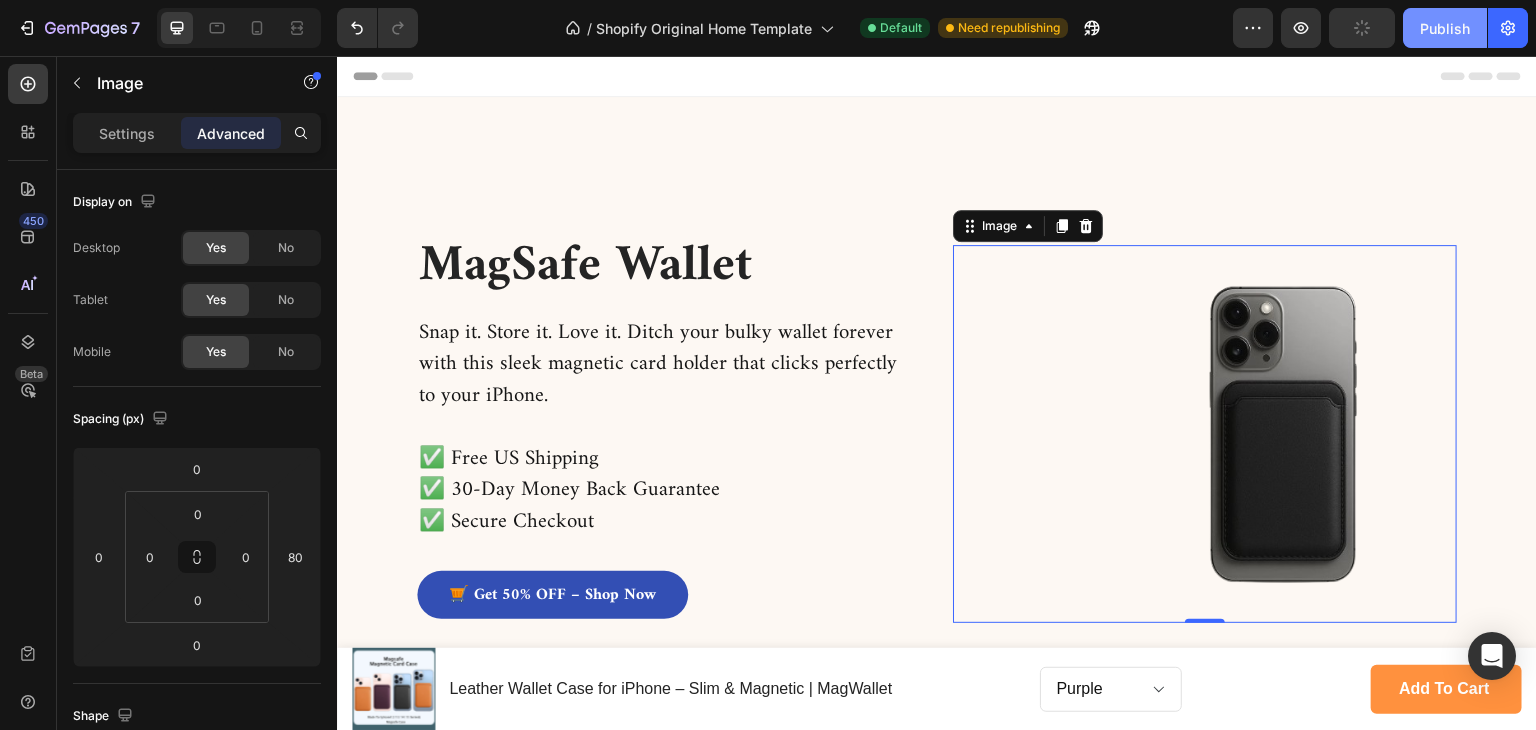 drag, startPoint x: 1412, startPoint y: 31, endPoint x: 1026, endPoint y: 17, distance: 386.2538 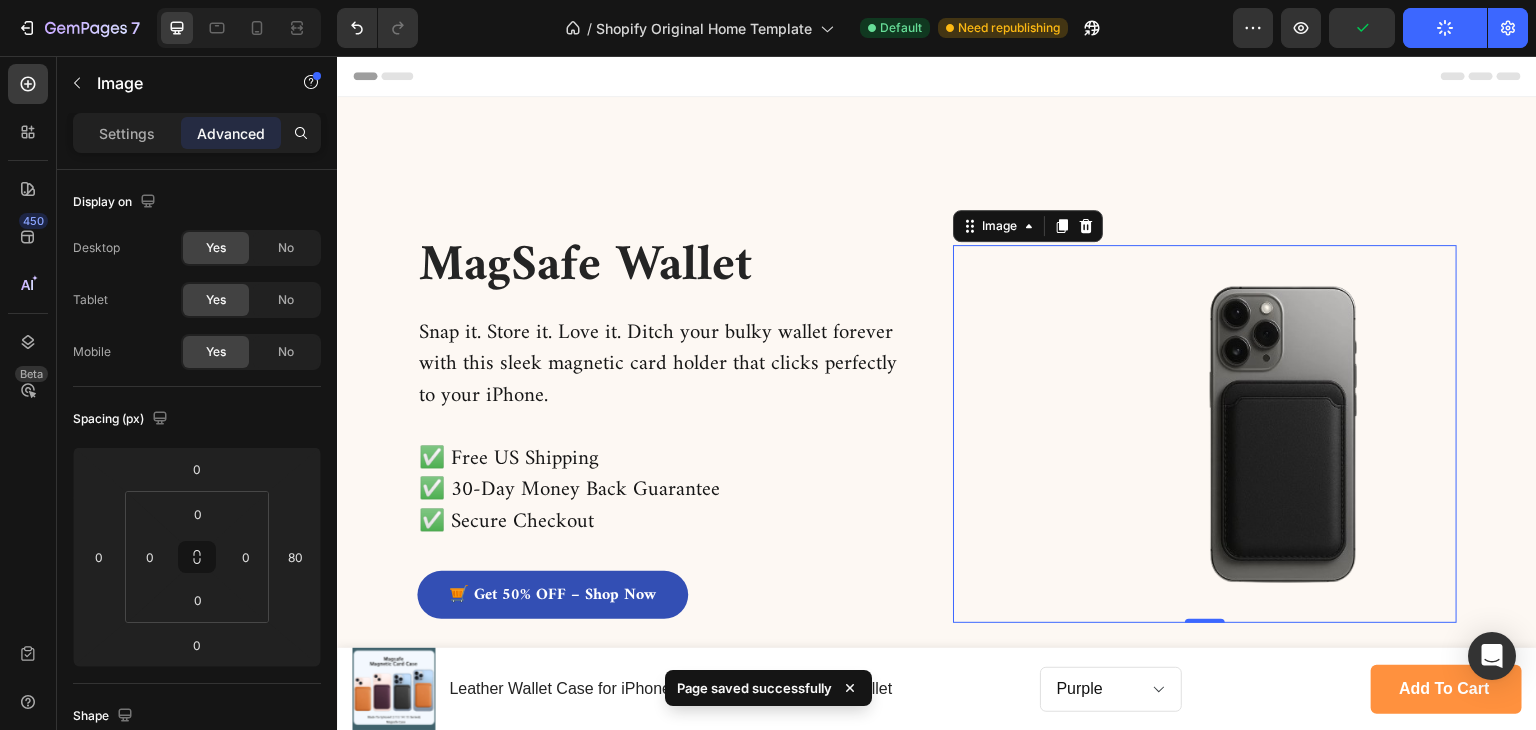 click at bounding box center (1205, 434) 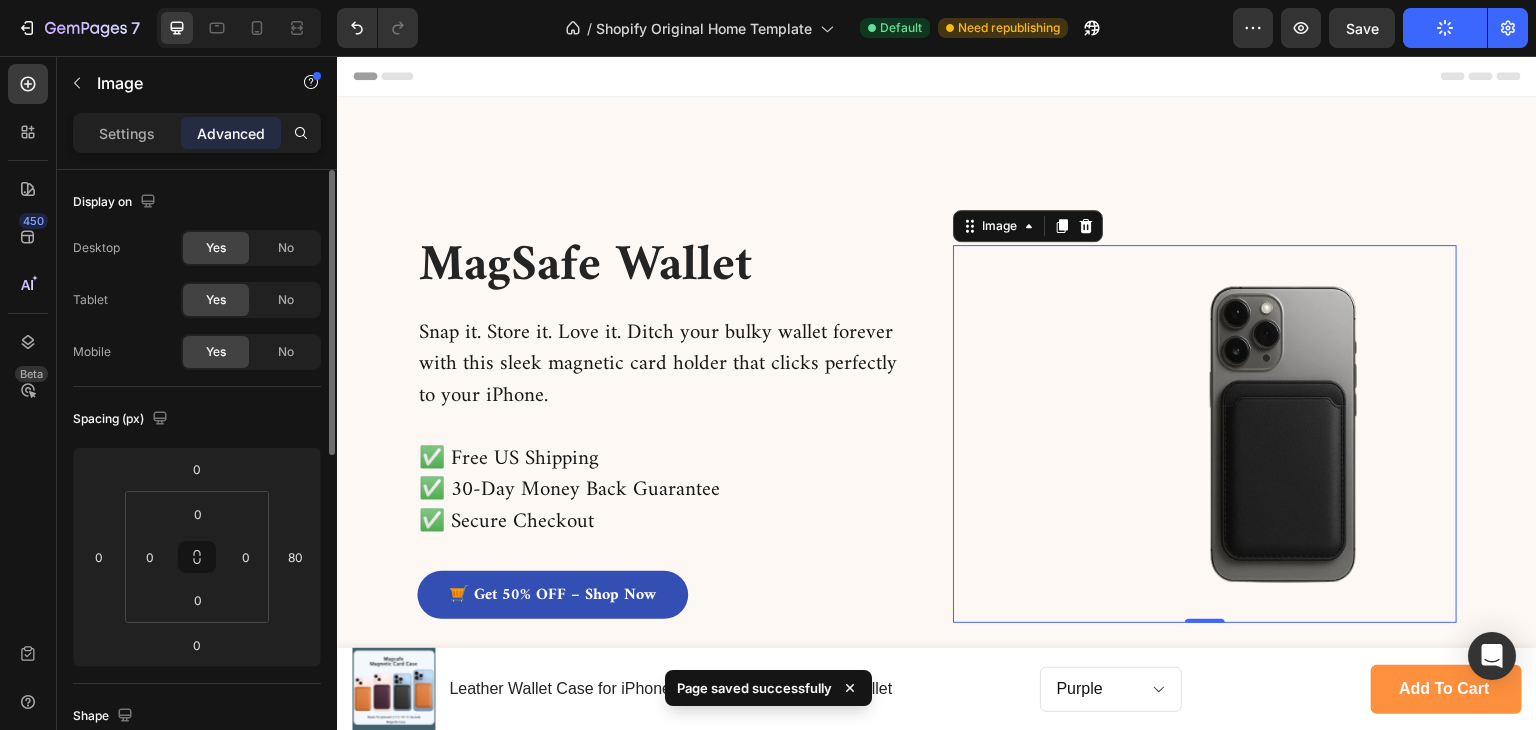 drag, startPoint x: 98, startPoint y: 135, endPoint x: 105, endPoint y: 182, distance: 47.518417 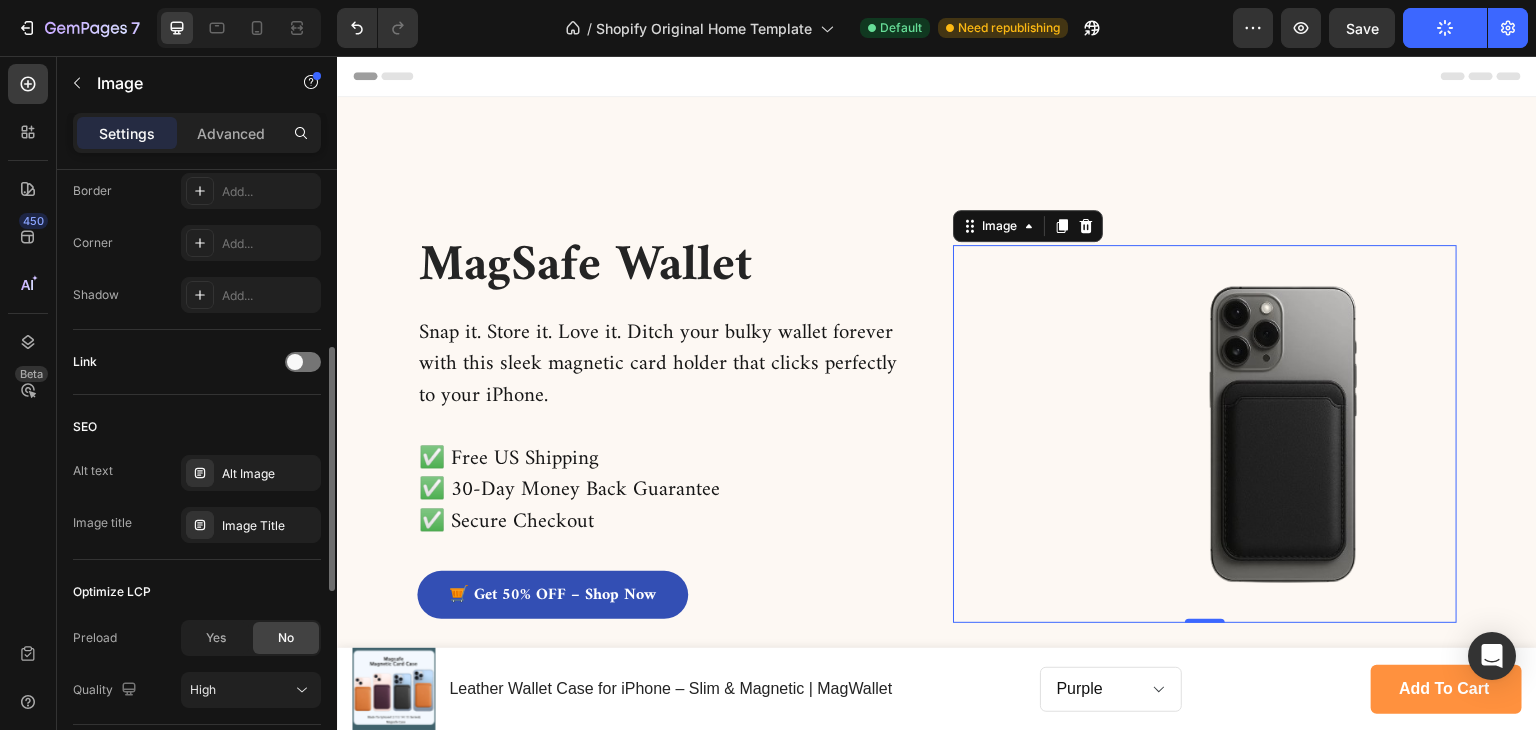 scroll, scrollTop: 900, scrollLeft: 0, axis: vertical 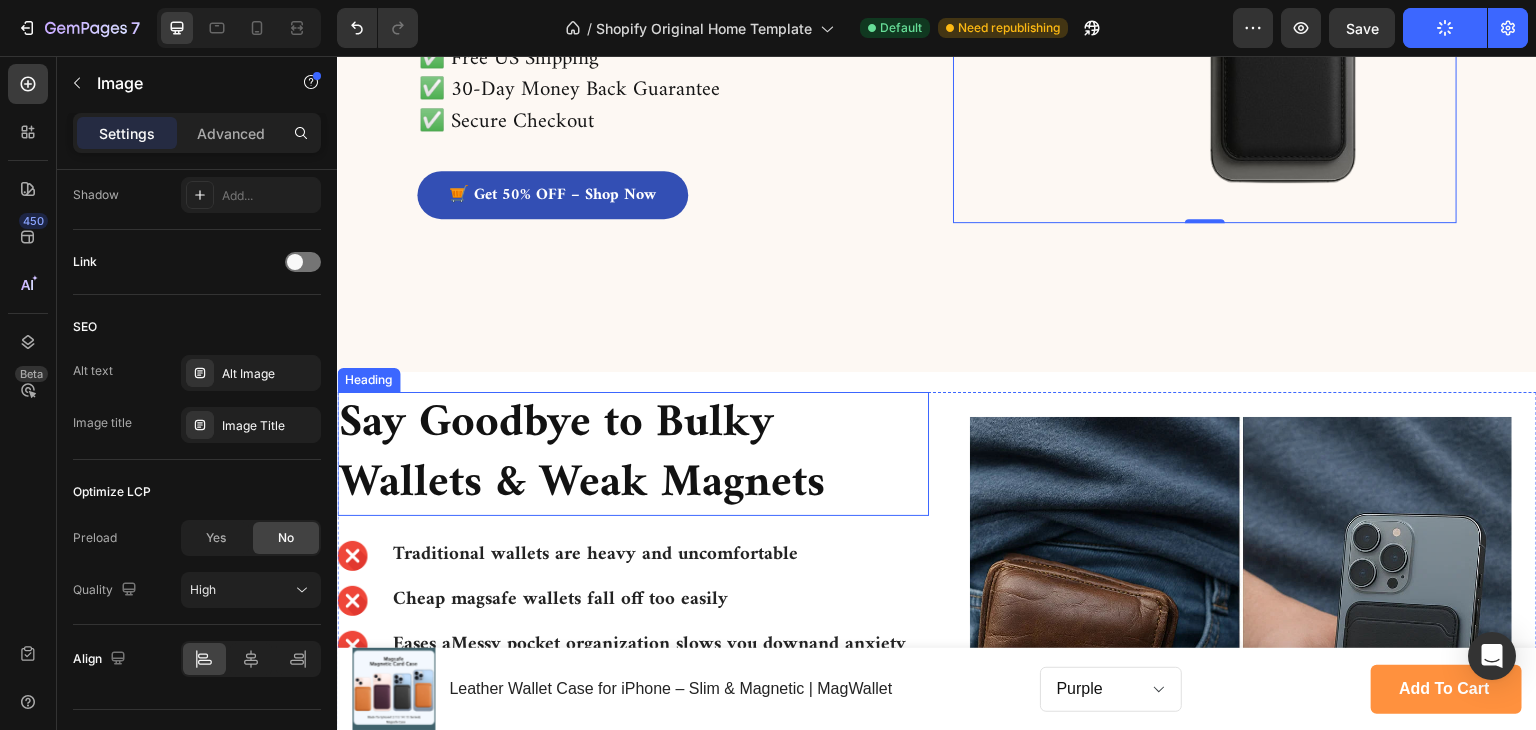 click on "Say Goodbye to Bulky Wallets & Weak Magnets" at bounding box center [633, 454] 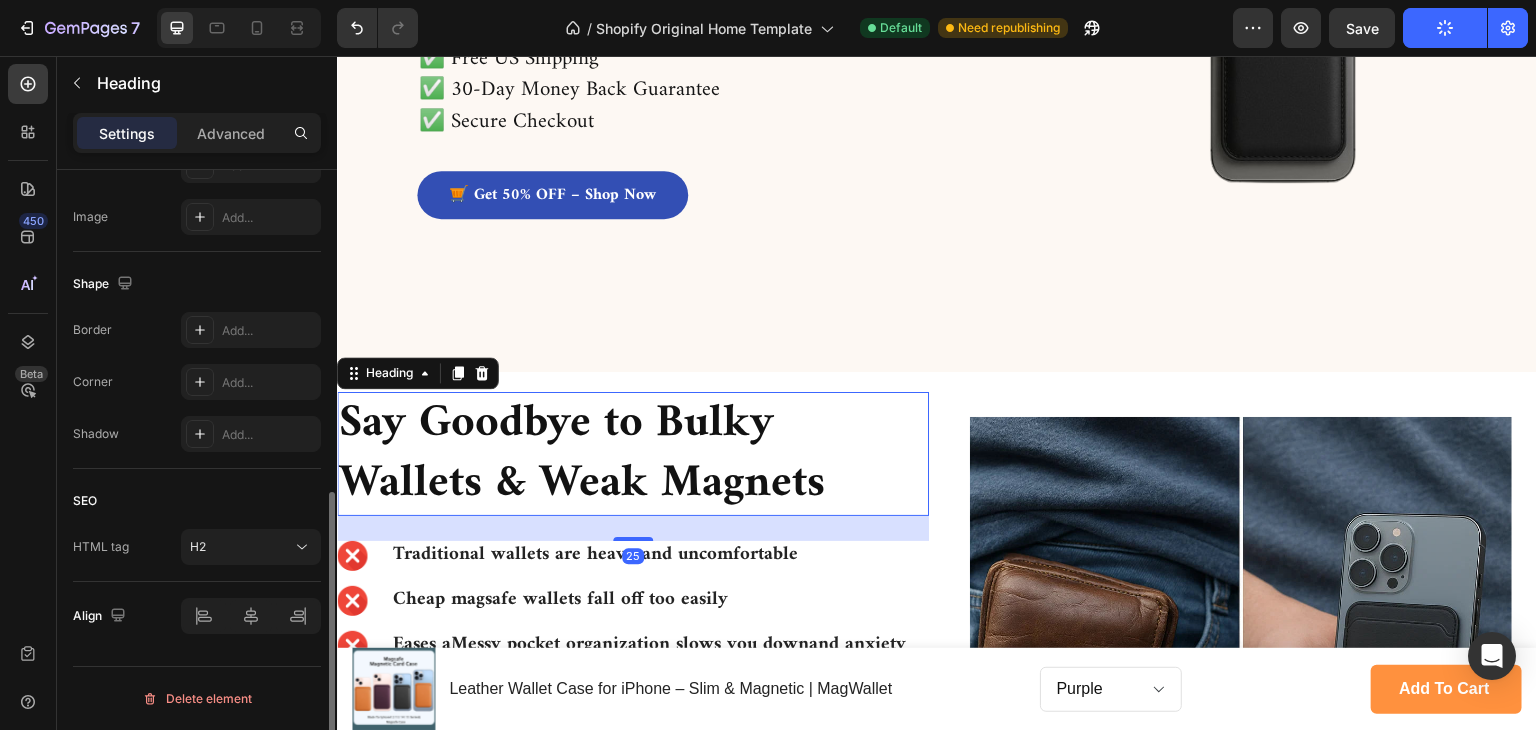 scroll, scrollTop: 0, scrollLeft: 0, axis: both 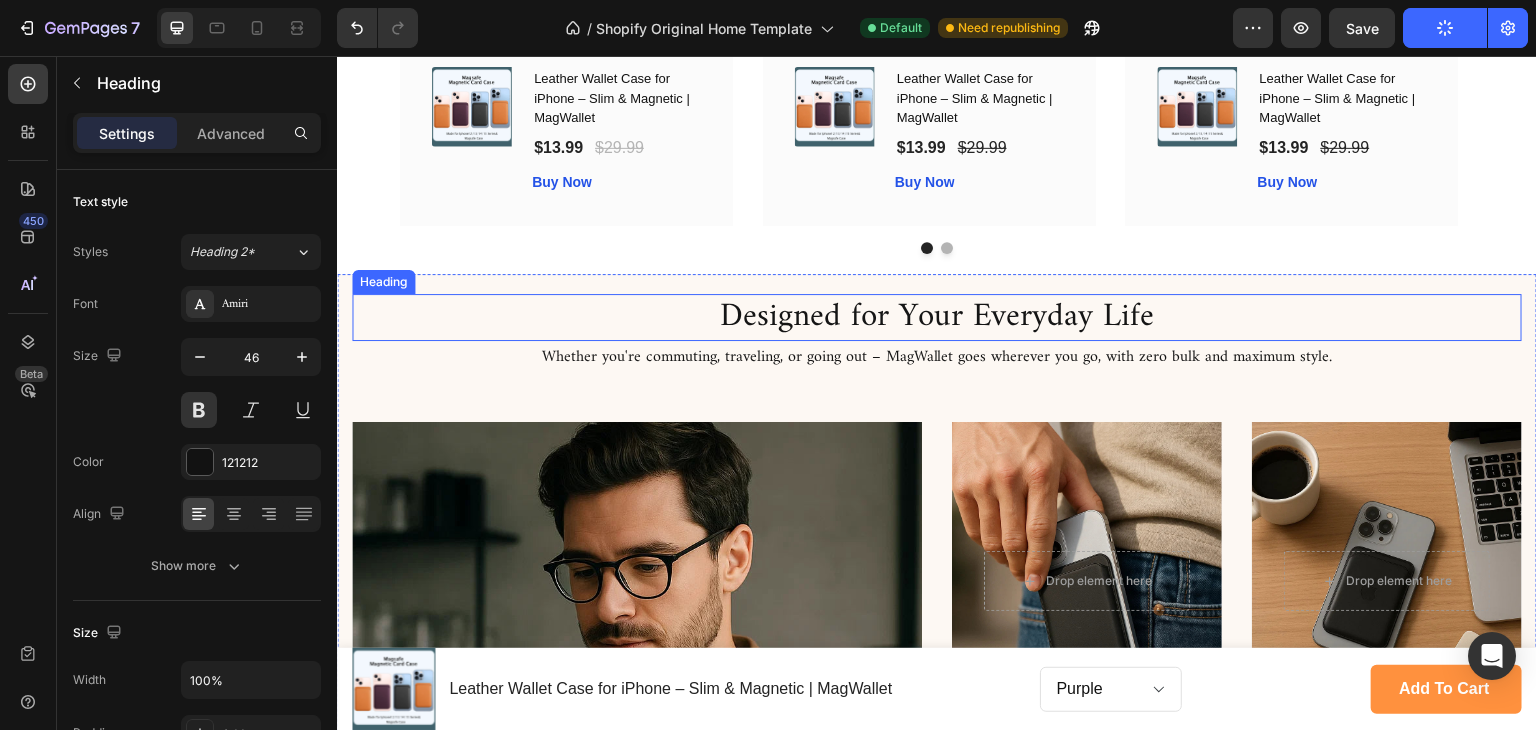 click on "Designed for Your Everyday Life" at bounding box center [937, 317] 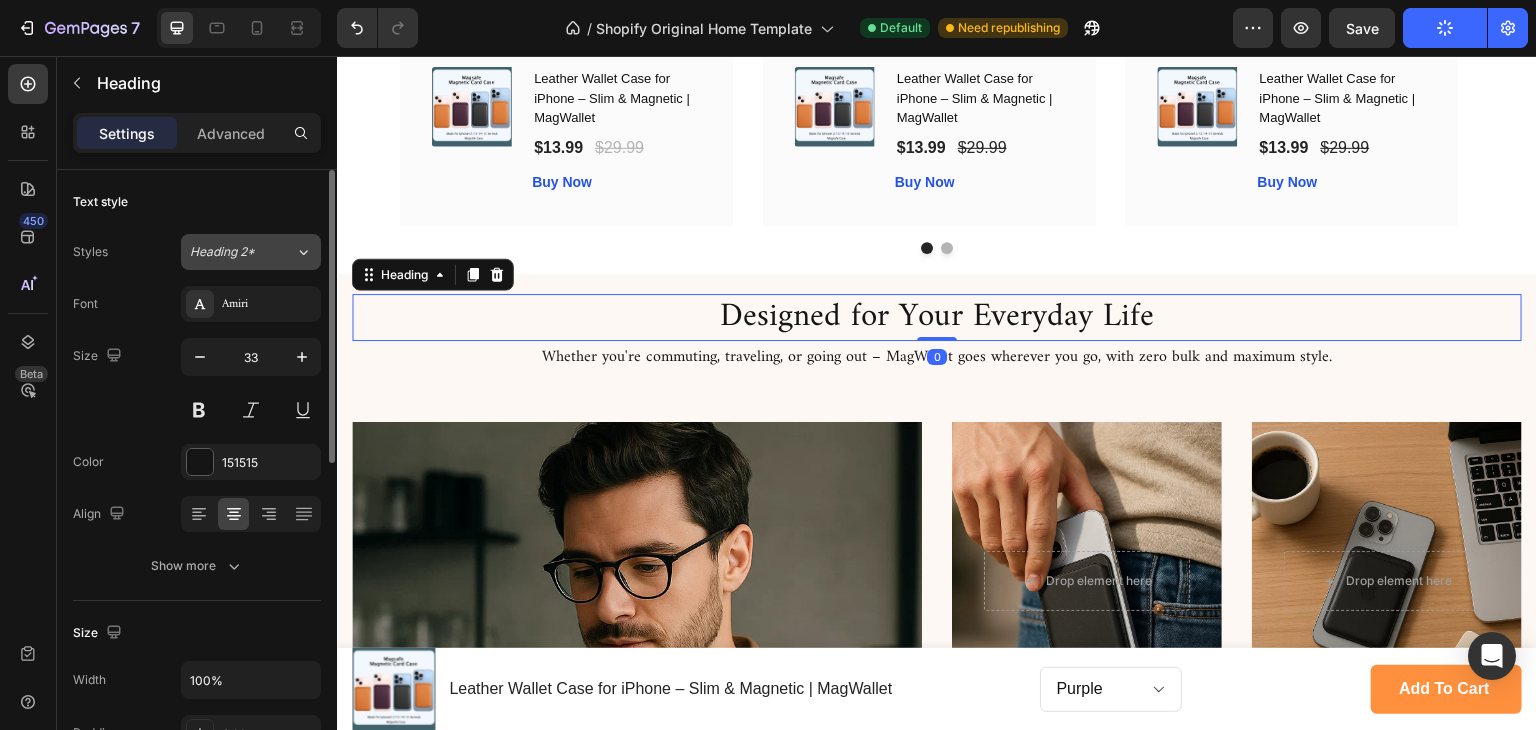 click on "Heading 2*" 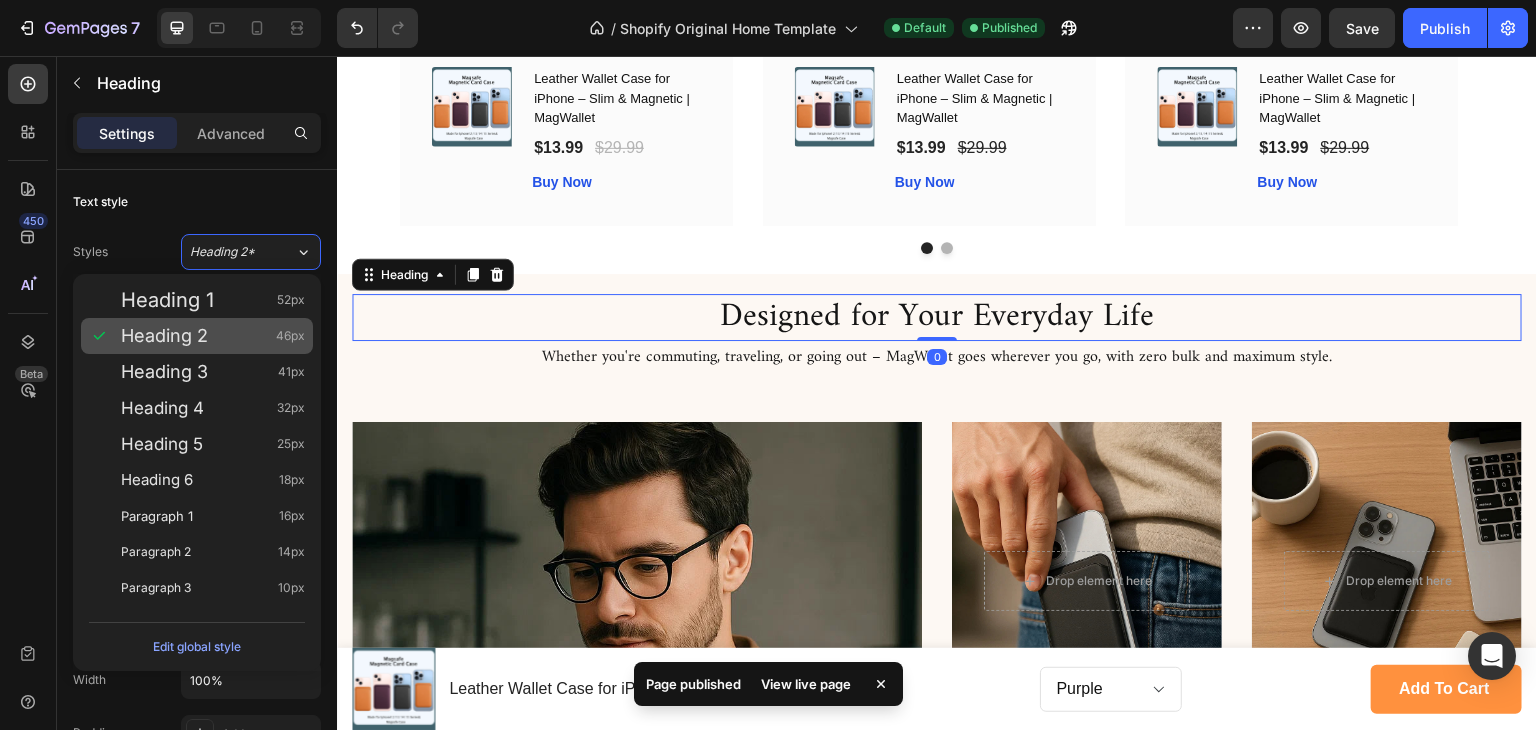 click on "Heading 2" at bounding box center (164, 336) 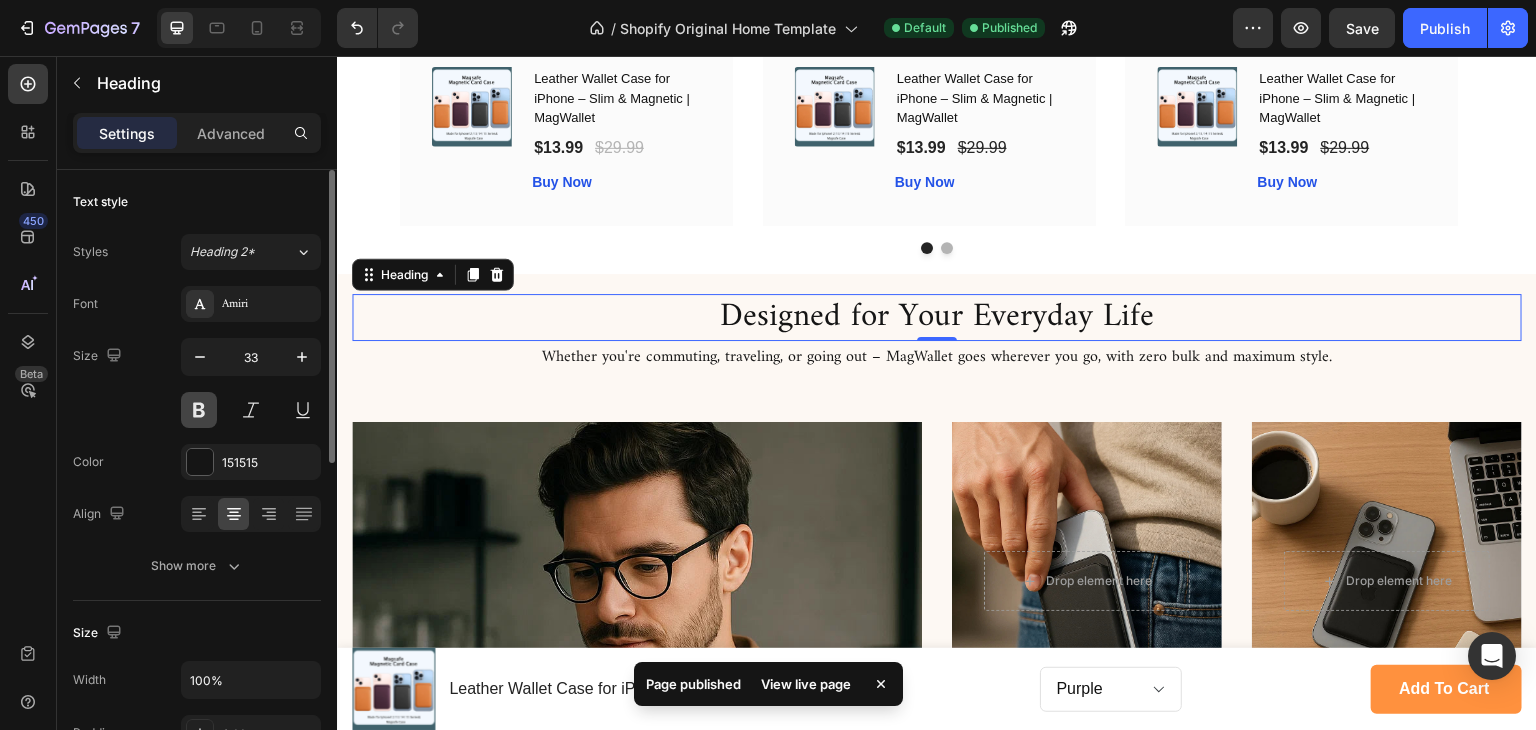 click at bounding box center (199, 410) 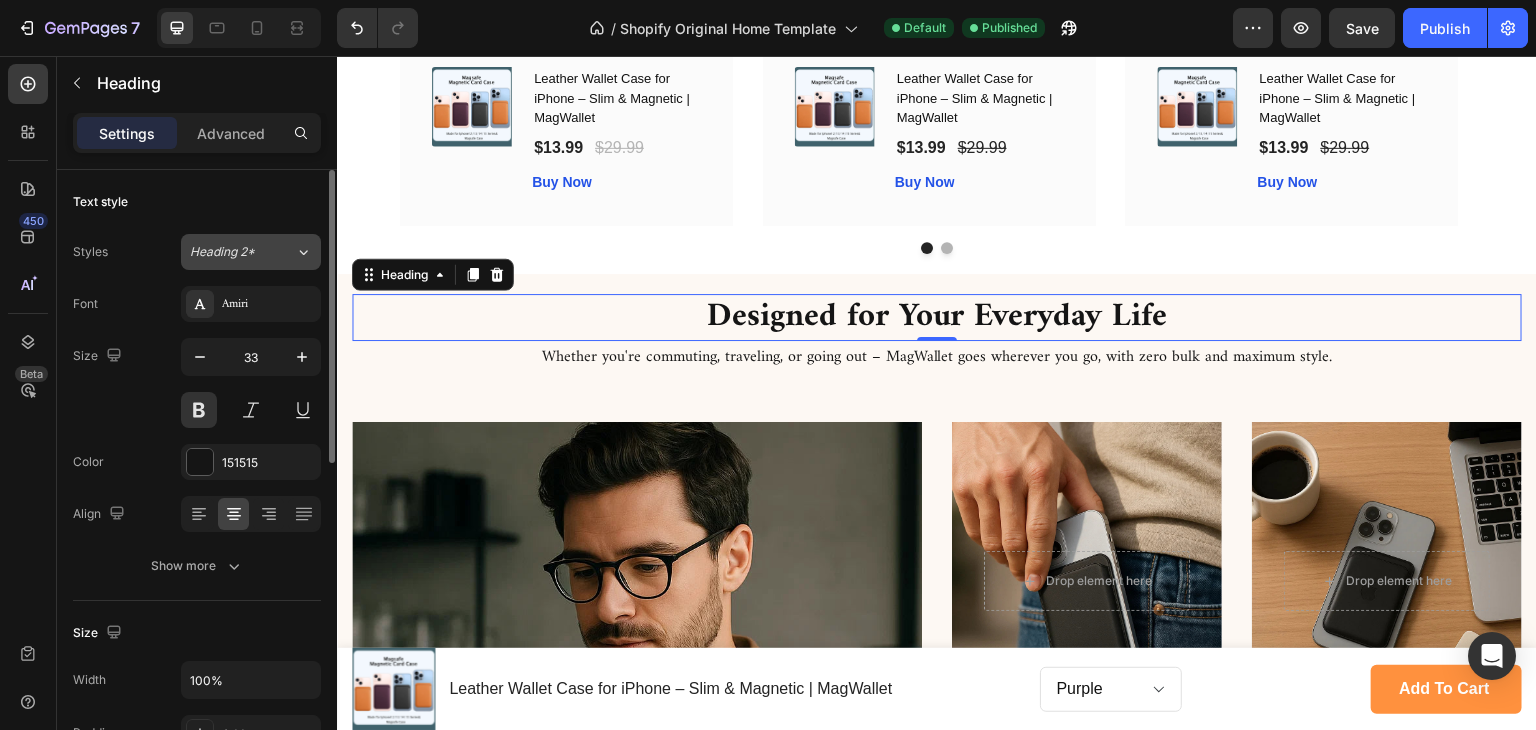 click on "Heading 2*" 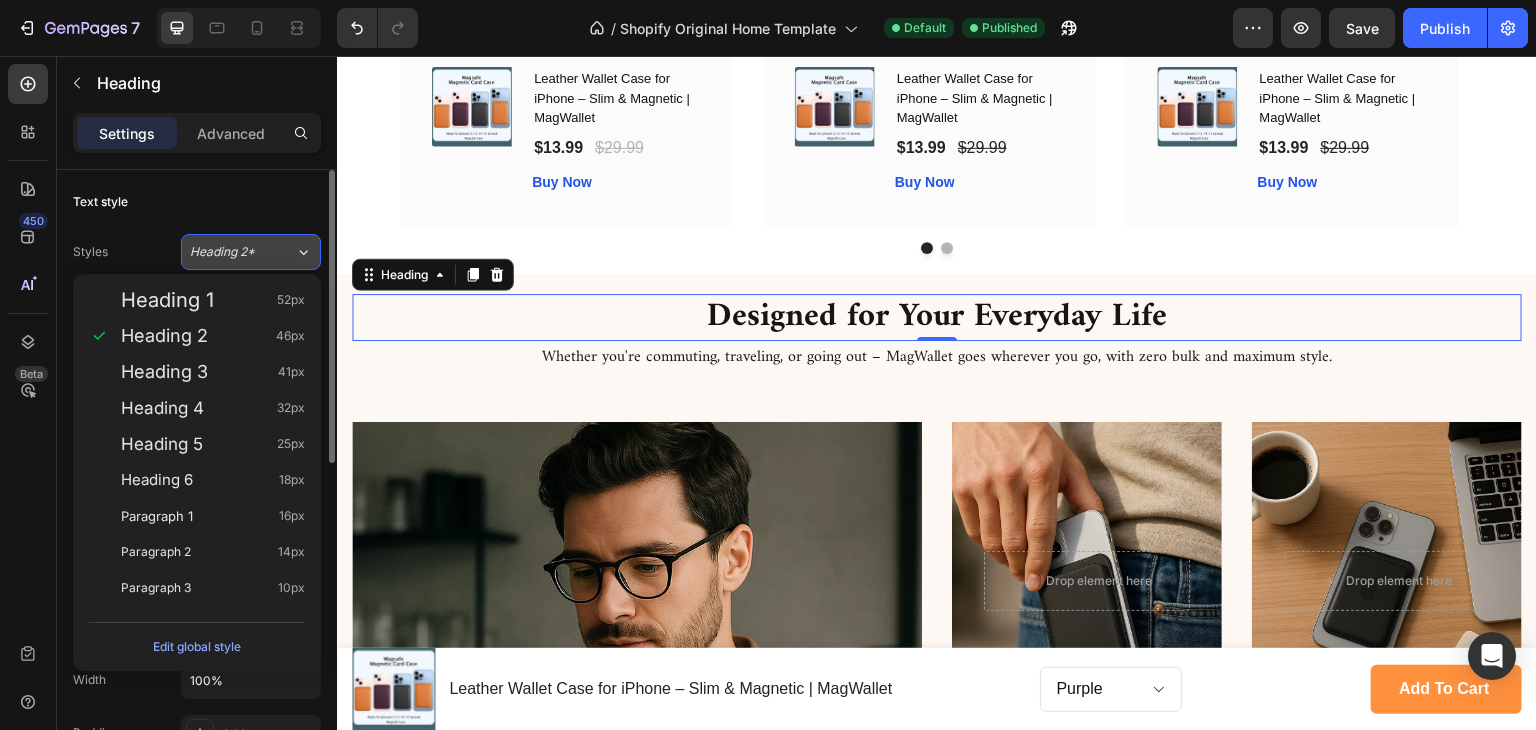 click on "Heading 2*" 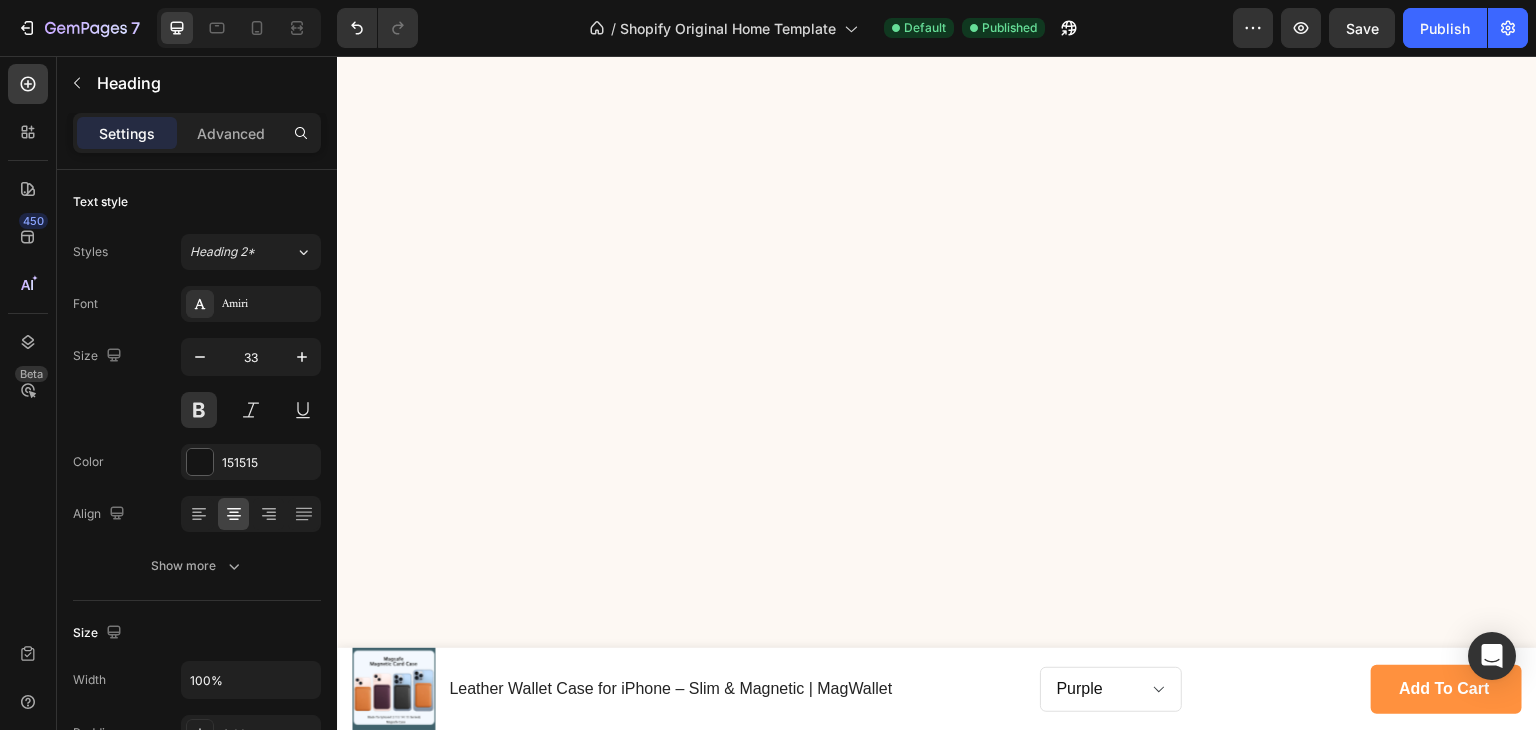 scroll, scrollTop: 2000, scrollLeft: 0, axis: vertical 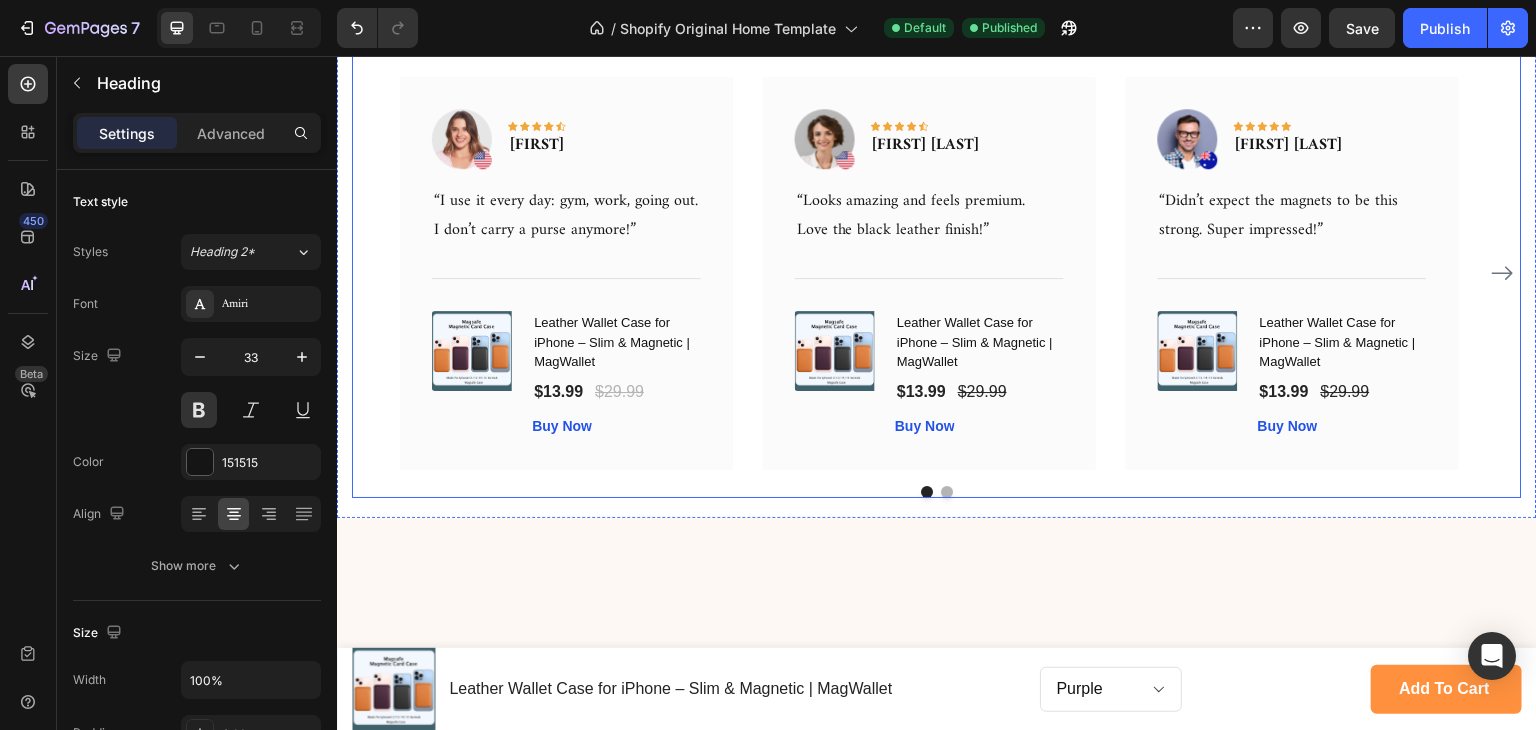 click on "What Our Customers Are Saying" at bounding box center [937, -48] 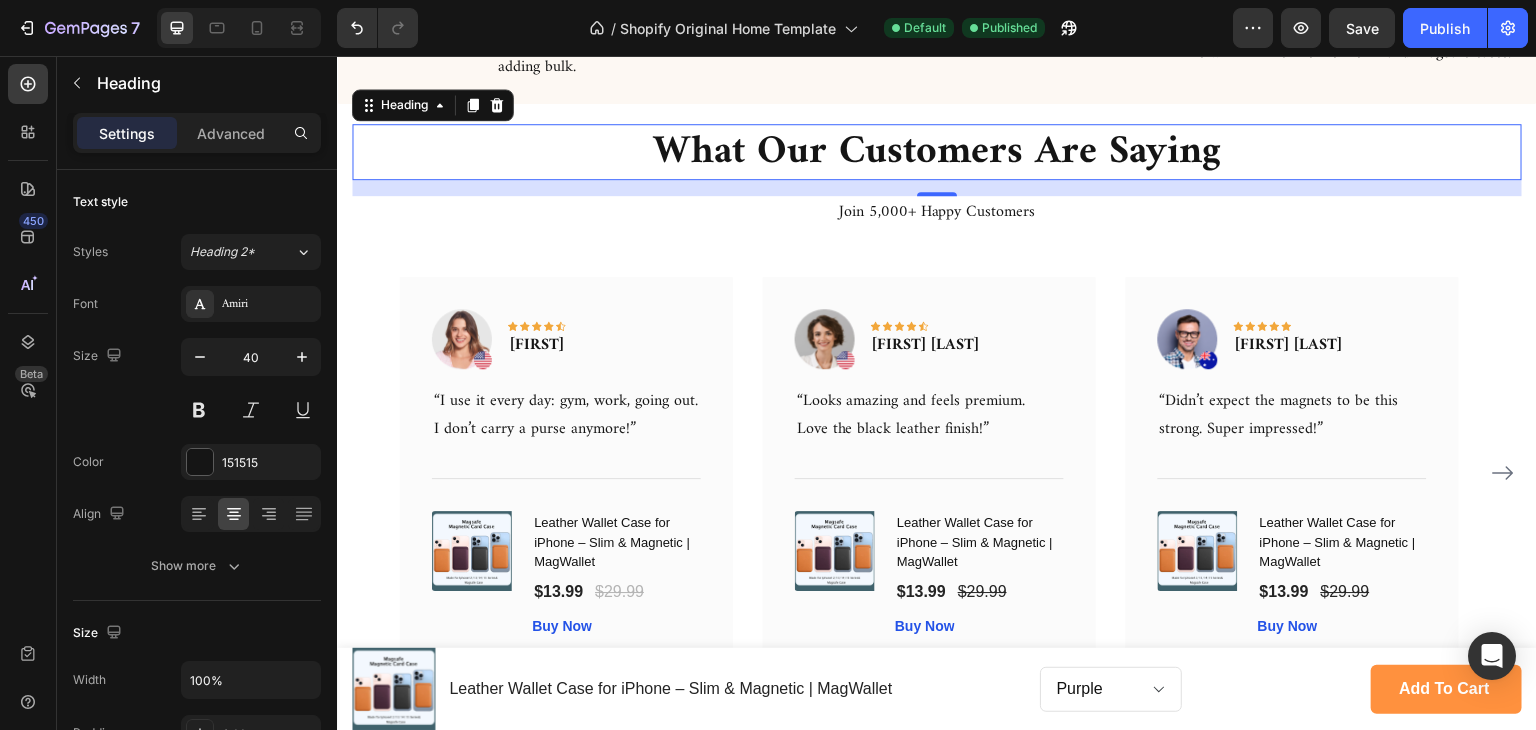 scroll, scrollTop: 1400, scrollLeft: 0, axis: vertical 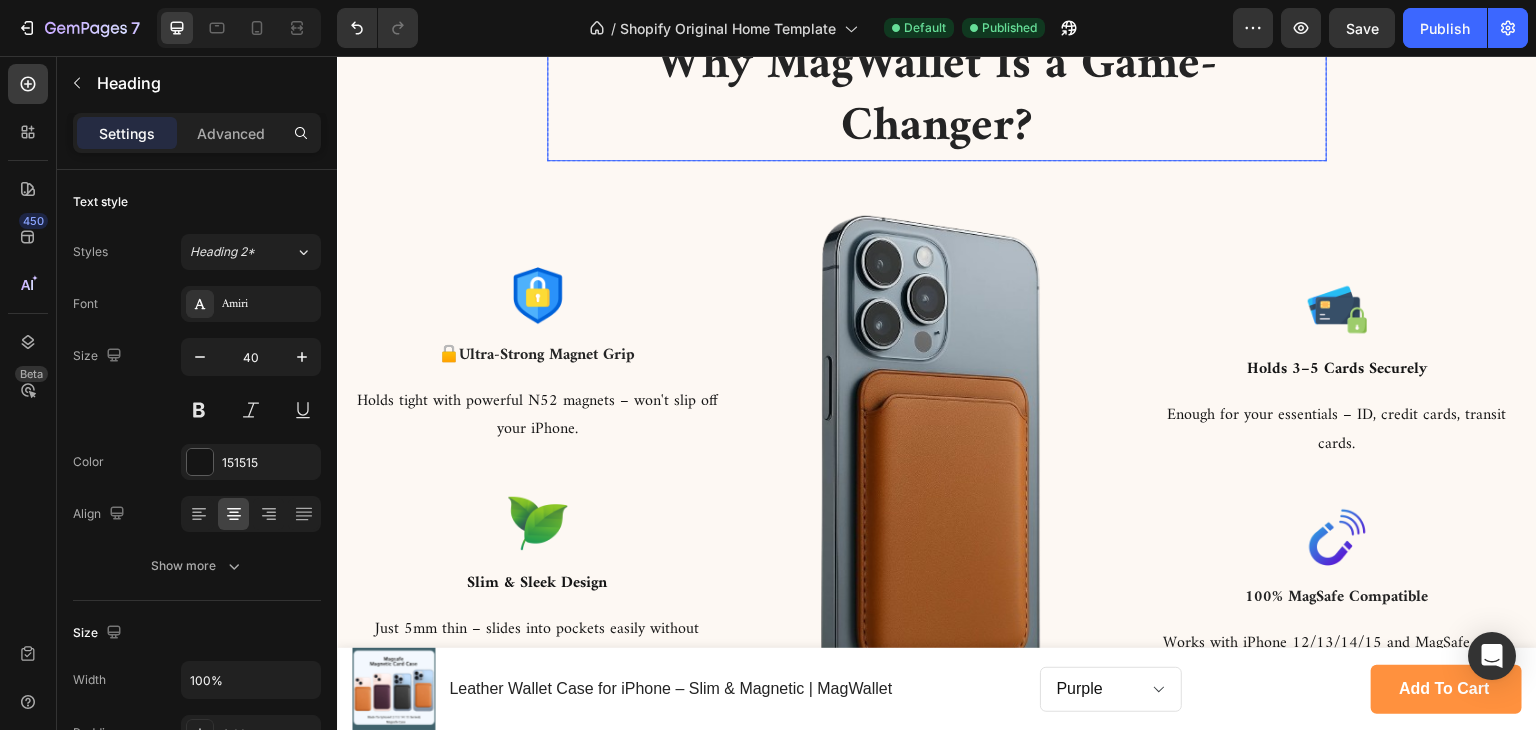 click on "Why MagWallet Is a Game-Changer?" at bounding box center (937, 96) 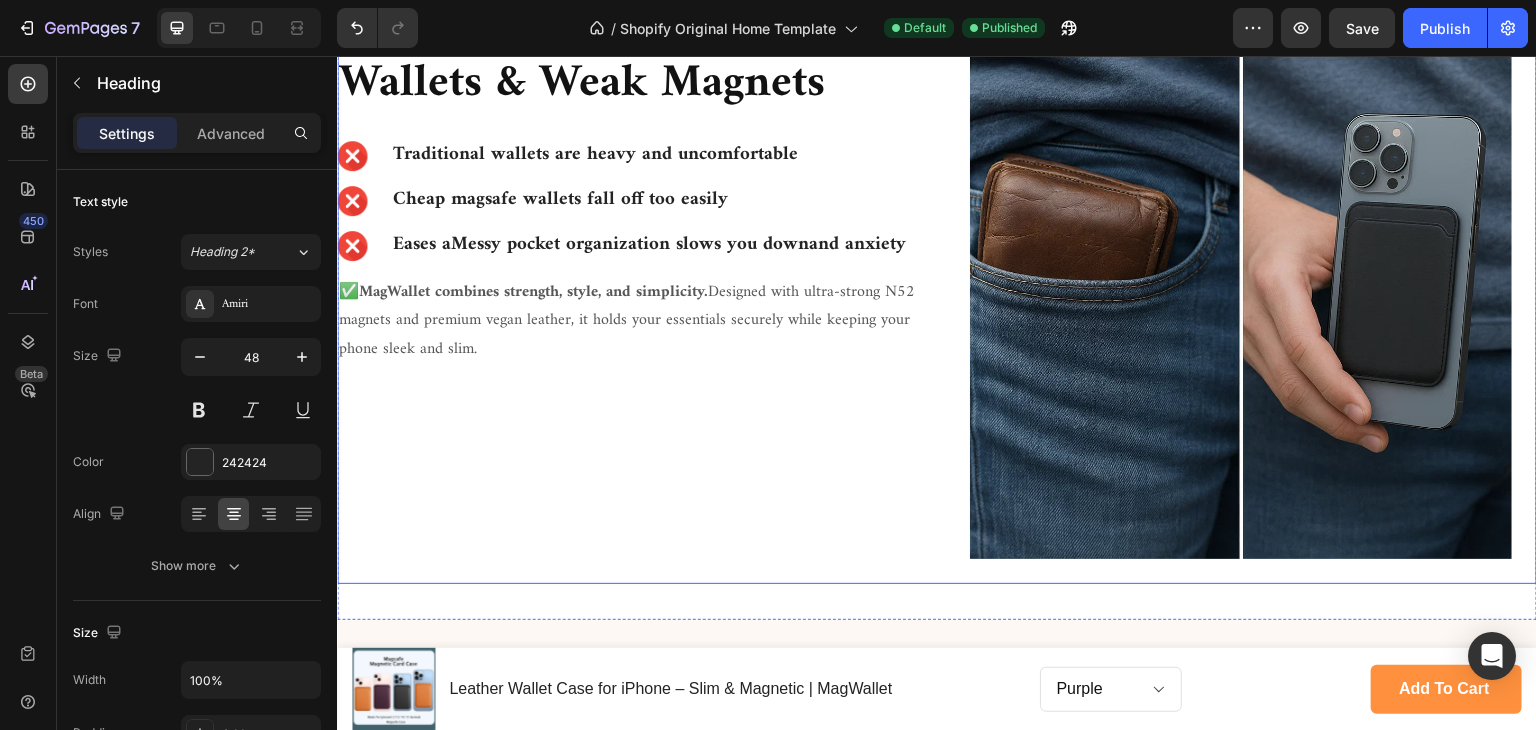 scroll, scrollTop: 300, scrollLeft: 0, axis: vertical 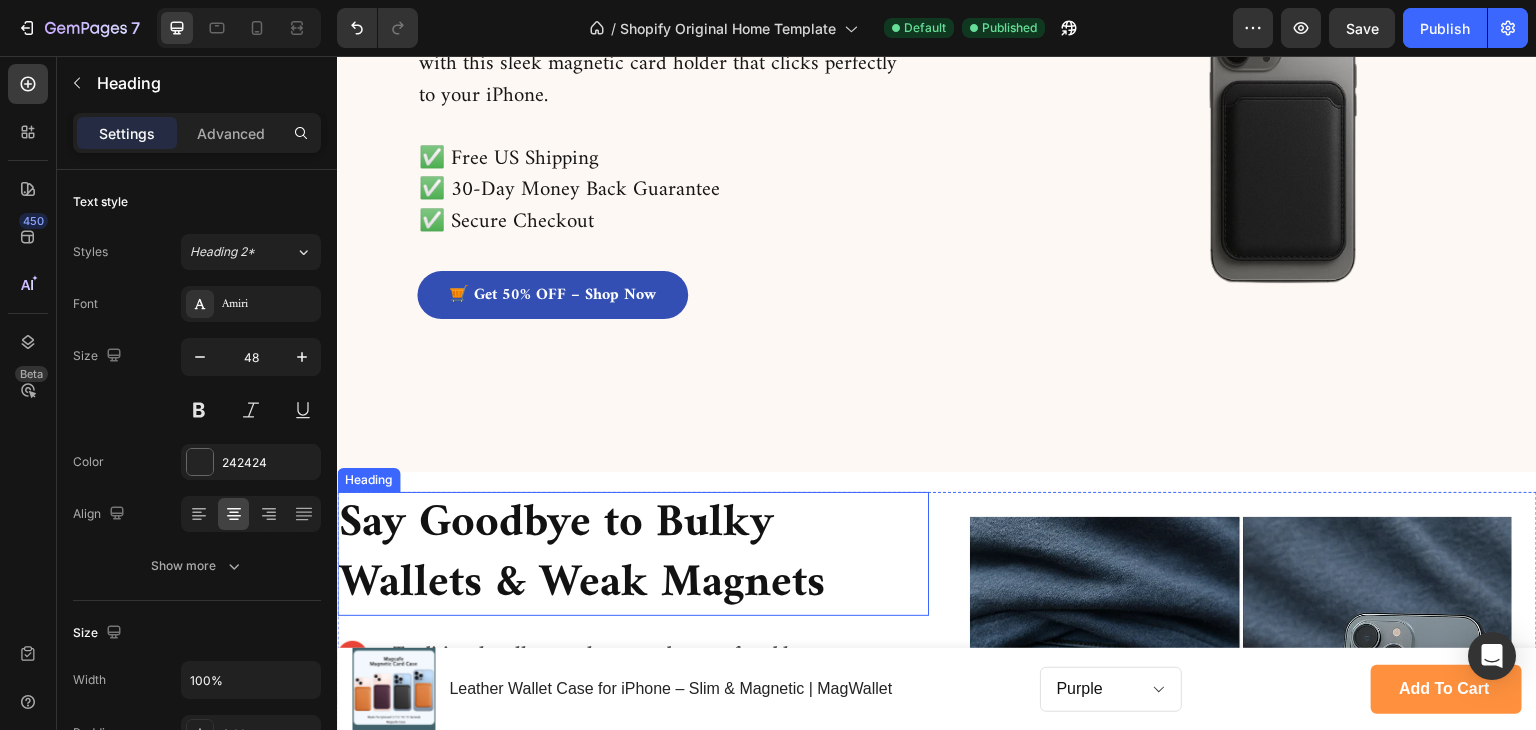 click on "Say Goodbye to Bulky Wallets & Weak Magnets" at bounding box center [633, 554] 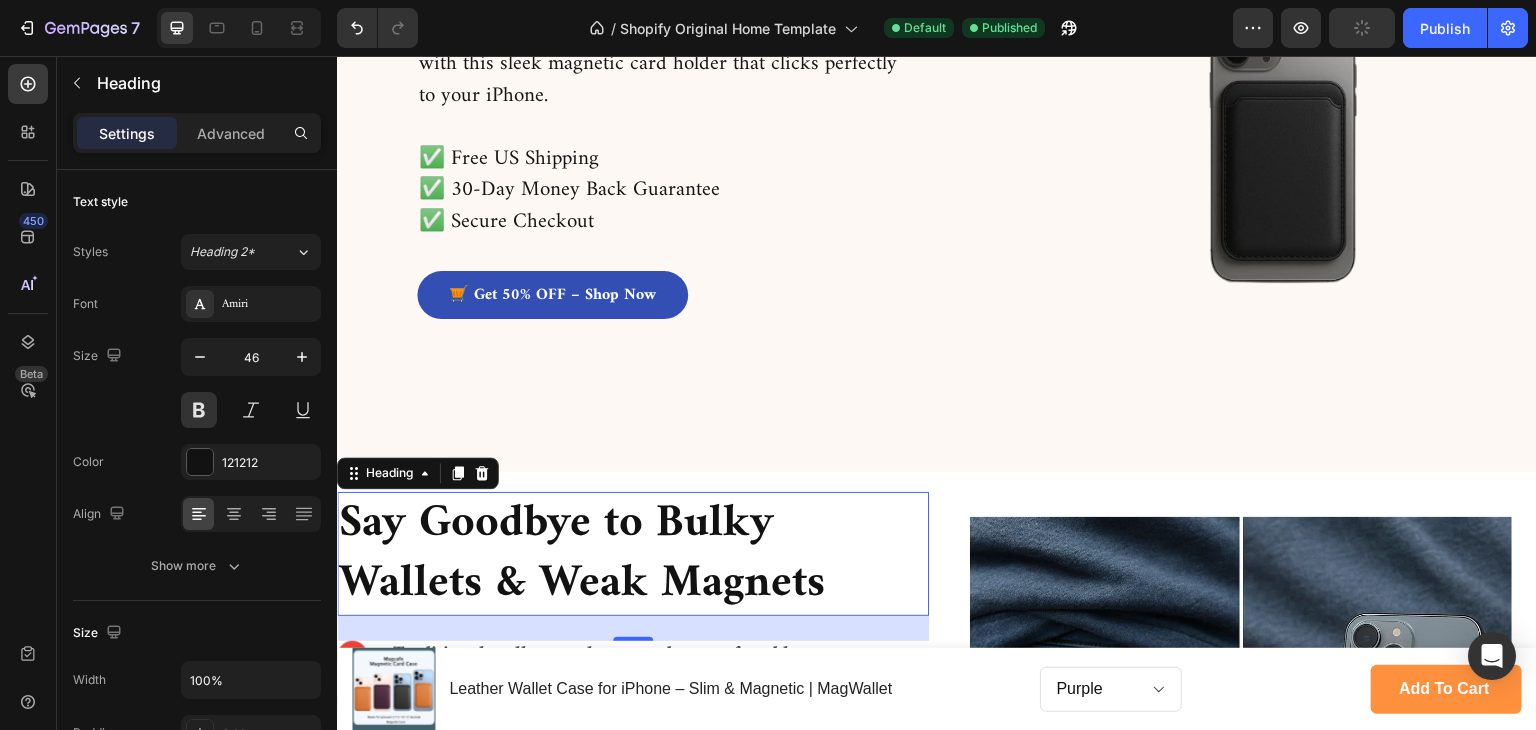 scroll, scrollTop: 0, scrollLeft: 0, axis: both 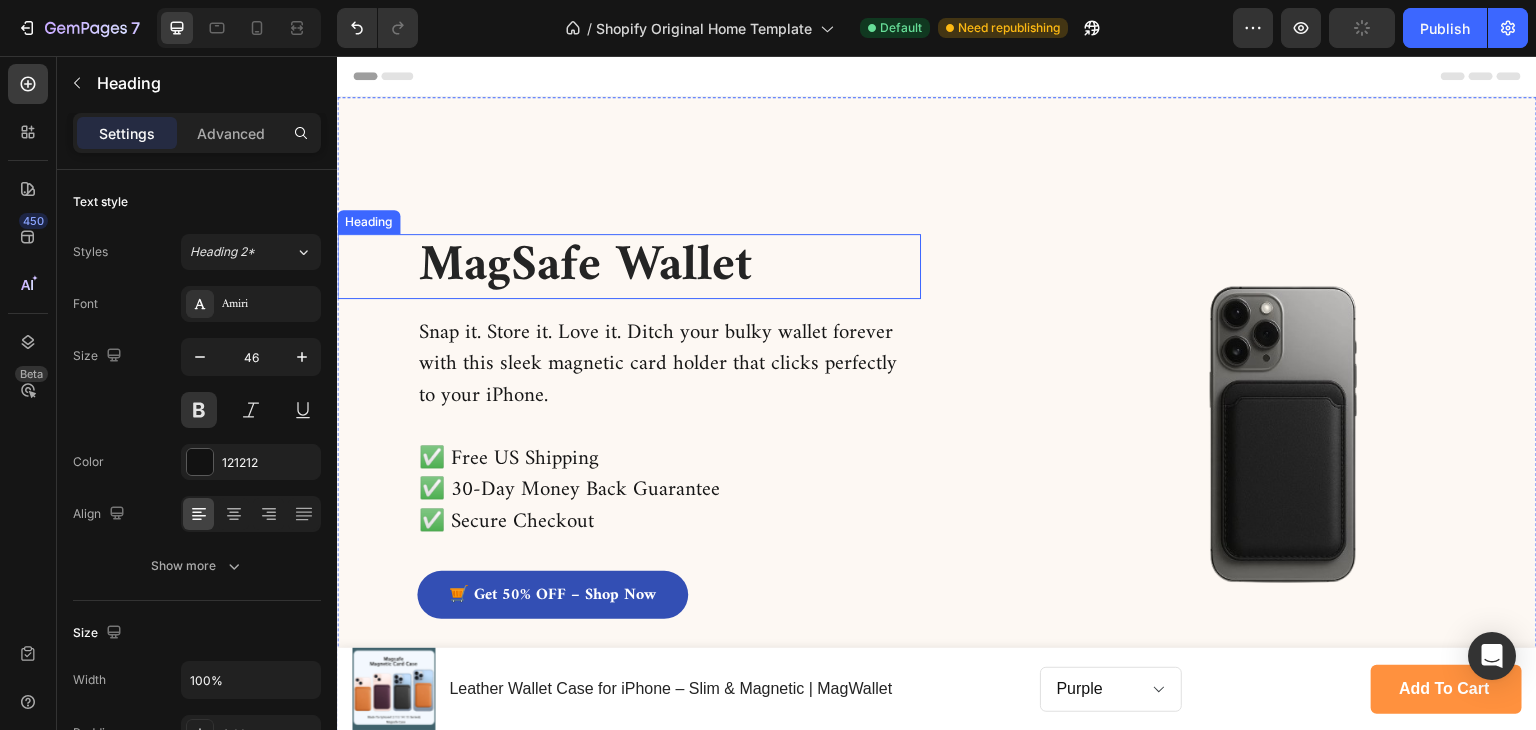 click on "MagSafe Wallet" at bounding box center [624, 266] 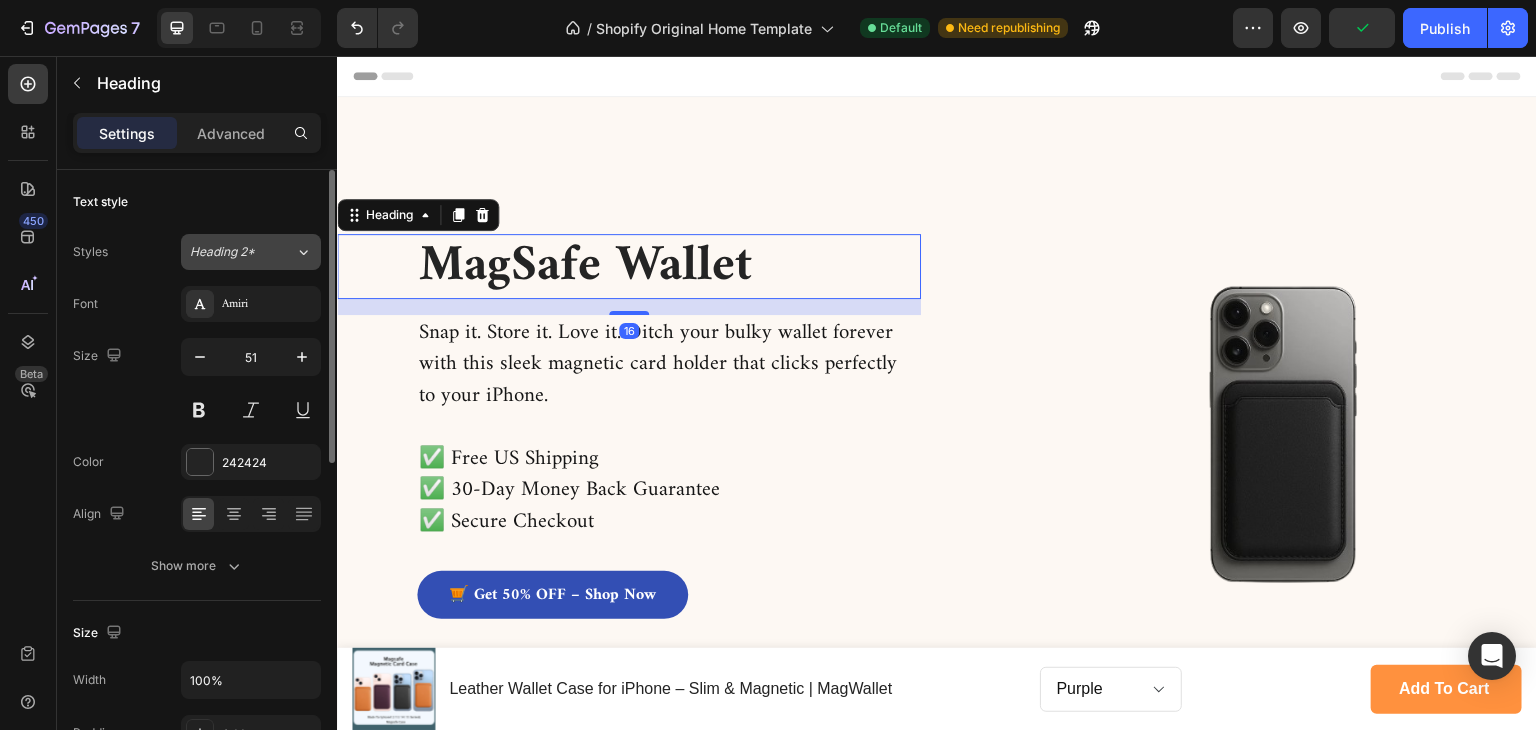 click on "Heading 2*" 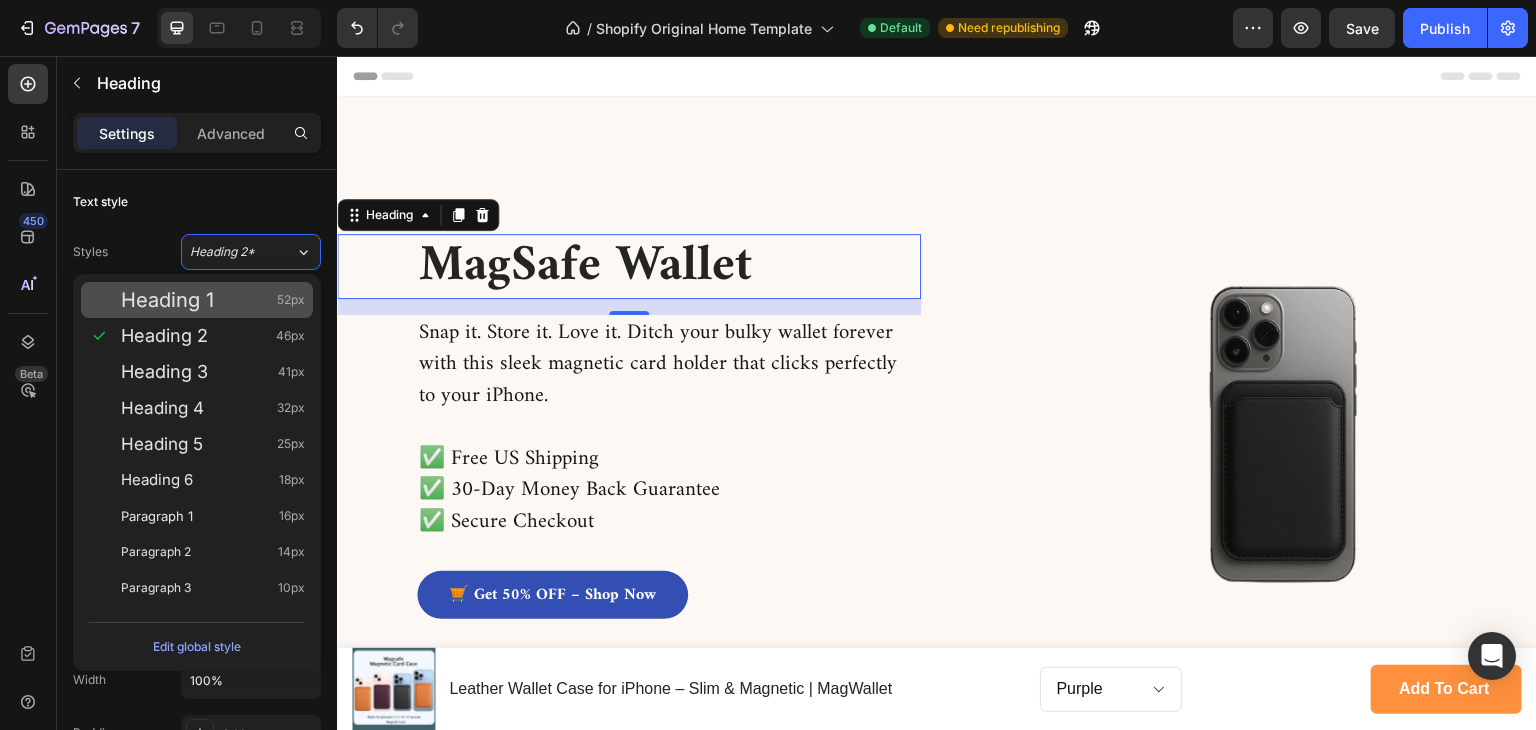 click on "Heading 1 52px" at bounding box center (213, 300) 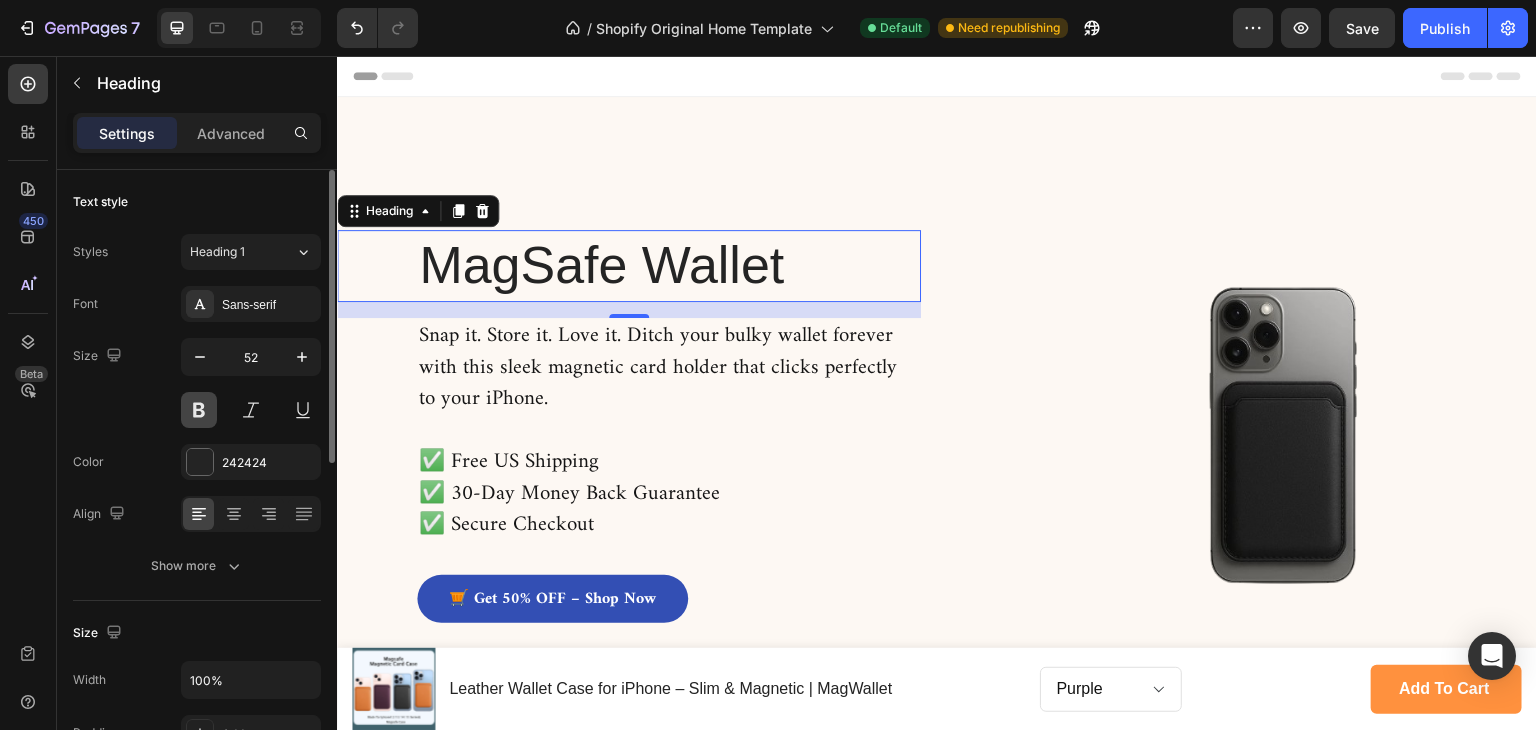 click at bounding box center (199, 410) 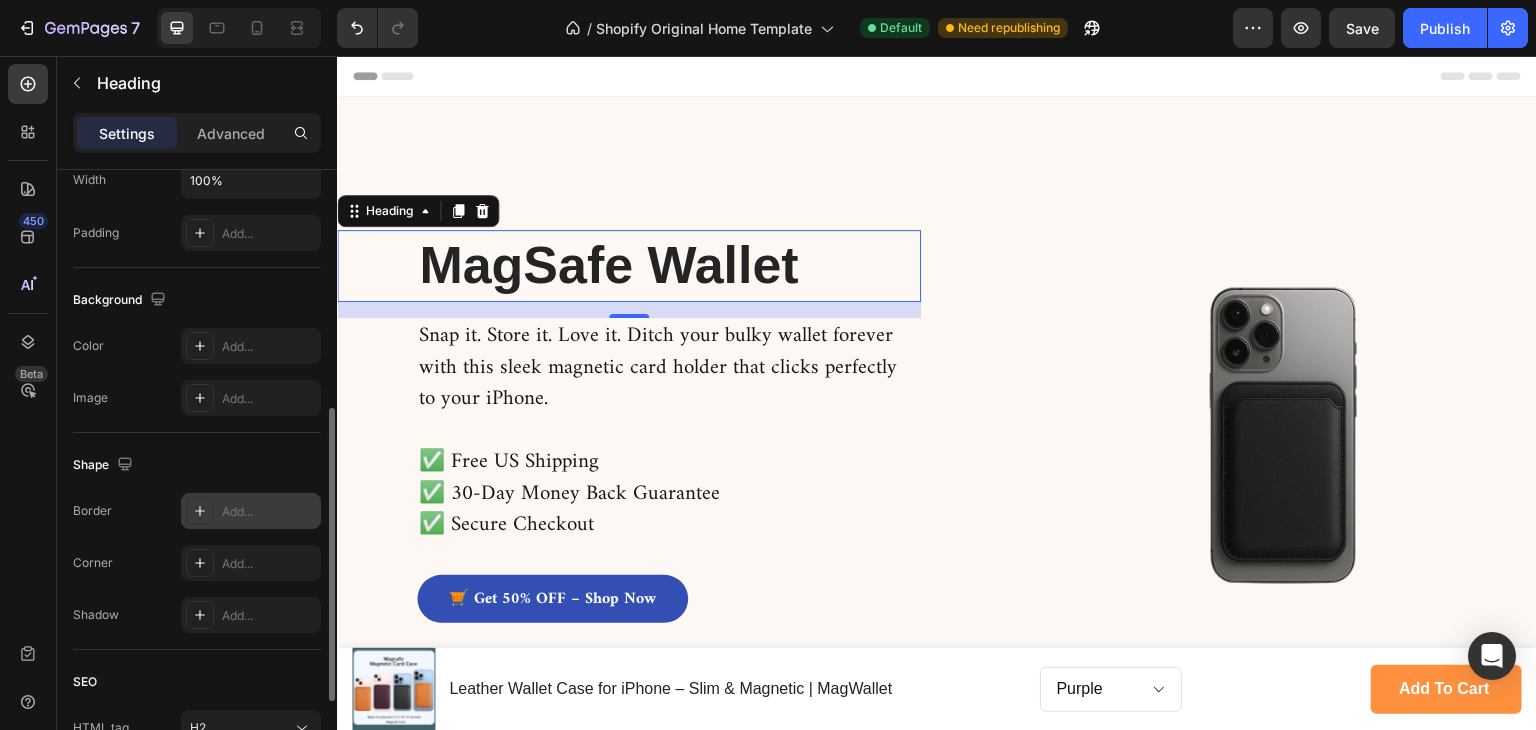 scroll, scrollTop: 0, scrollLeft: 0, axis: both 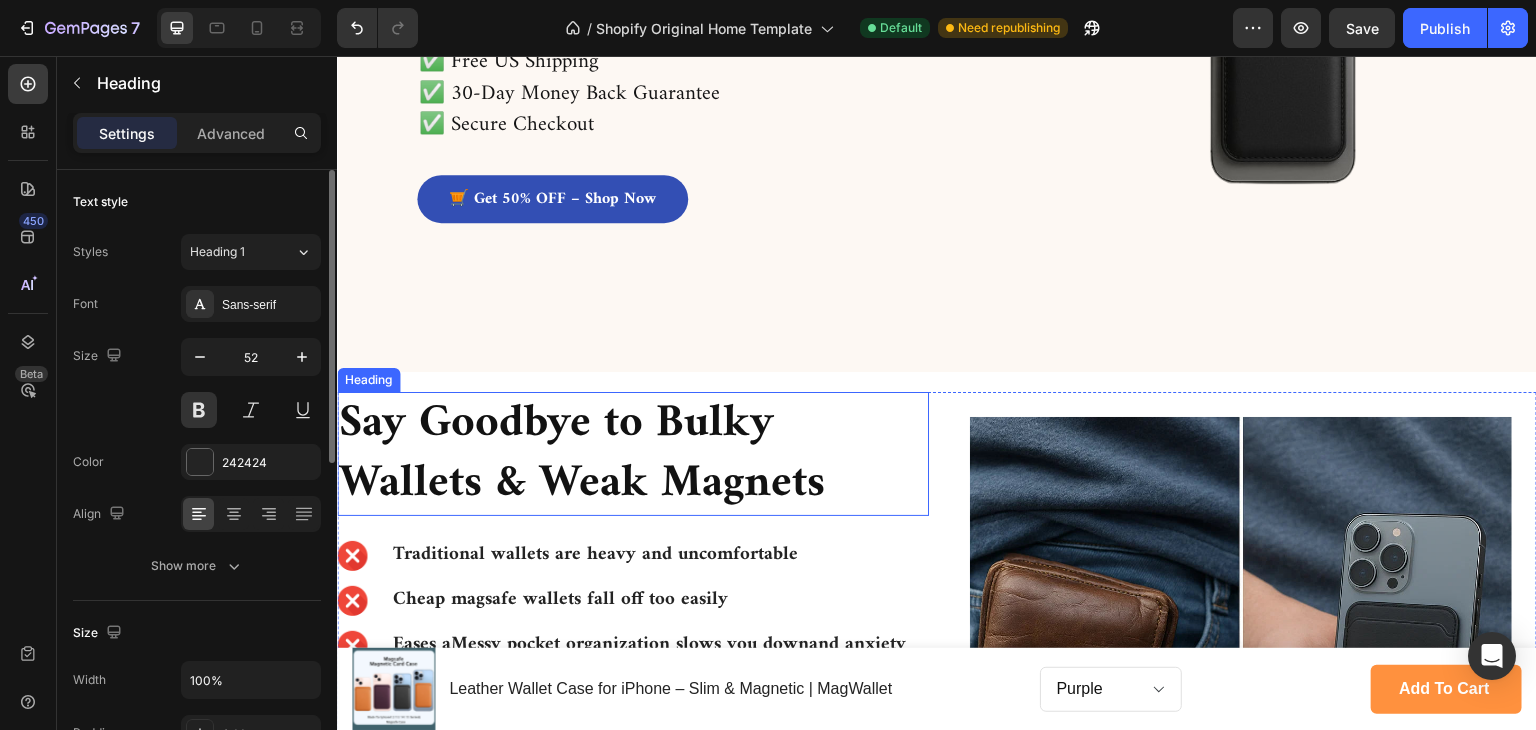 click on "Say Goodbye to Bulky Wallets & Weak Magnets" at bounding box center [633, 454] 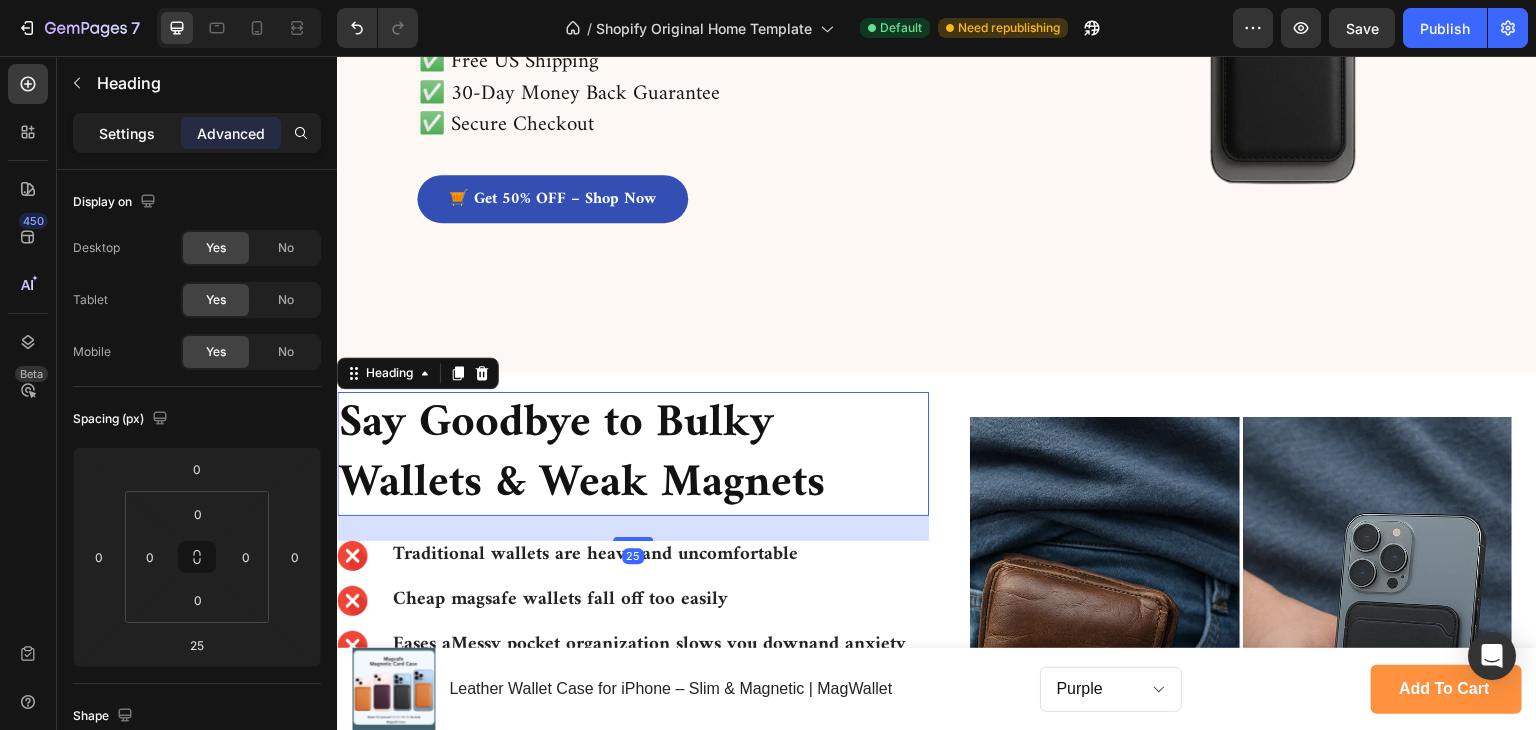click on "Settings" at bounding box center [127, 133] 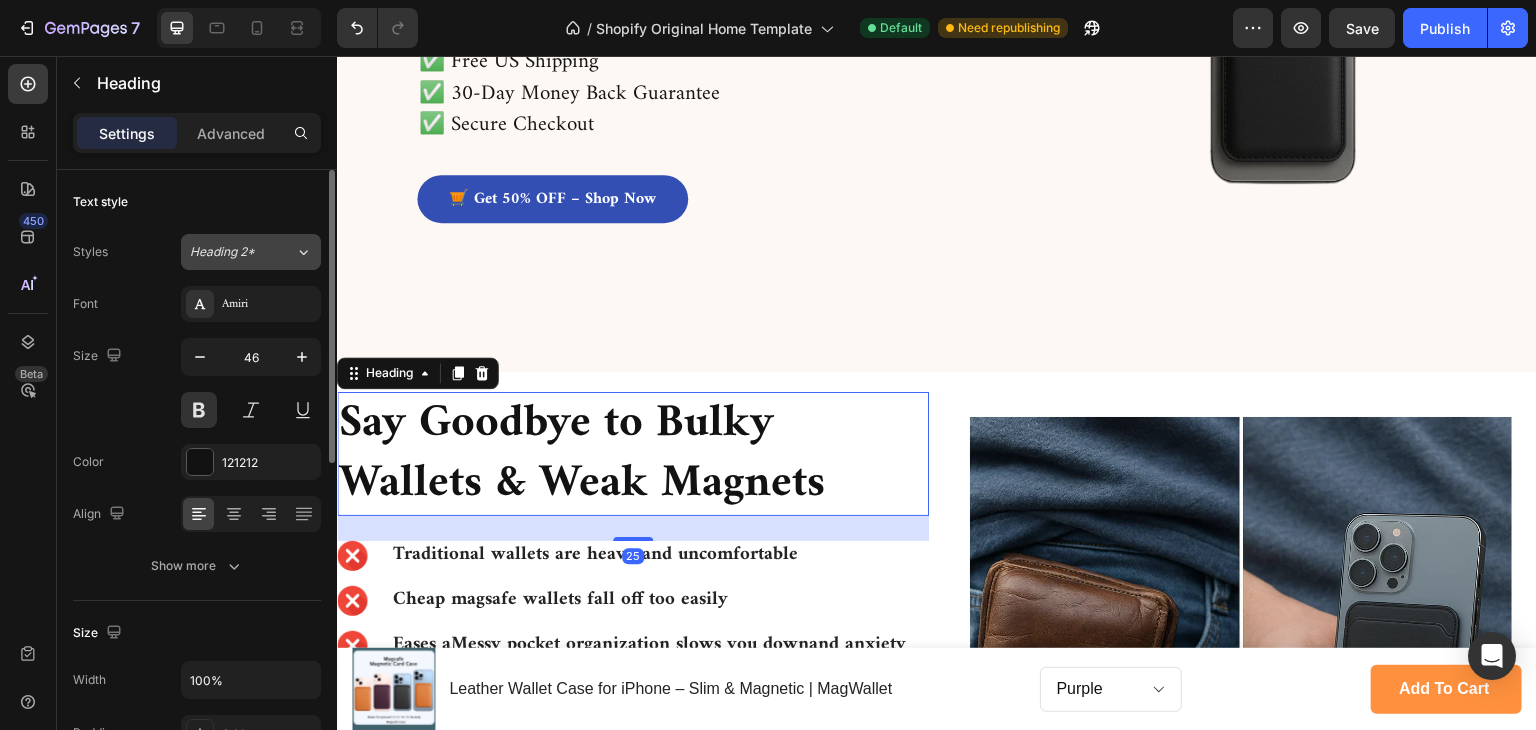 click on "Heading 2*" 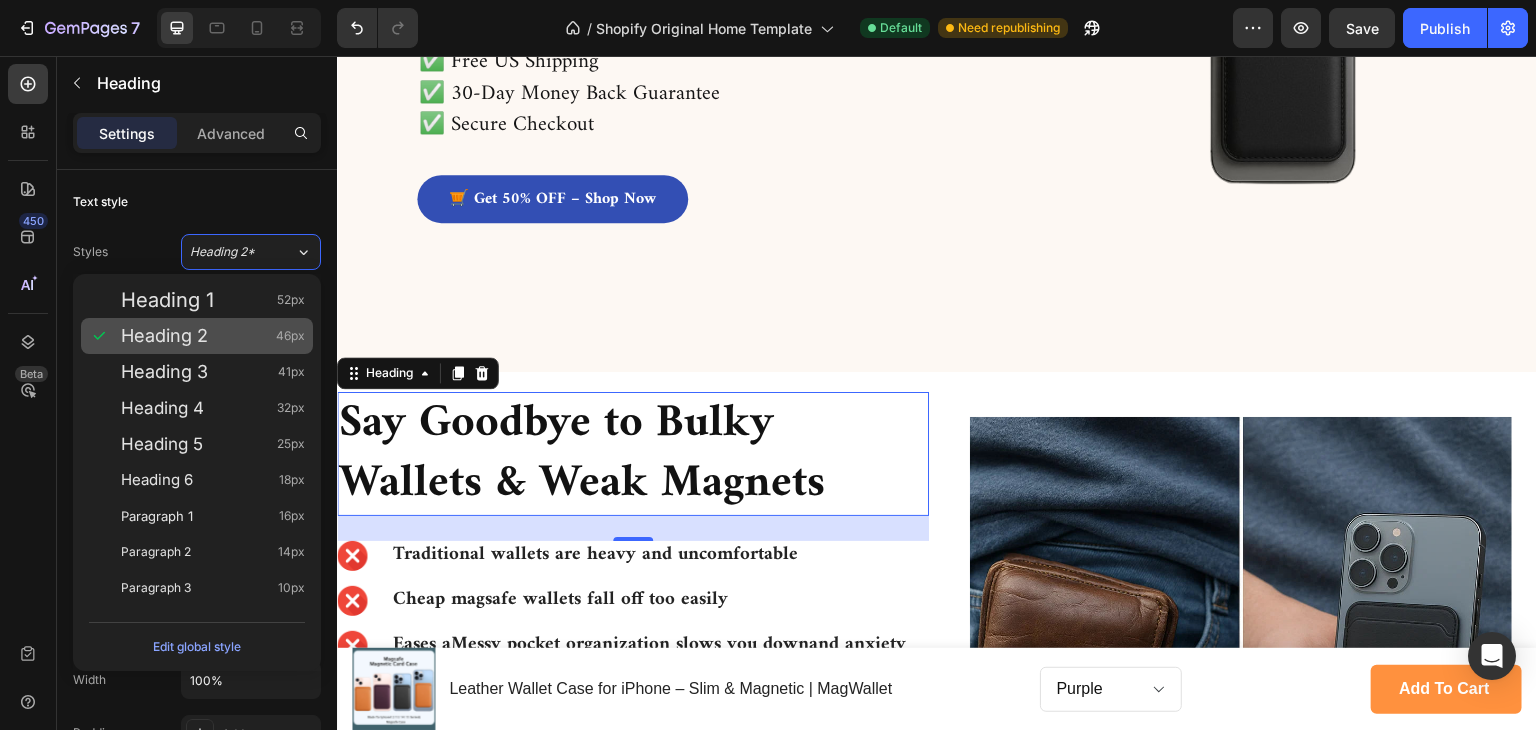 click on "Heading 2 46px" at bounding box center [213, 336] 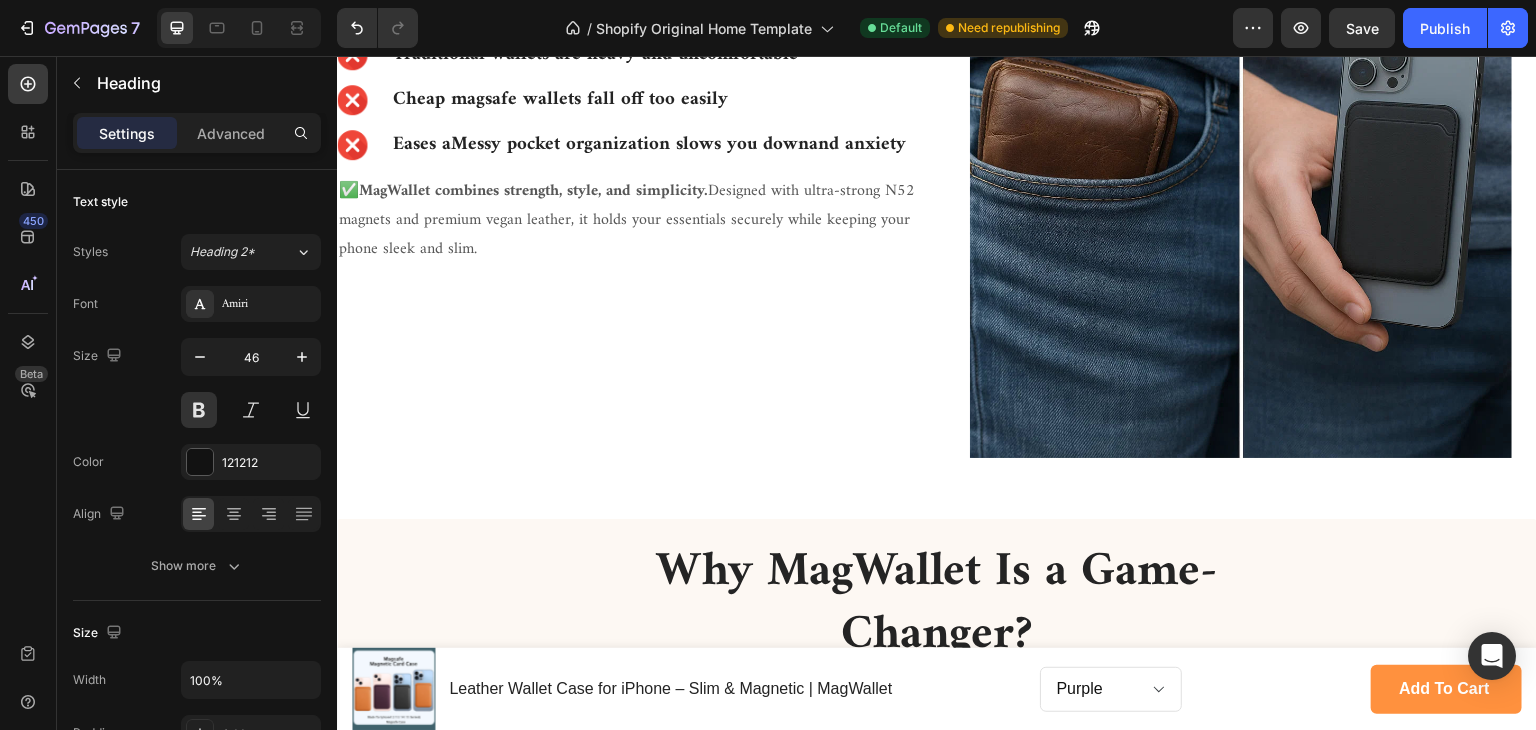 scroll, scrollTop: 1300, scrollLeft: 0, axis: vertical 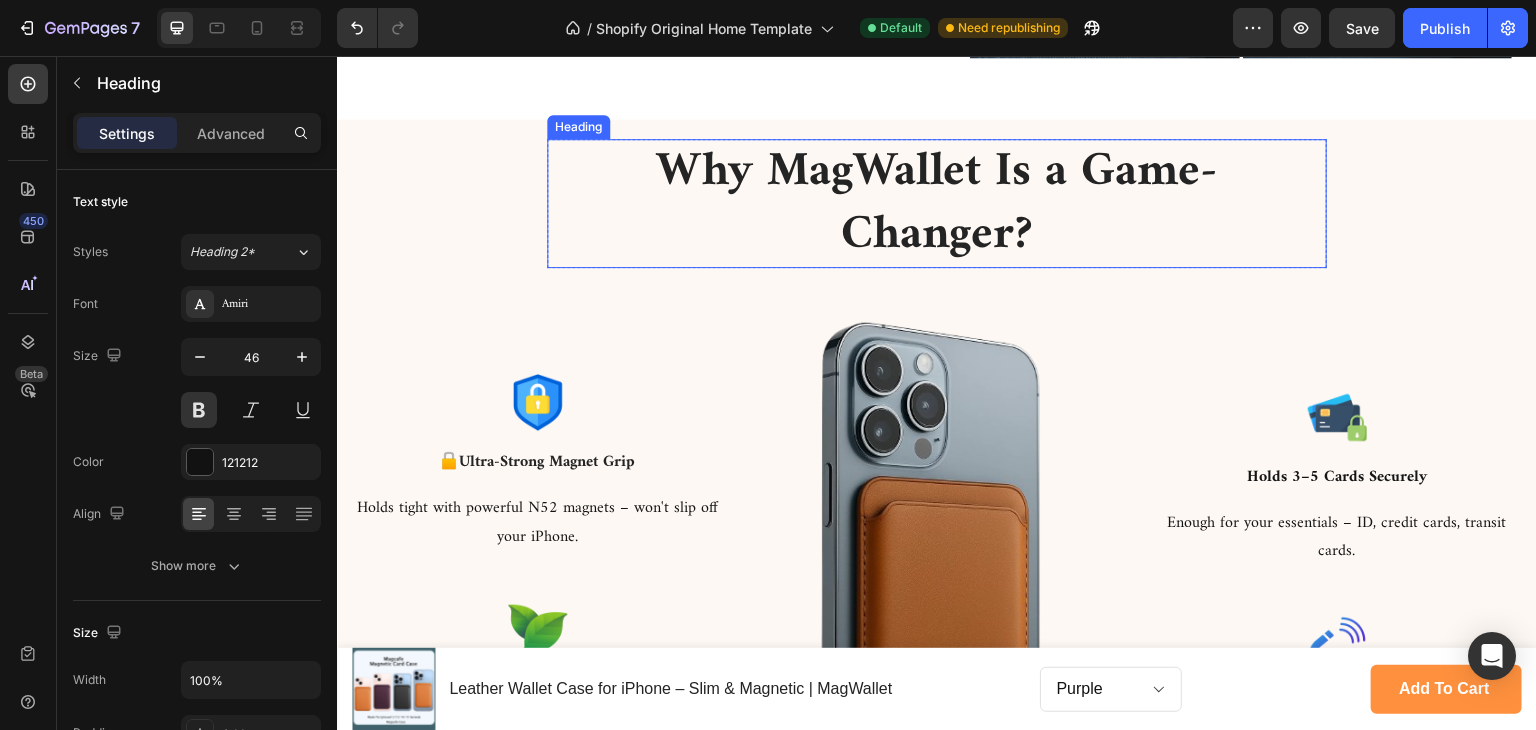 click on "Why MagWallet Is a Game-Changer?" at bounding box center (937, 203) 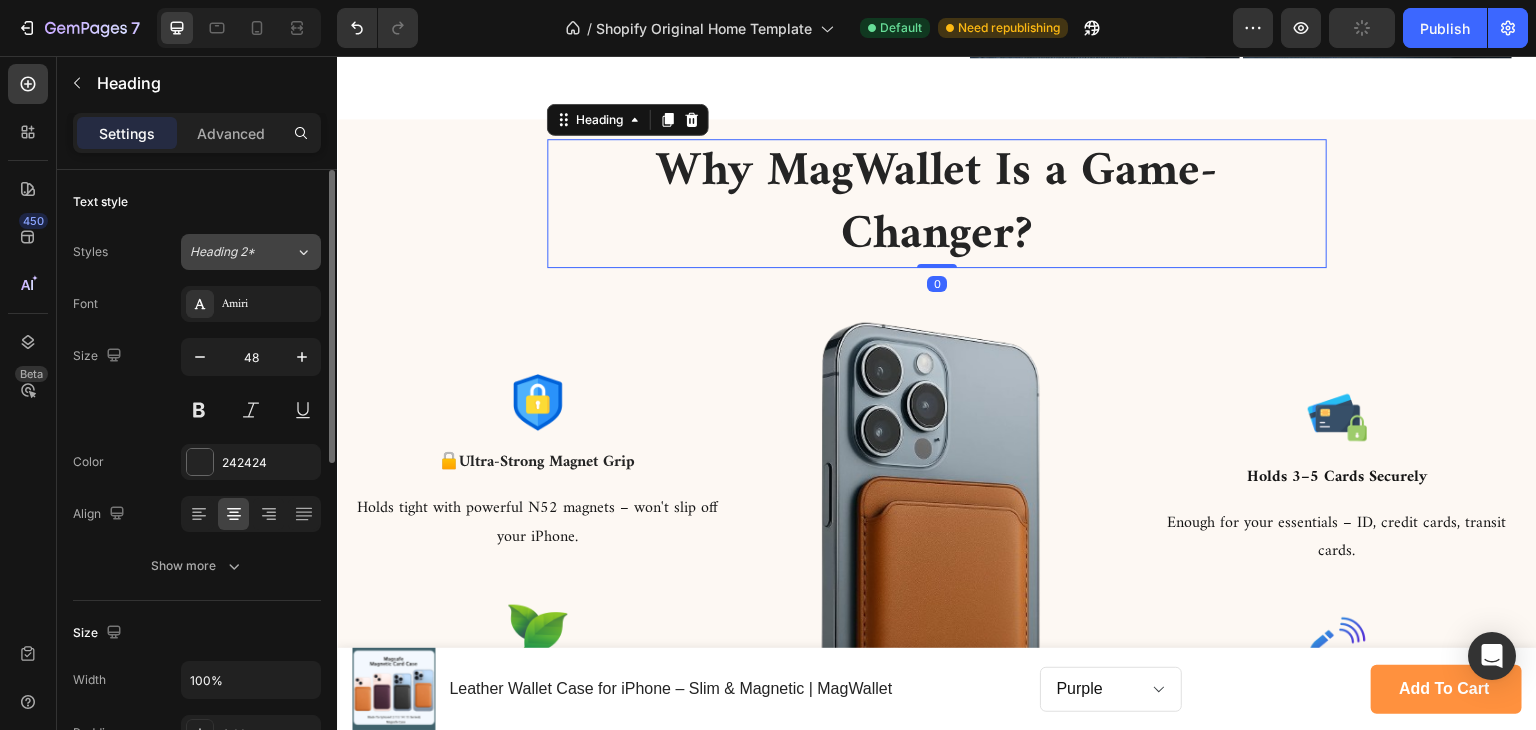 click on "Heading 2*" 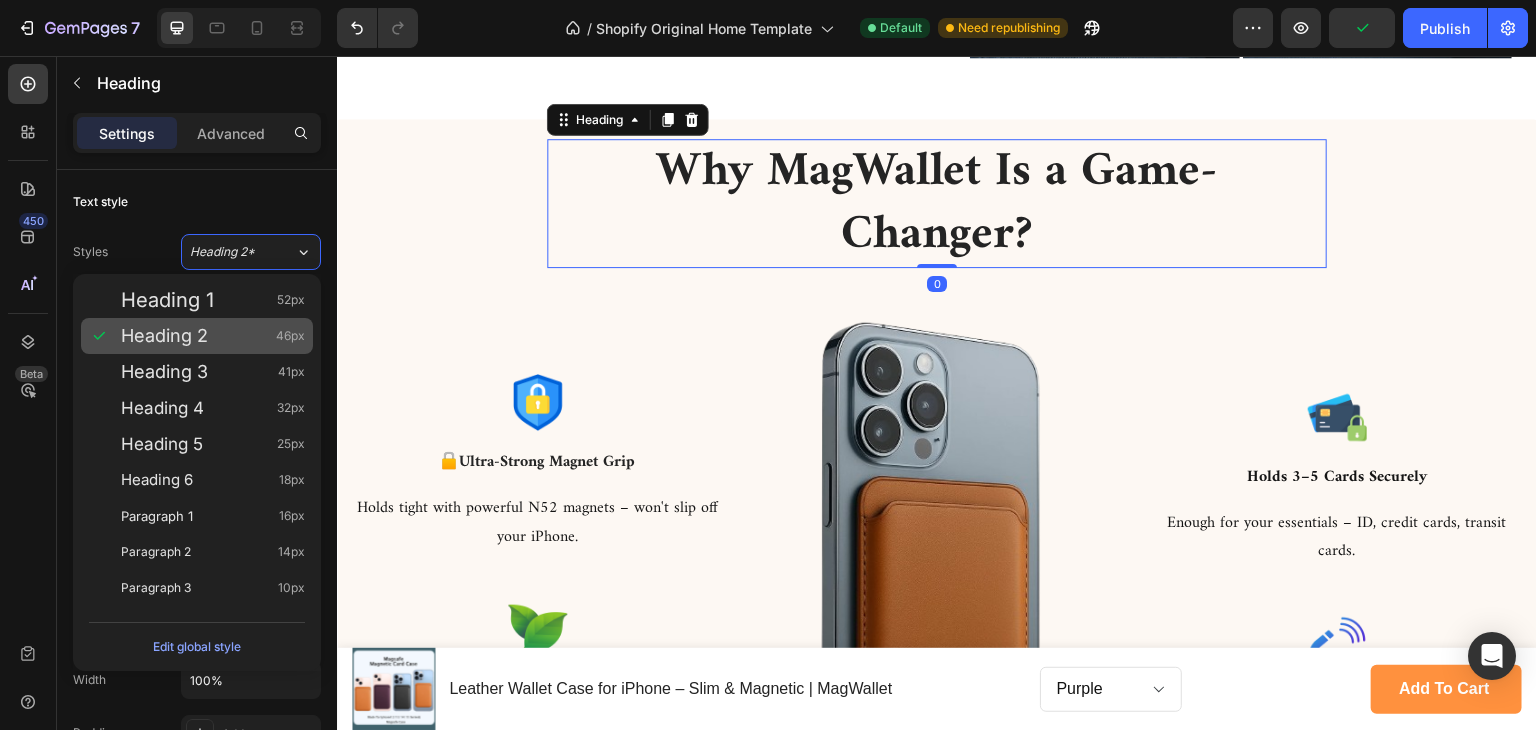 click on "Heading 2 46px" at bounding box center [213, 336] 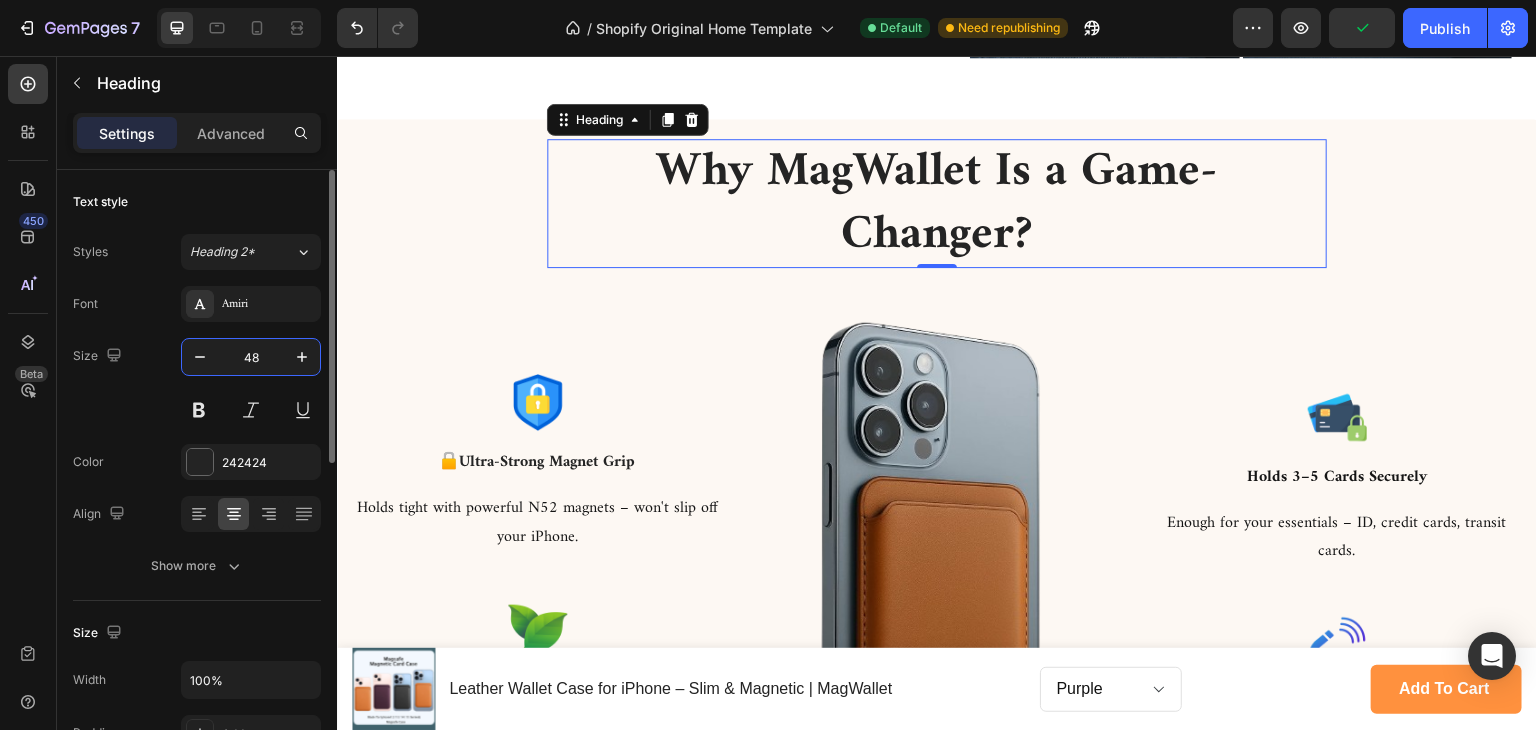 click on "48" at bounding box center [251, 357] 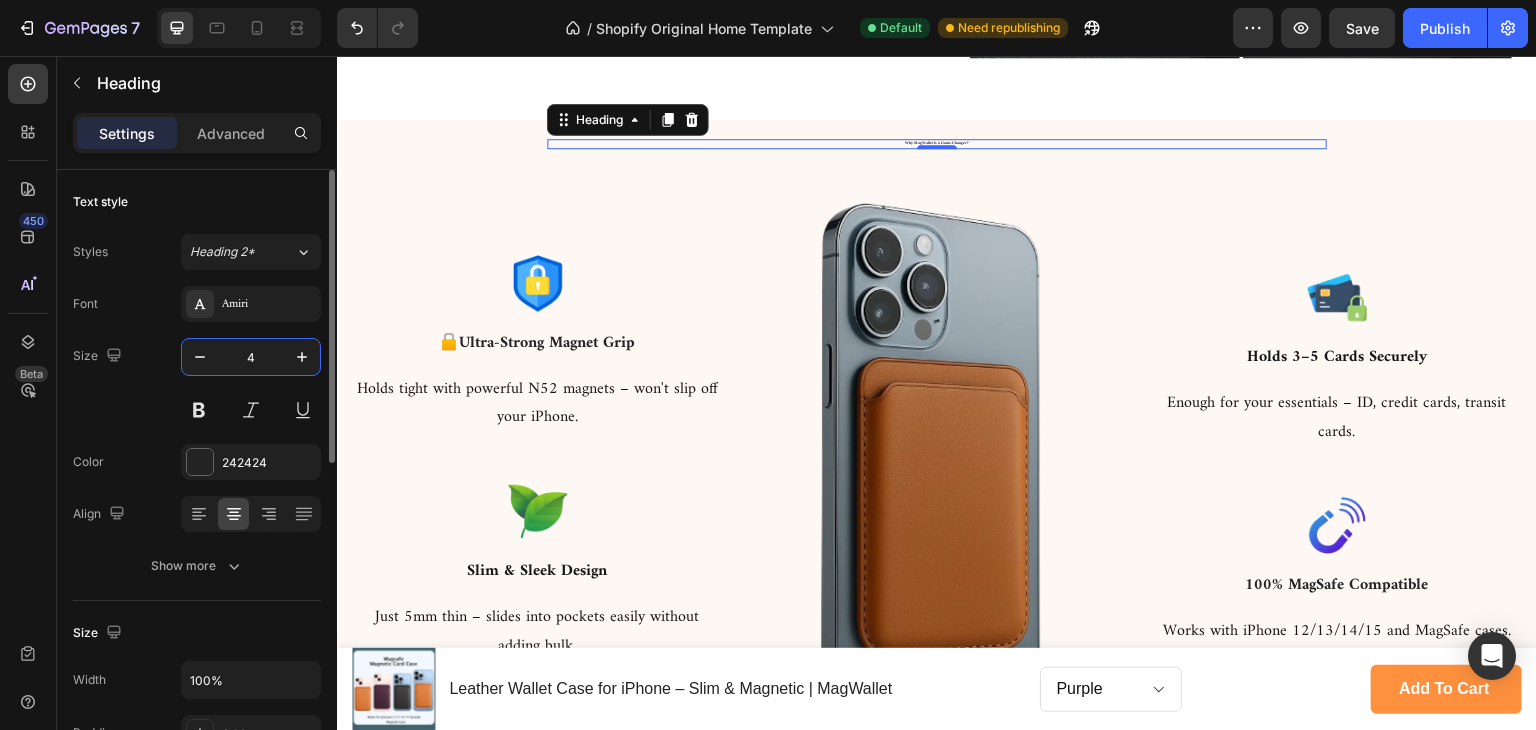 type on "46" 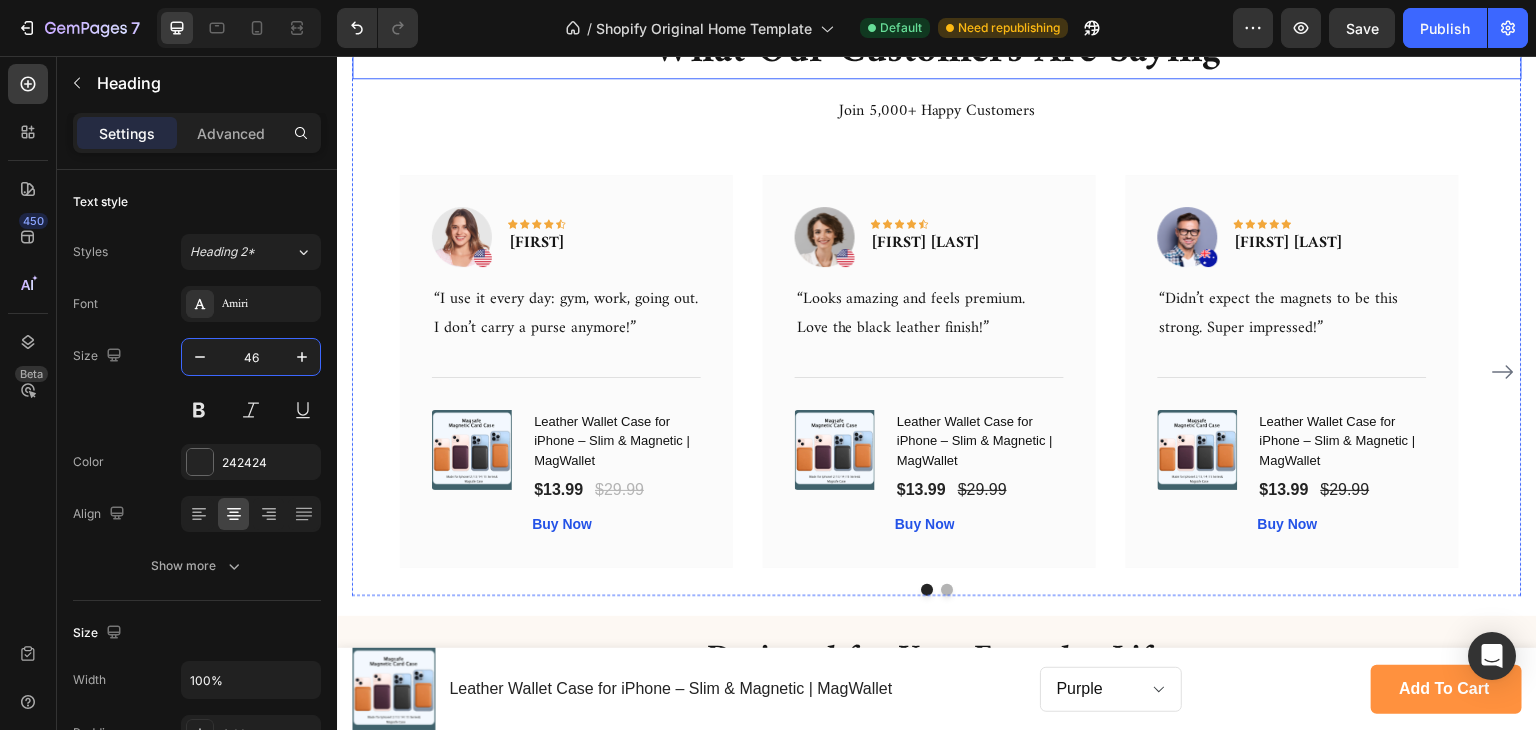 scroll, scrollTop: 1900, scrollLeft: 0, axis: vertical 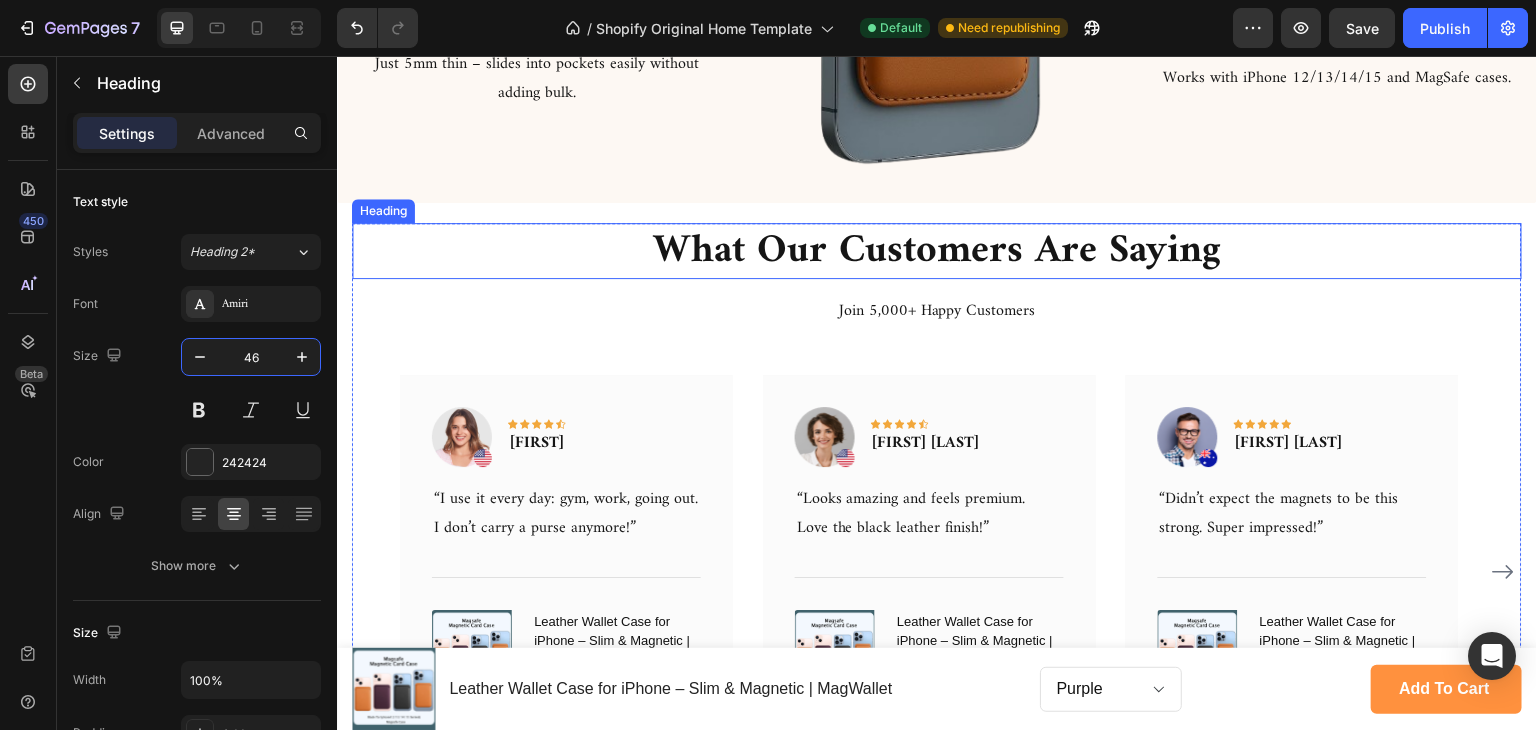click on "What Our Customers Are Saying" at bounding box center [937, 251] 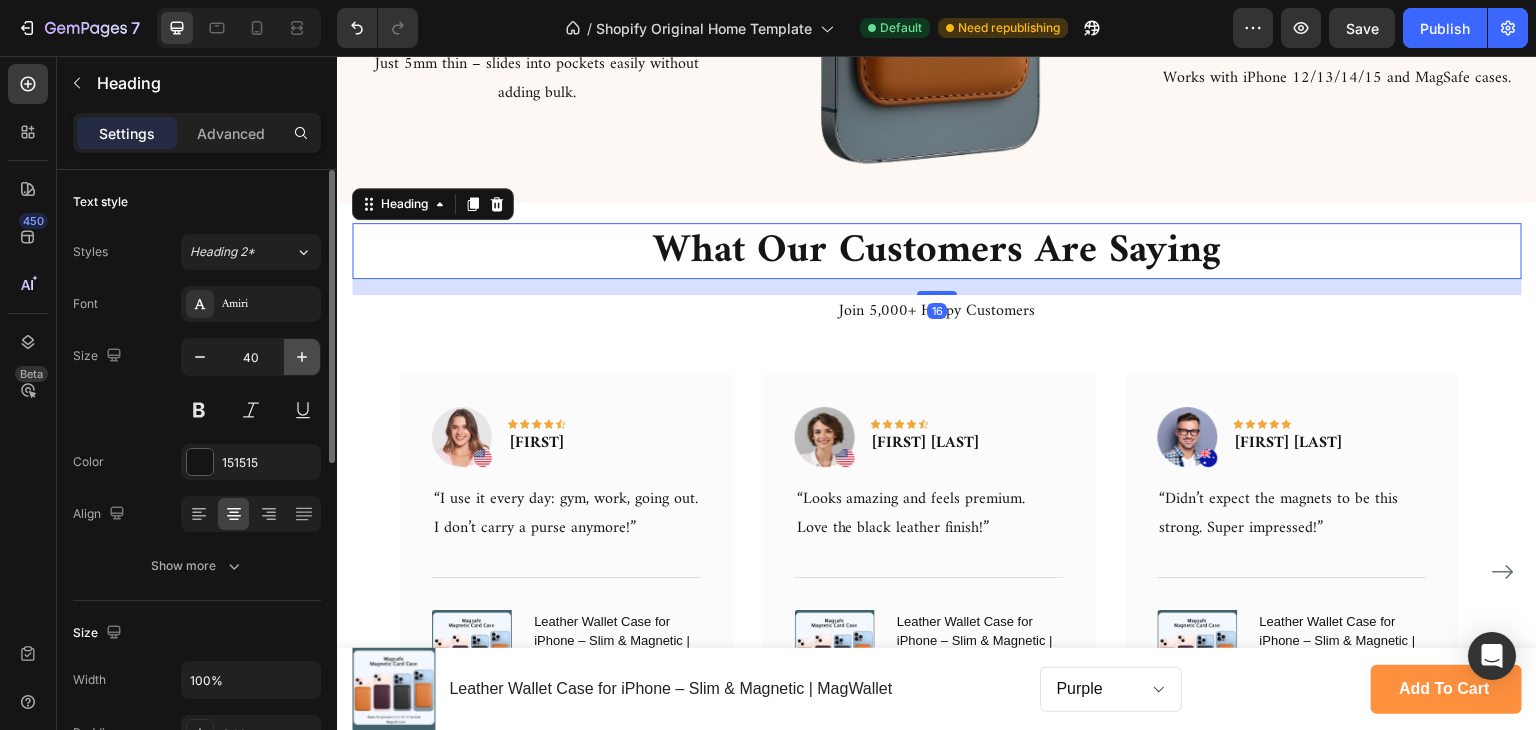 click at bounding box center (302, 357) 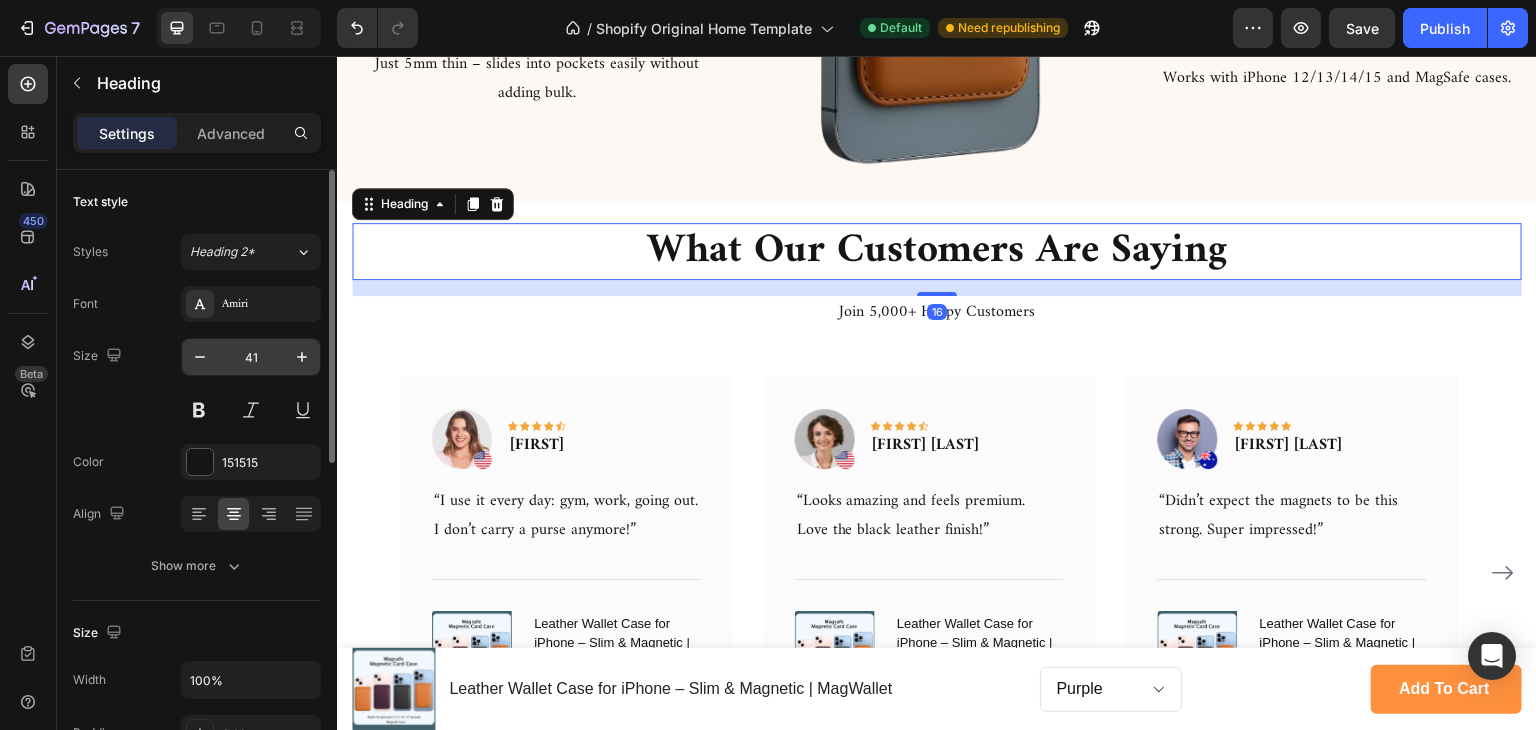 click on "41" at bounding box center (251, 357) 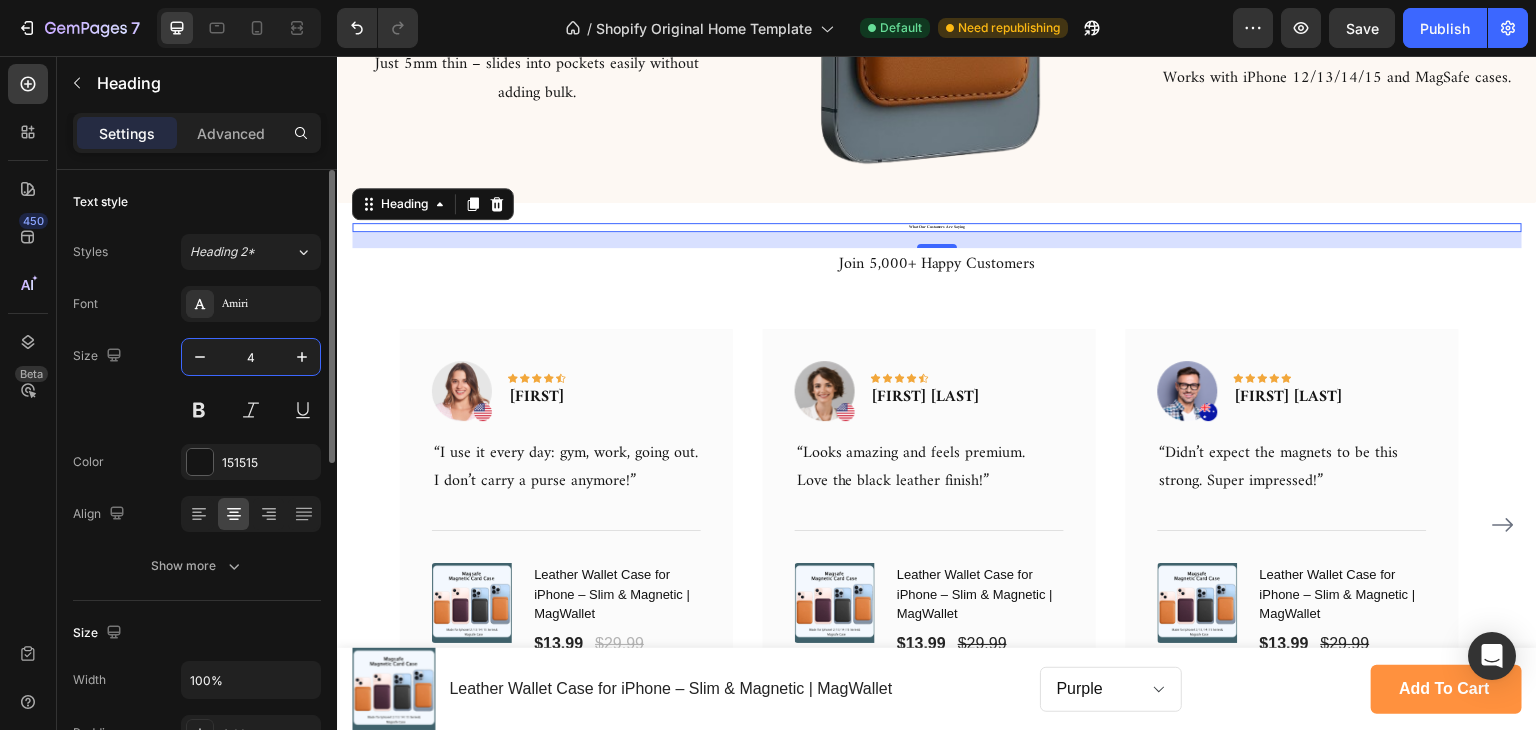 type on "46" 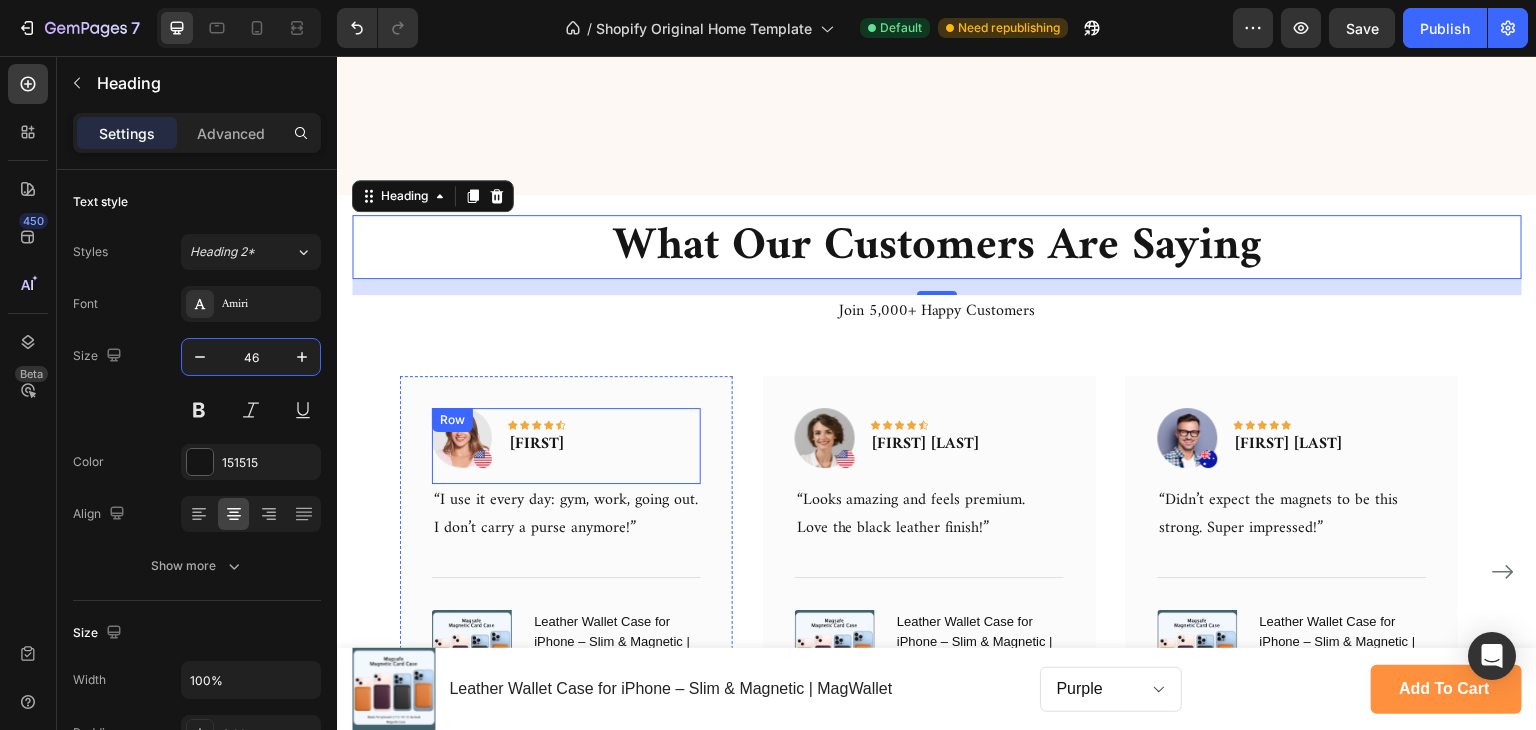 scroll, scrollTop: 2300, scrollLeft: 0, axis: vertical 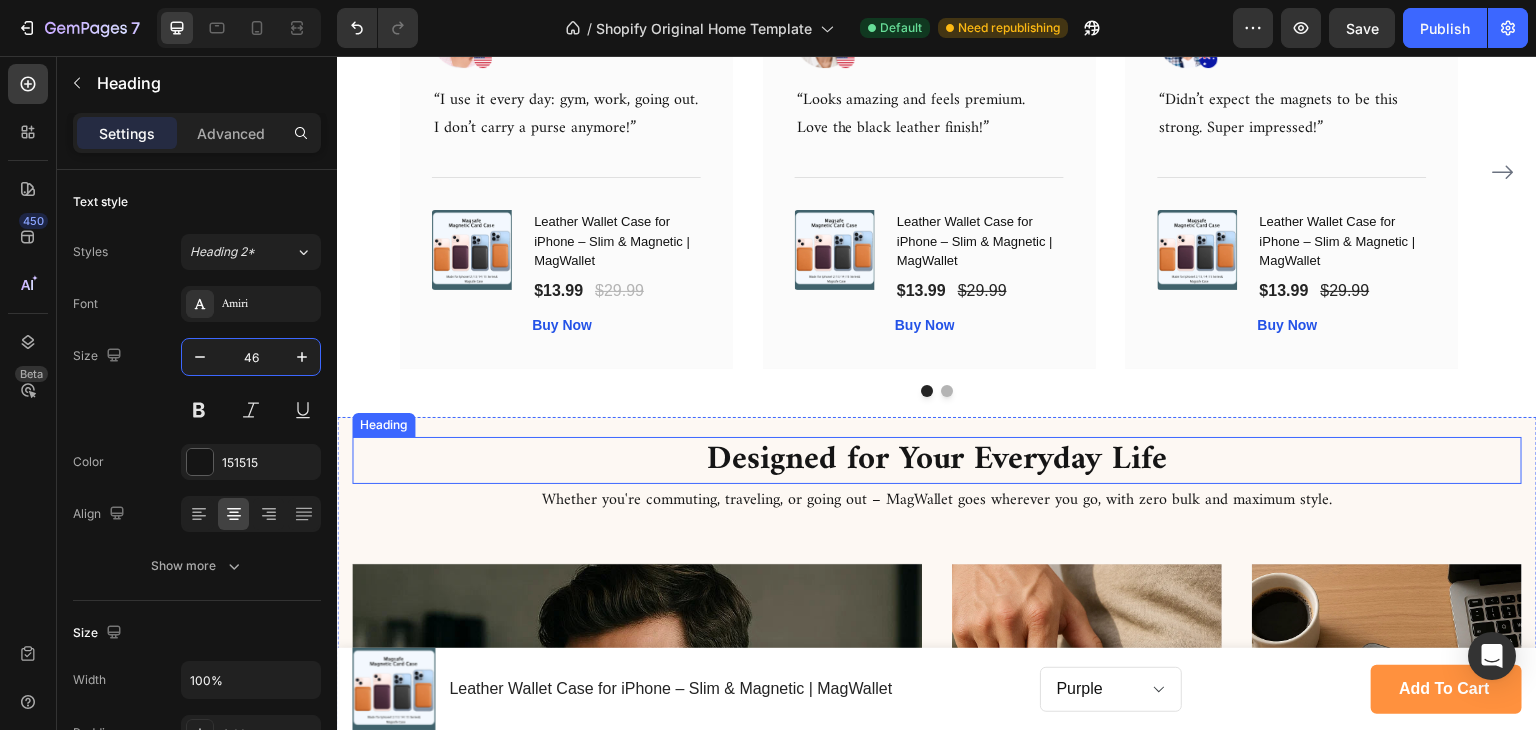 click on "Designed for Your Everyday Life" at bounding box center [937, 460] 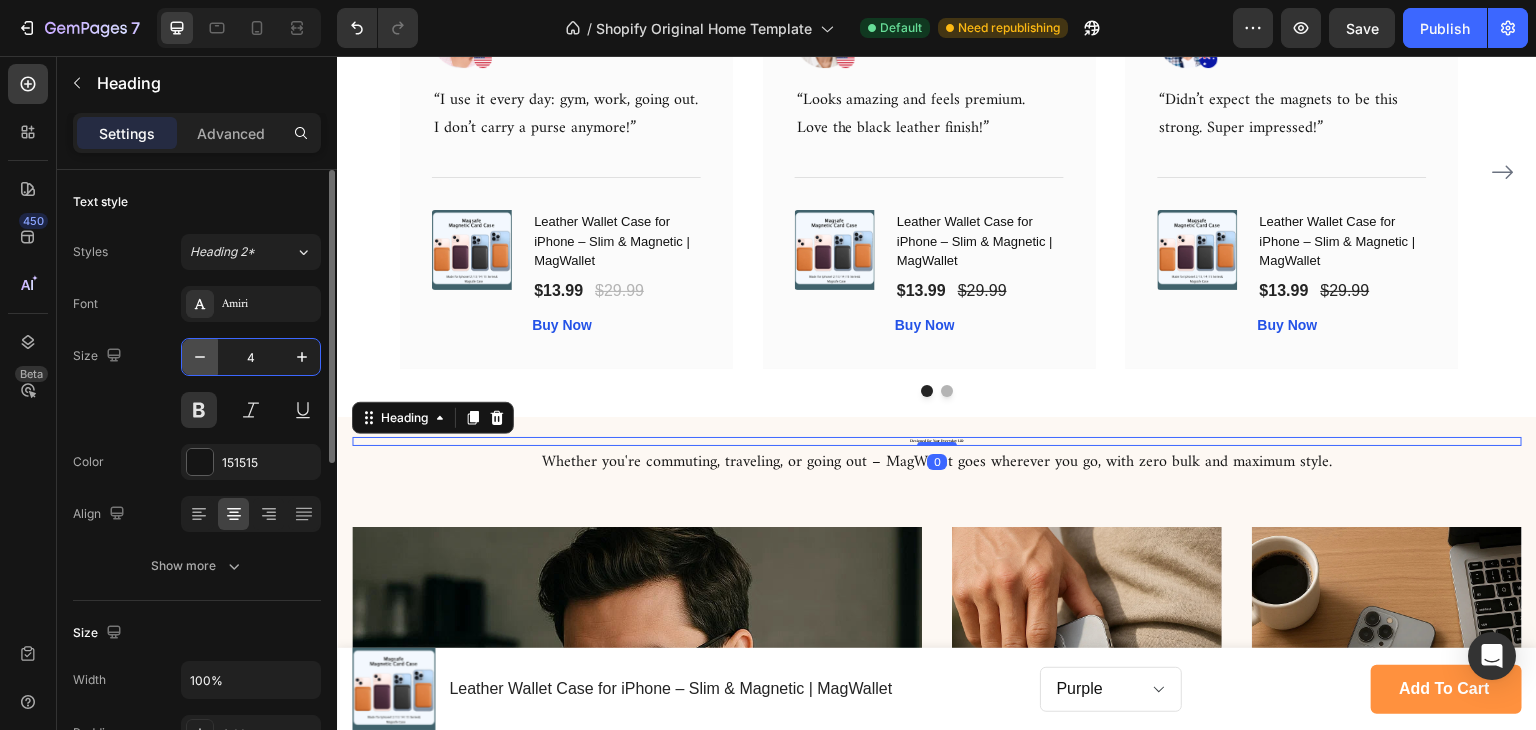 type on "46" 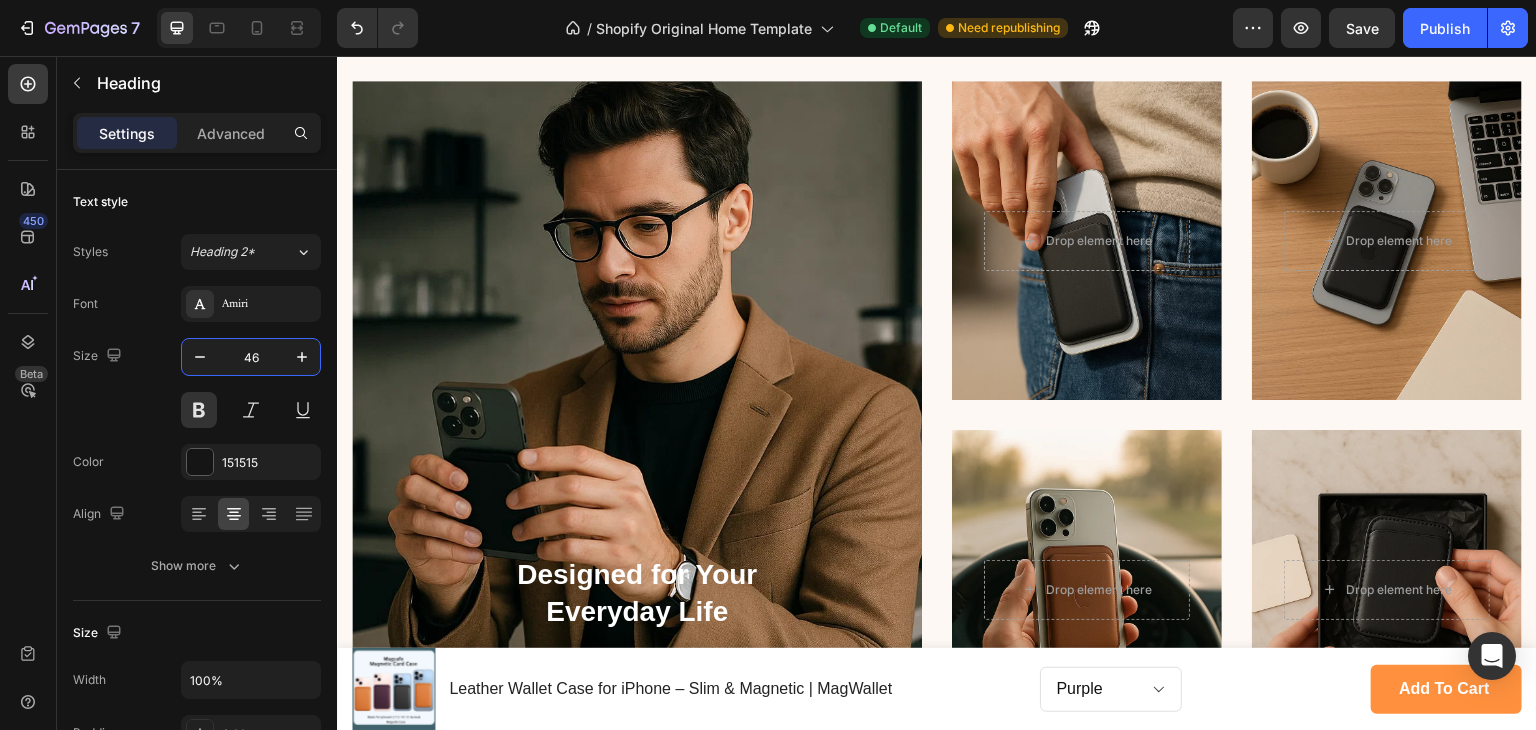 scroll, scrollTop: 3200, scrollLeft: 0, axis: vertical 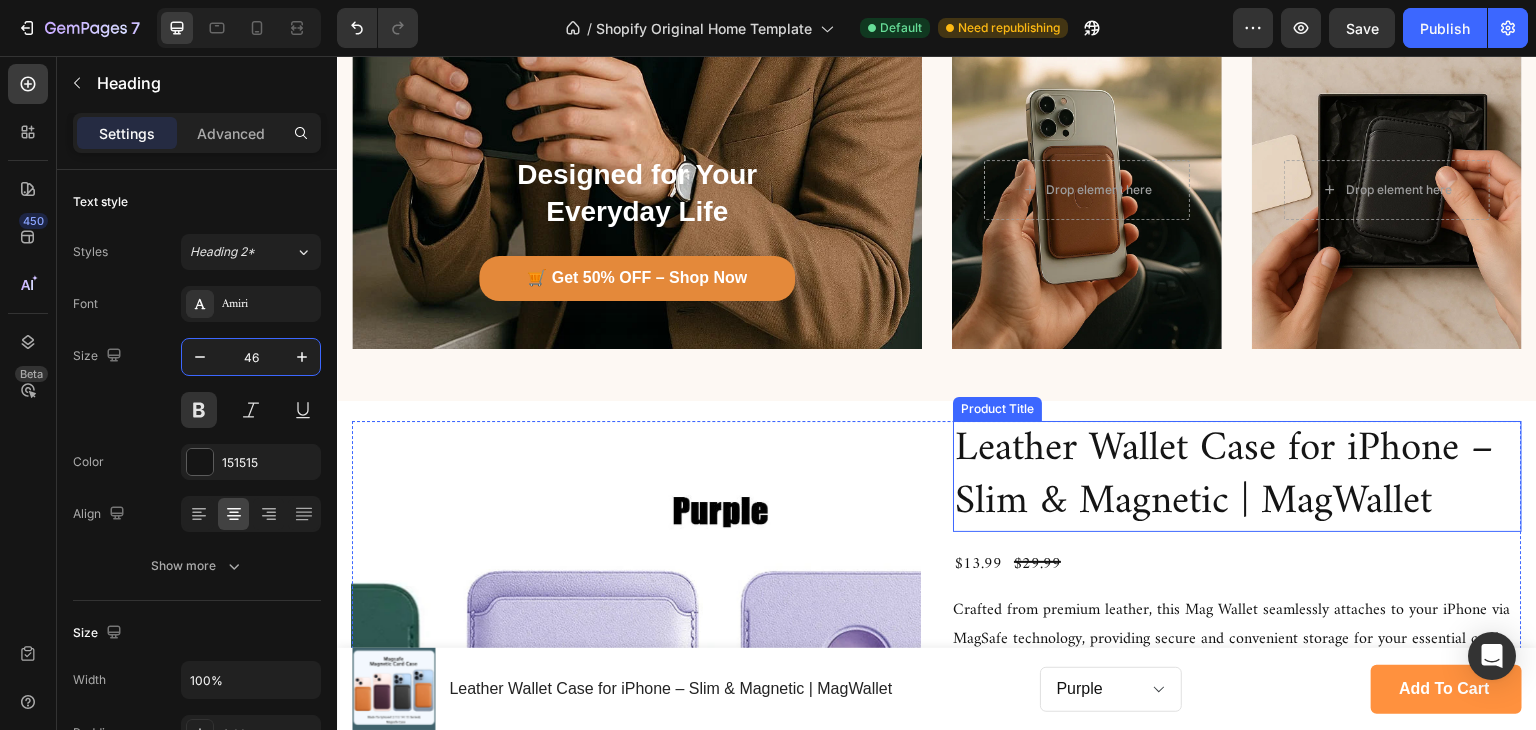 click on "Leather Wallet Case for iPhone – Slim & Magnetic | MagWallet" at bounding box center [1237, 476] 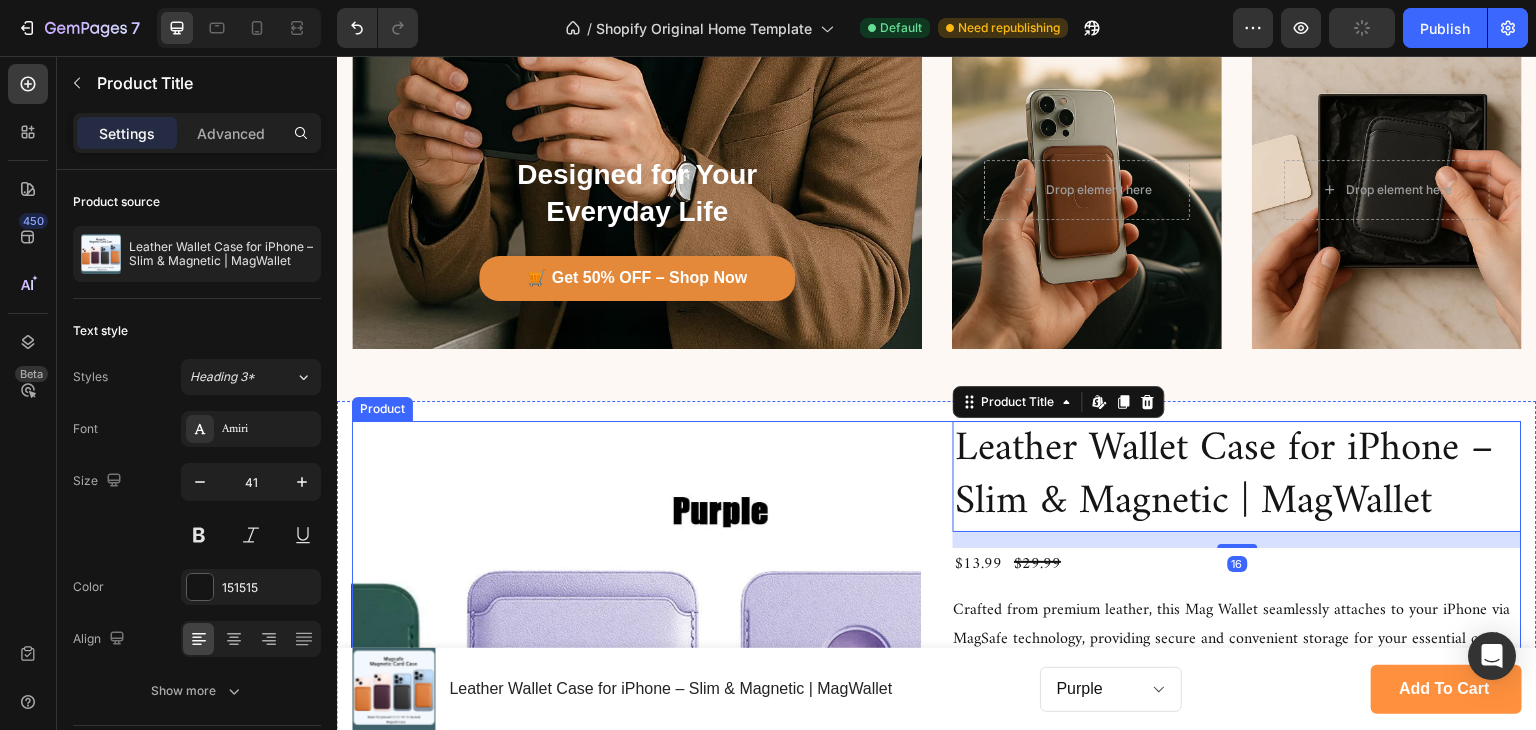 scroll, scrollTop: 3400, scrollLeft: 0, axis: vertical 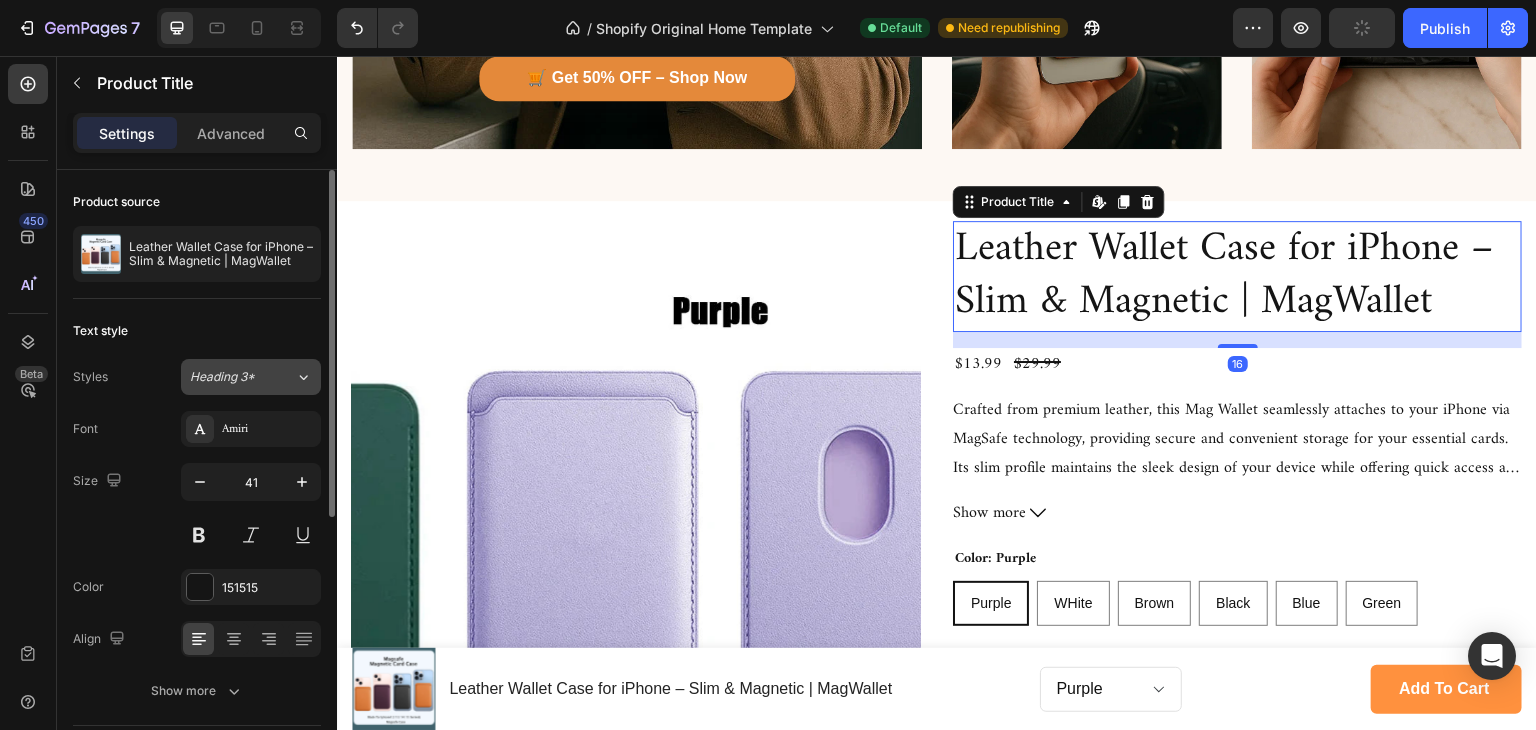 click on "Heading 3*" at bounding box center [230, 377] 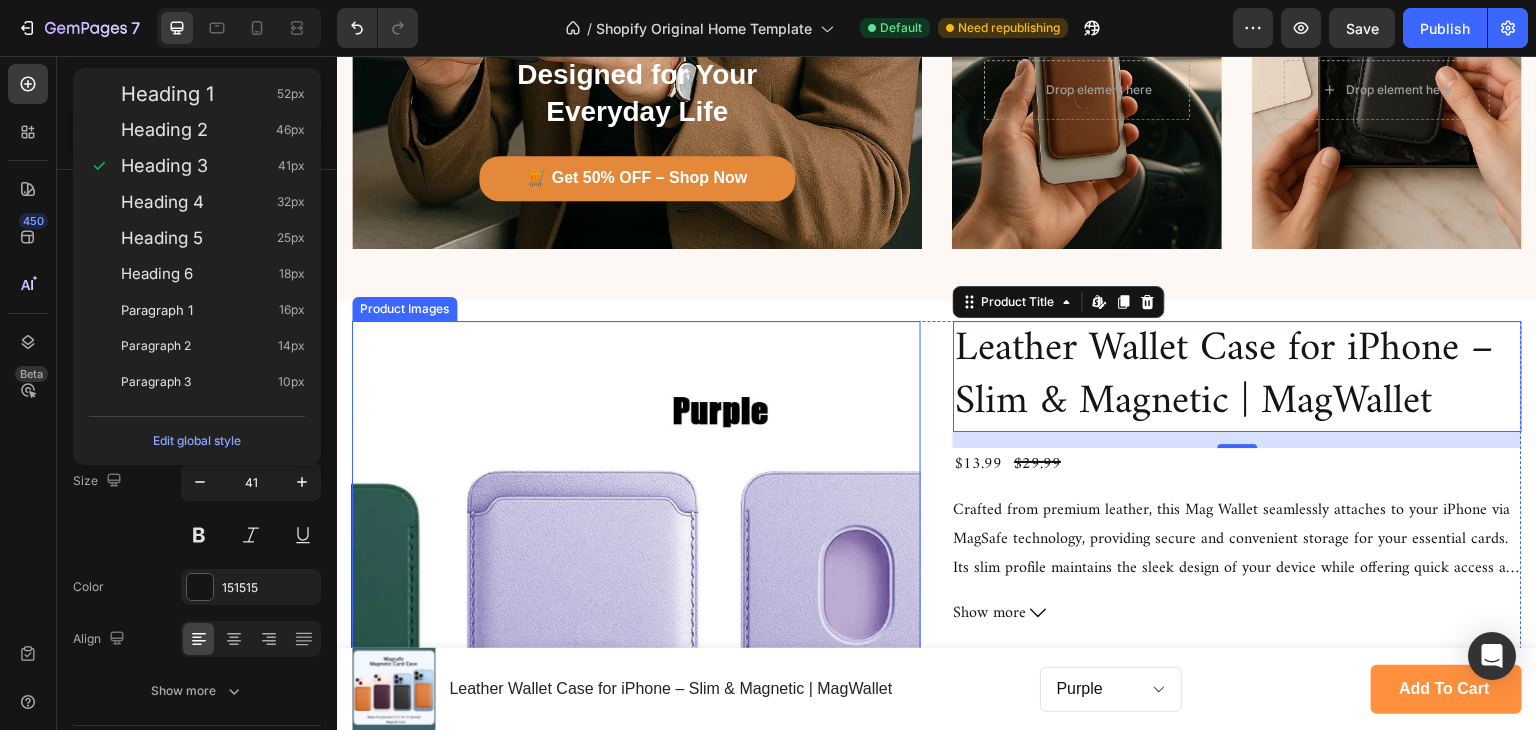 scroll, scrollTop: 3600, scrollLeft: 0, axis: vertical 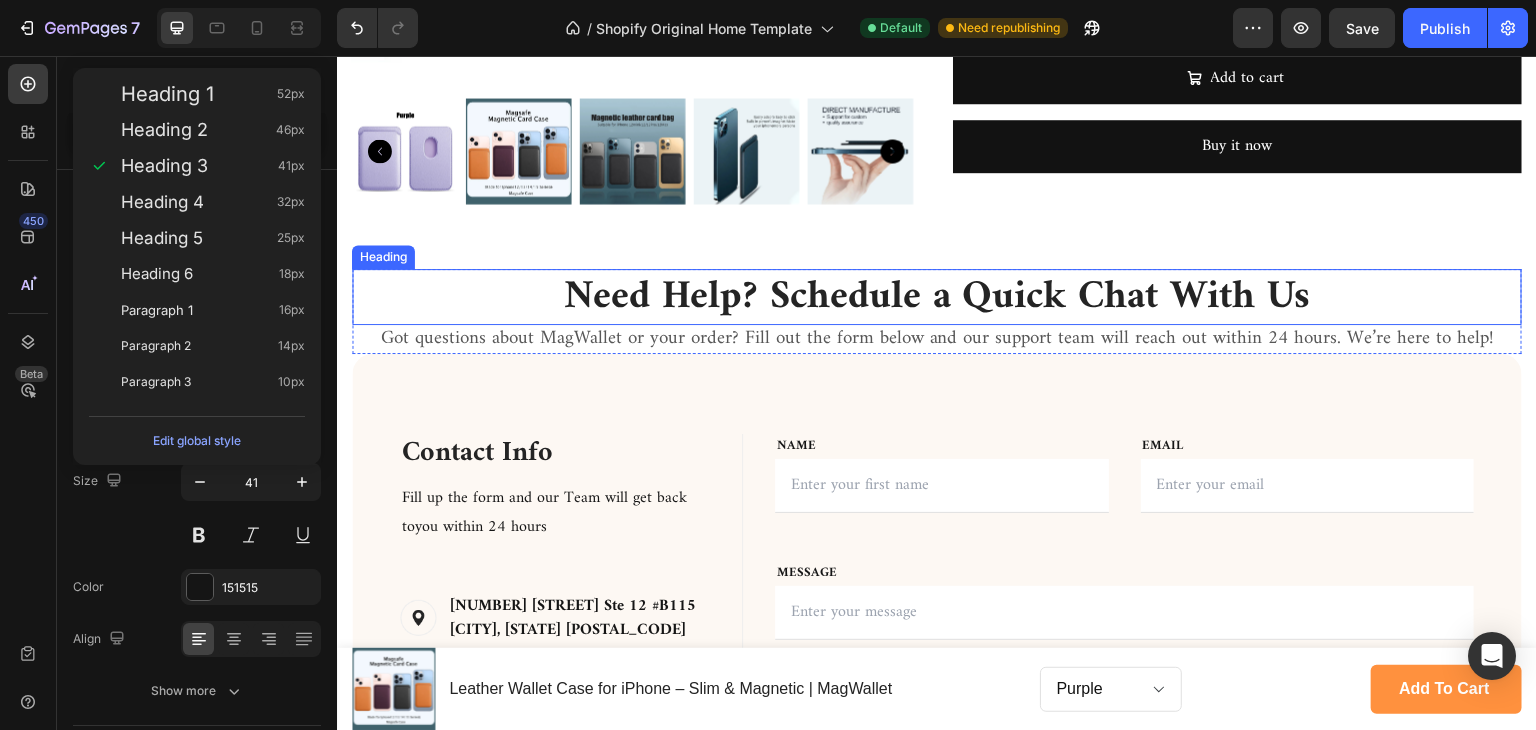 click on "Need Help? Schedule a Quick Chat With Us" at bounding box center (937, 297) 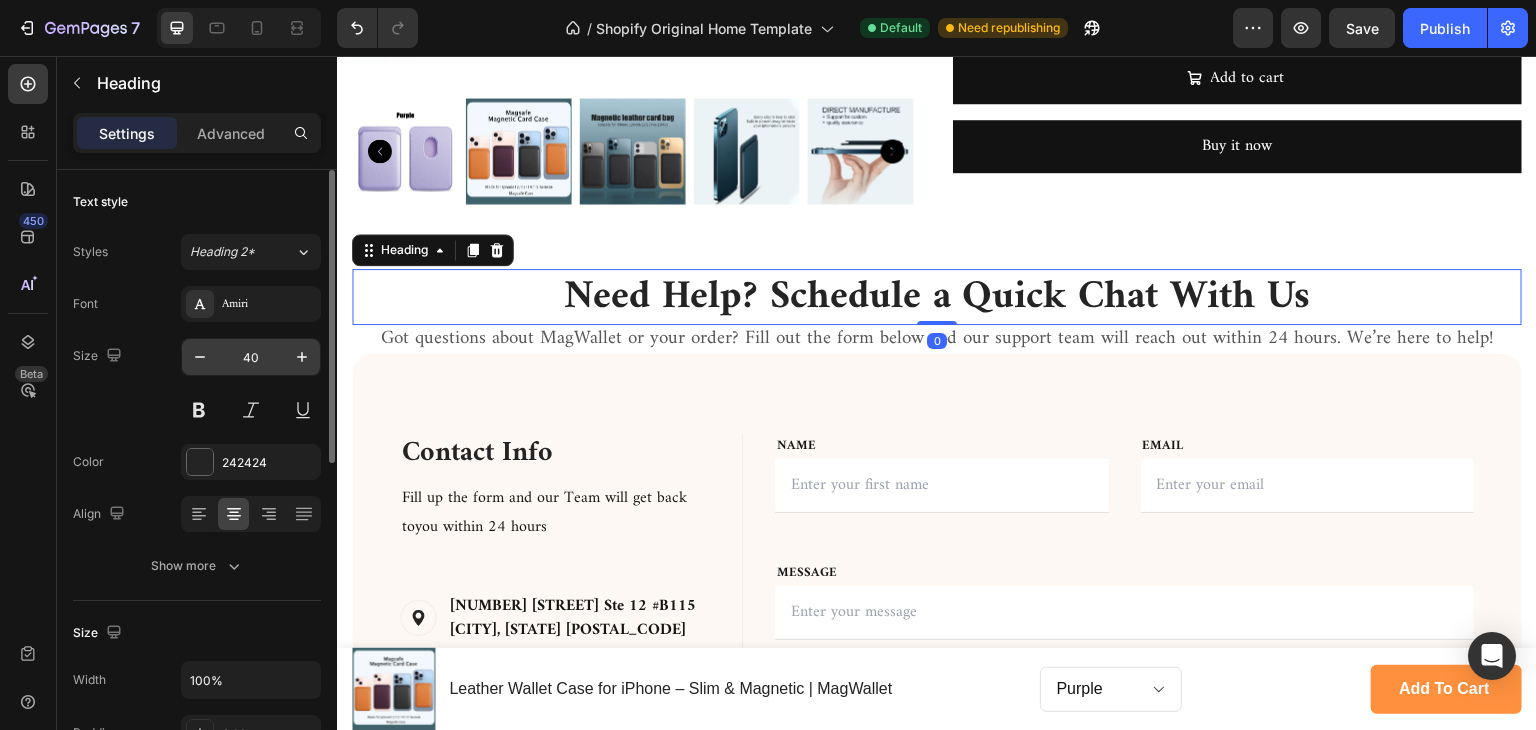click on "40" at bounding box center (251, 357) 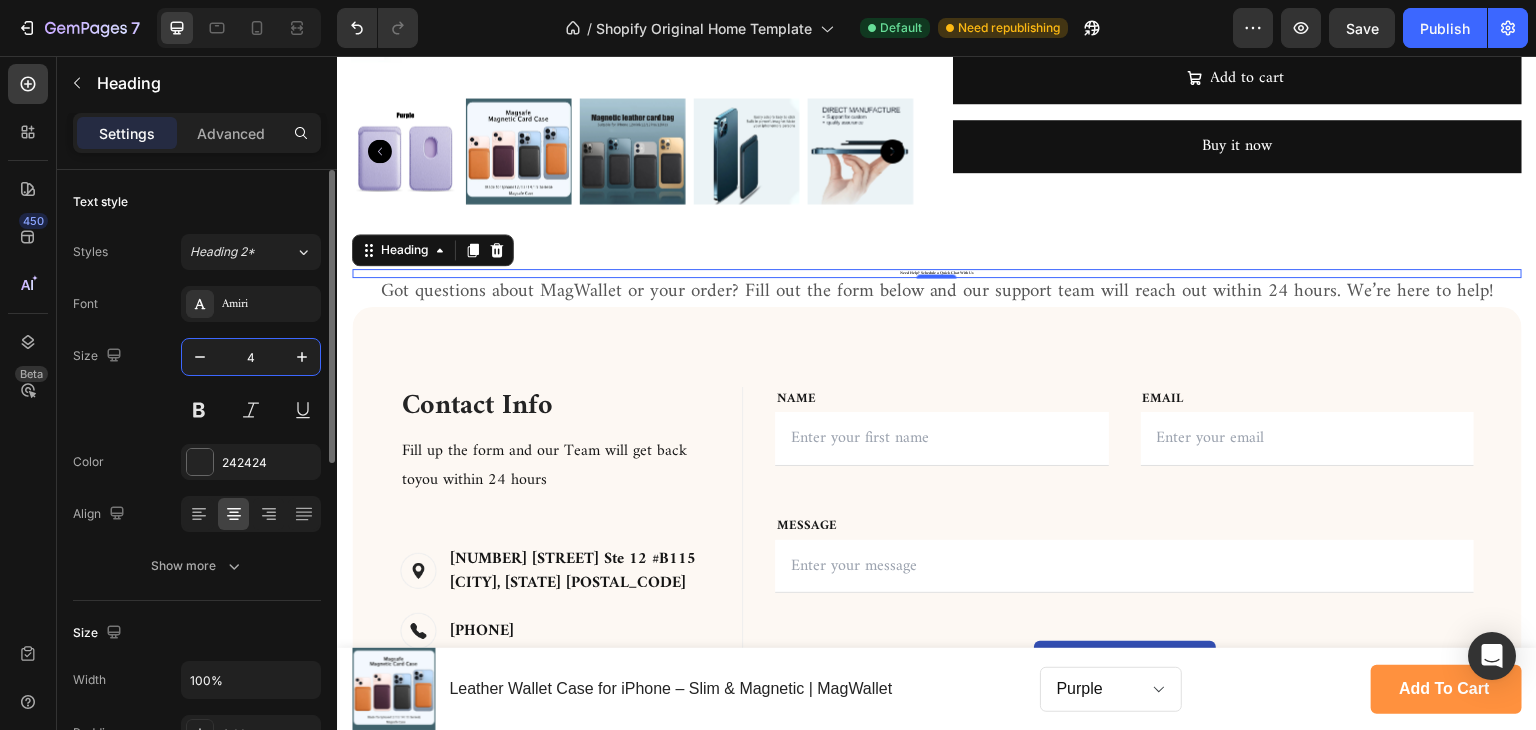 type on "46" 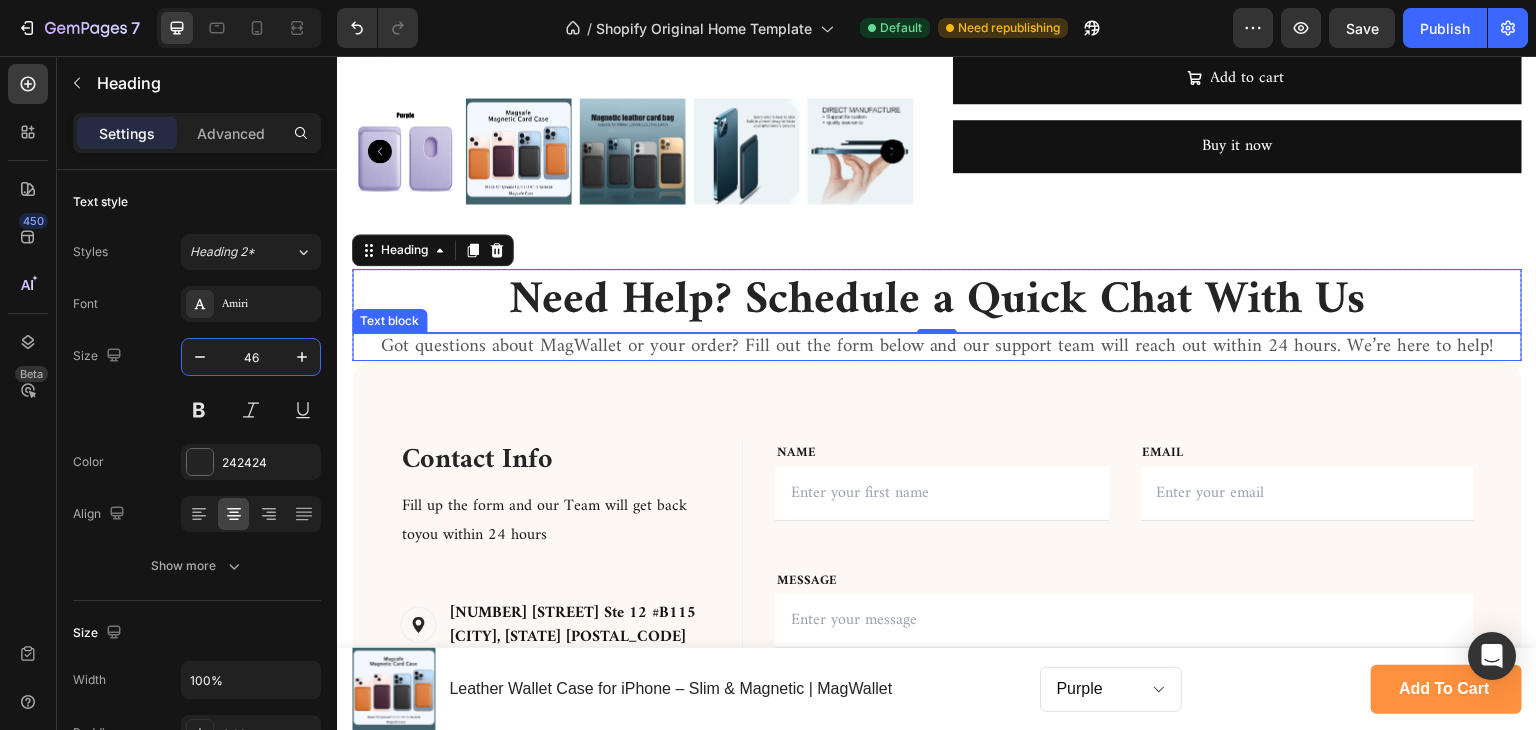 click on "Got questions about MagWallet or your order? Fill out the form below and our support team will reach out within 24 hours. We’re here to help!" at bounding box center [937, 347] 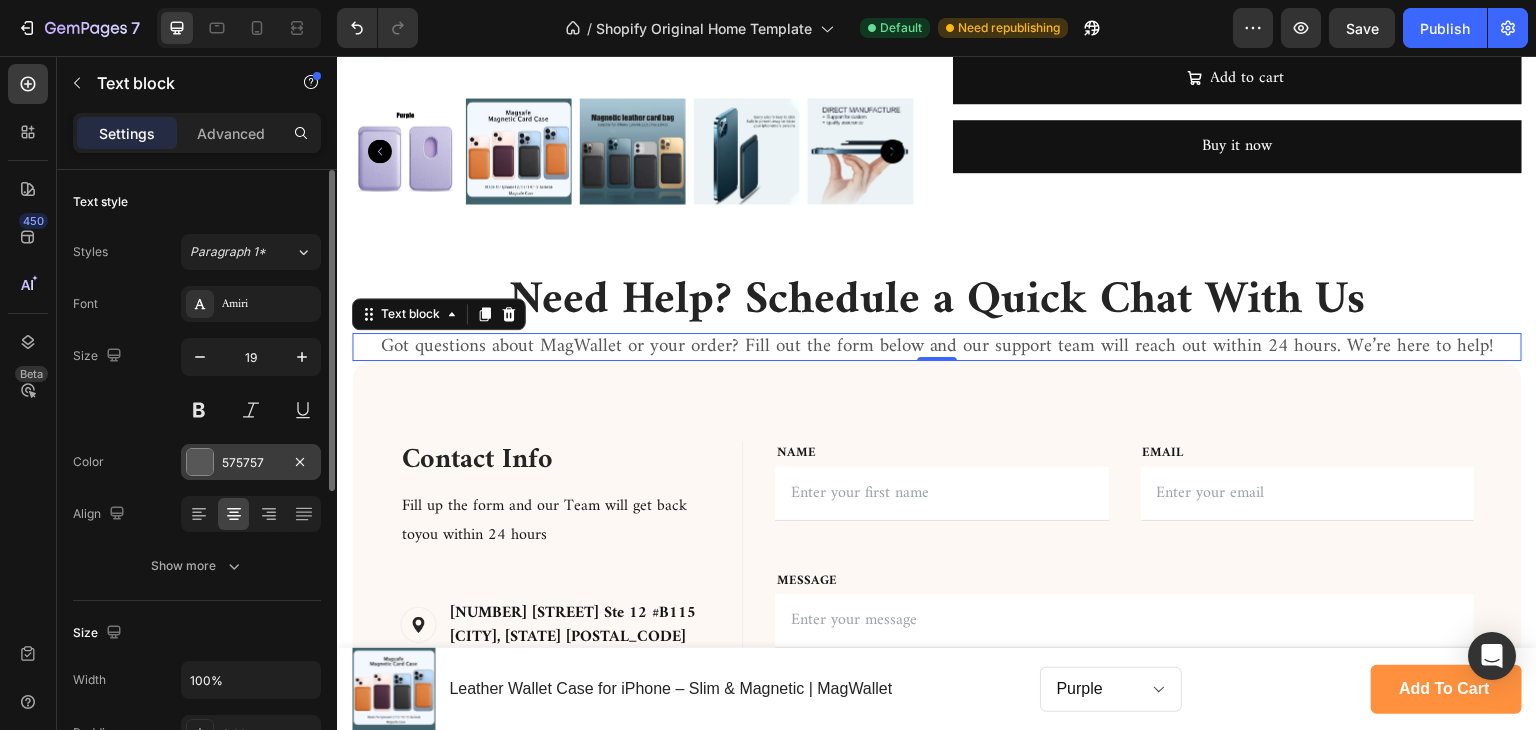 click at bounding box center [200, 462] 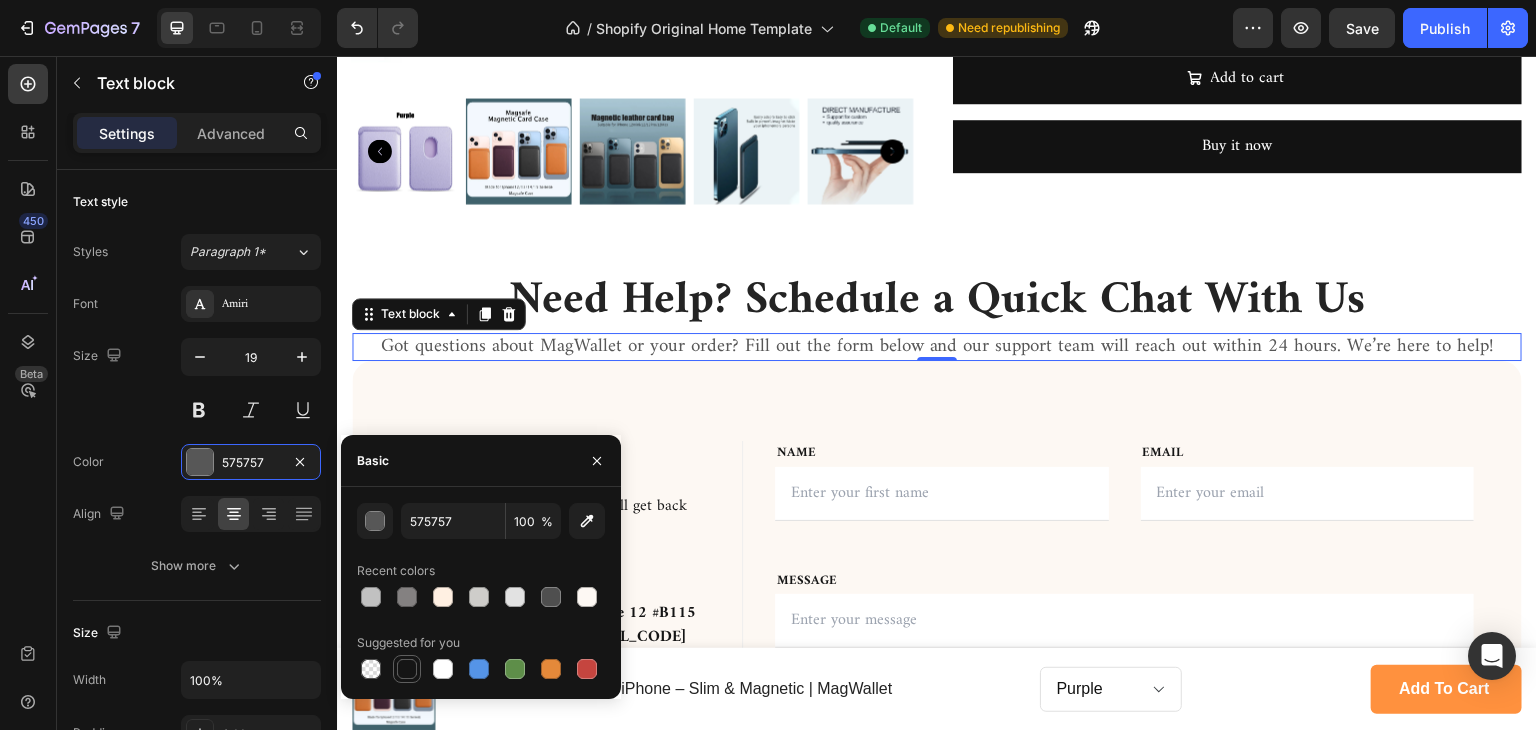 click at bounding box center [407, 669] 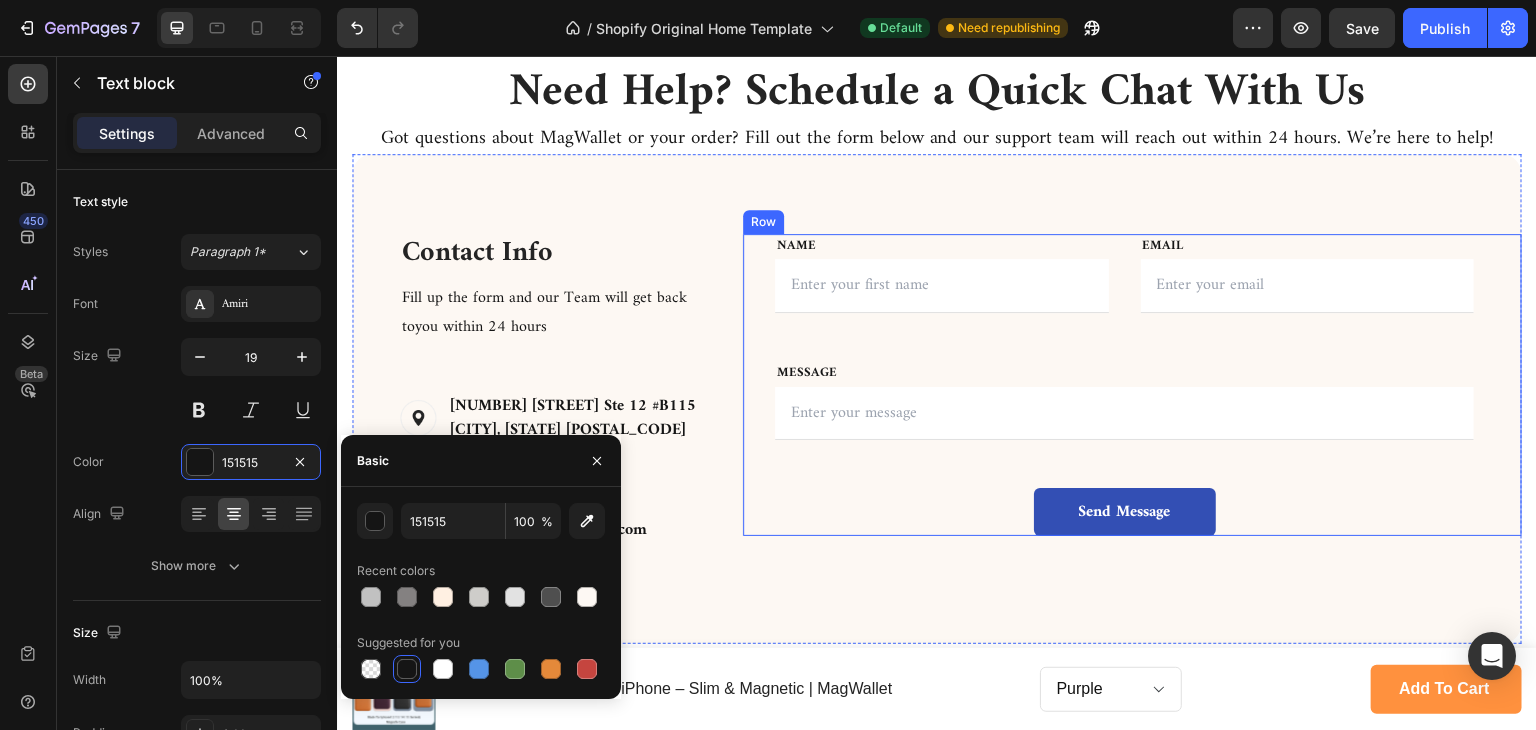 scroll, scrollTop: 4800, scrollLeft: 0, axis: vertical 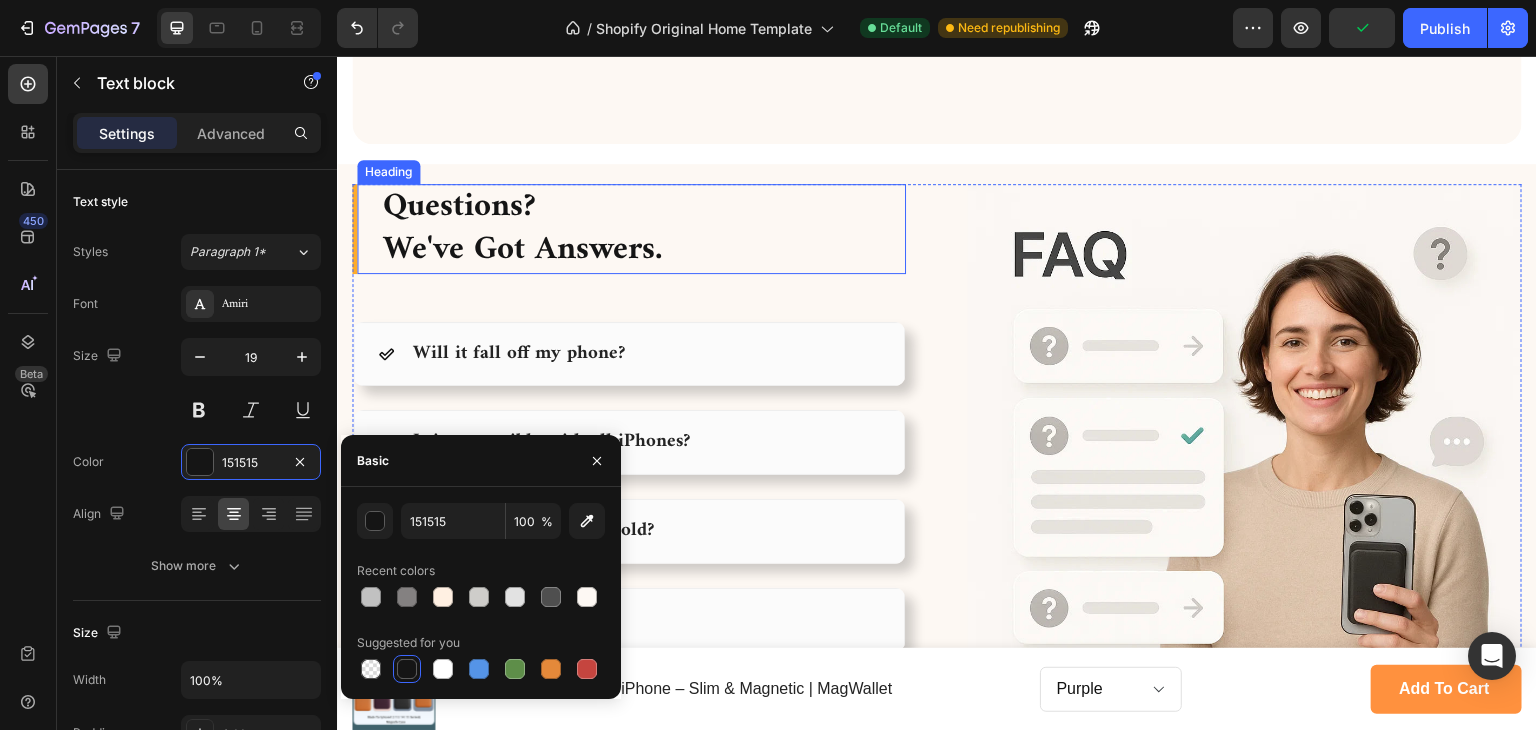 click on "Questions? We've Got Answers." at bounding box center [643, 229] 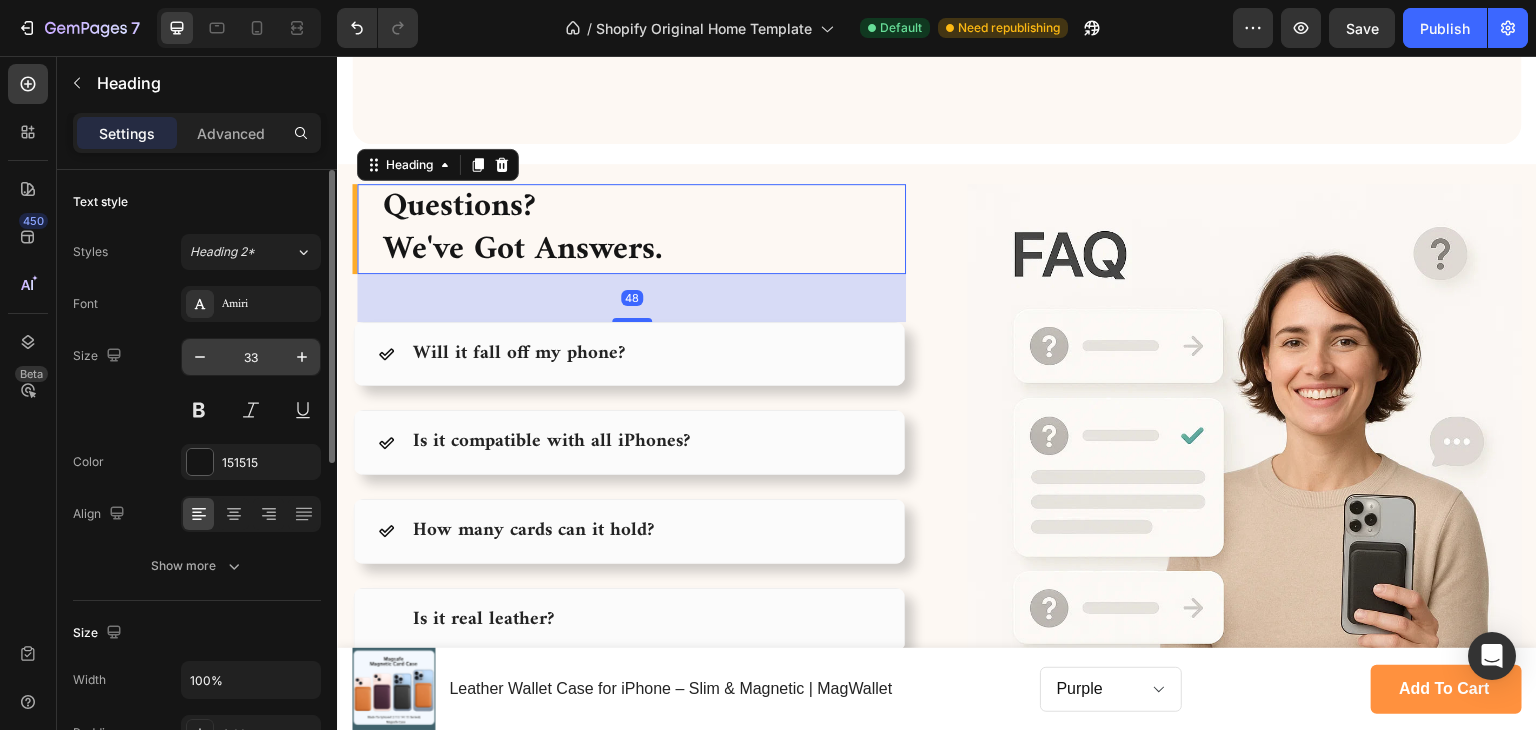 click on "33" at bounding box center (251, 357) 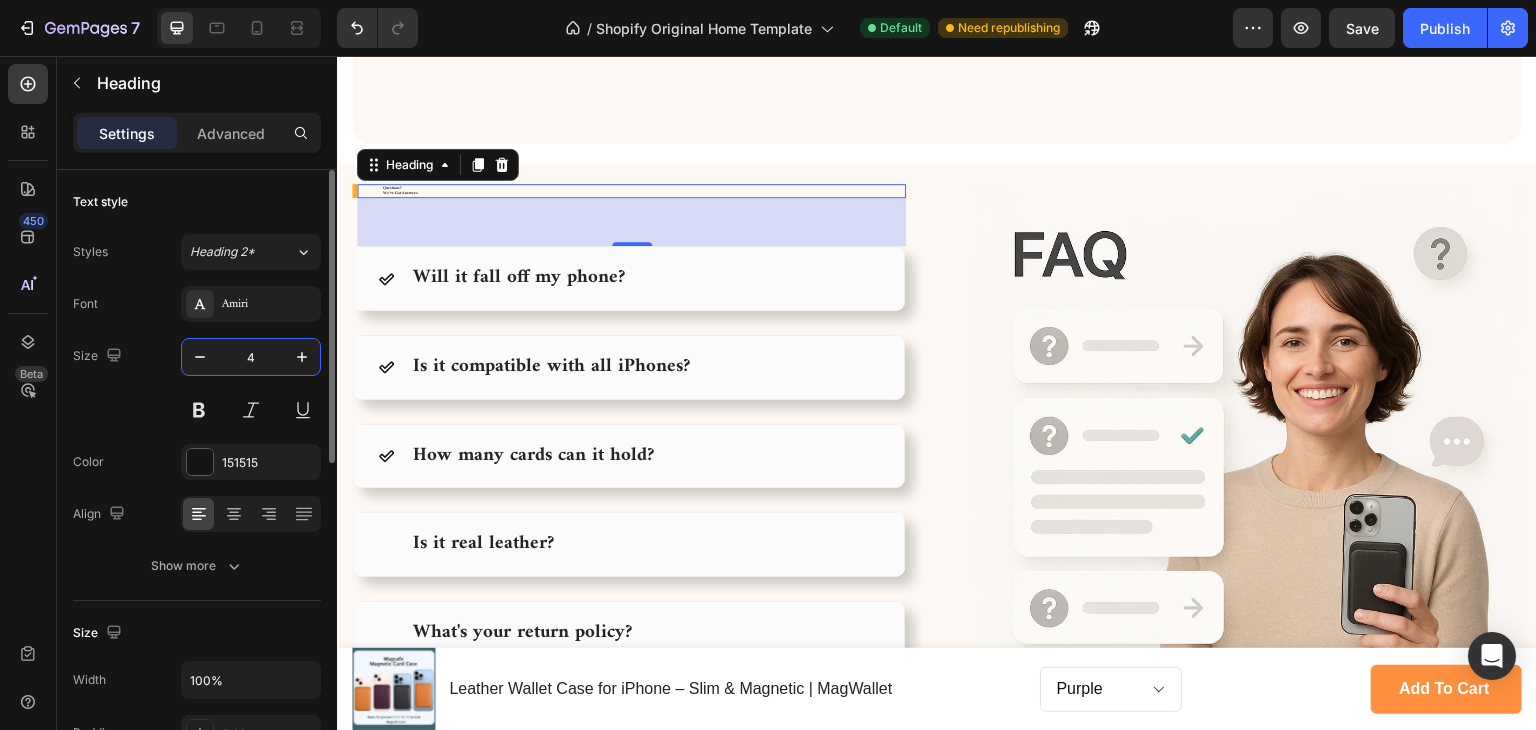 type on "46" 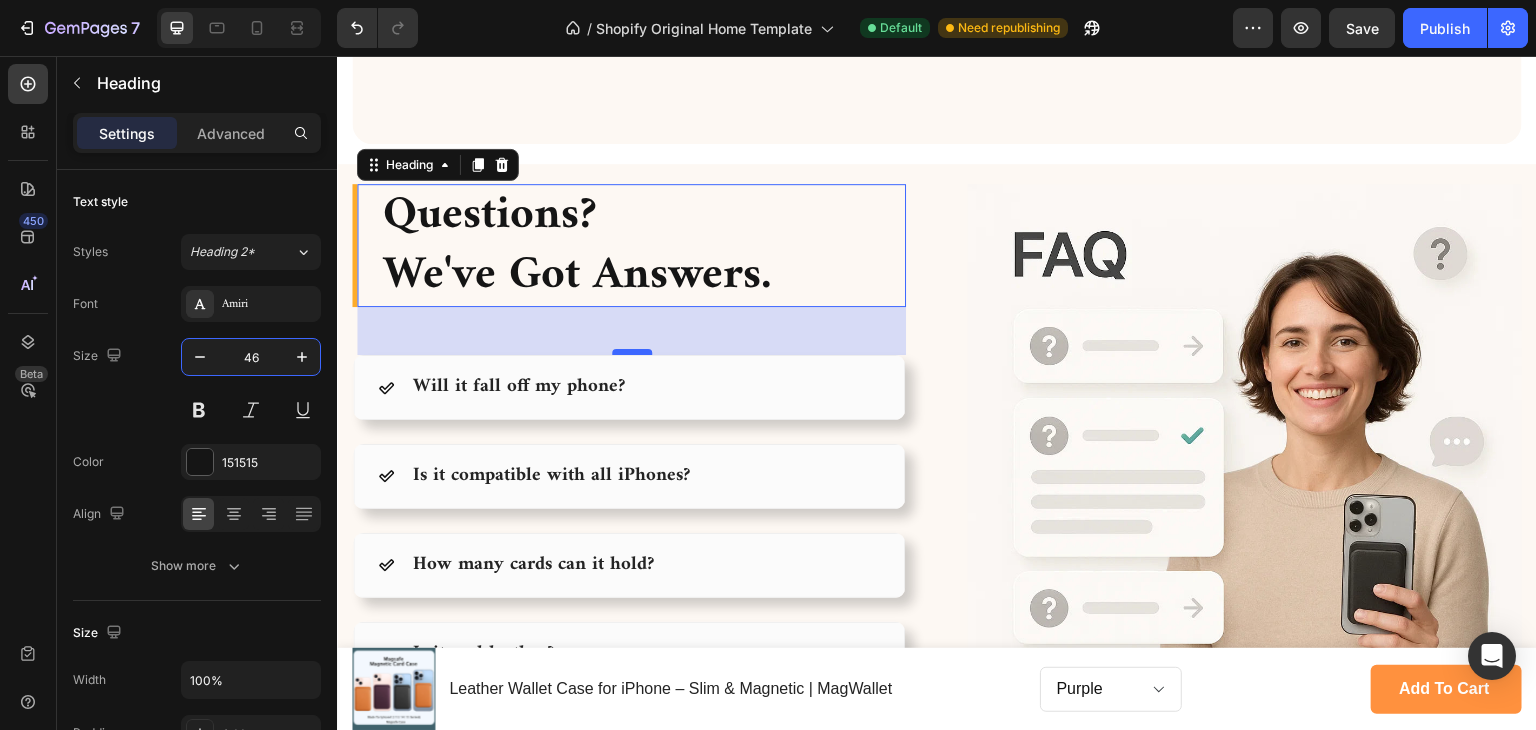 click at bounding box center (632, 352) 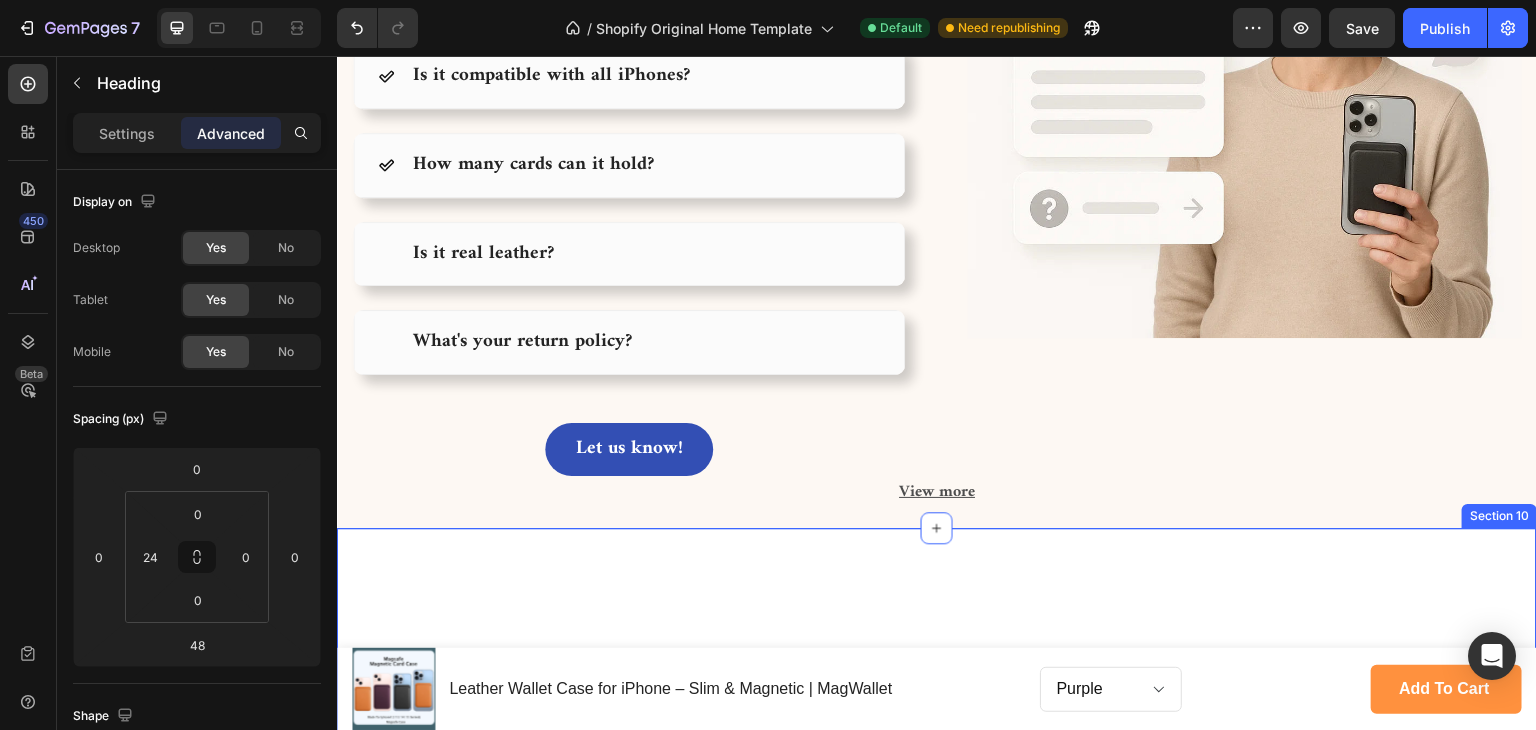 scroll, scrollTop: 5600, scrollLeft: 0, axis: vertical 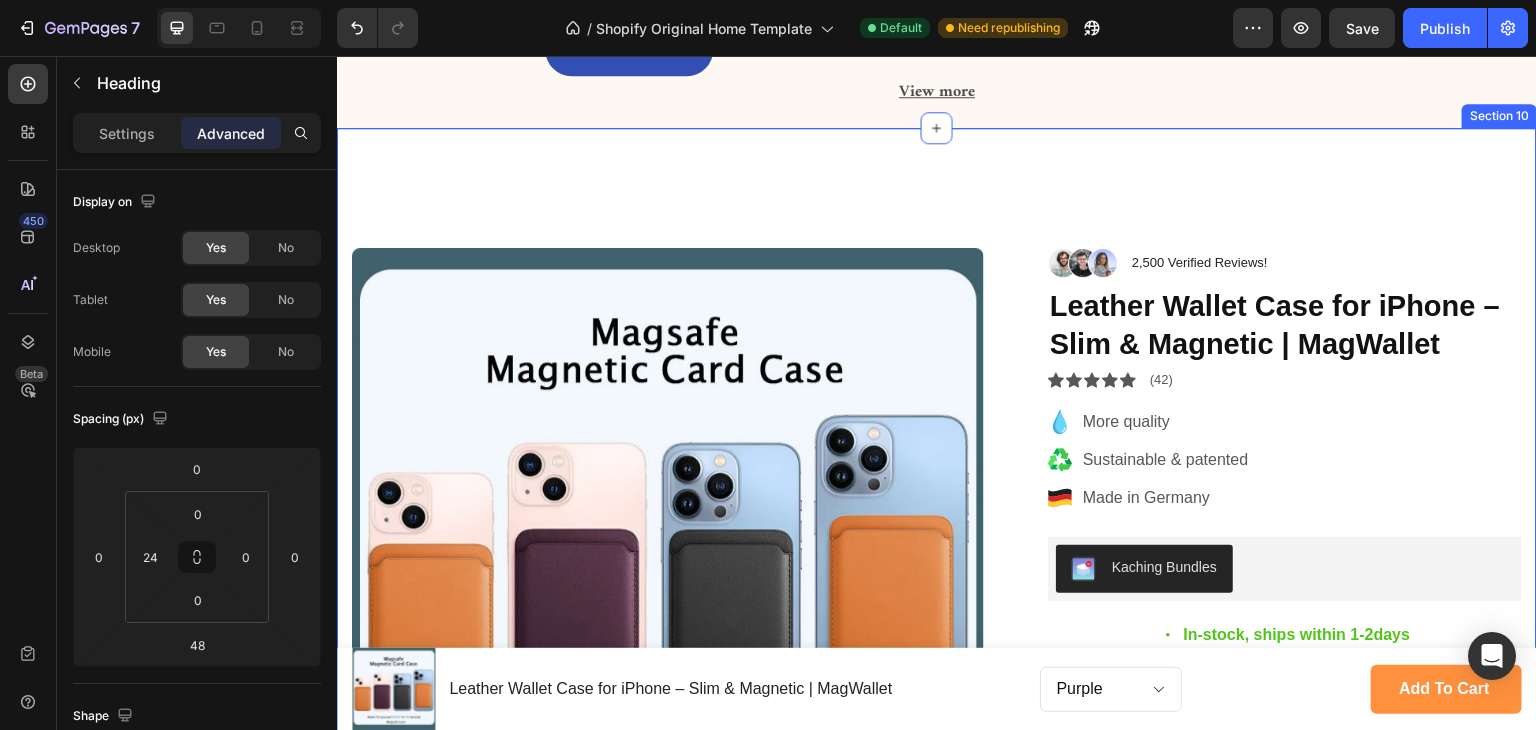 click on "Product Images Image 2,500 Verified Reviews! Text Block Row Leather Wallet Case for iPhone – Slim & Magnetic | MagWallet Product Title Icon Icon Icon Icon Icon Icon List (42) Text Block Row
More quality
Sustainable & patented
Made in Germany Item List Kaching Bundles Kaching Bundles
Icon In-stock, ships within 1-2days Stock Counter Row Add to cart Add to Cart
Icon In-stock, ships within 1-2days Stock Counter Row Image Image Image Image Image Row
Sed ut perspiciatis unde
Sed ut perspiciatis unde
Sed ut perspiciatis unde Item List Row Product Section 10" at bounding box center (937, 640) 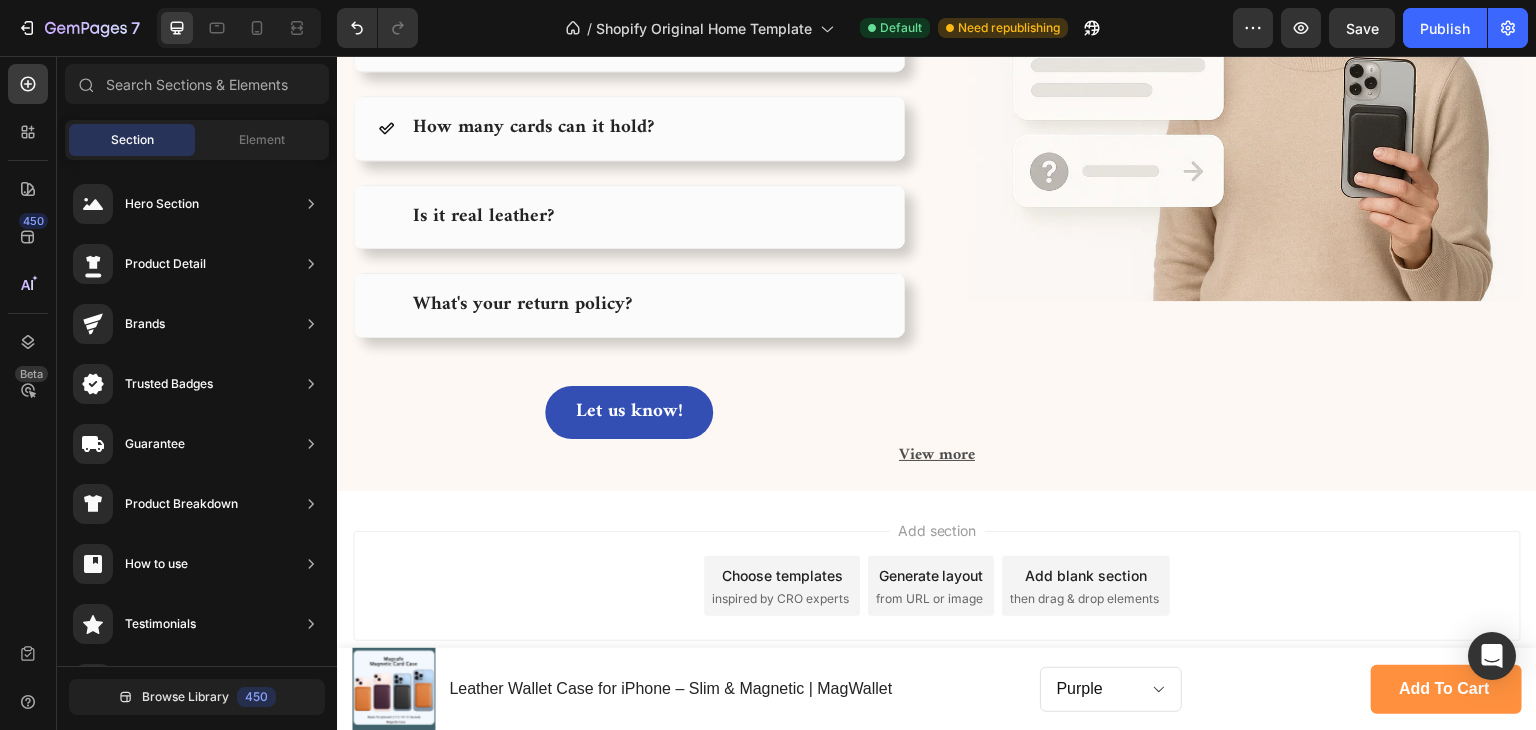 scroll, scrollTop: 5232, scrollLeft: 0, axis: vertical 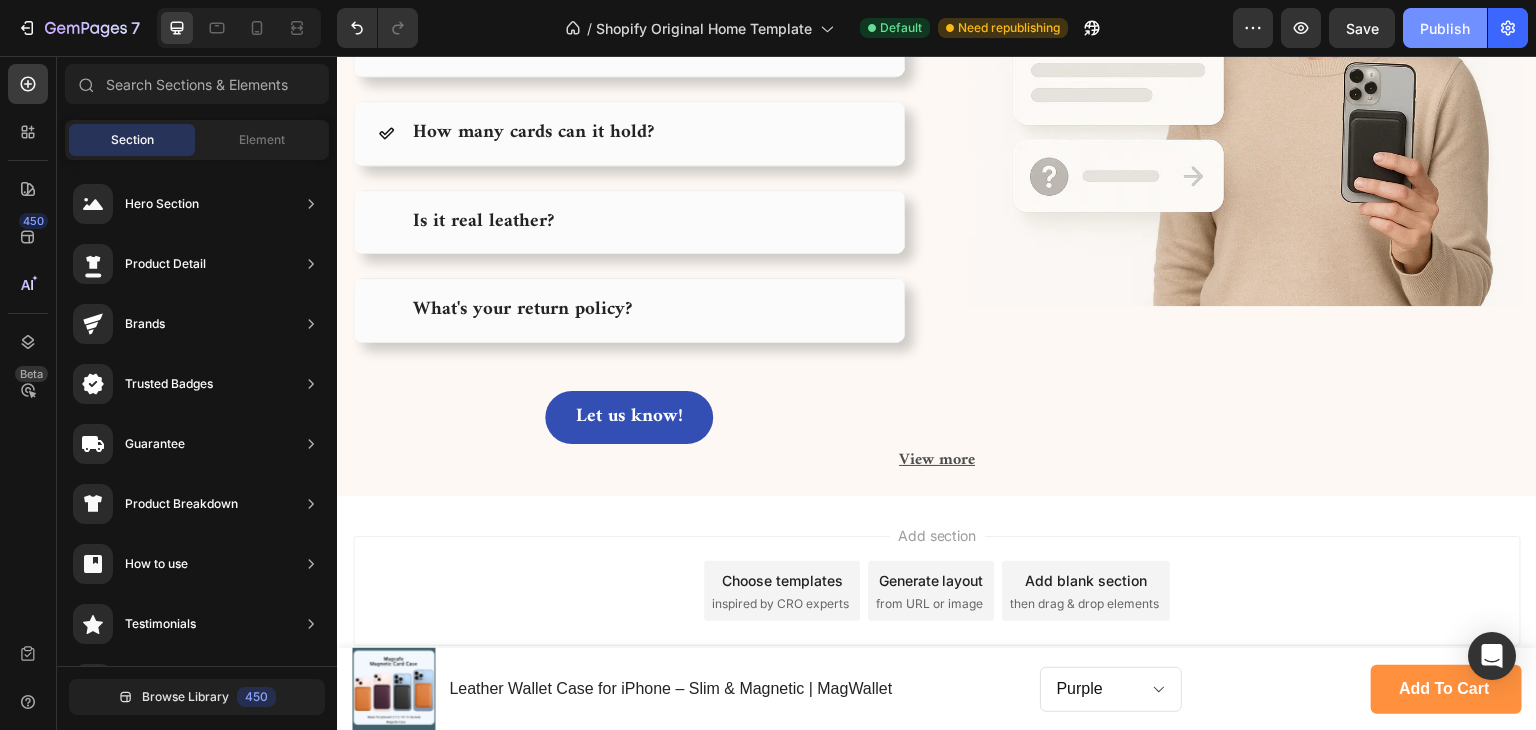 click on "Publish" at bounding box center [1445, 28] 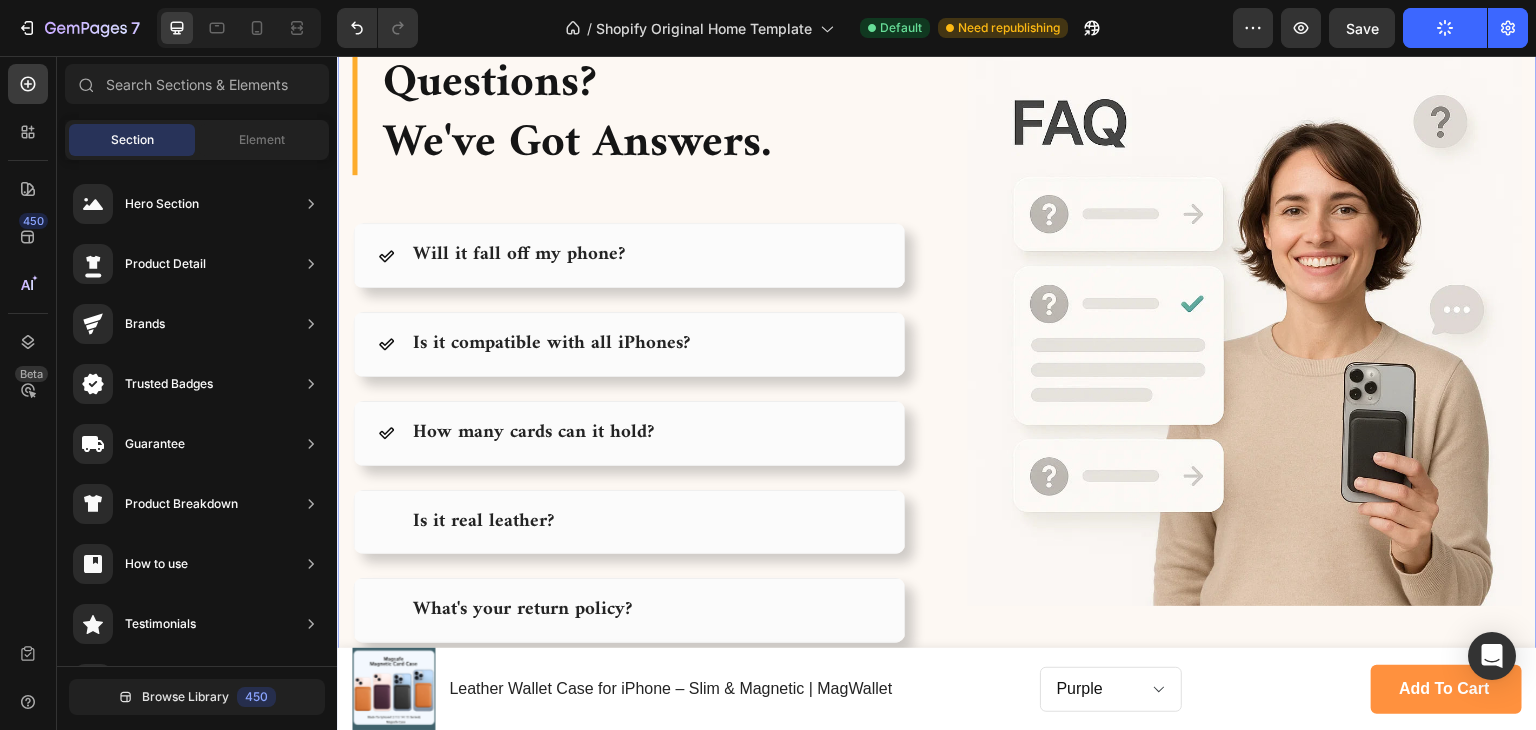 scroll, scrollTop: 4832, scrollLeft: 0, axis: vertical 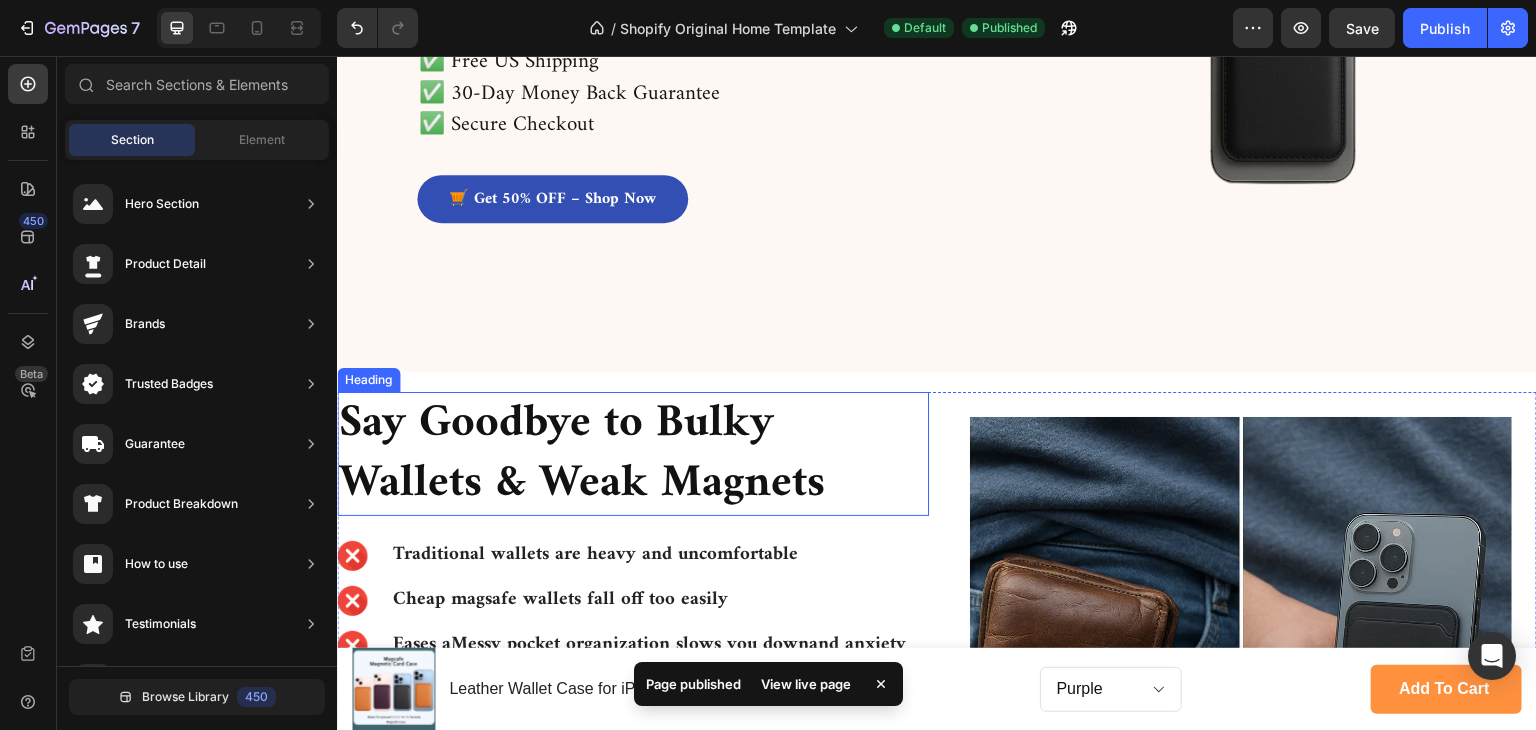 click on "Say Goodbye to Bulky Wallets & Weak Magnets" at bounding box center [633, 454] 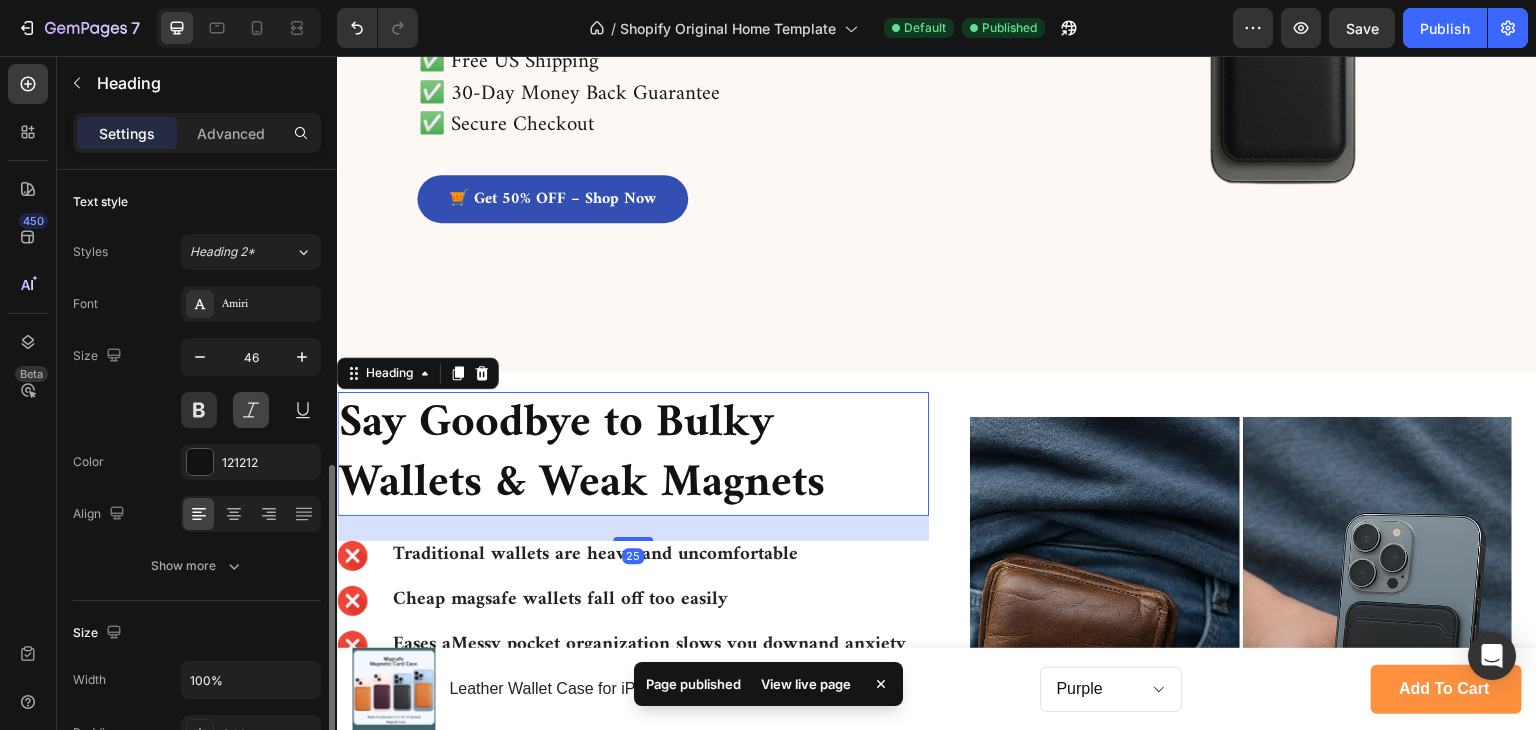 scroll, scrollTop: 200, scrollLeft: 0, axis: vertical 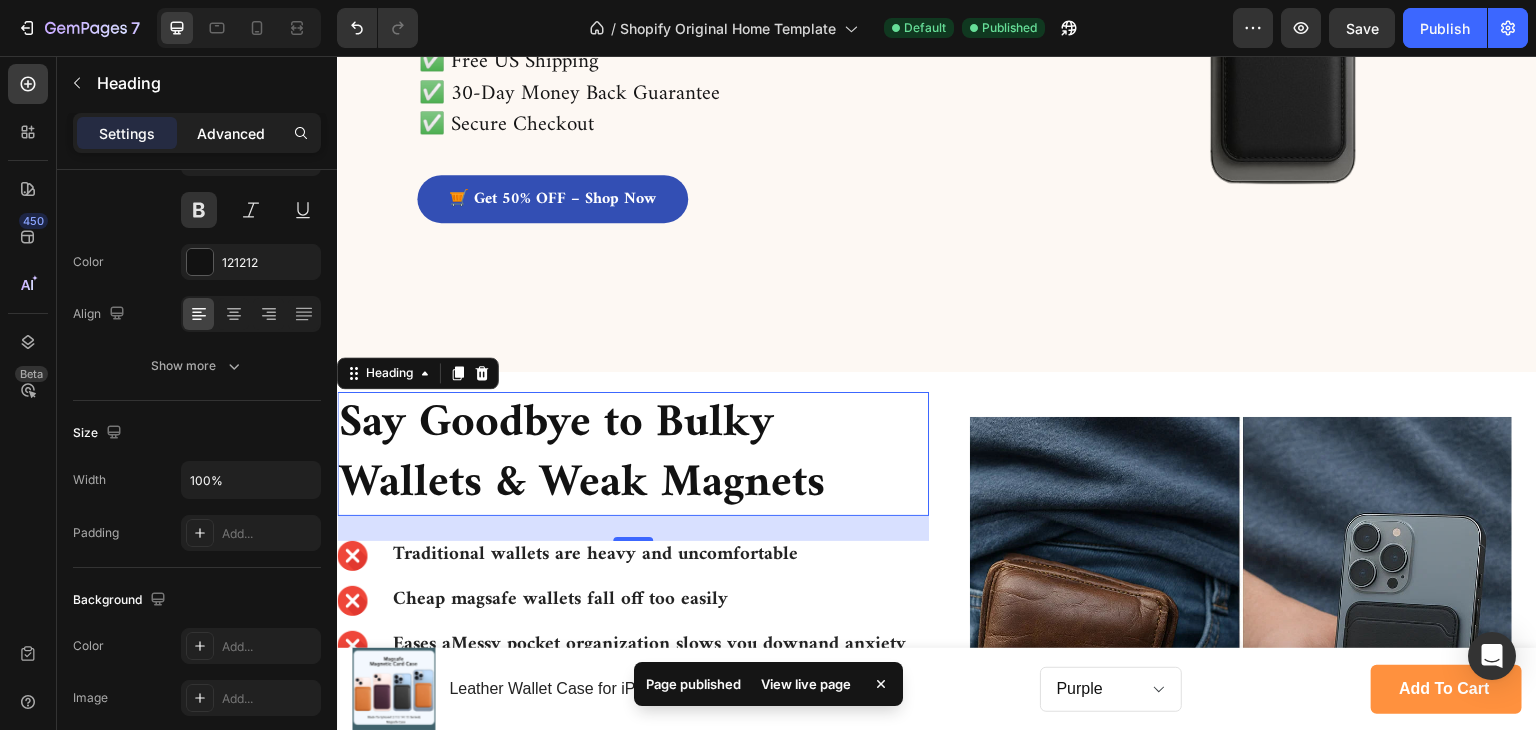 click on "Advanced" 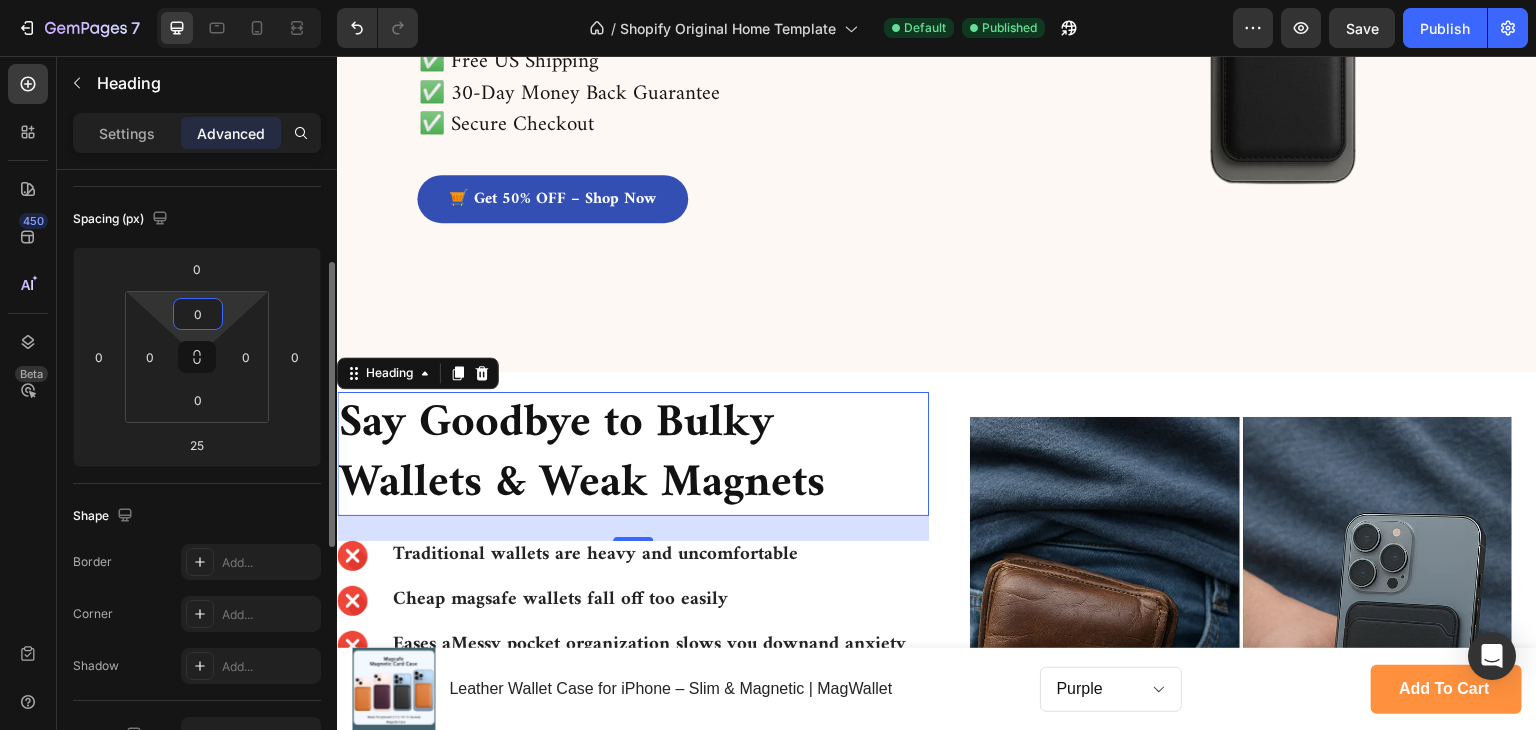 click on "0" at bounding box center [198, 314] 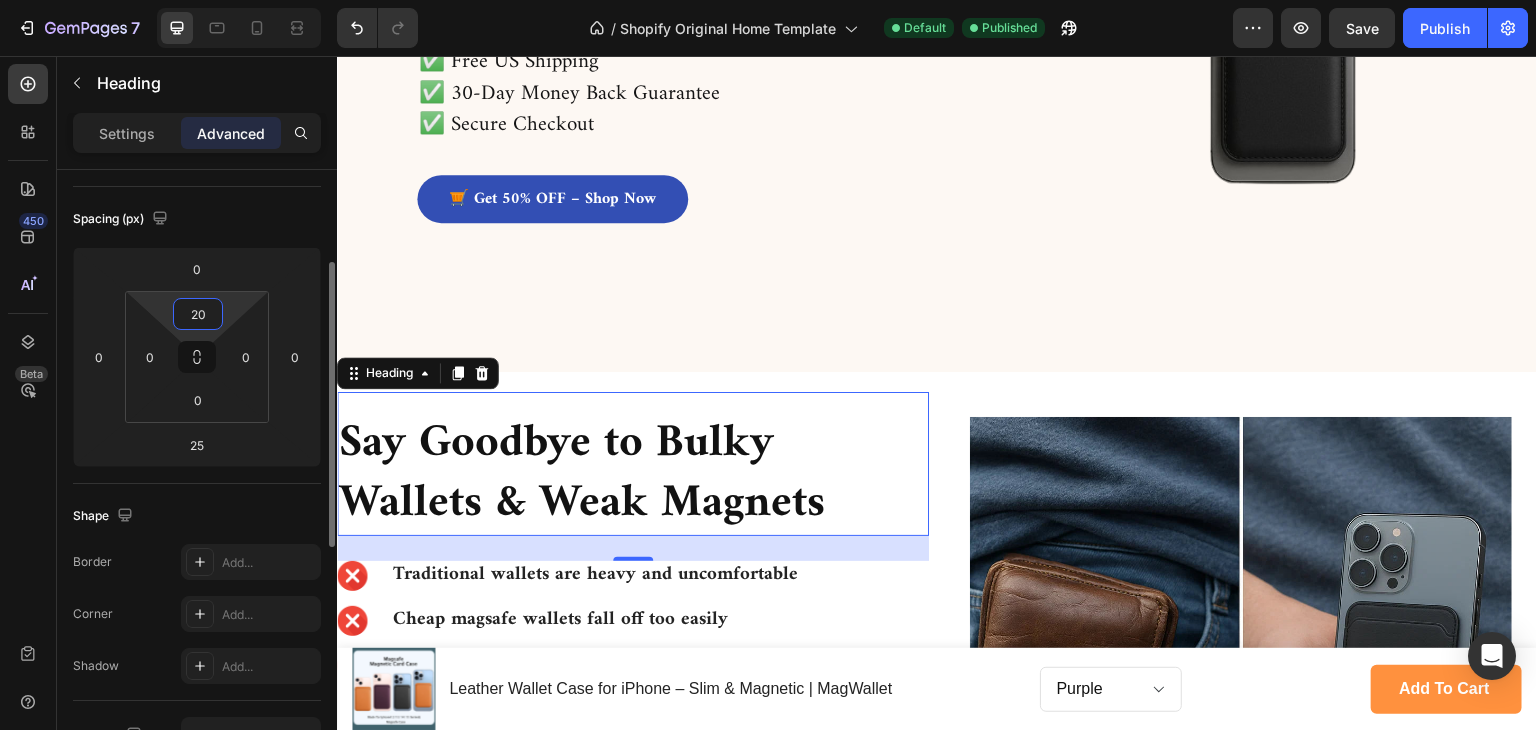 scroll, scrollTop: 400, scrollLeft: 0, axis: vertical 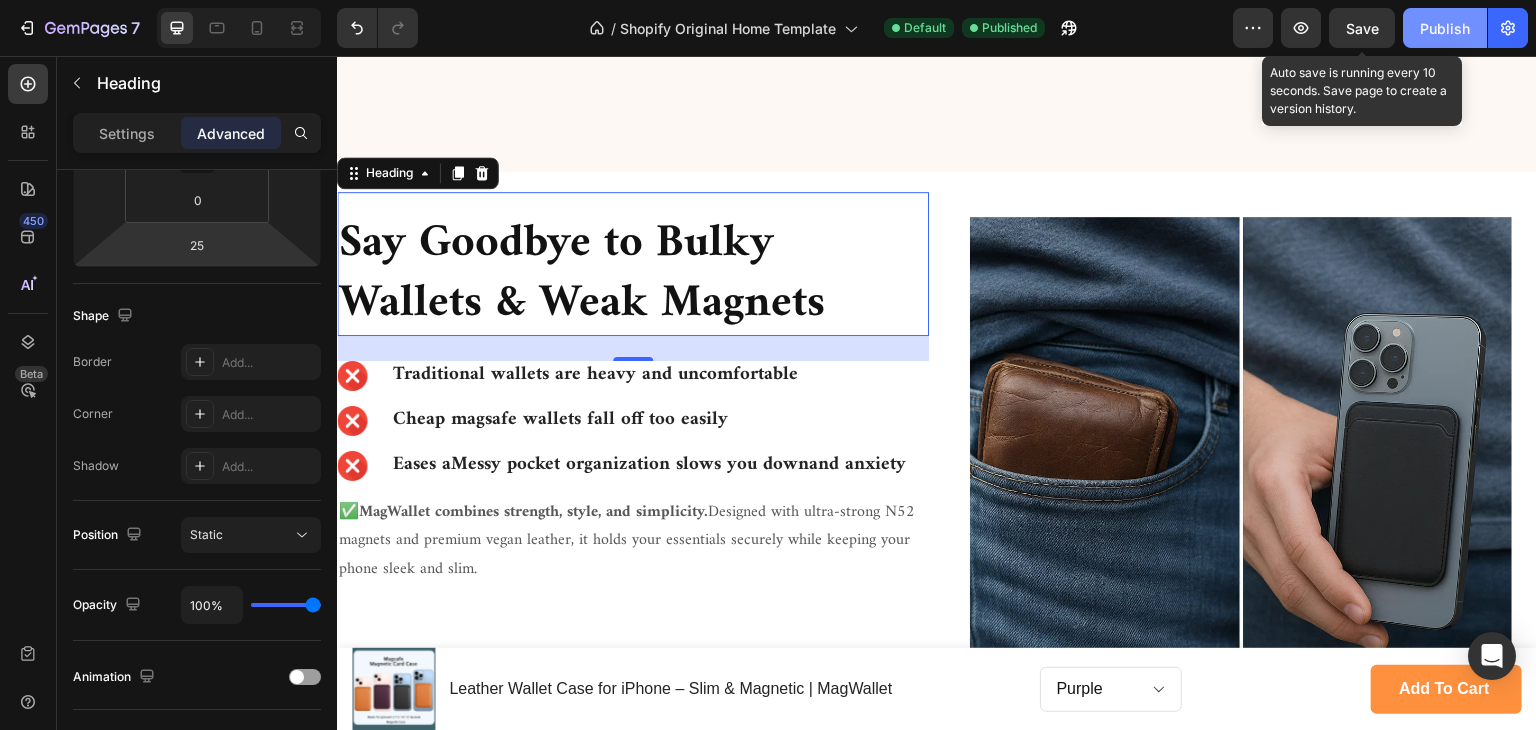type on "20" 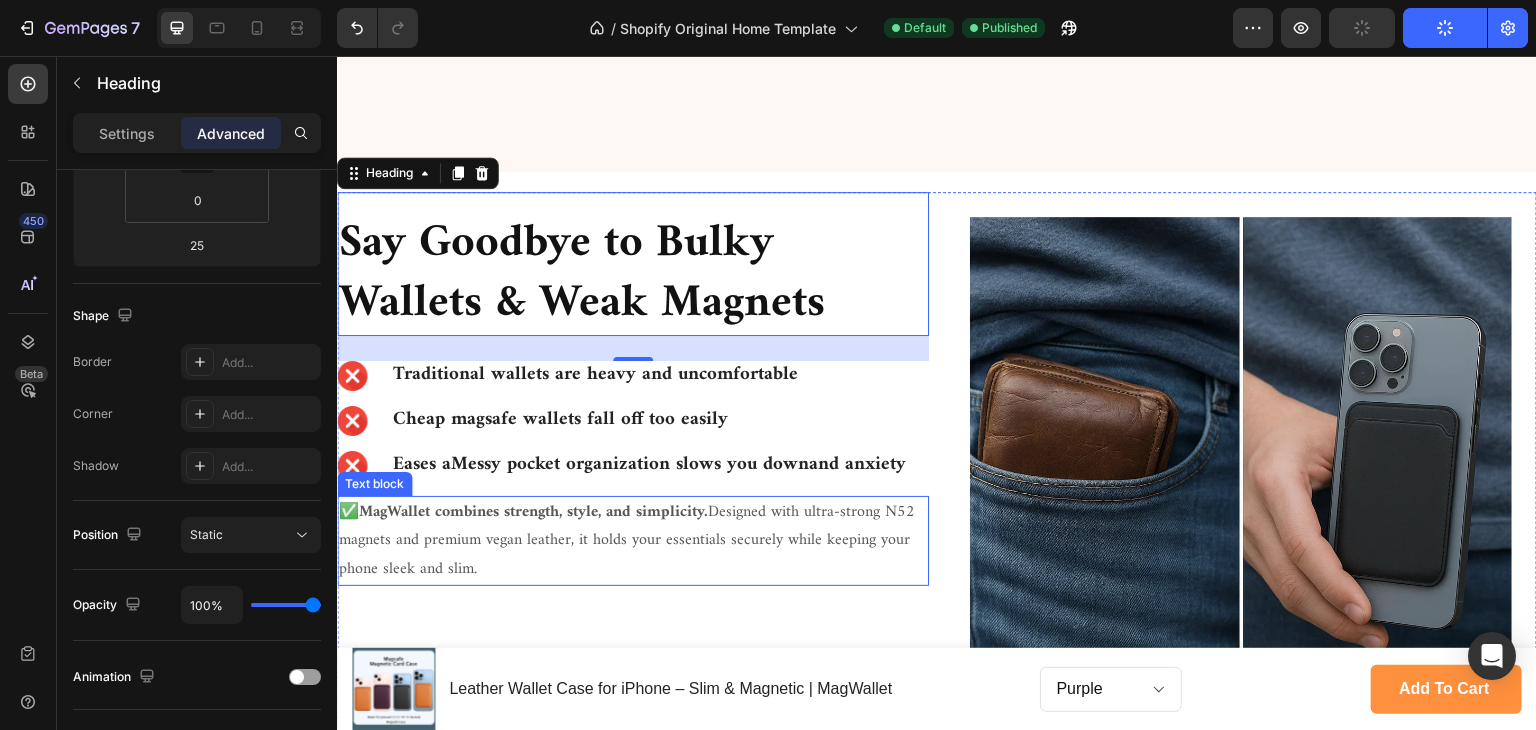 click on "✅MagWallet combines strength, style, and simplicity.  Designed with ultra-strong N52 magnets and premium vegan leather, it holds your essentials securely while keeping your phone sleek and slim." at bounding box center [633, 541] 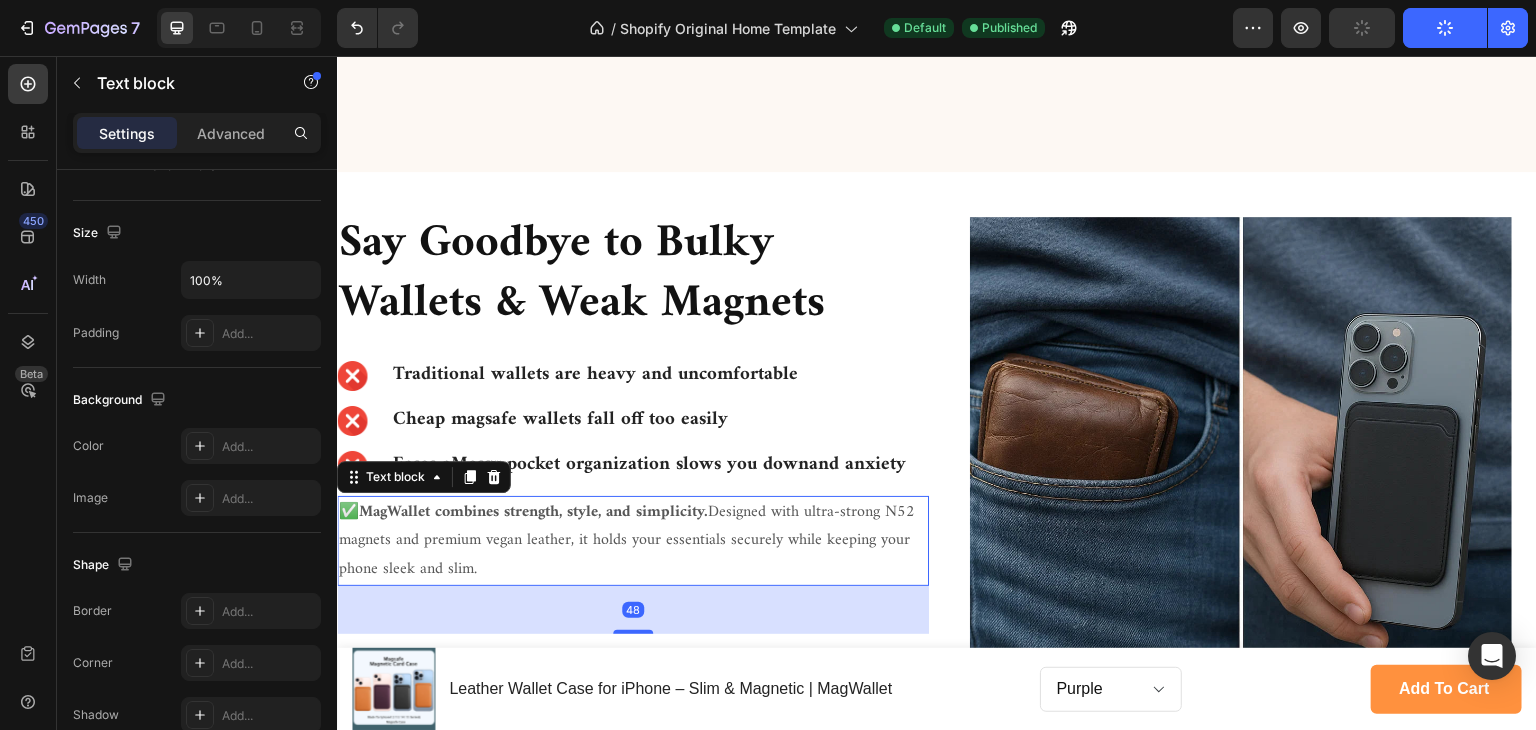 scroll, scrollTop: 0, scrollLeft: 0, axis: both 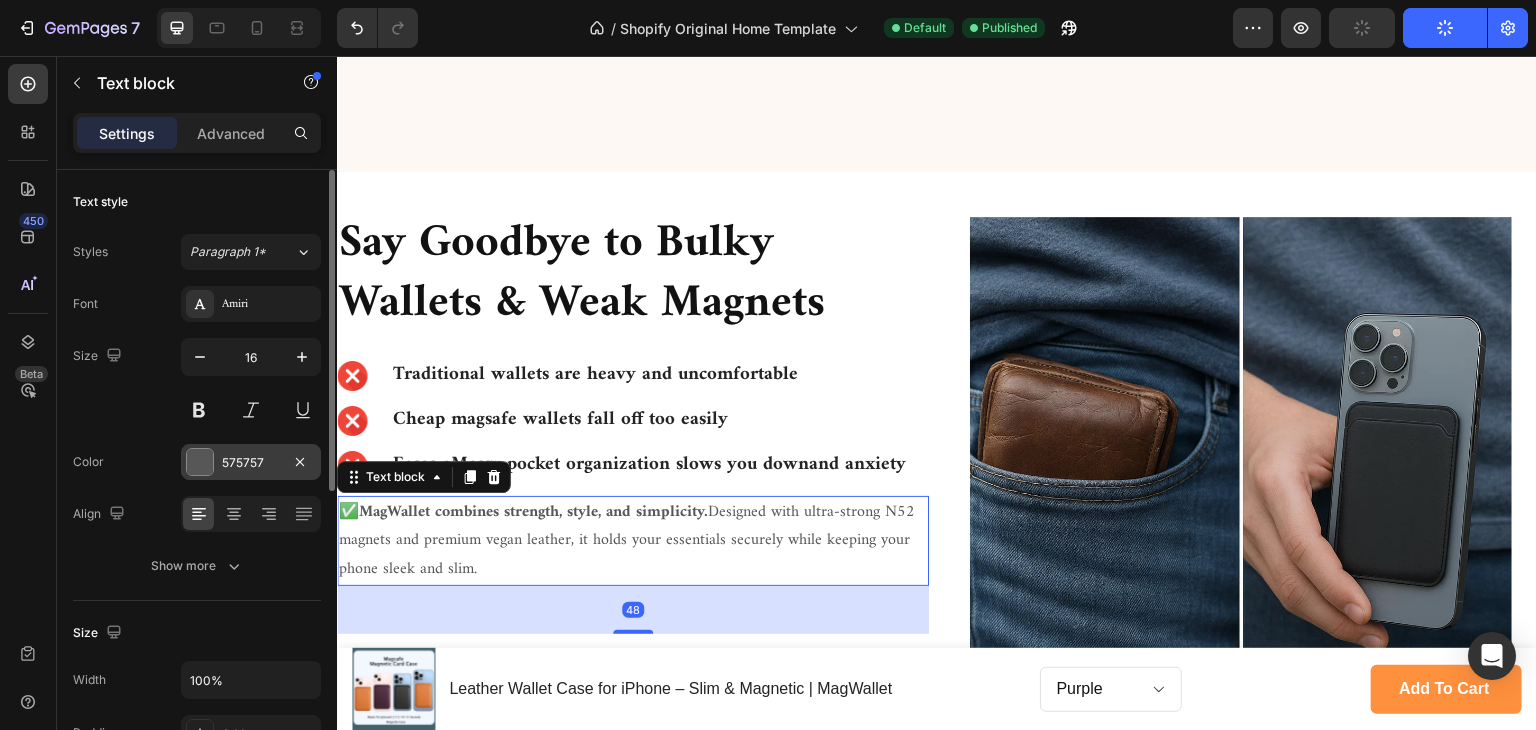 click at bounding box center (200, 462) 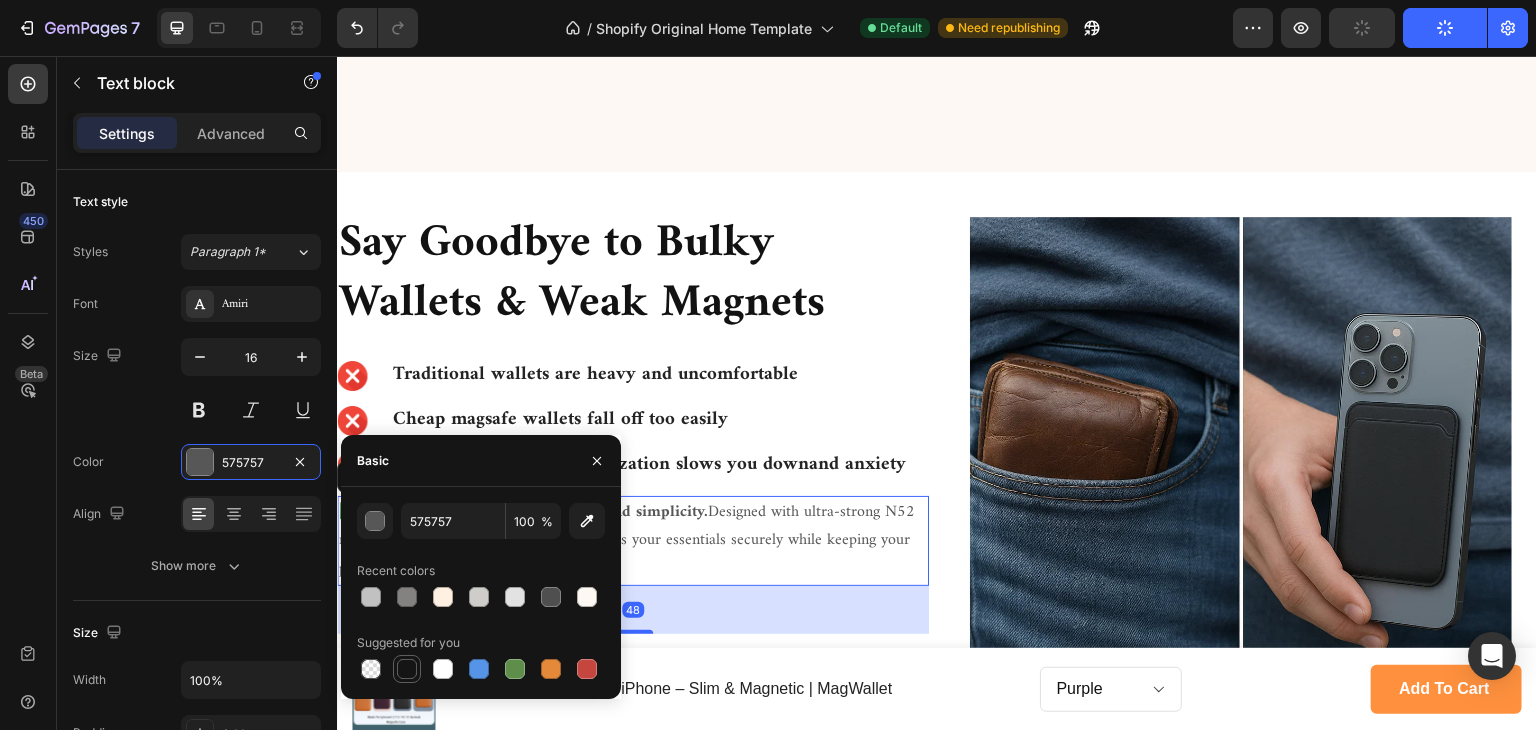 click at bounding box center (407, 669) 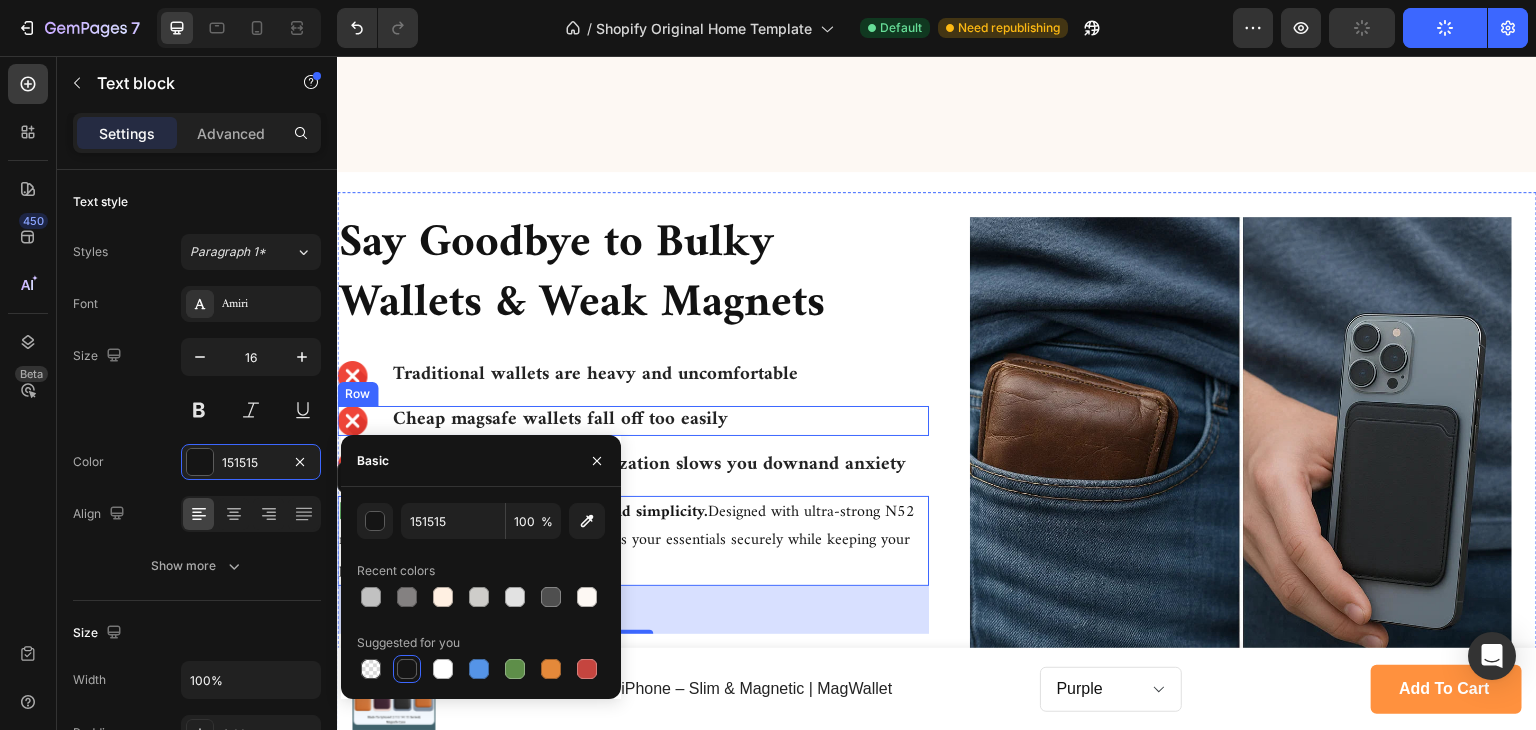 click on "Image Cheap magsafe wallets fall off too easily Text Block Row" at bounding box center (633, 421) 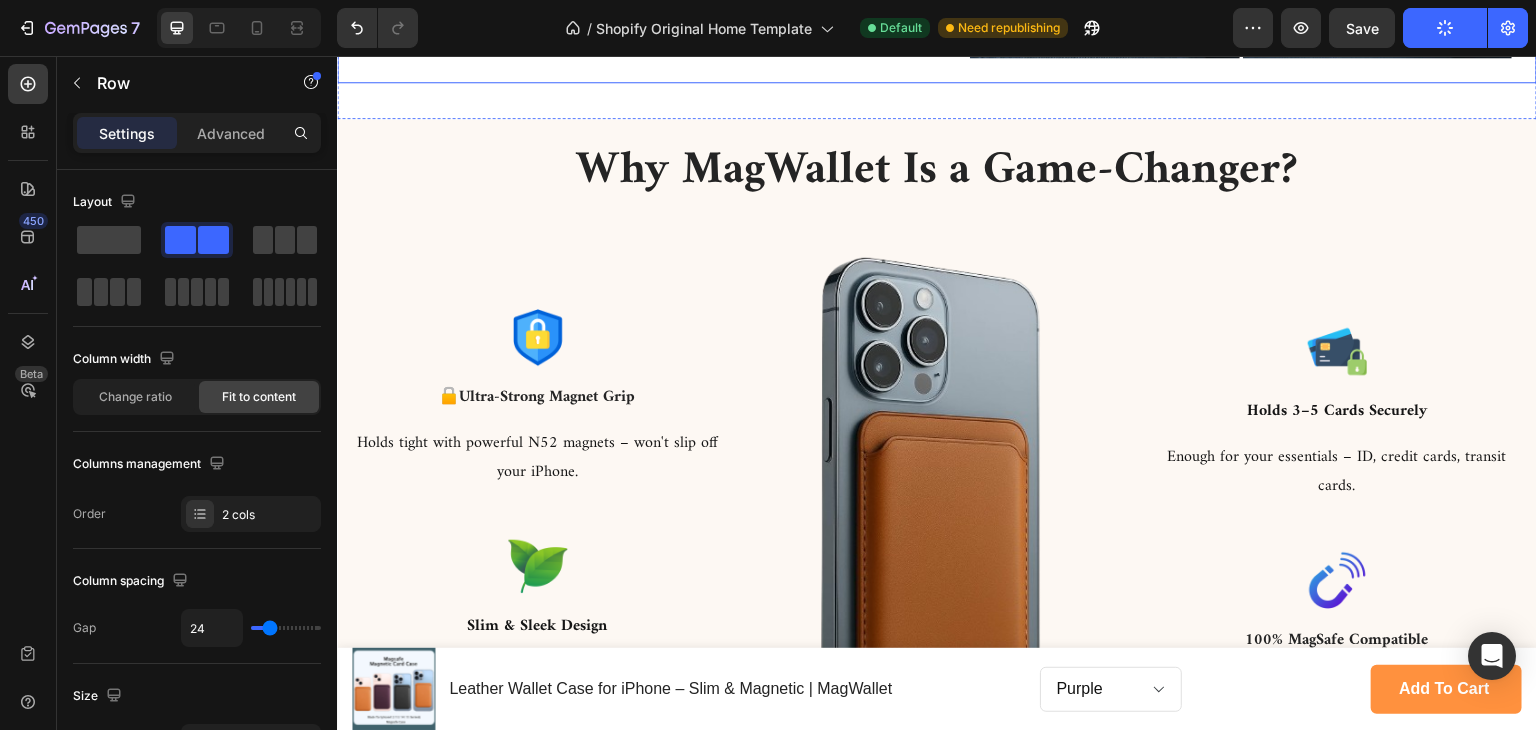 scroll, scrollTop: 1100, scrollLeft: 0, axis: vertical 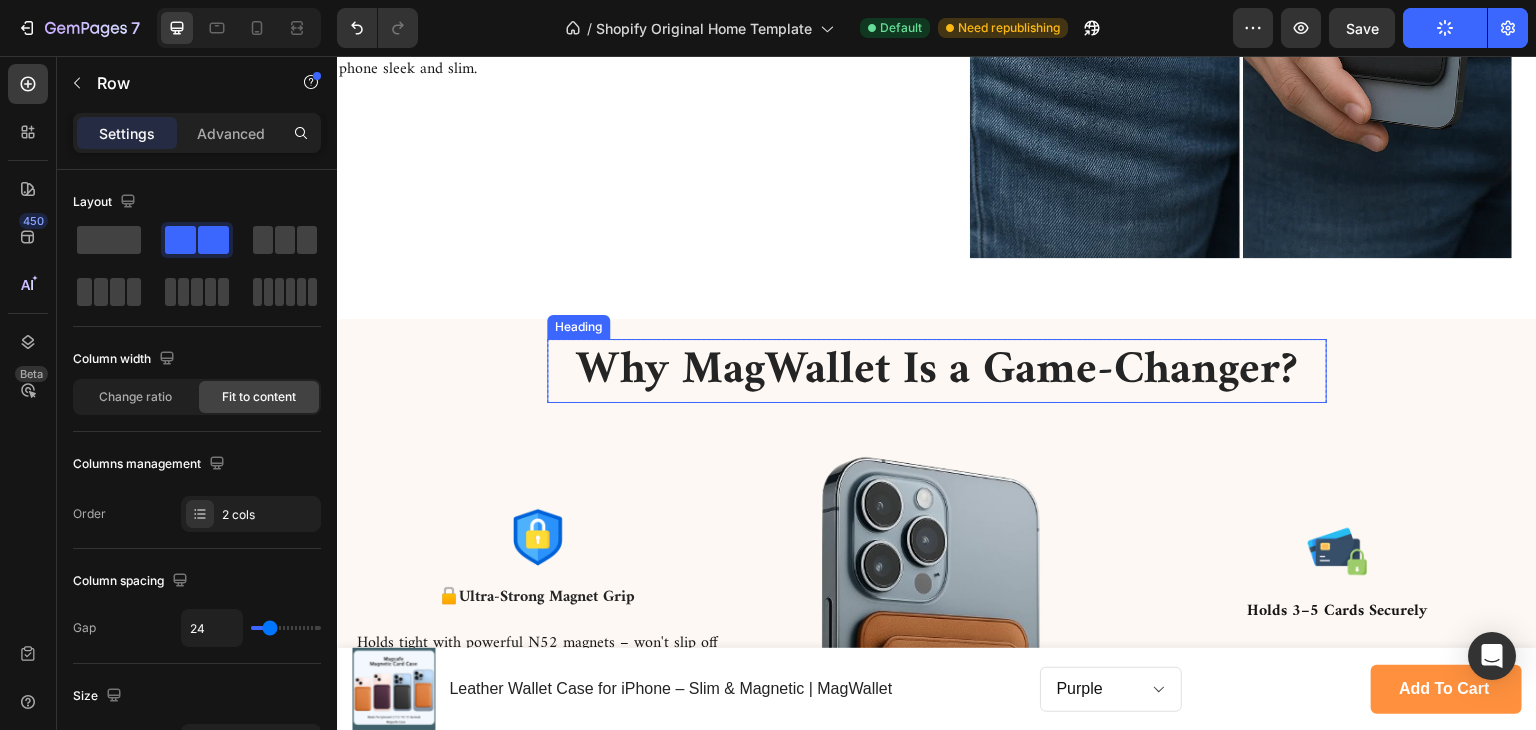 click on "Why MagWallet Is a Game-Changer?" at bounding box center (937, 371) 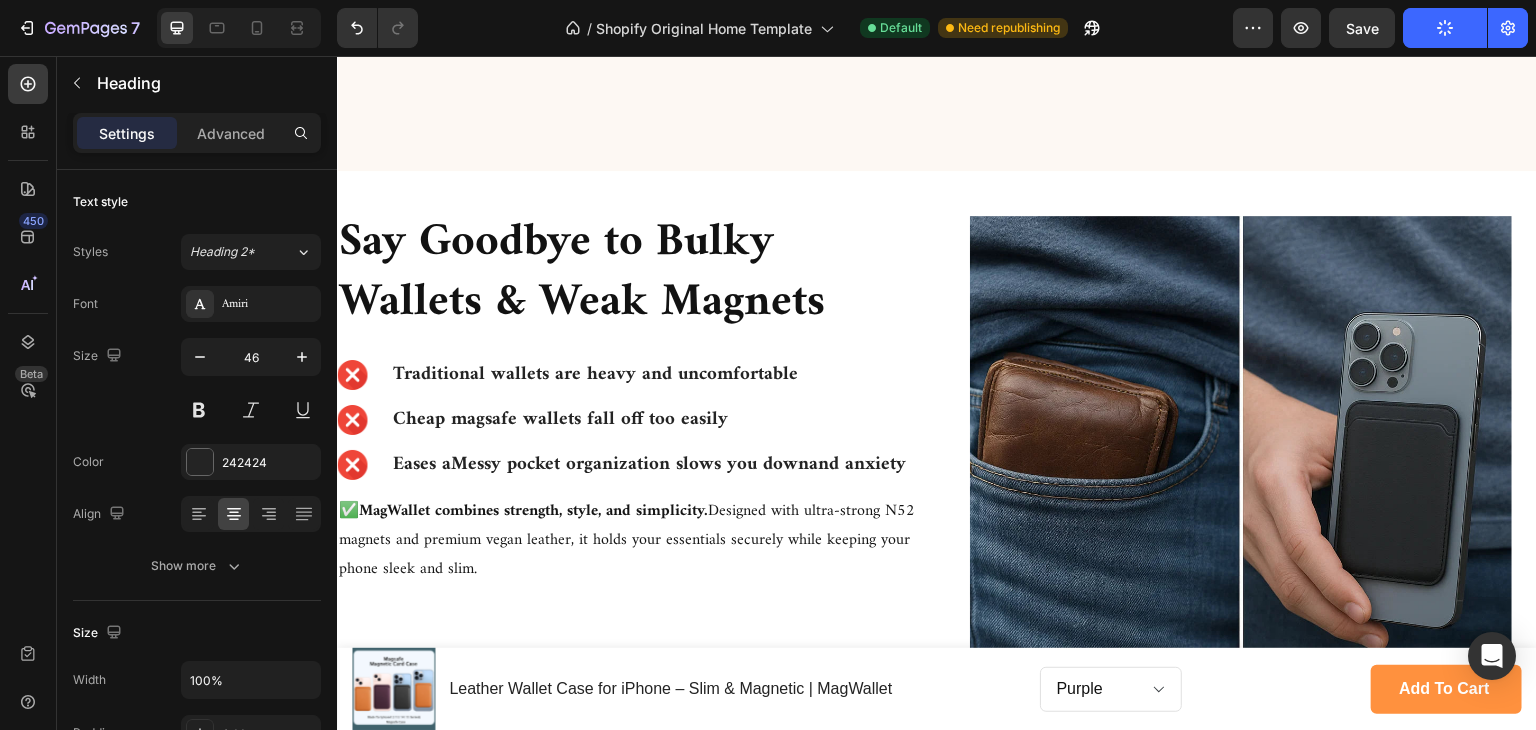 scroll, scrollTop: 1000, scrollLeft: 0, axis: vertical 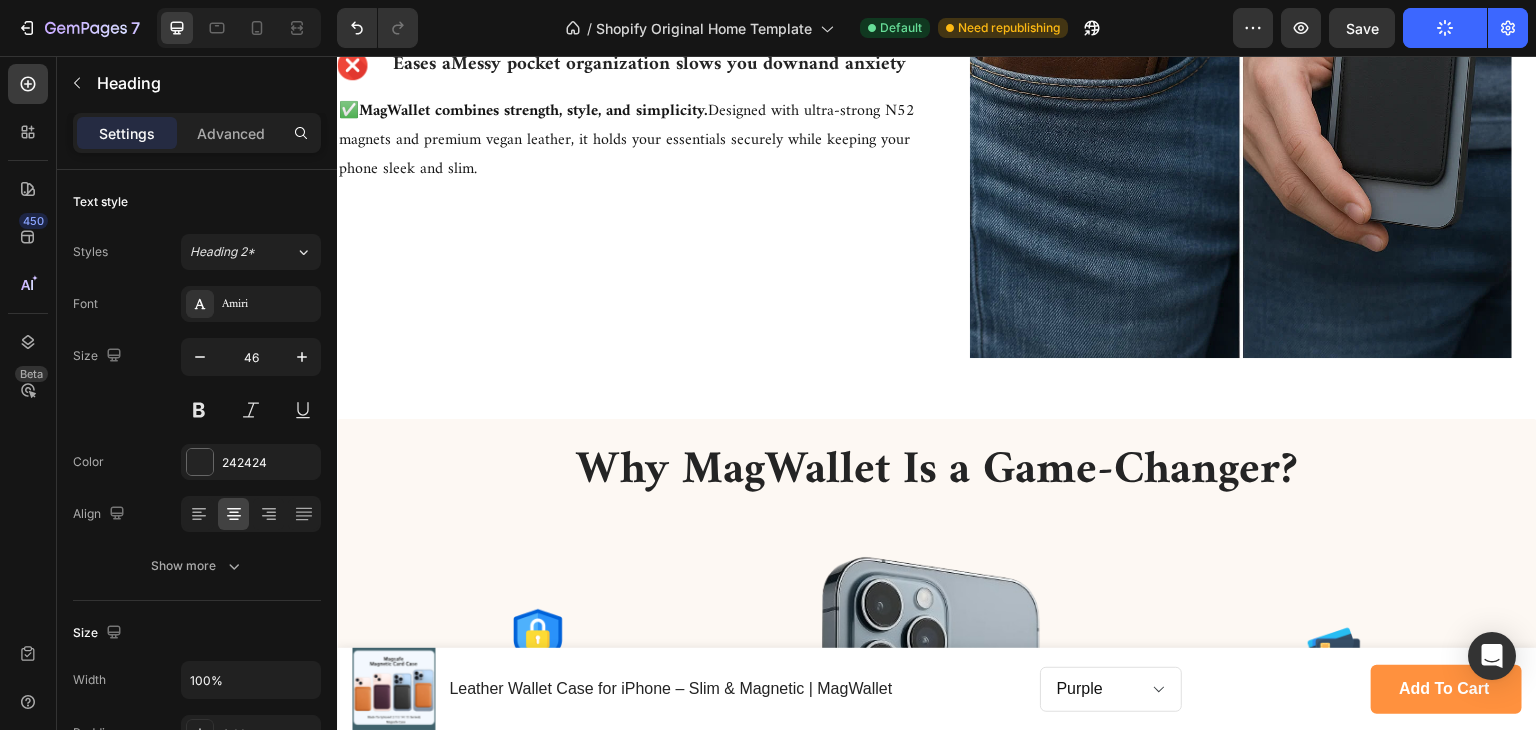 click on "Why MagWallet Is a Game-Changer?" at bounding box center (937, 471) 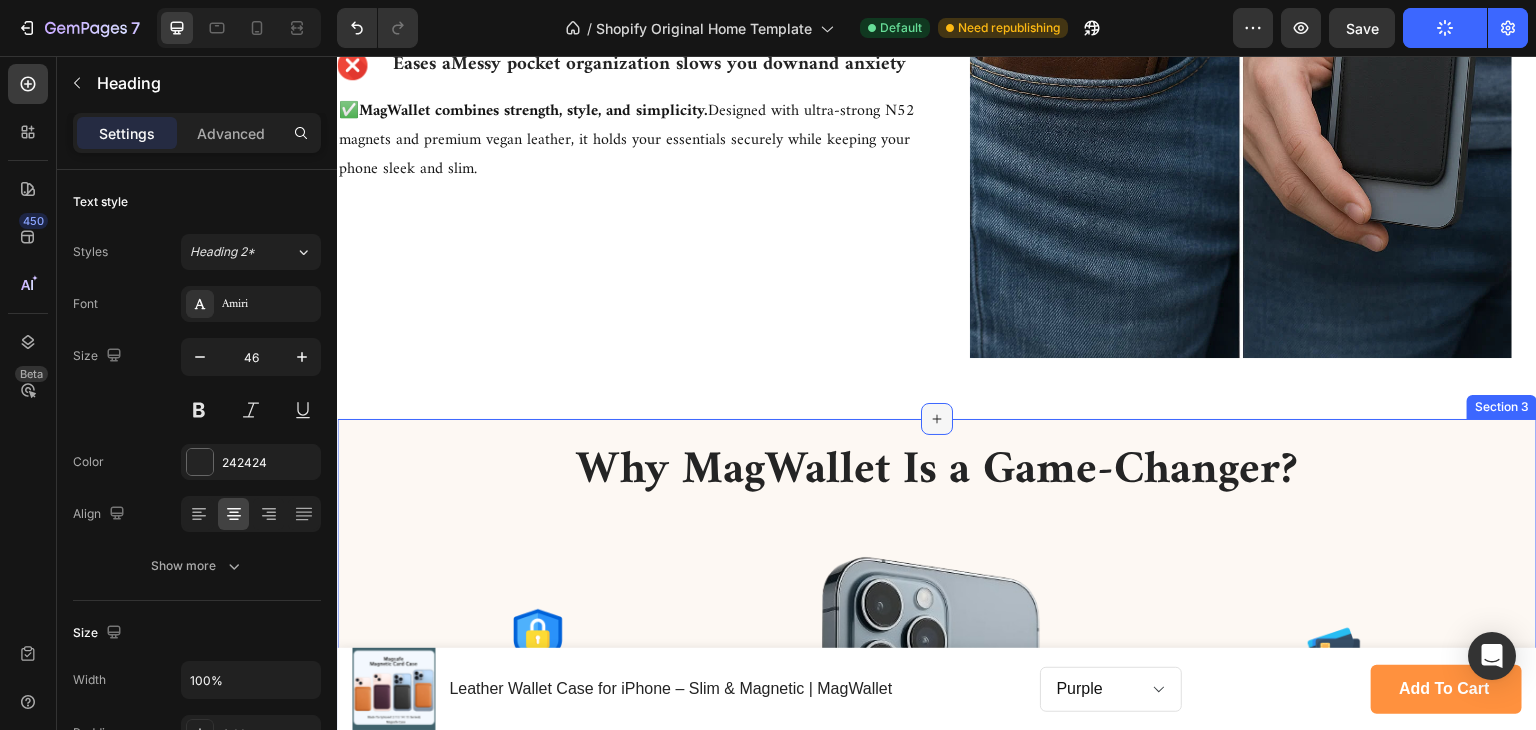 click at bounding box center (937, 419) 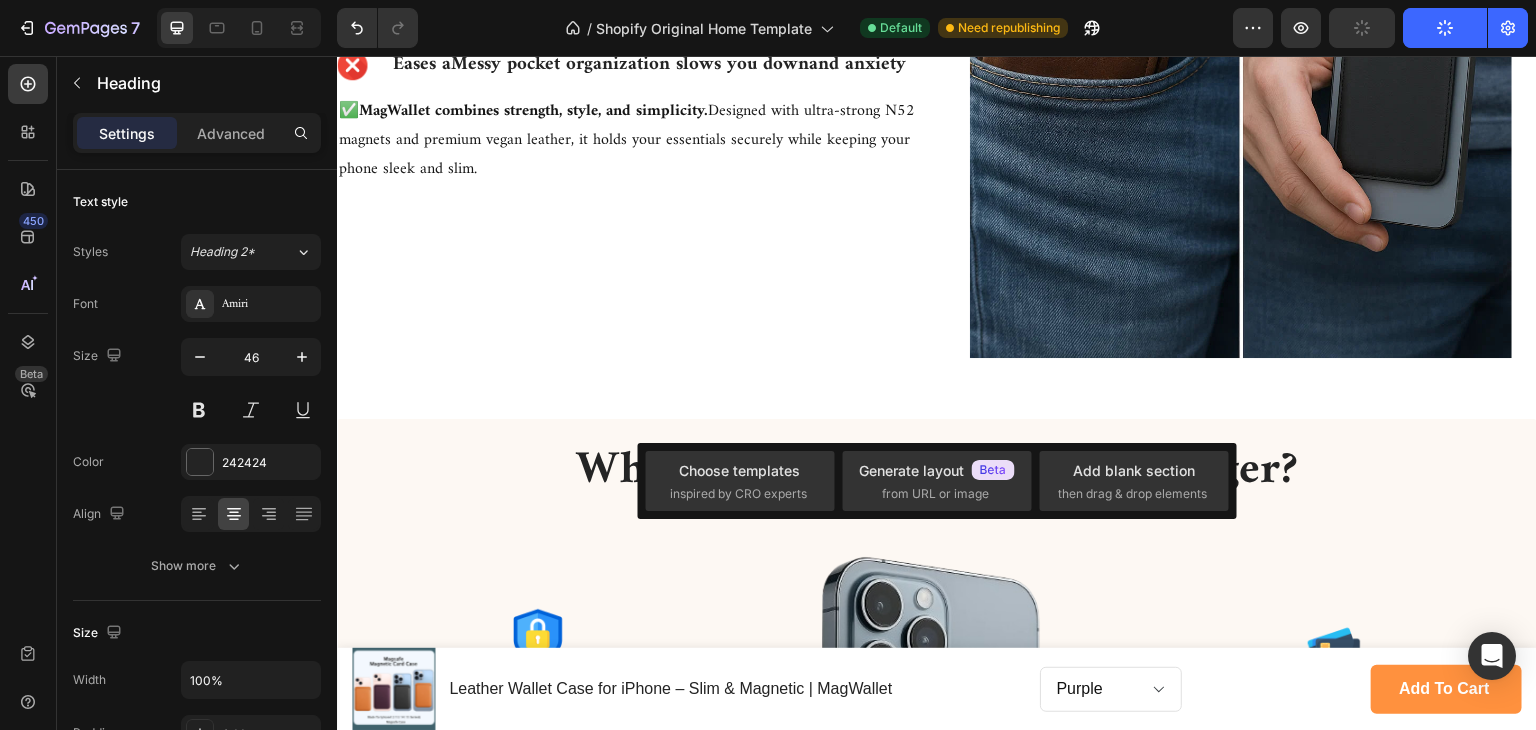 click on "Why MagWallet Is a Game-Changer? Heading" at bounding box center [937, 471] 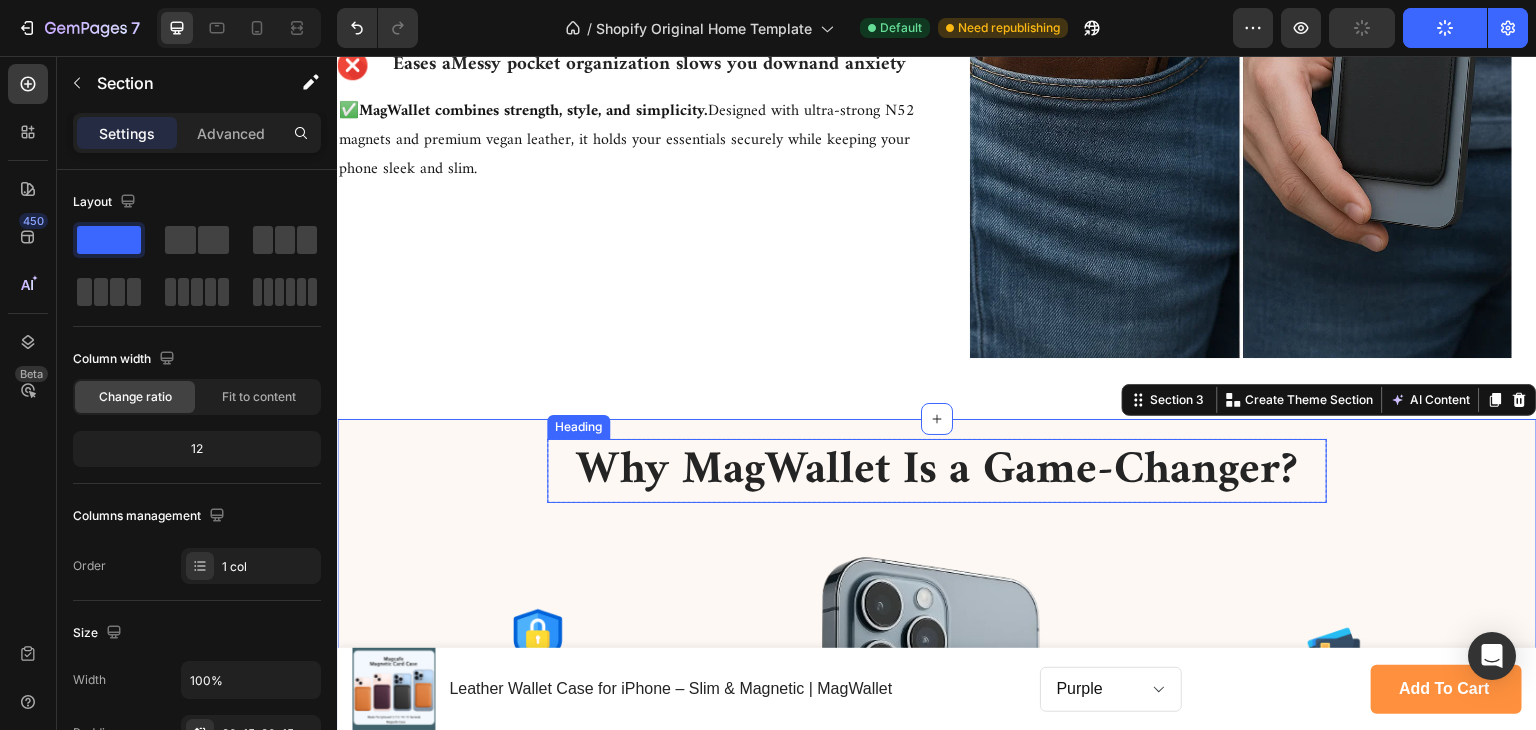 click on "Why MagWallet Is a Game-Changer?" at bounding box center (937, 471) 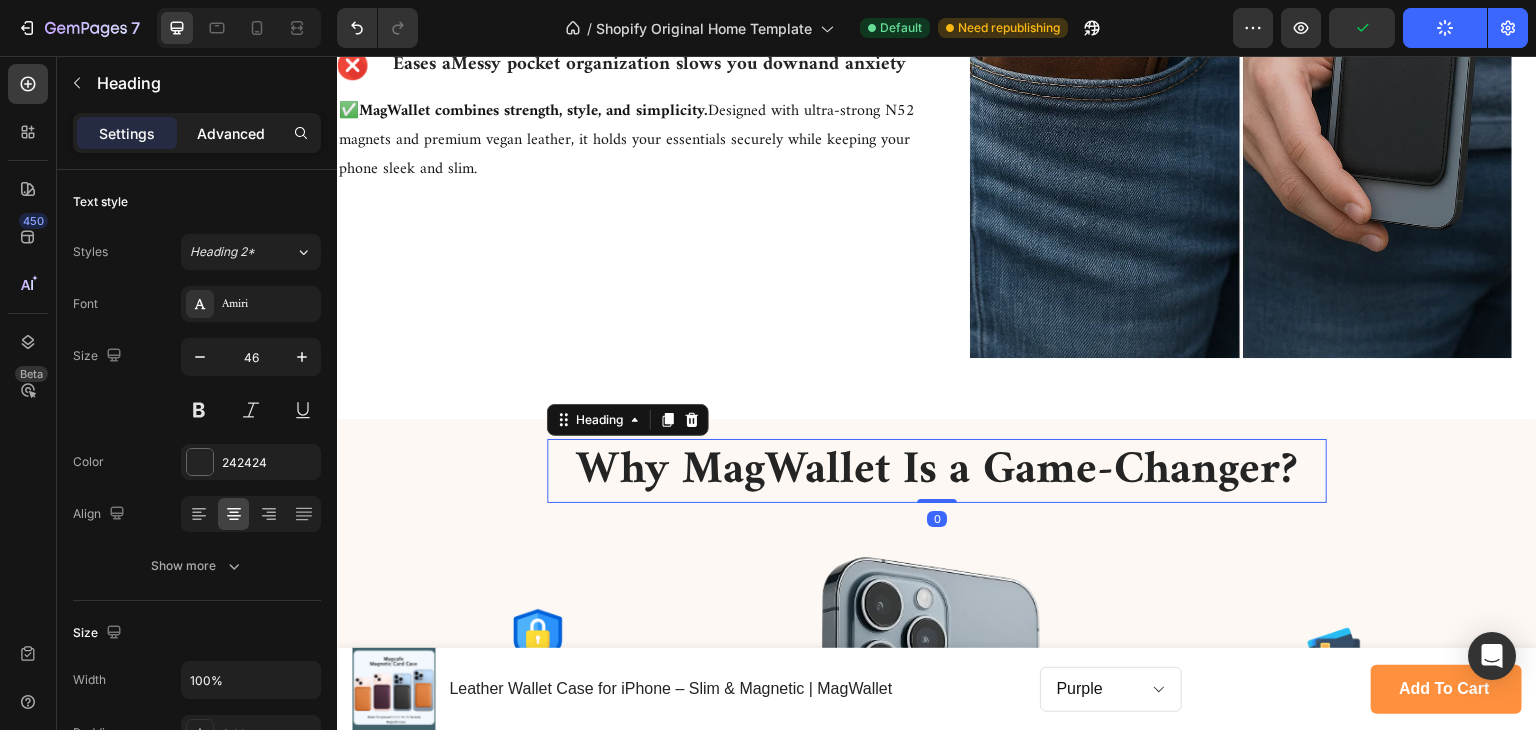 click on "Advanced" at bounding box center (231, 133) 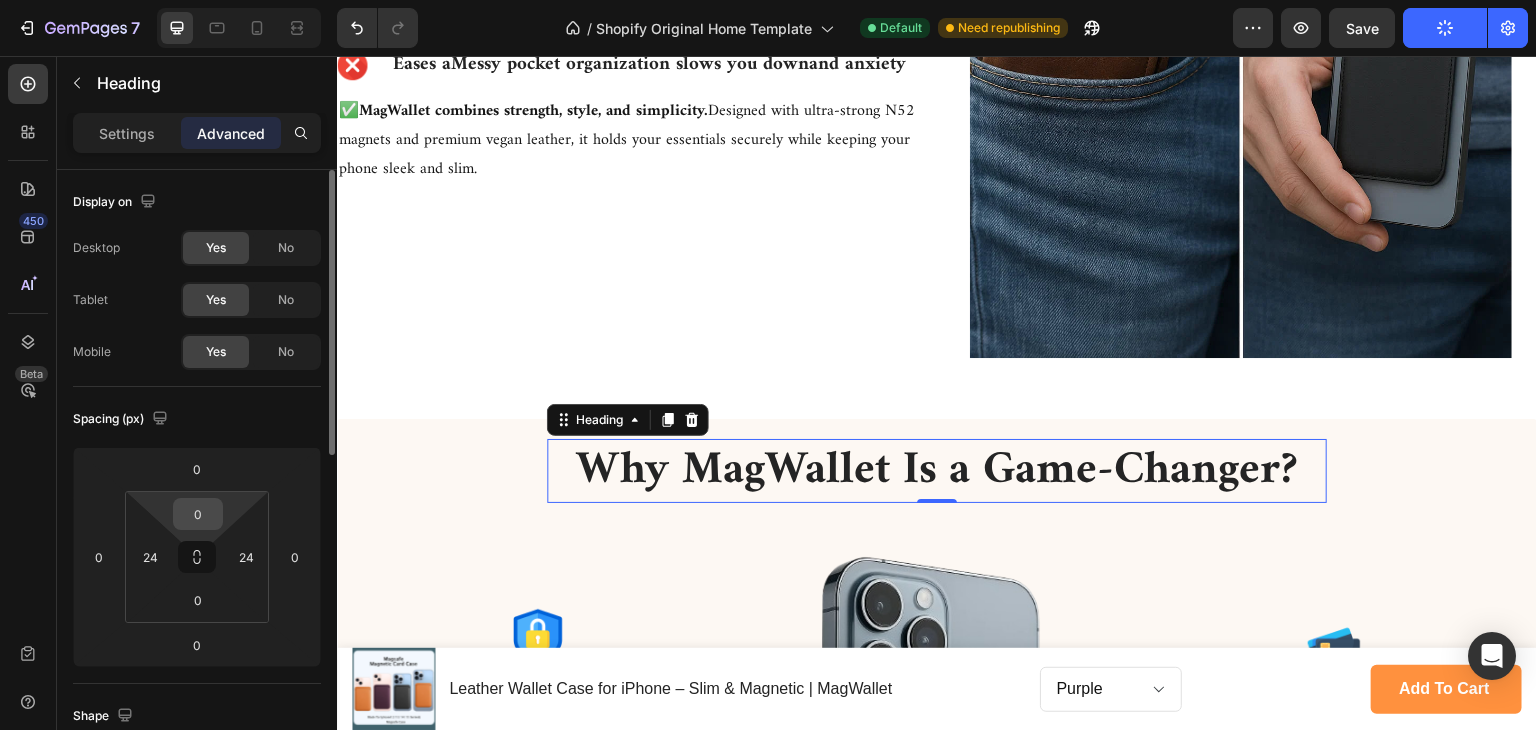 click on "0" at bounding box center (198, 514) 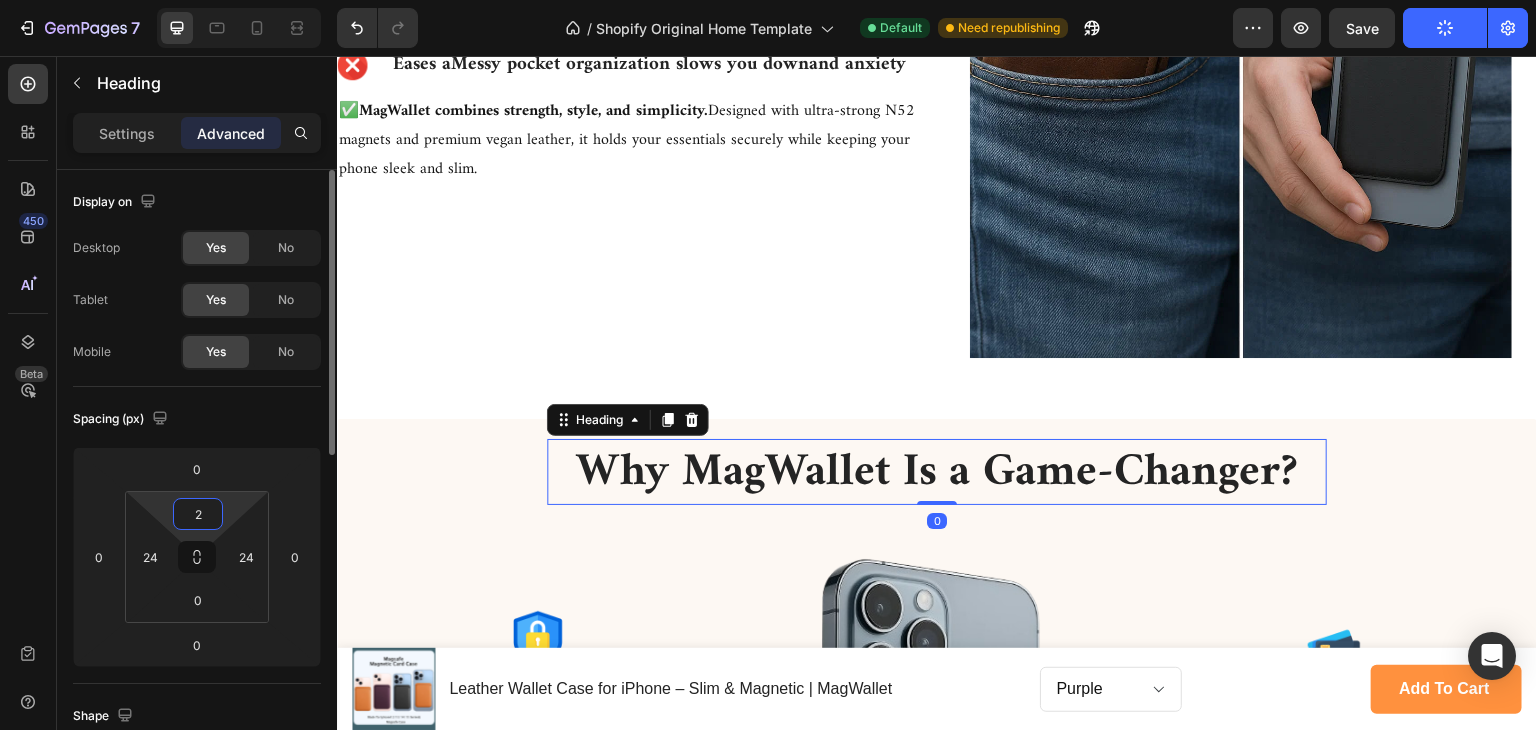type on "20" 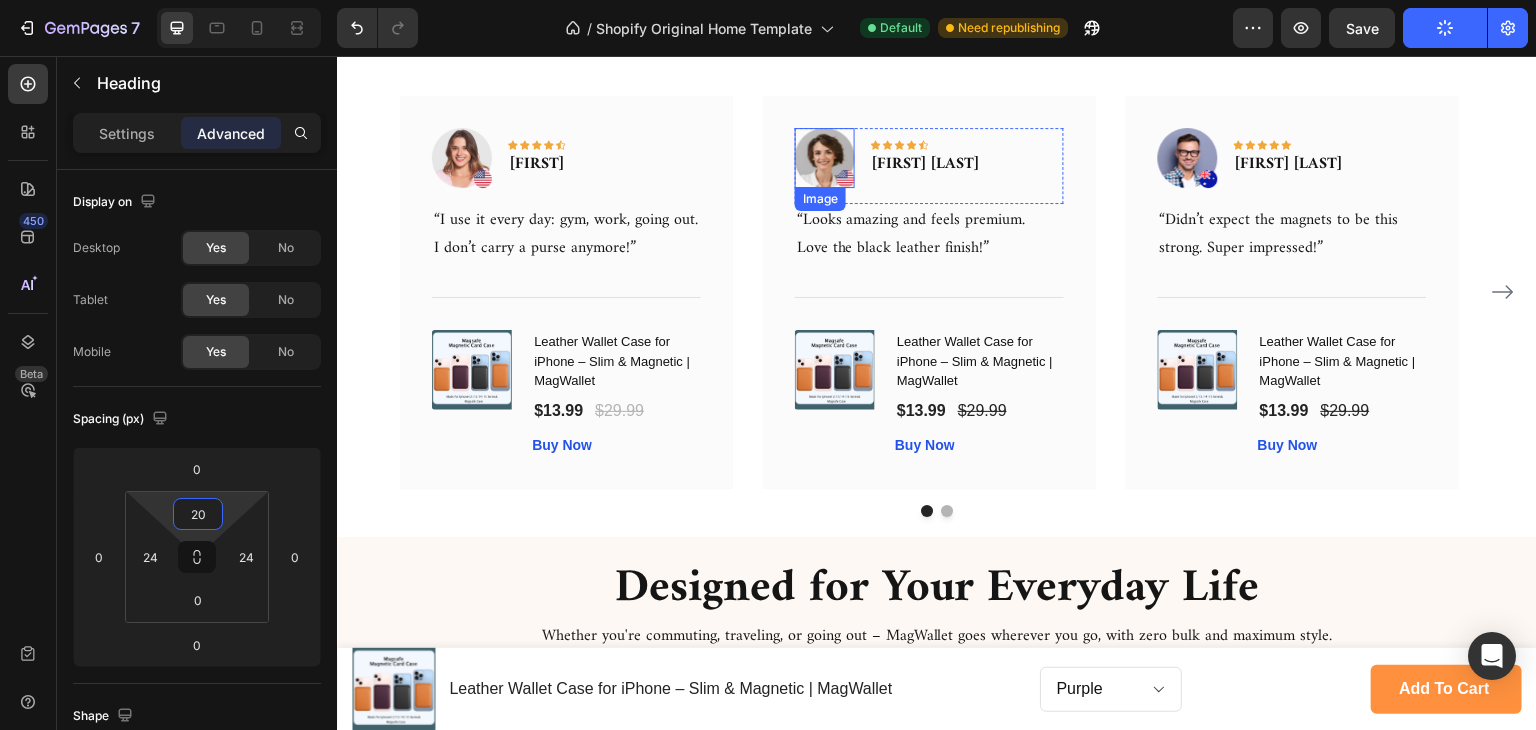 scroll, scrollTop: 1800, scrollLeft: 0, axis: vertical 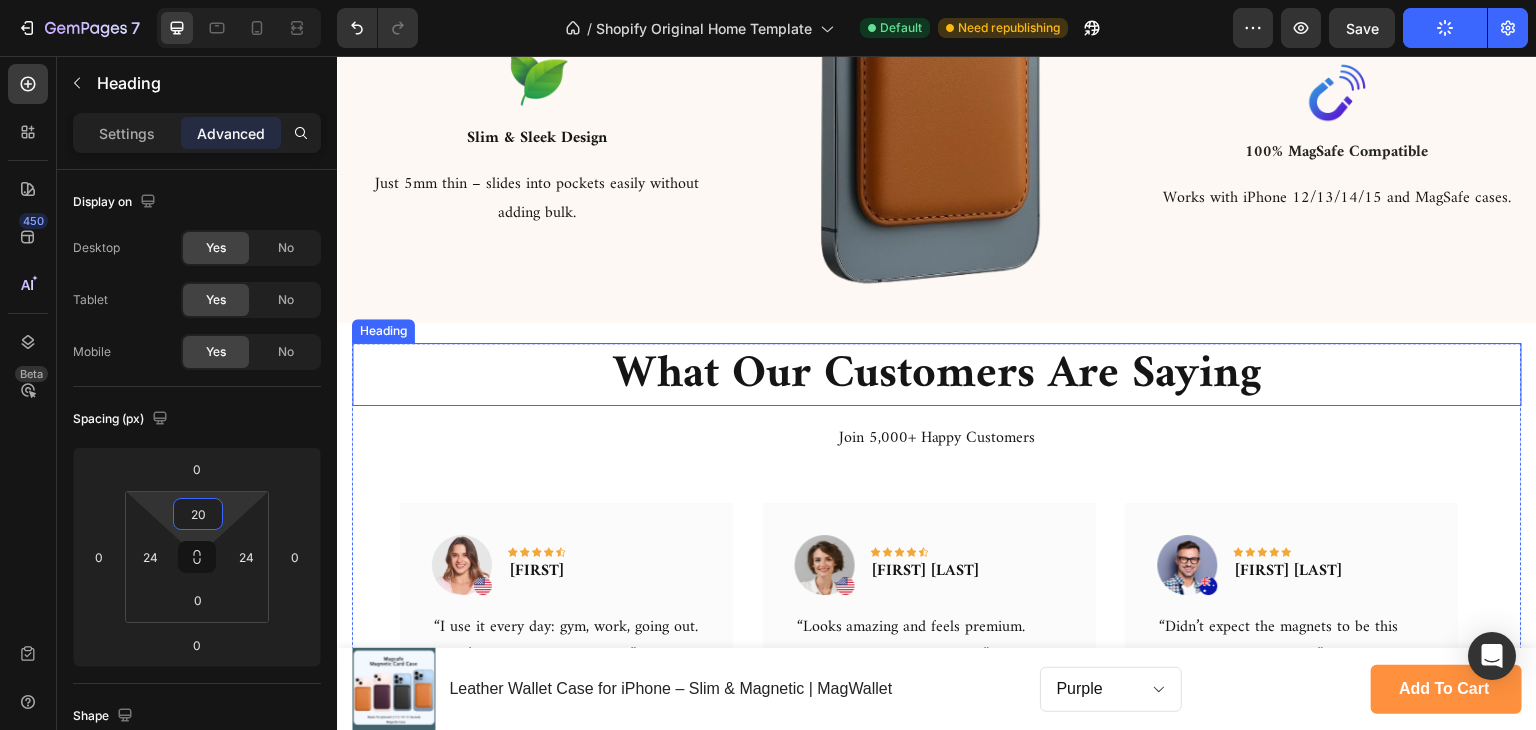 click on "What Our Customers Are Saying" at bounding box center (937, 375) 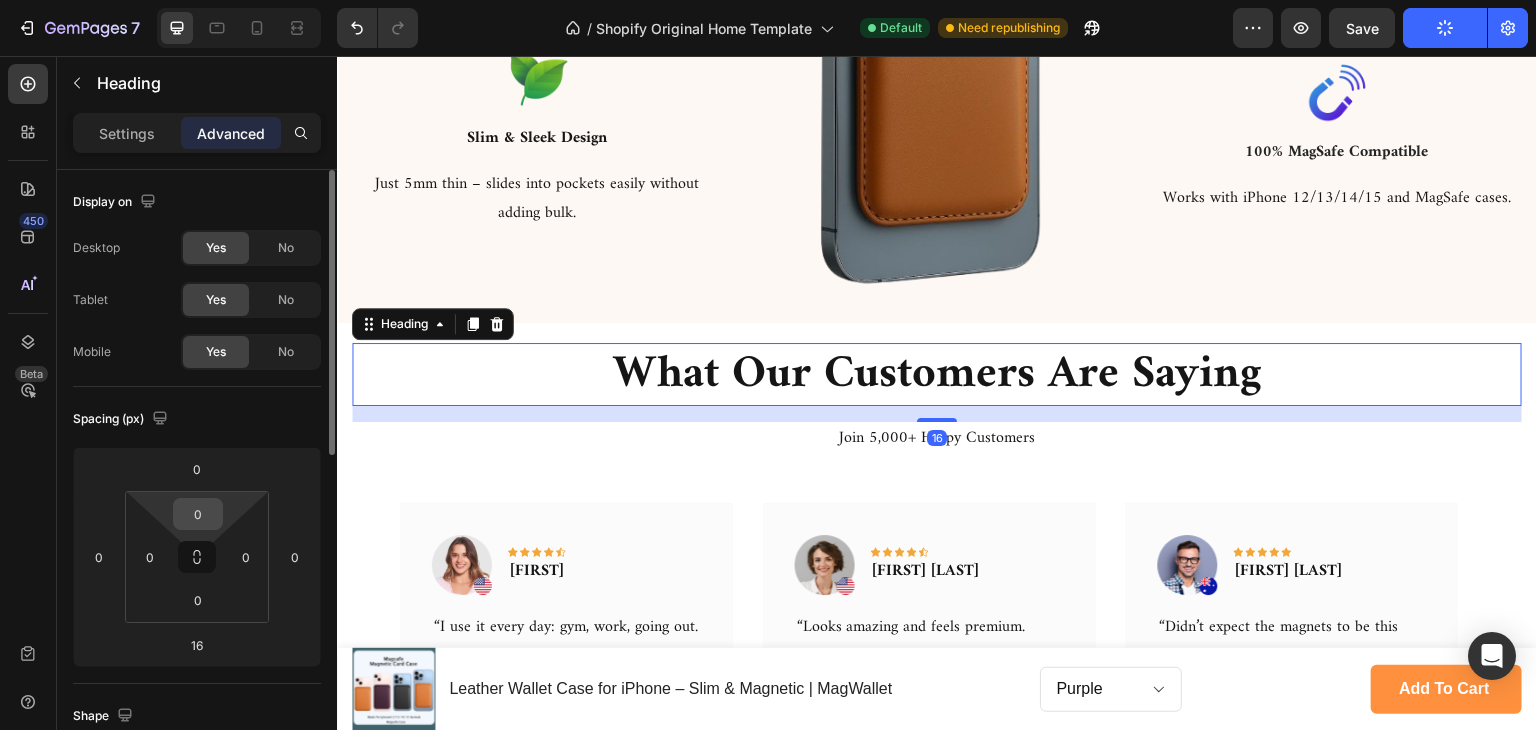 click on "0" at bounding box center [198, 514] 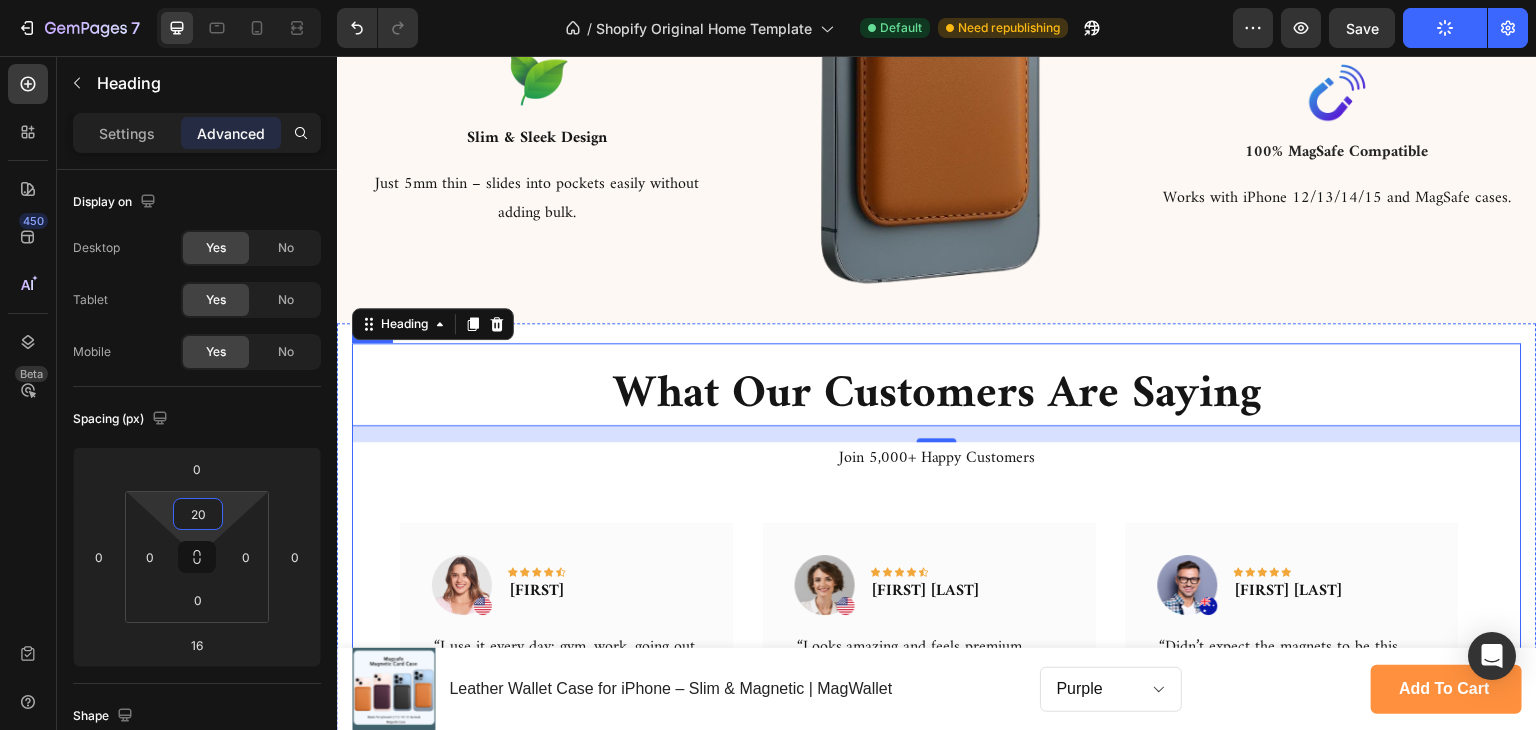scroll, scrollTop: 2000, scrollLeft: 0, axis: vertical 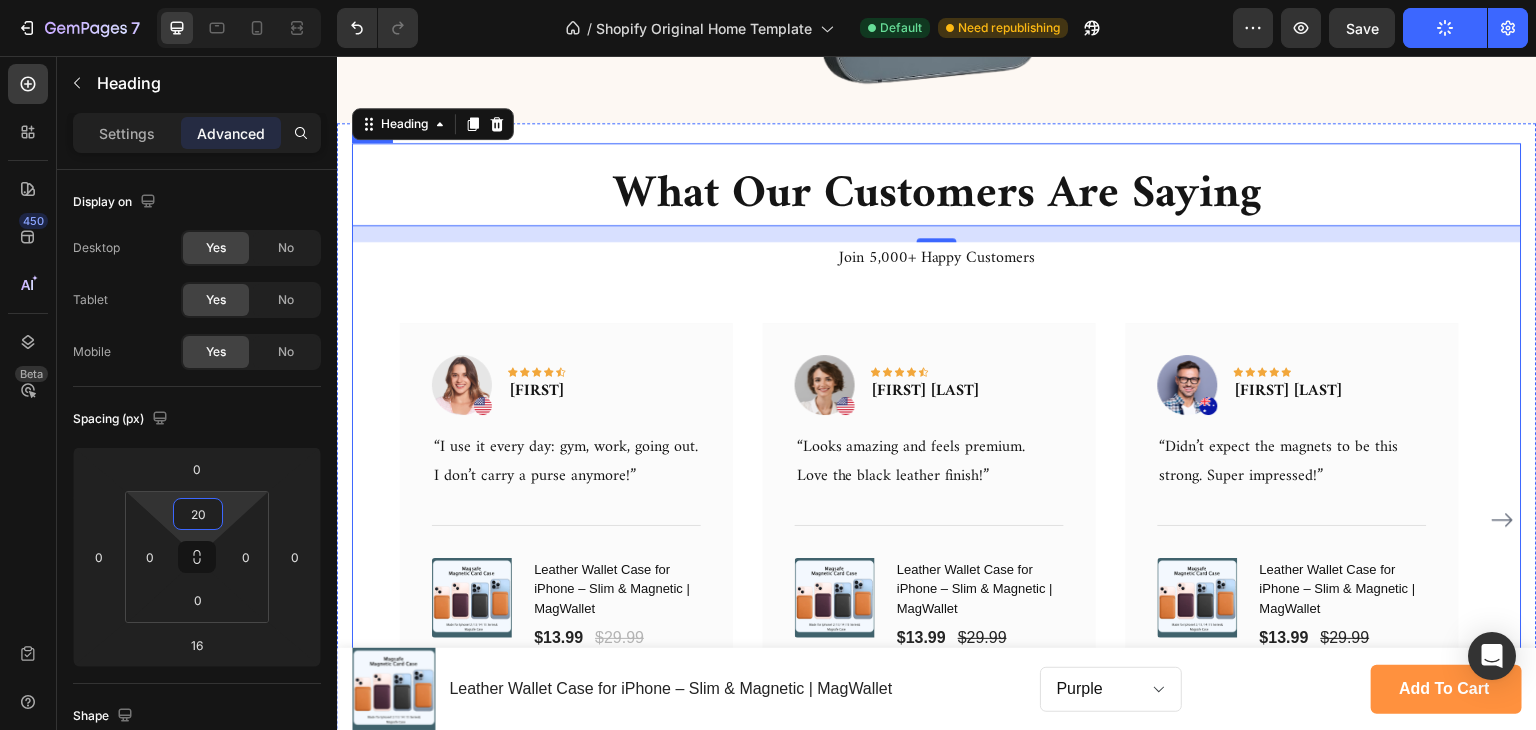 type on "20" 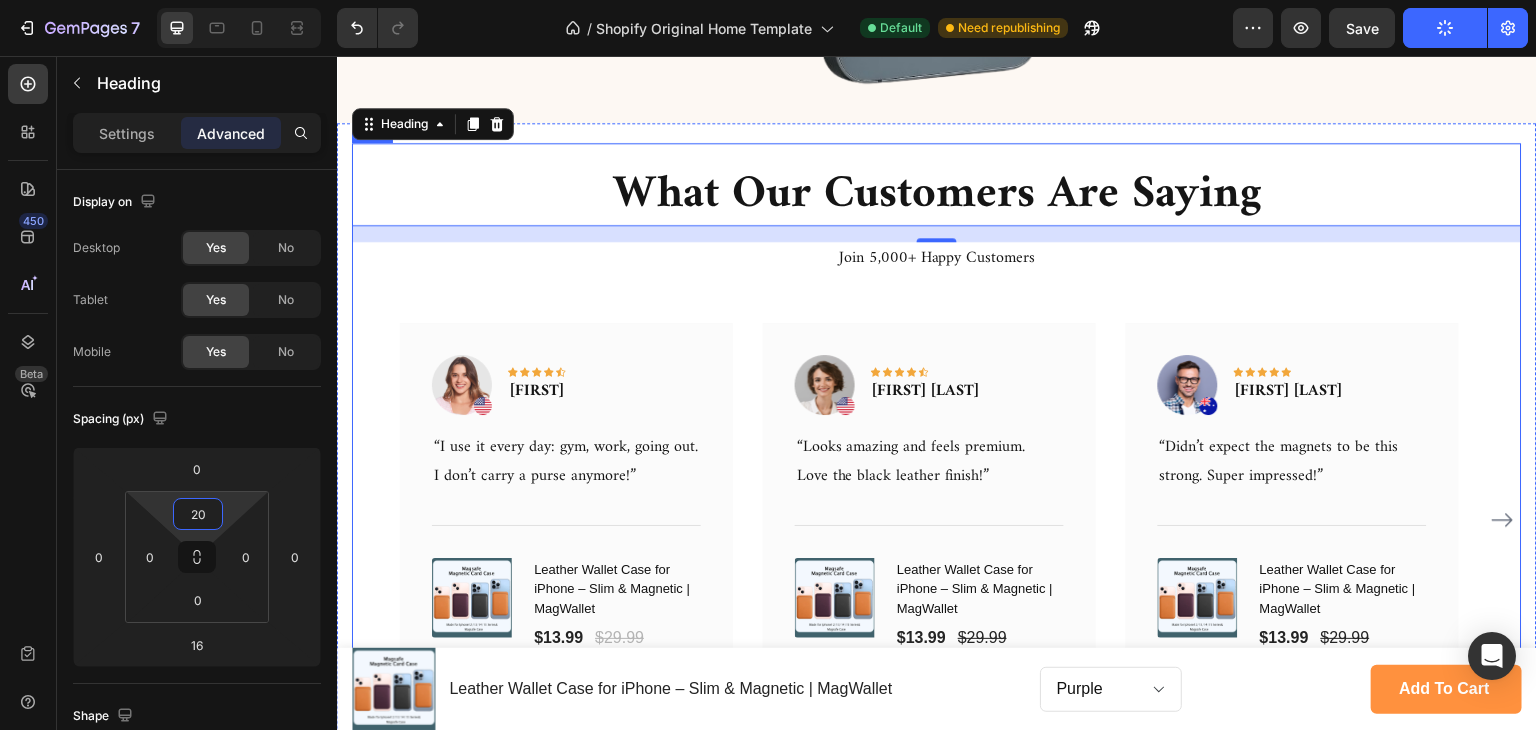 click on "16" at bounding box center (937, 258) 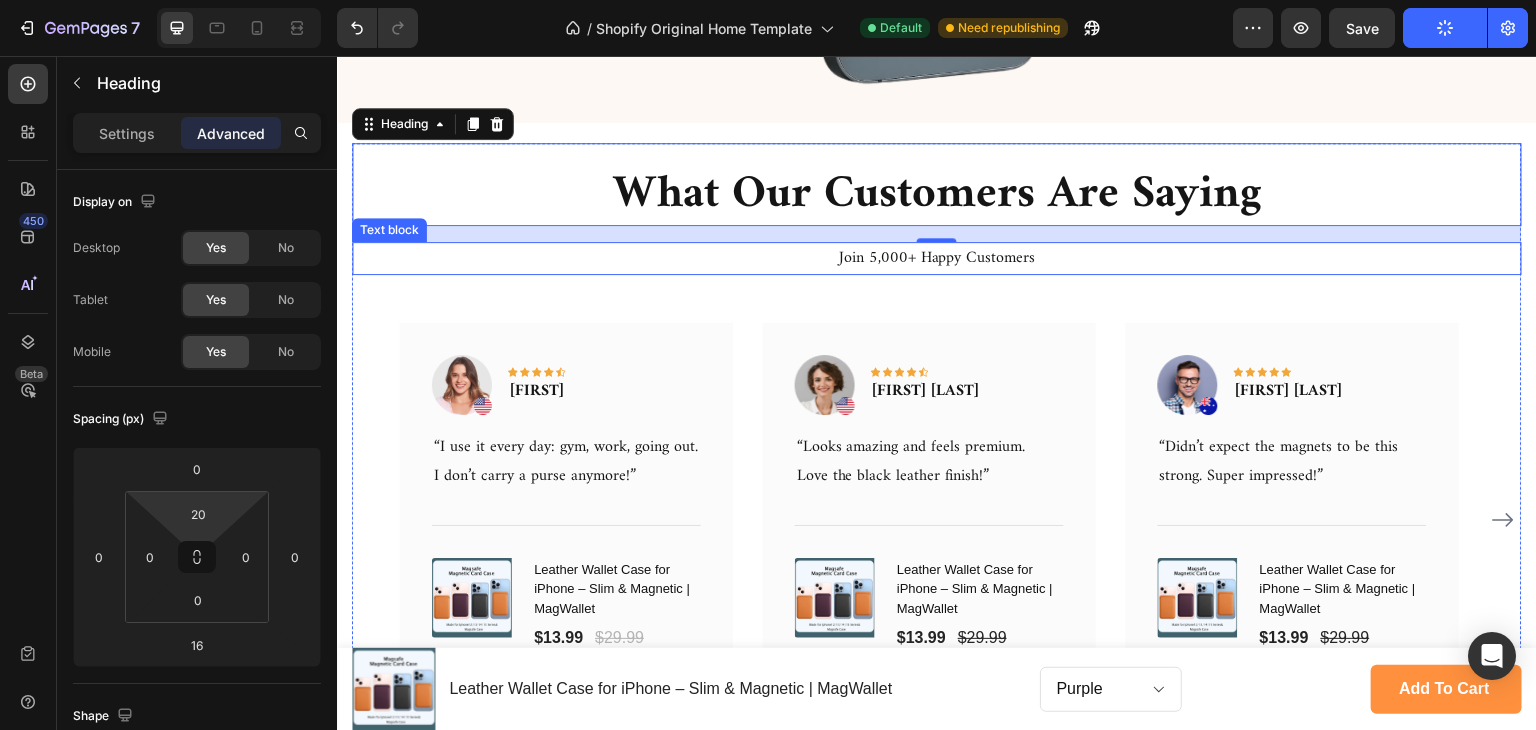 click on "Join 5,000+ Happy Customers" at bounding box center [937, 258] 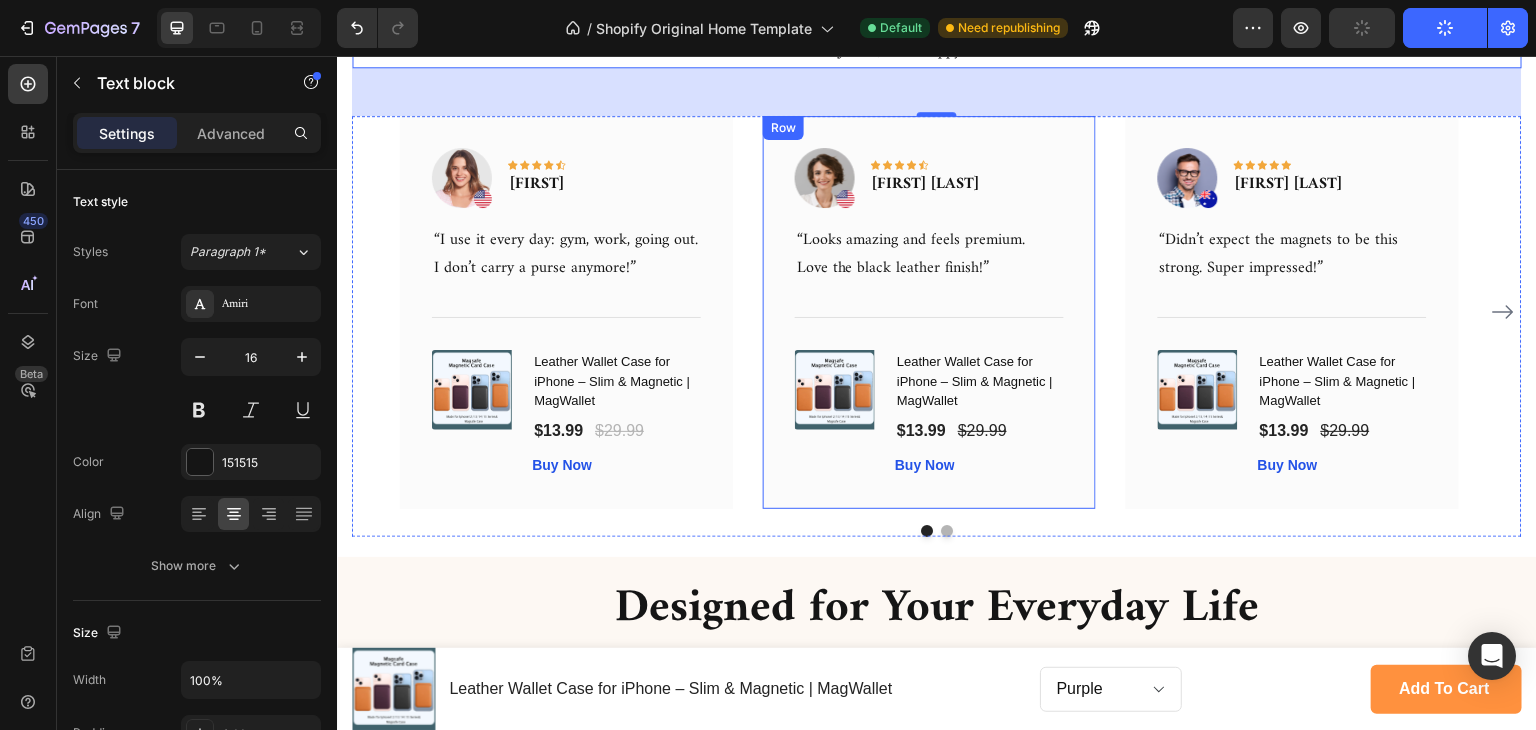 scroll, scrollTop: 2500, scrollLeft: 0, axis: vertical 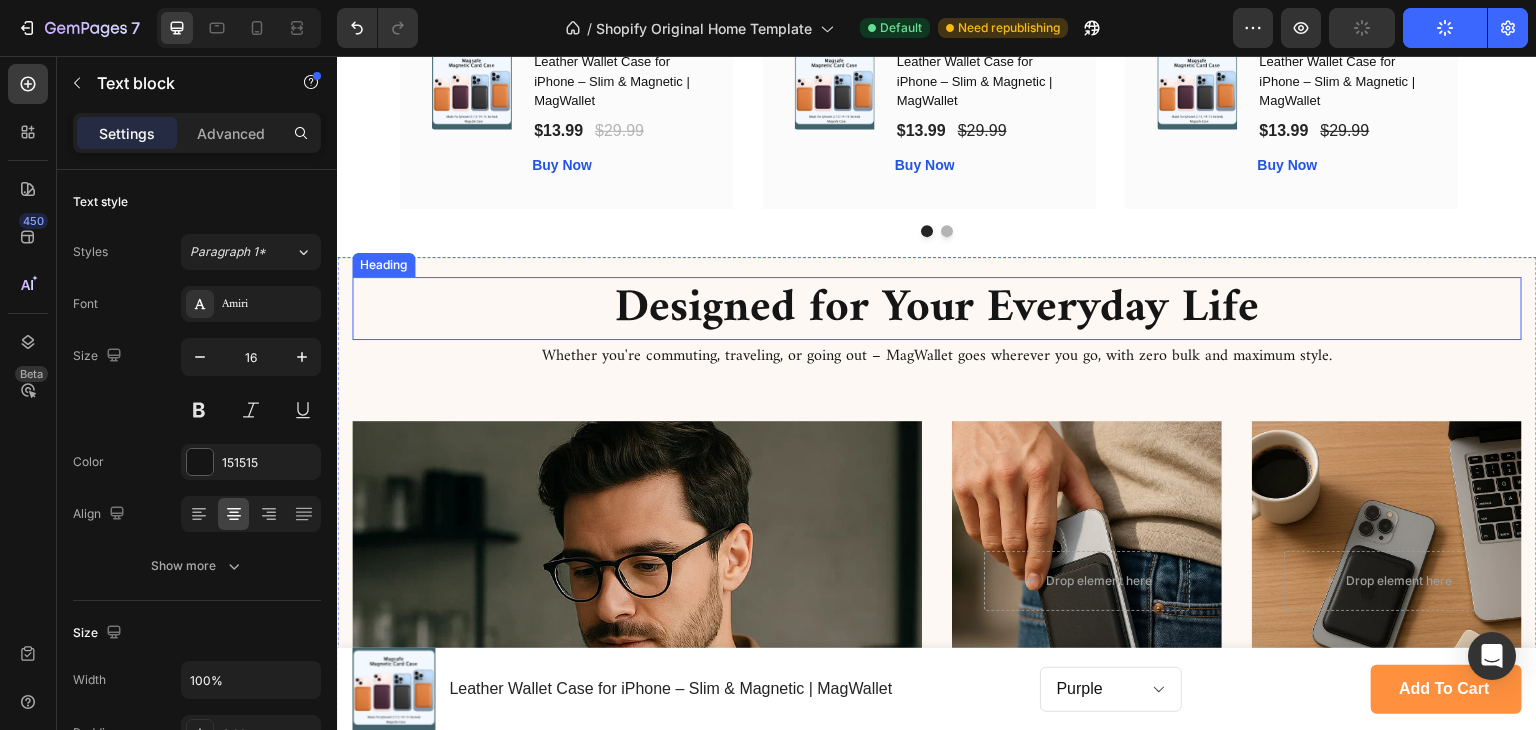 click on "Designed for Your Everyday Life" at bounding box center [937, 309] 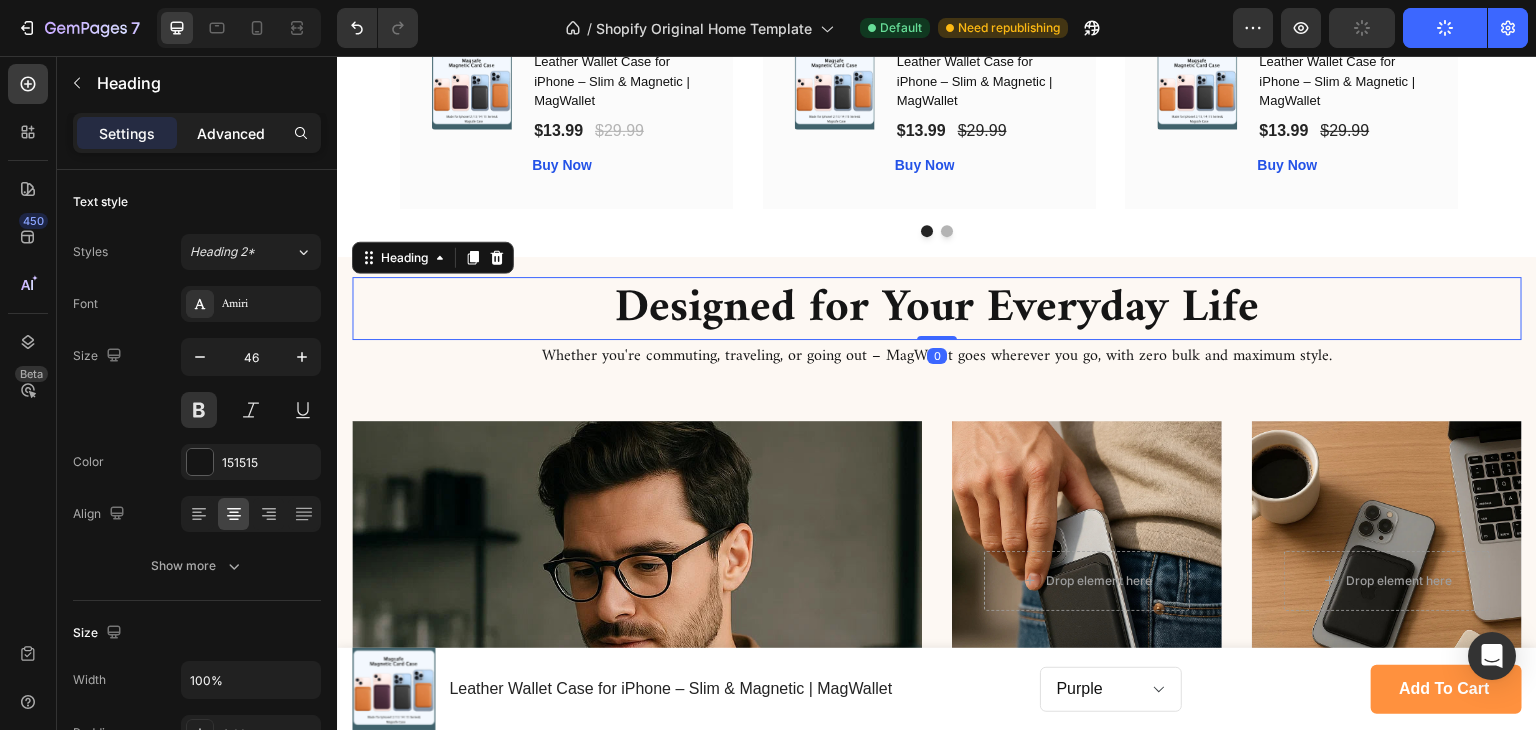 click on "Advanced" at bounding box center (231, 133) 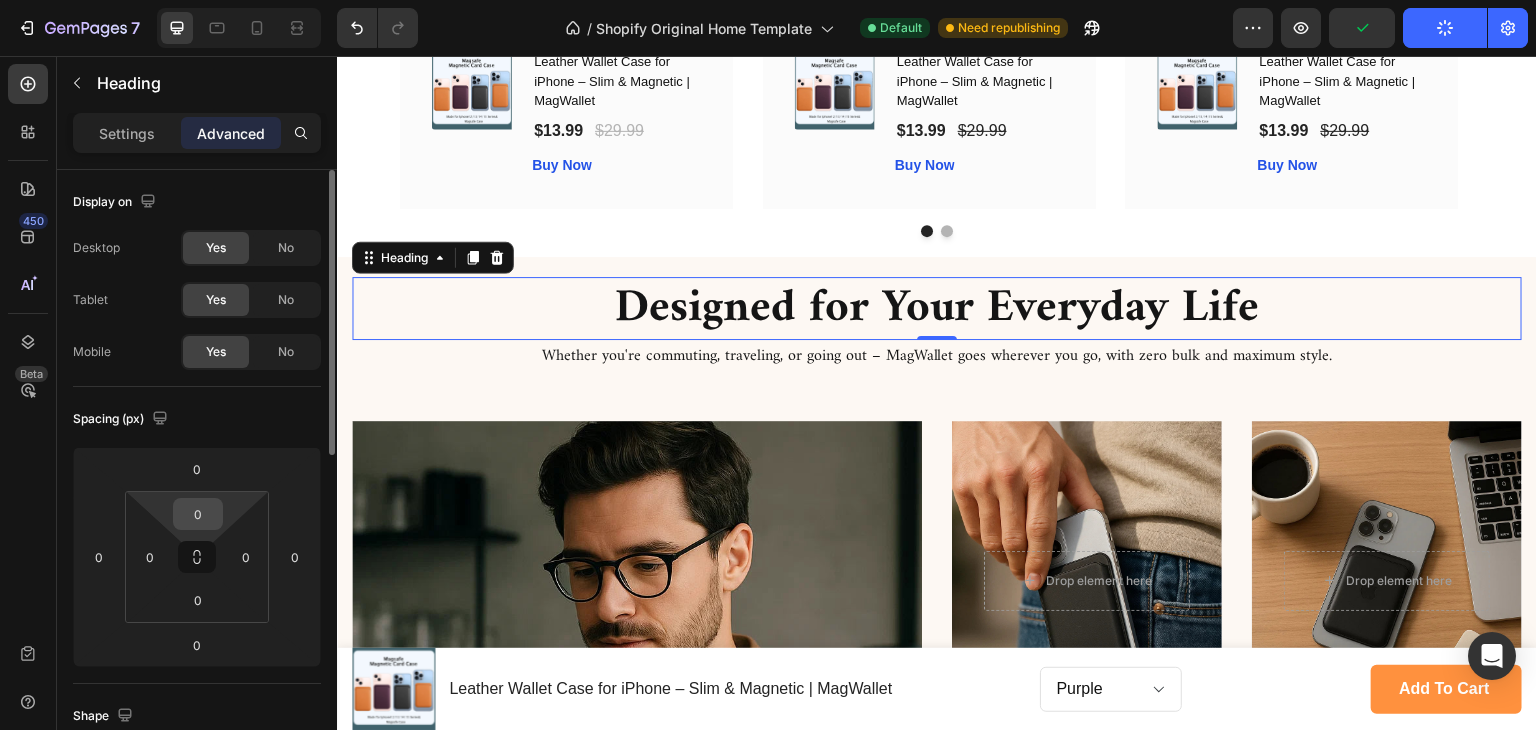 click on "0" at bounding box center [198, 514] 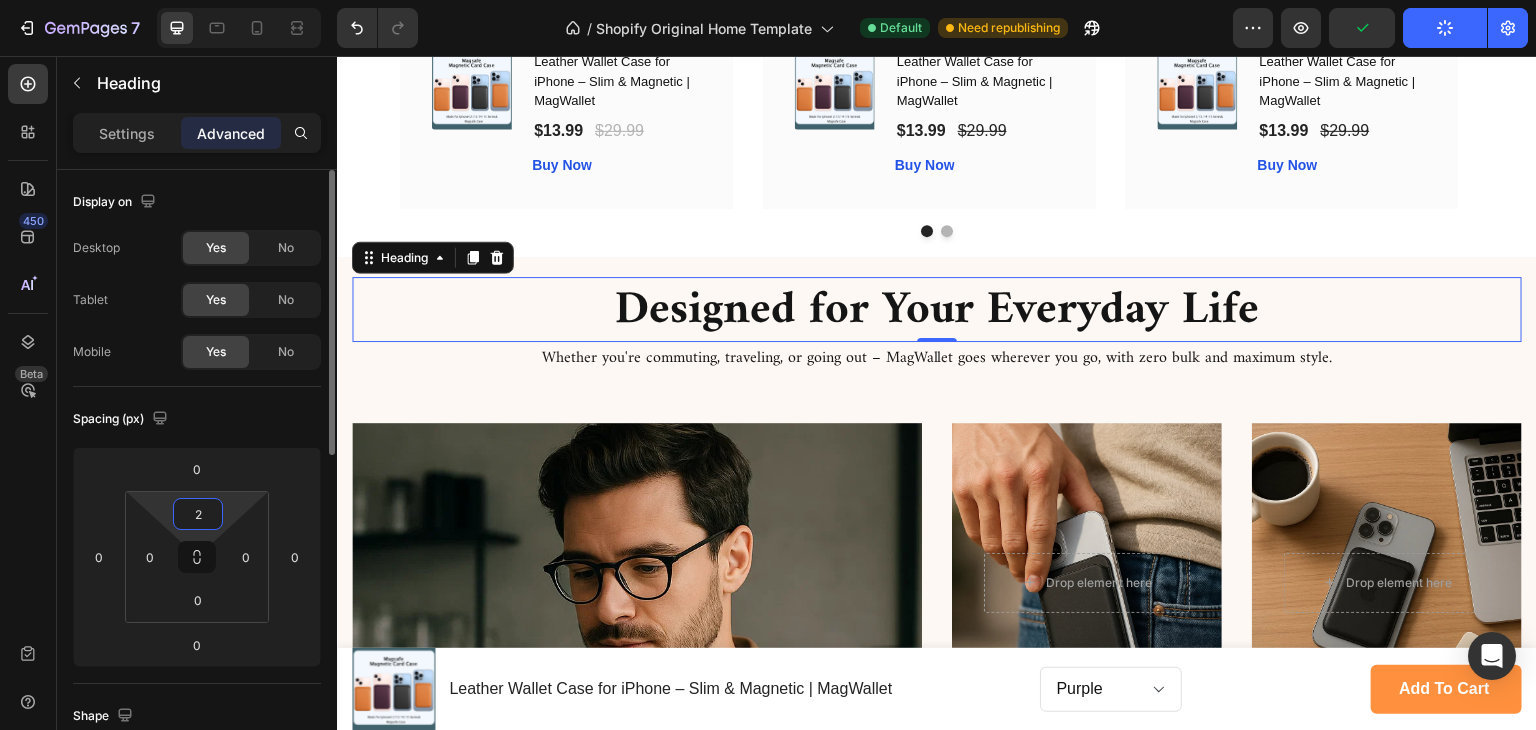 type on "20" 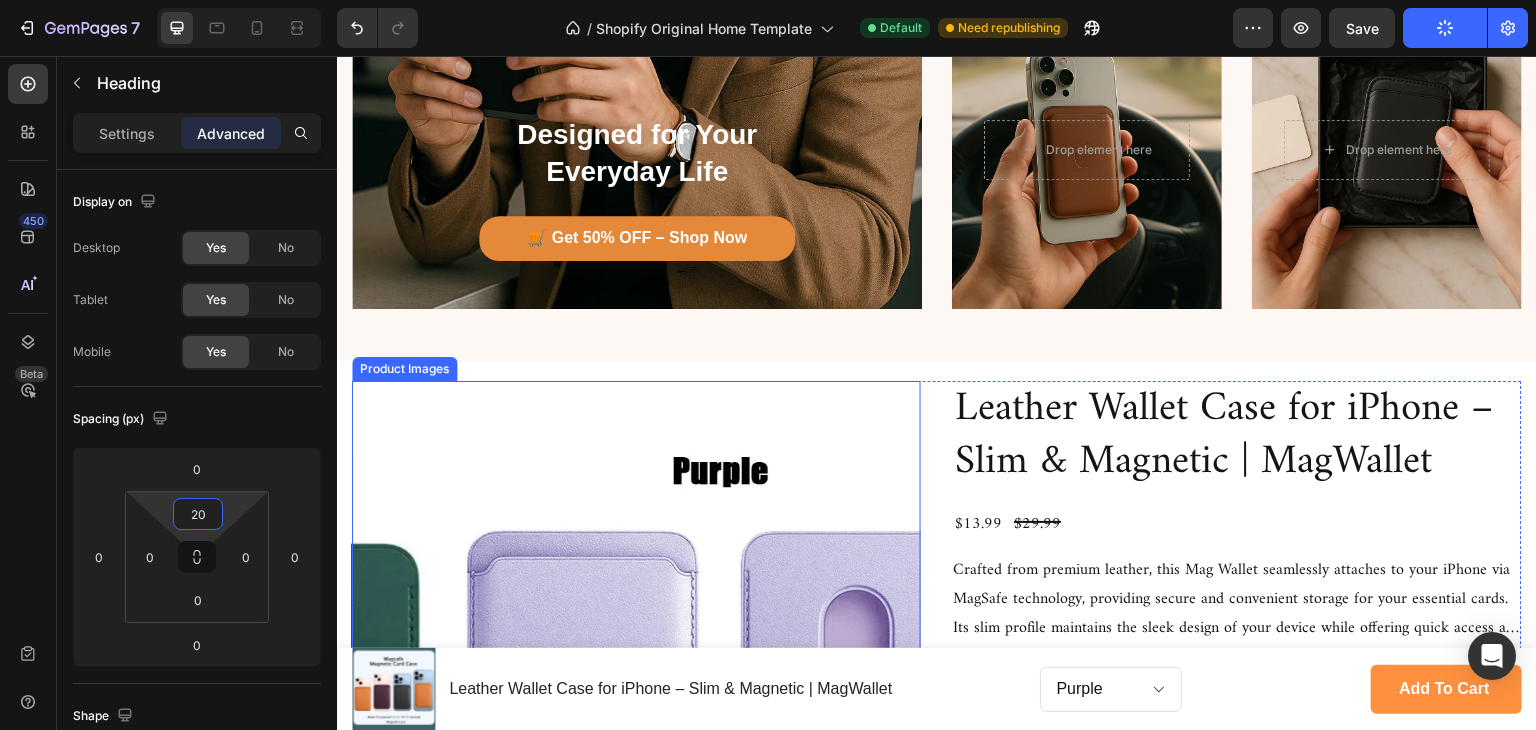 scroll, scrollTop: 2800, scrollLeft: 0, axis: vertical 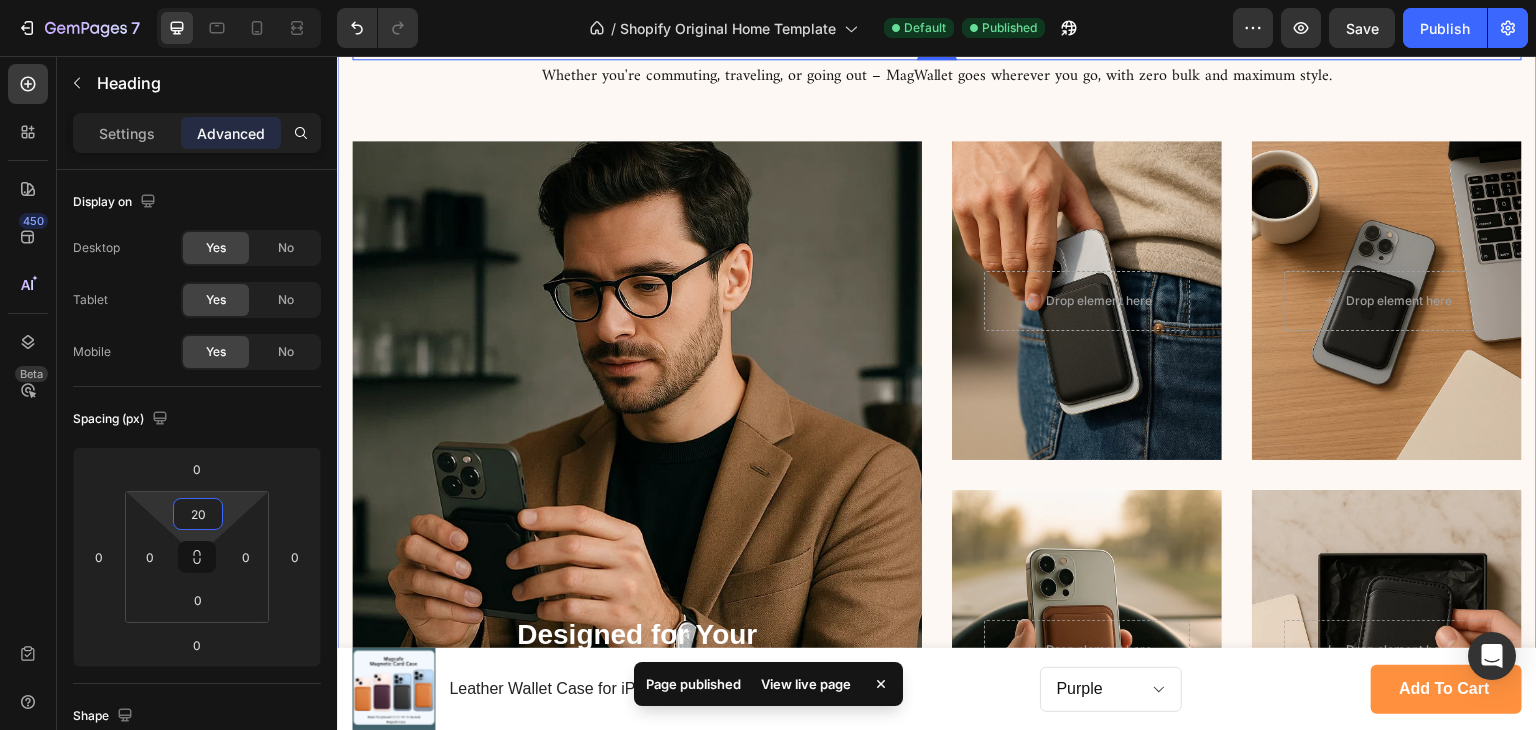 click on "Whether you're commuting, traveling, or going out – MagWallet goes wherever you go, with zero bulk and maximum style." at bounding box center [937, 76] 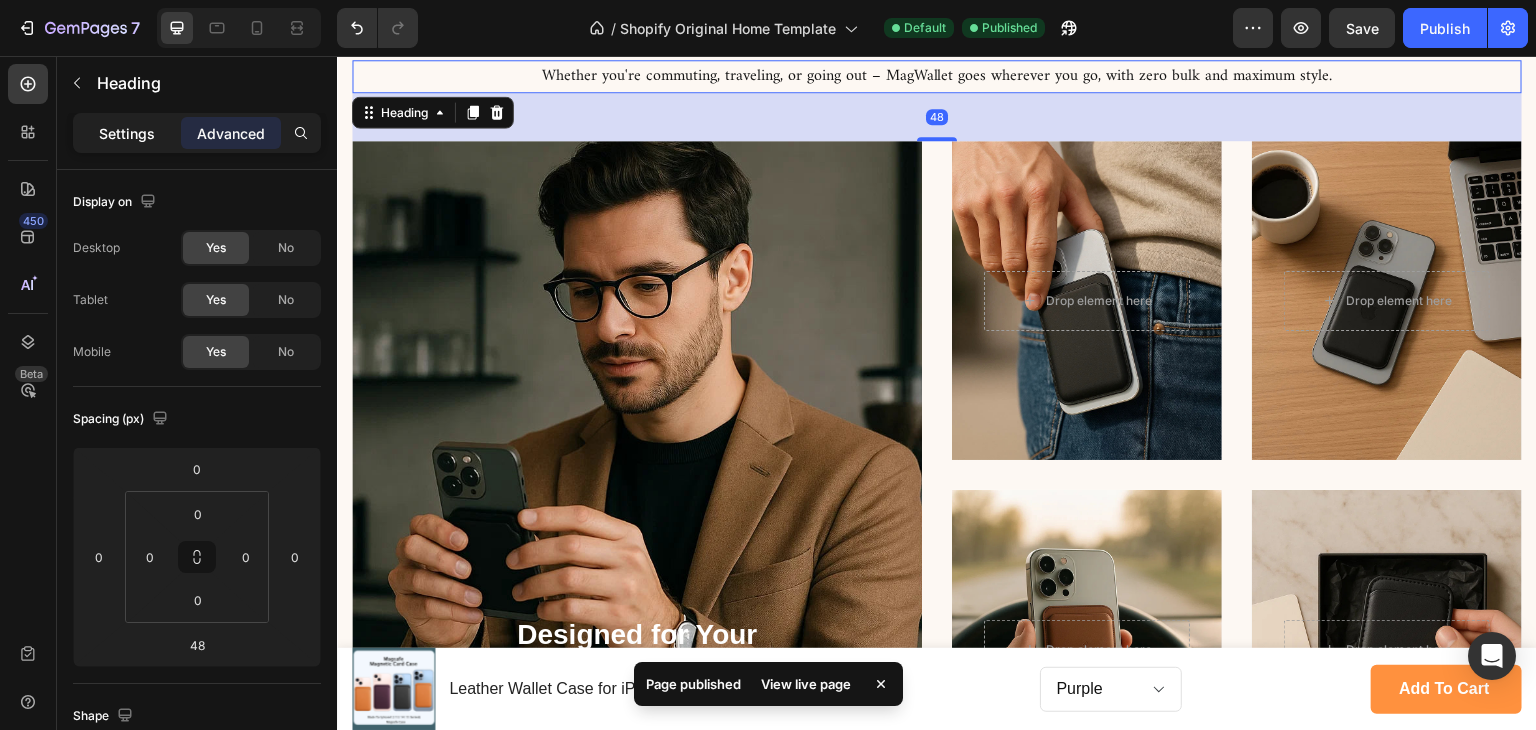 click on "Settings" at bounding box center (127, 133) 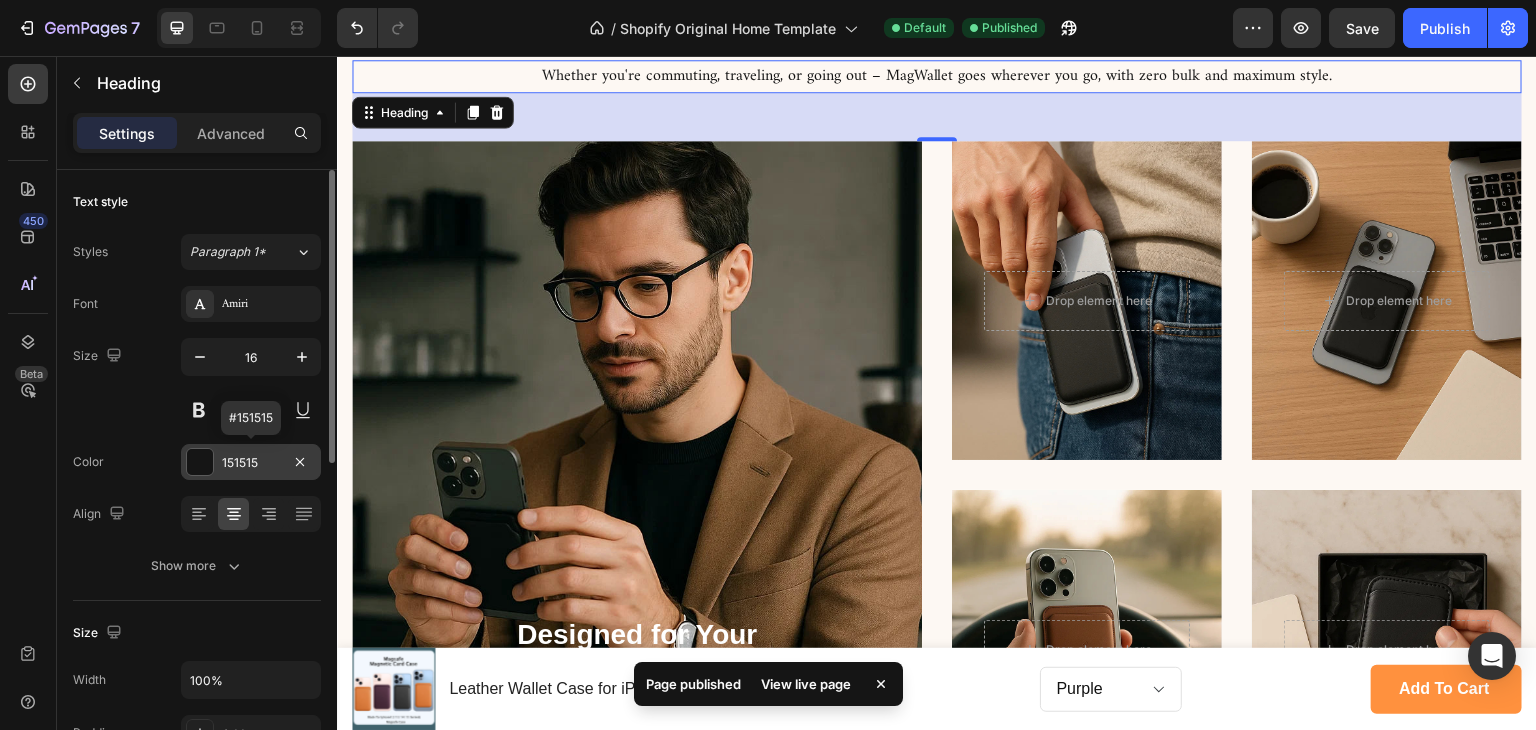 click on "151515" at bounding box center (251, 462) 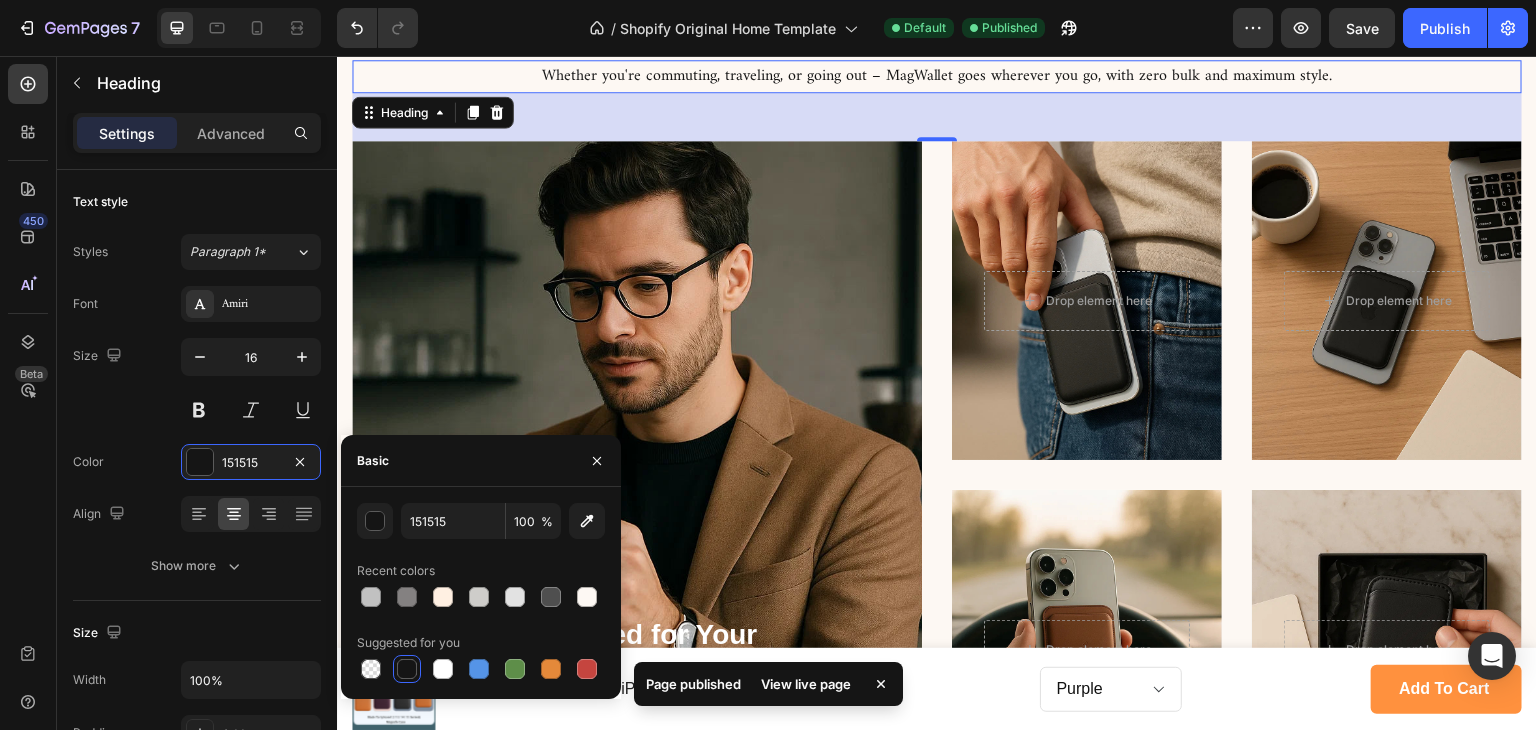 click at bounding box center (407, 669) 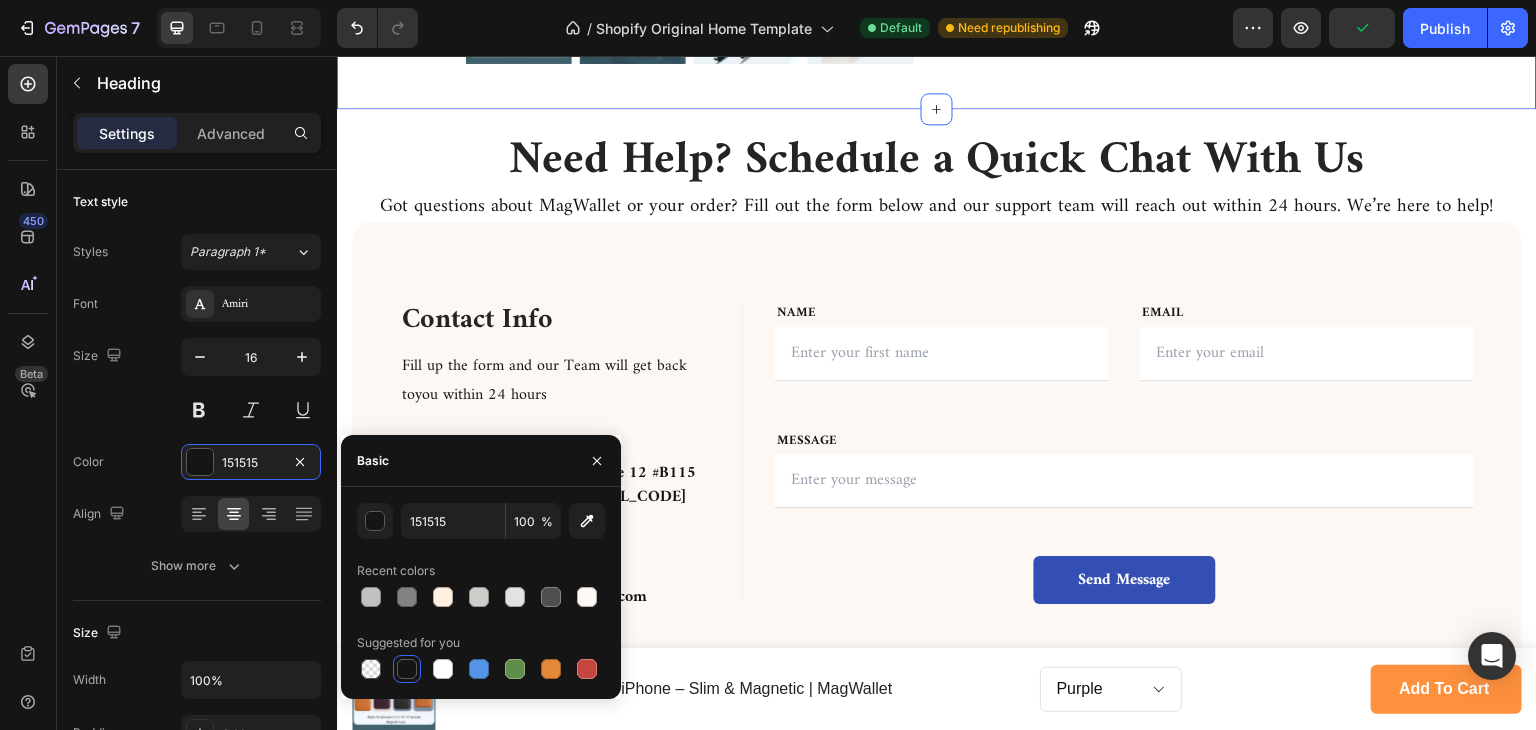 scroll, scrollTop: 4100, scrollLeft: 0, axis: vertical 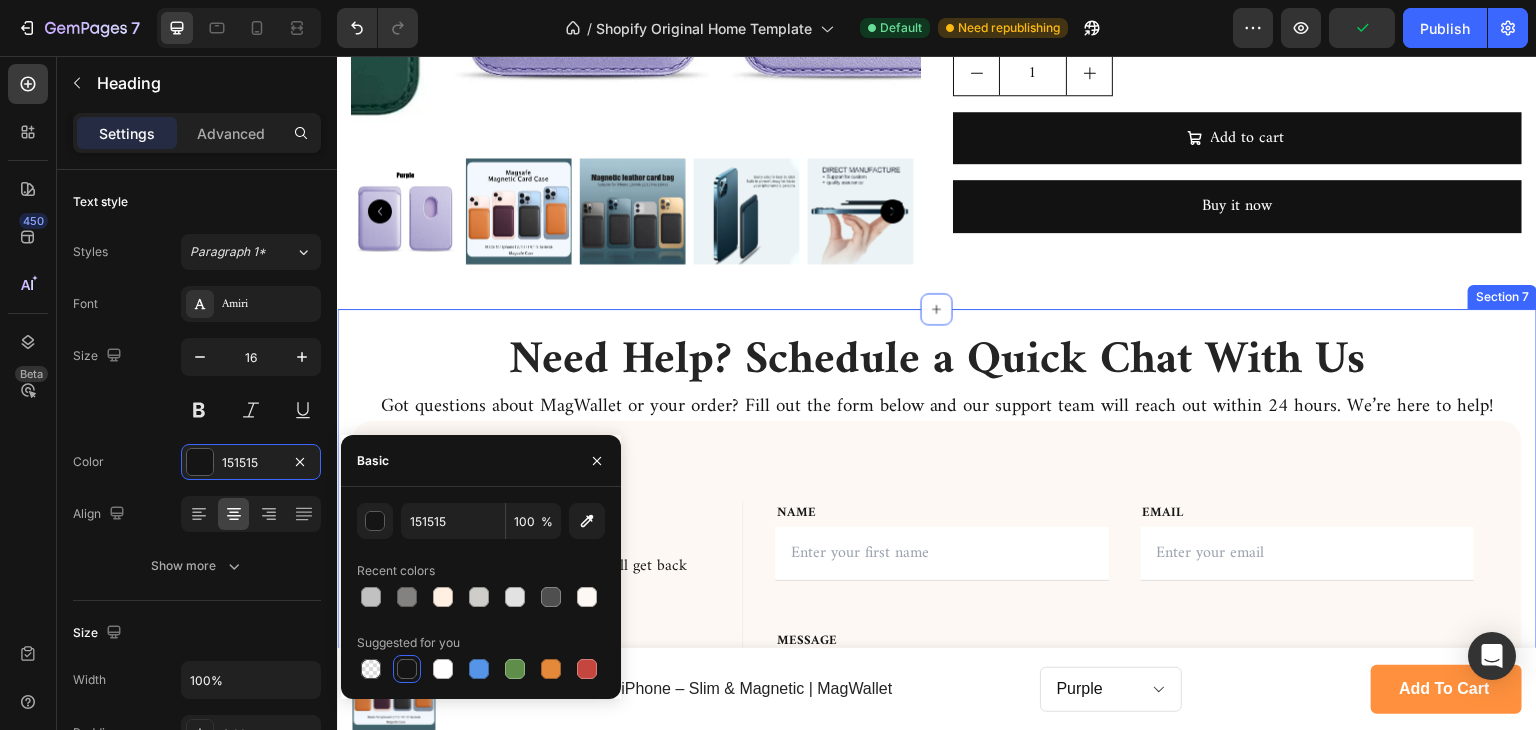 click on "Image [NUMBER] [STREET] Ste 12 #B115 [CITY], [STATE] [POSTAL_CODE] Text block Row Image [PHONE] Text block Row Image magwallet.net@example.com Text block Row Row FIRST NAME Text block NAME Text block Text Field LAST NAME Text block Email Text block Email Field Row MESSAGE Text block MESSAGE Text block Text Field Send Message Submit Button Contact Form Row FIRST NAME Text block NAME Text block Text Field LAST NAME Text block Email Text block Email Field Row MESSAGE Text block MESSAGE Text block Text Field Send Message Submit Button Contact Form Row Row Section 7" at bounding box center [937, 620] 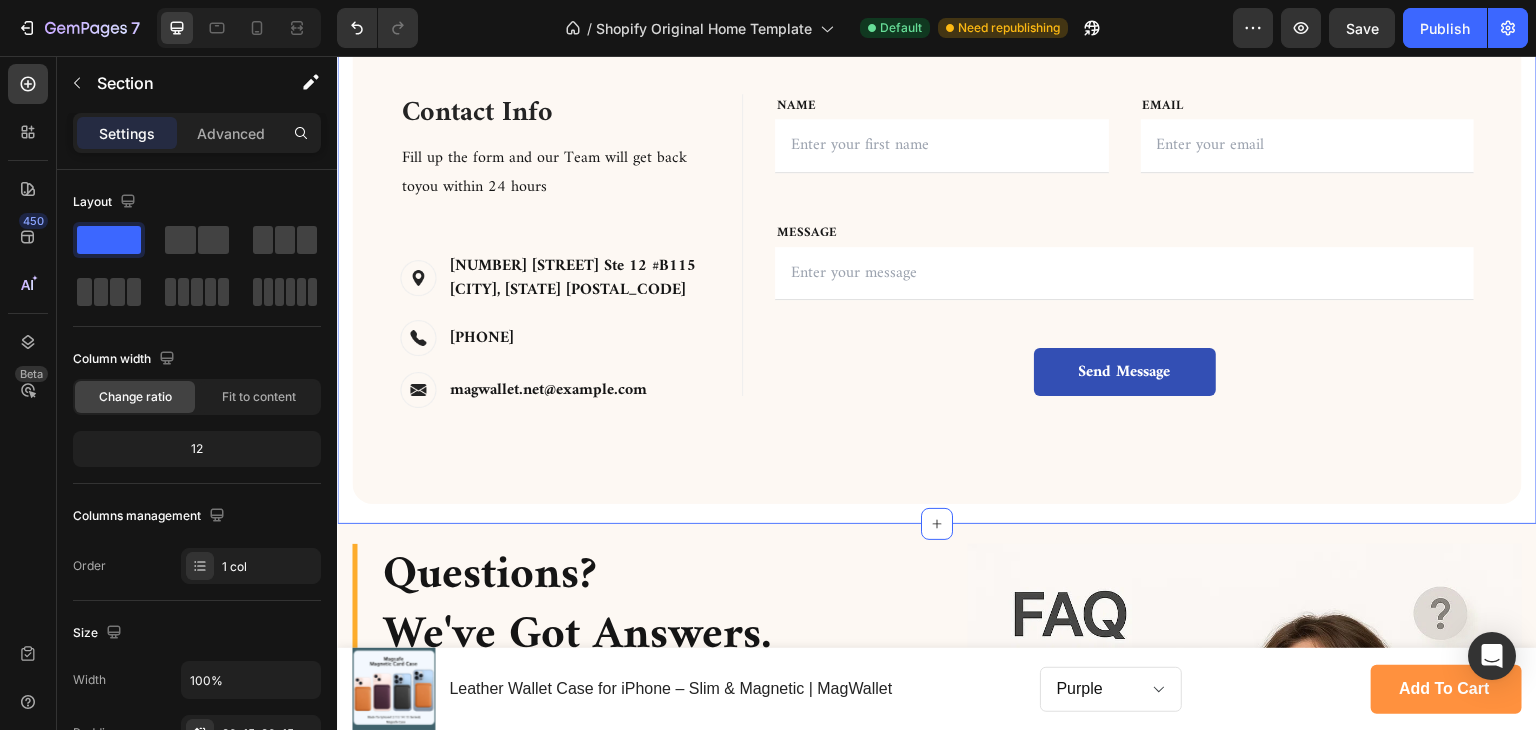 scroll, scrollTop: 4900, scrollLeft: 0, axis: vertical 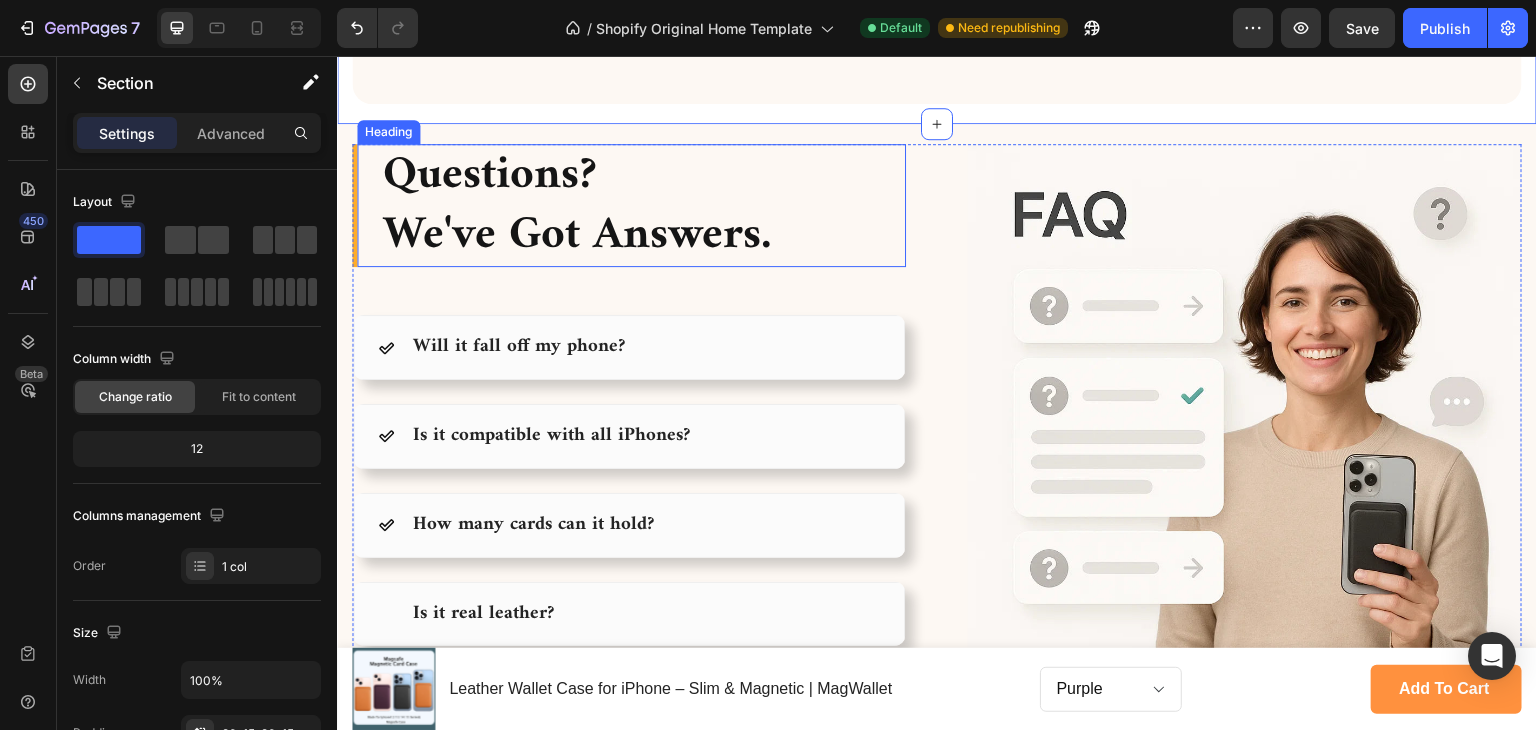 click on "Questions? We've Got Answers." at bounding box center [643, 206] 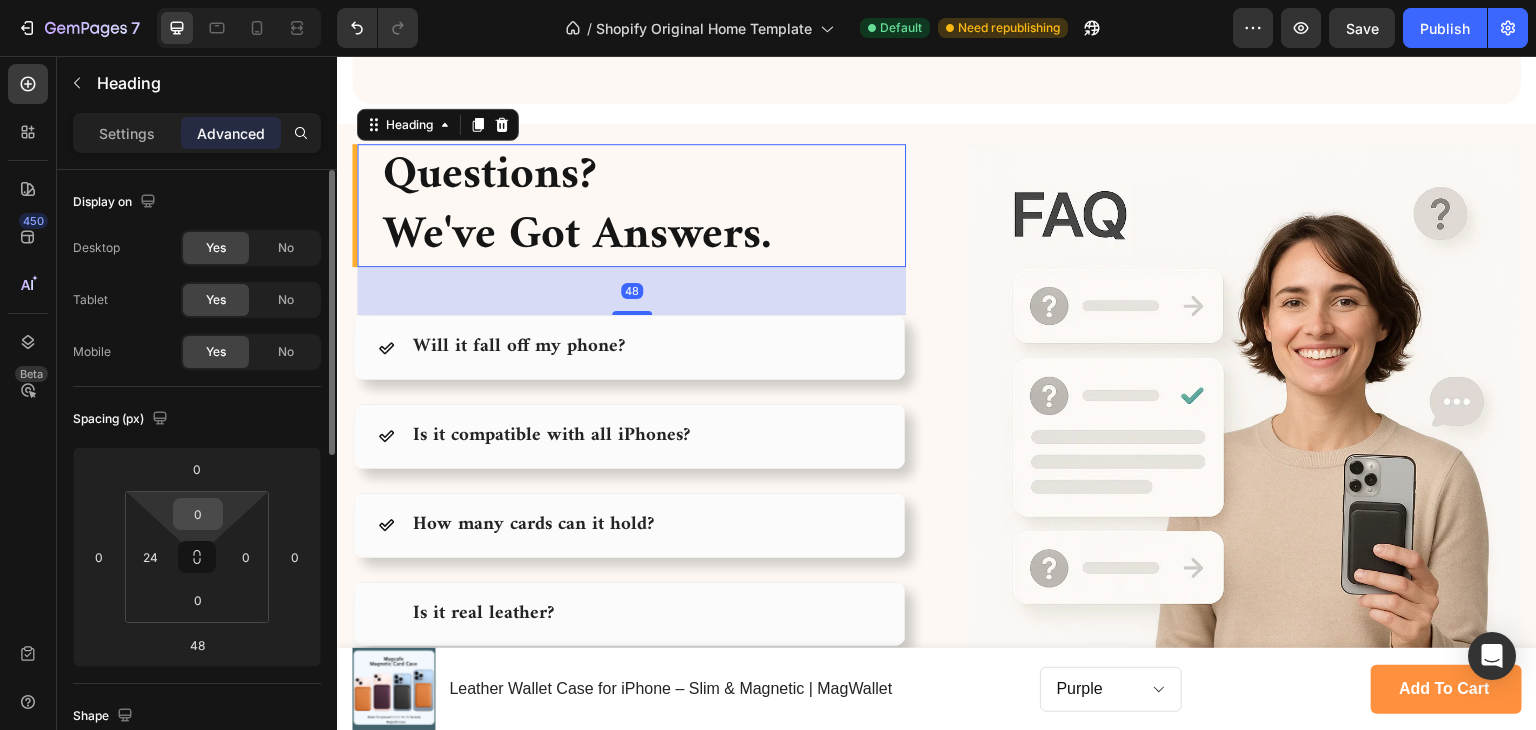 click on "0" at bounding box center [198, 514] 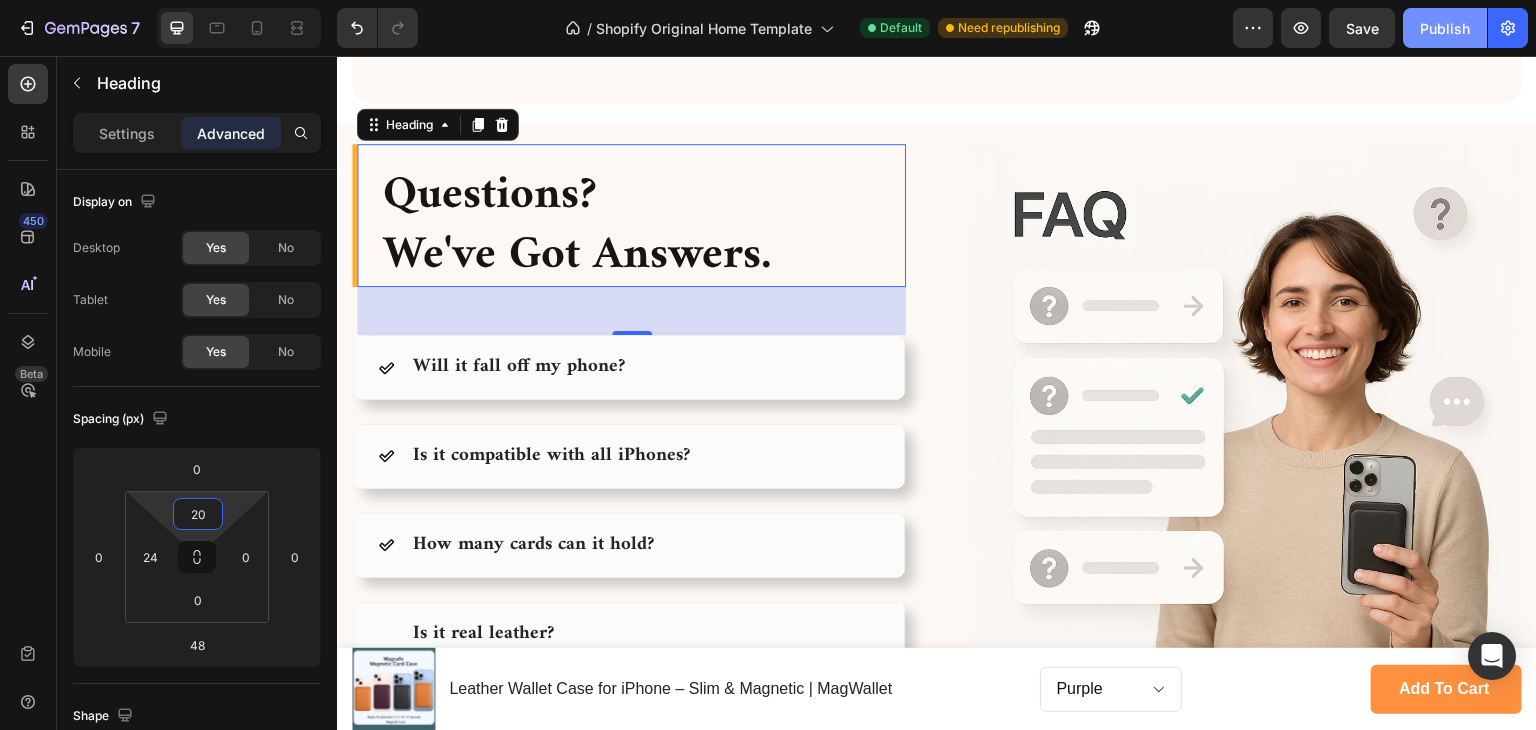 type on "20" 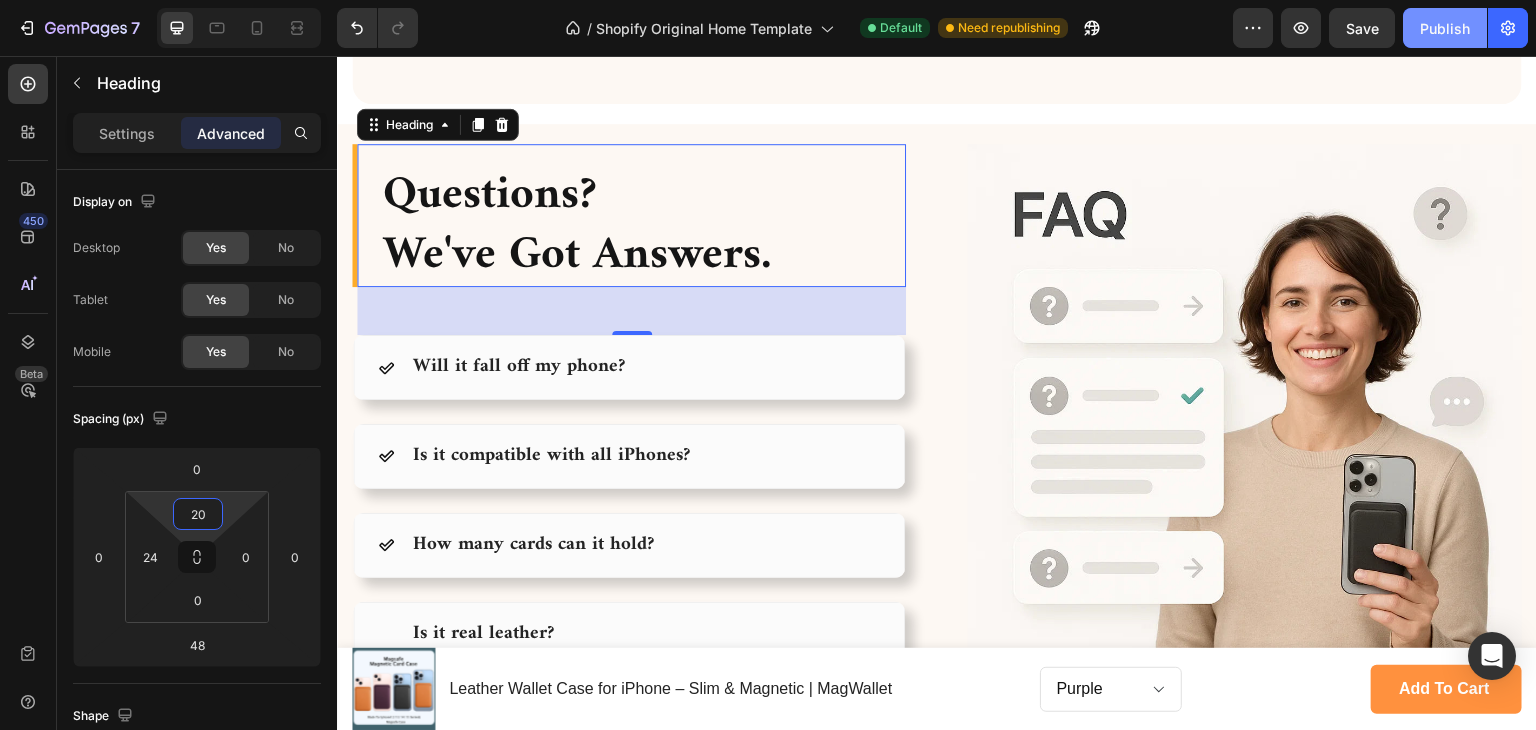 click on "Publish" at bounding box center [1445, 28] 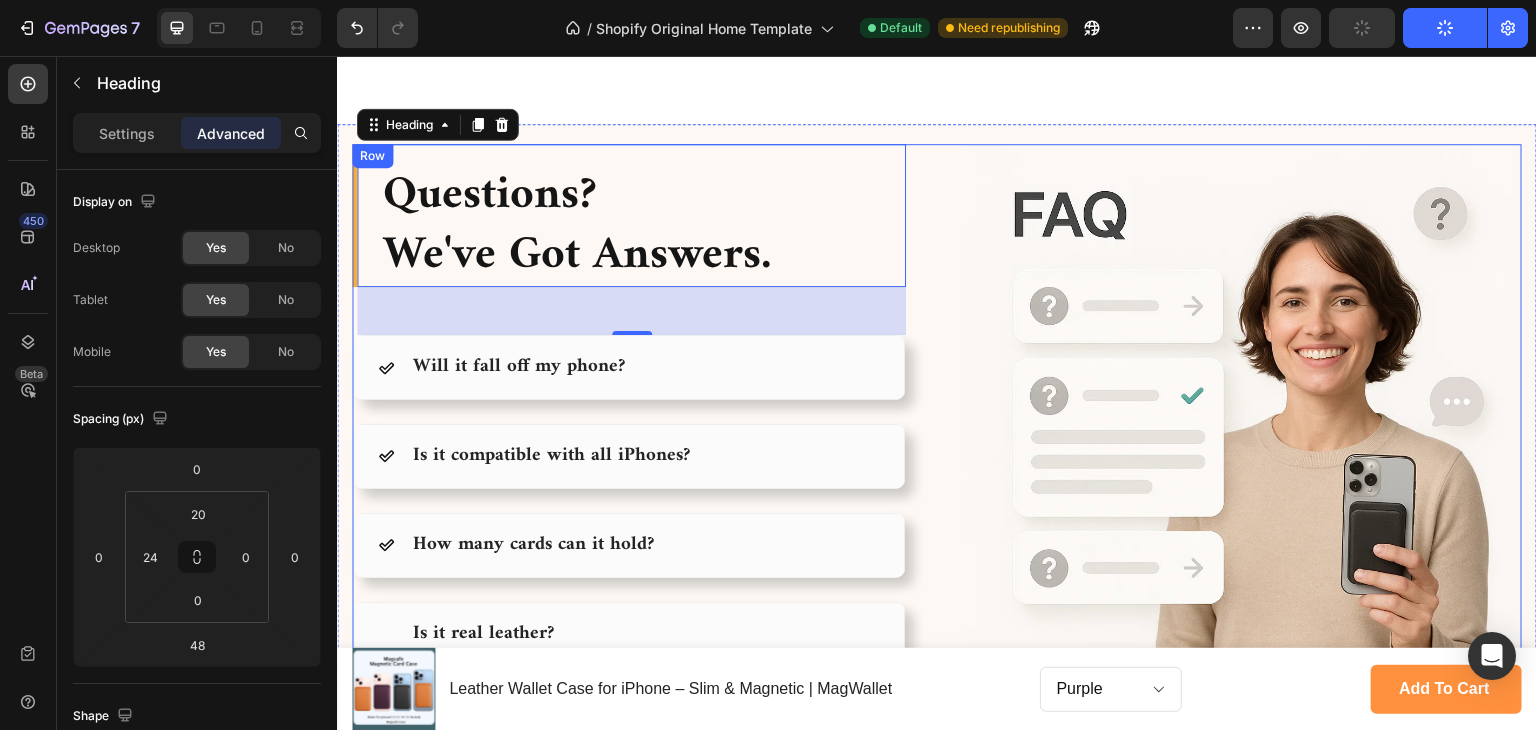 scroll, scrollTop: 5312, scrollLeft: 0, axis: vertical 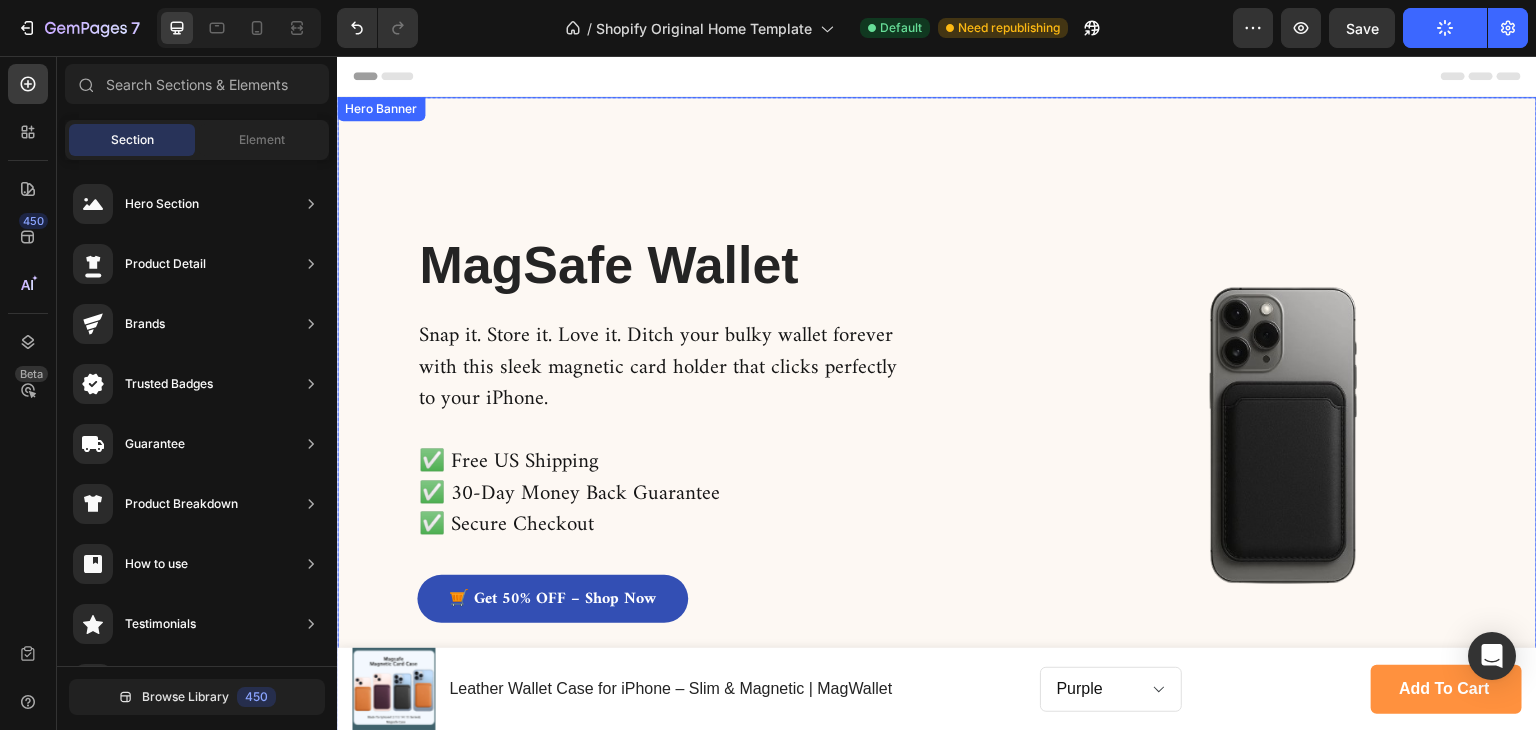 click at bounding box center (937, 434) 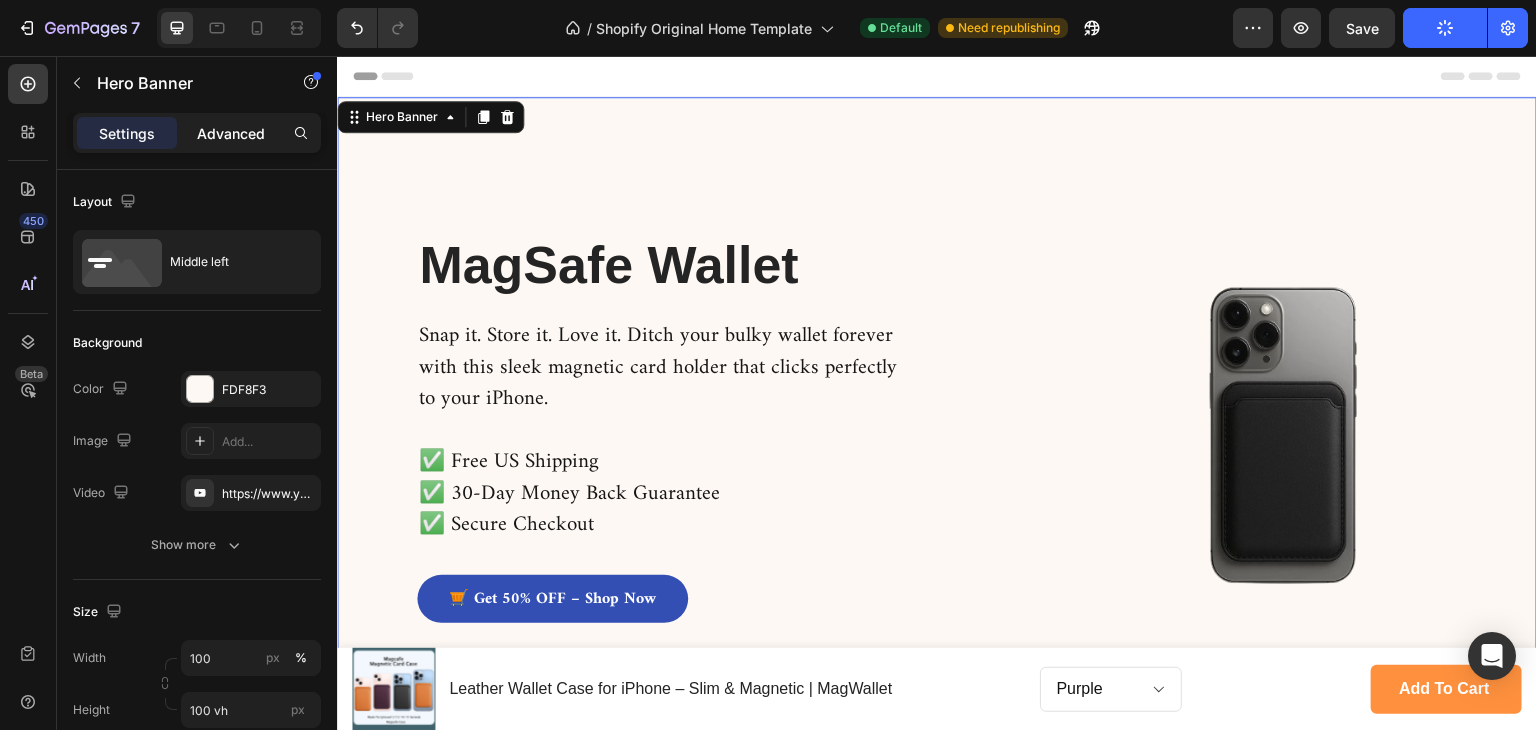 click on "Advanced" at bounding box center [231, 133] 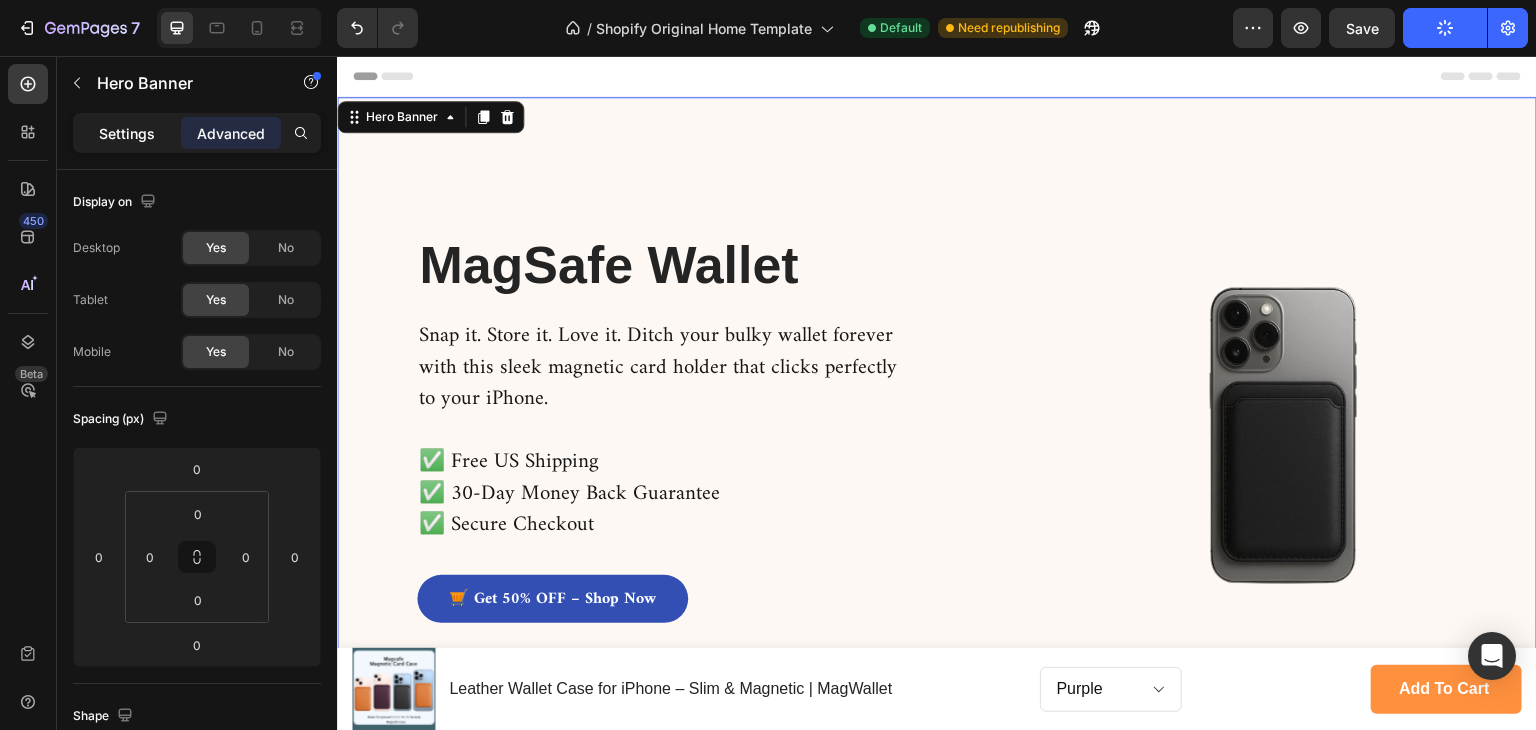 drag, startPoint x: 158, startPoint y: 135, endPoint x: 247, endPoint y: 293, distance: 181.34222 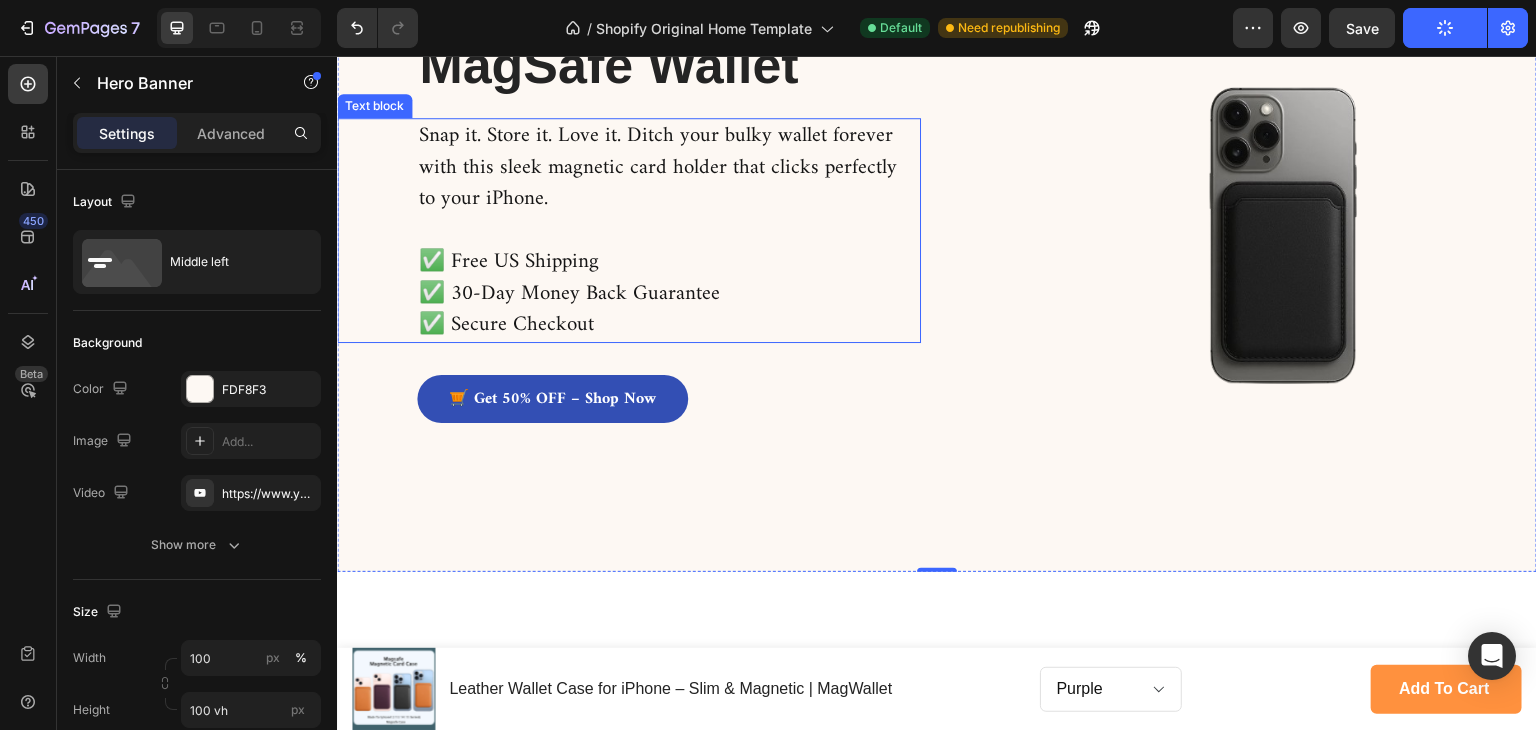 scroll, scrollTop: 400, scrollLeft: 0, axis: vertical 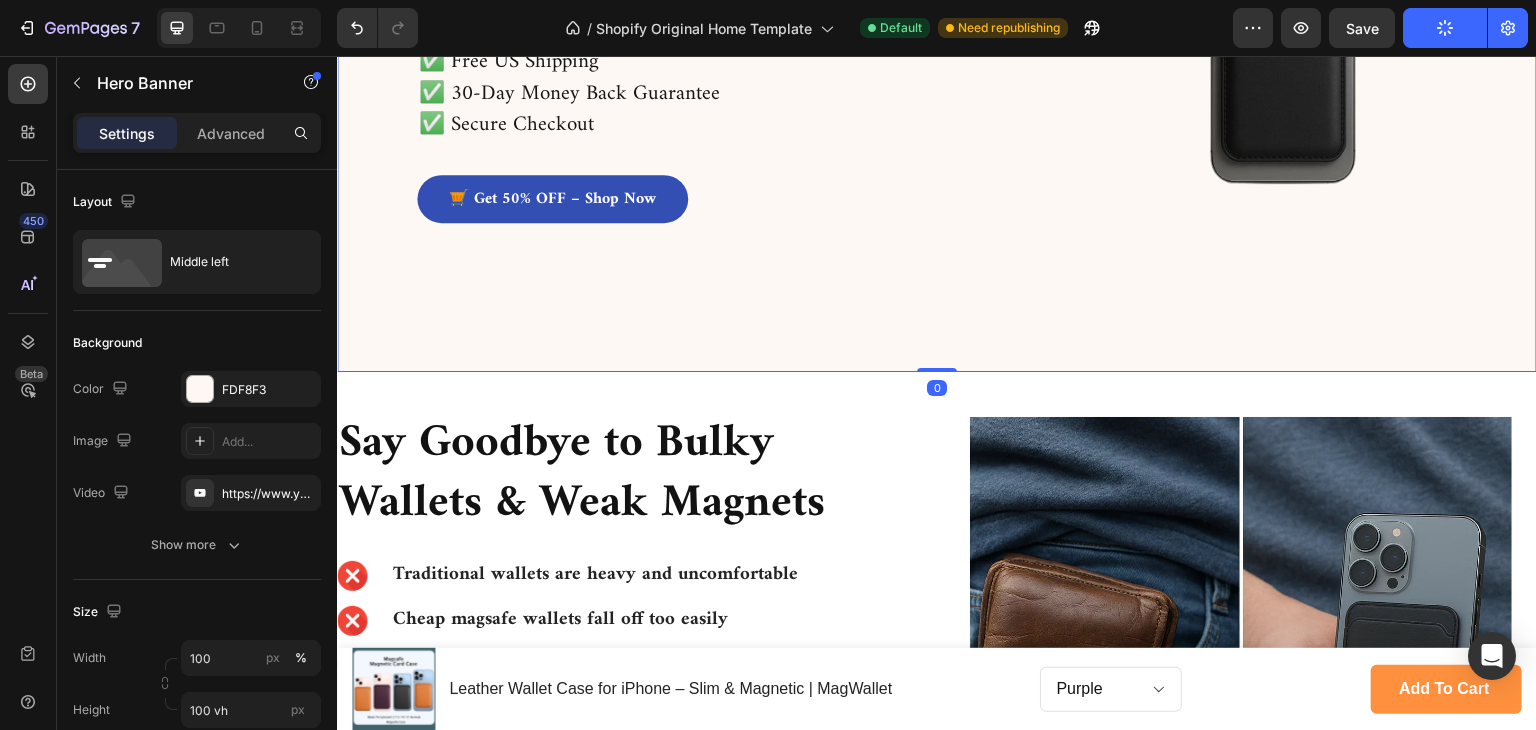 drag, startPoint x: 941, startPoint y: 370, endPoint x: 966, endPoint y: 272, distance: 101.13852 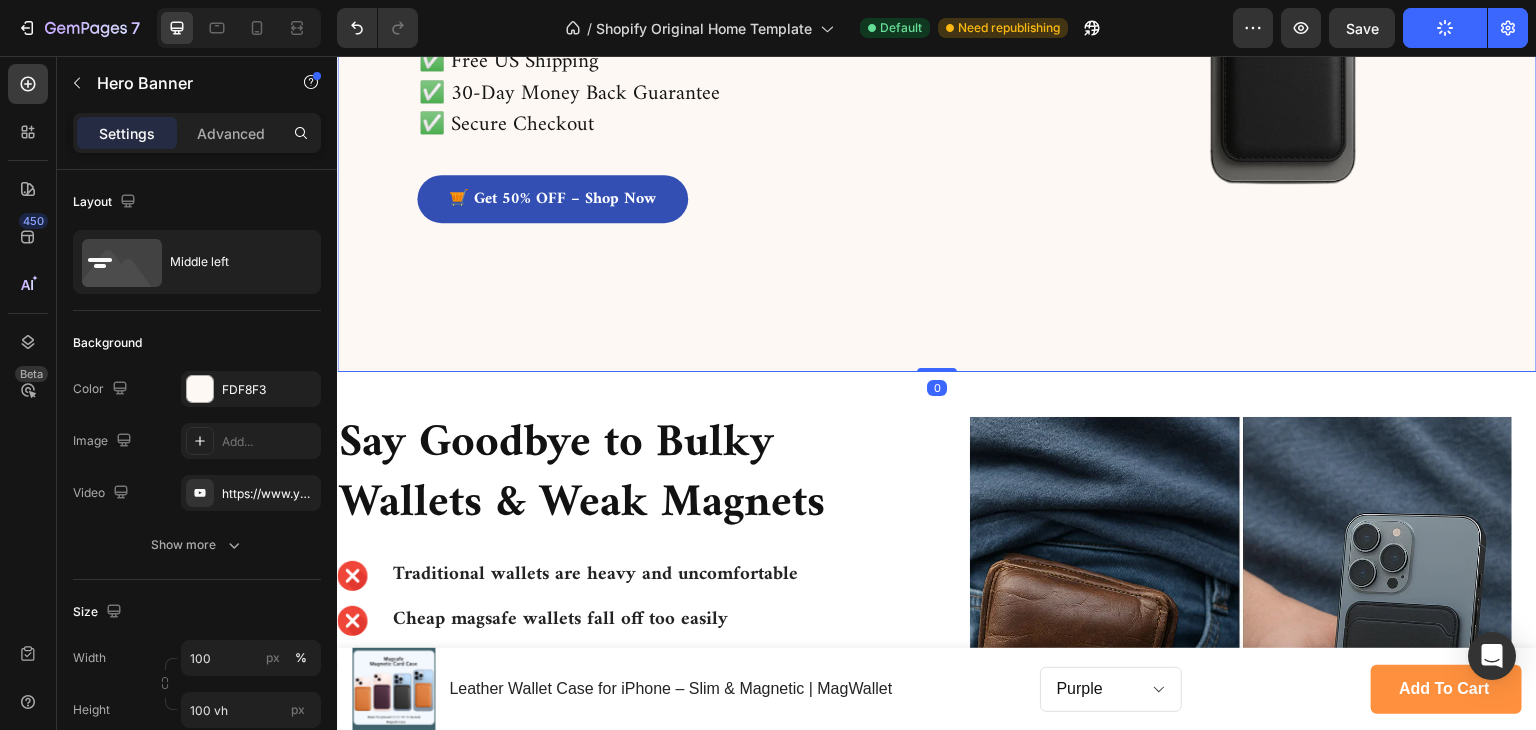 click on "MagSafe Wallet Heading Snap it. Store it. Love it. Ditch your bulky wallet forever with this sleek magnetic card holder that clicks perfectly to your iPhone.   ✅ Free US Shipping ✅ 30-Day Money Back Guarantee ✅ Secure Checkout Text block 🛒 Get 50% OFF – Shop Now Button Image Hero Banner   0" at bounding box center [937, 34] 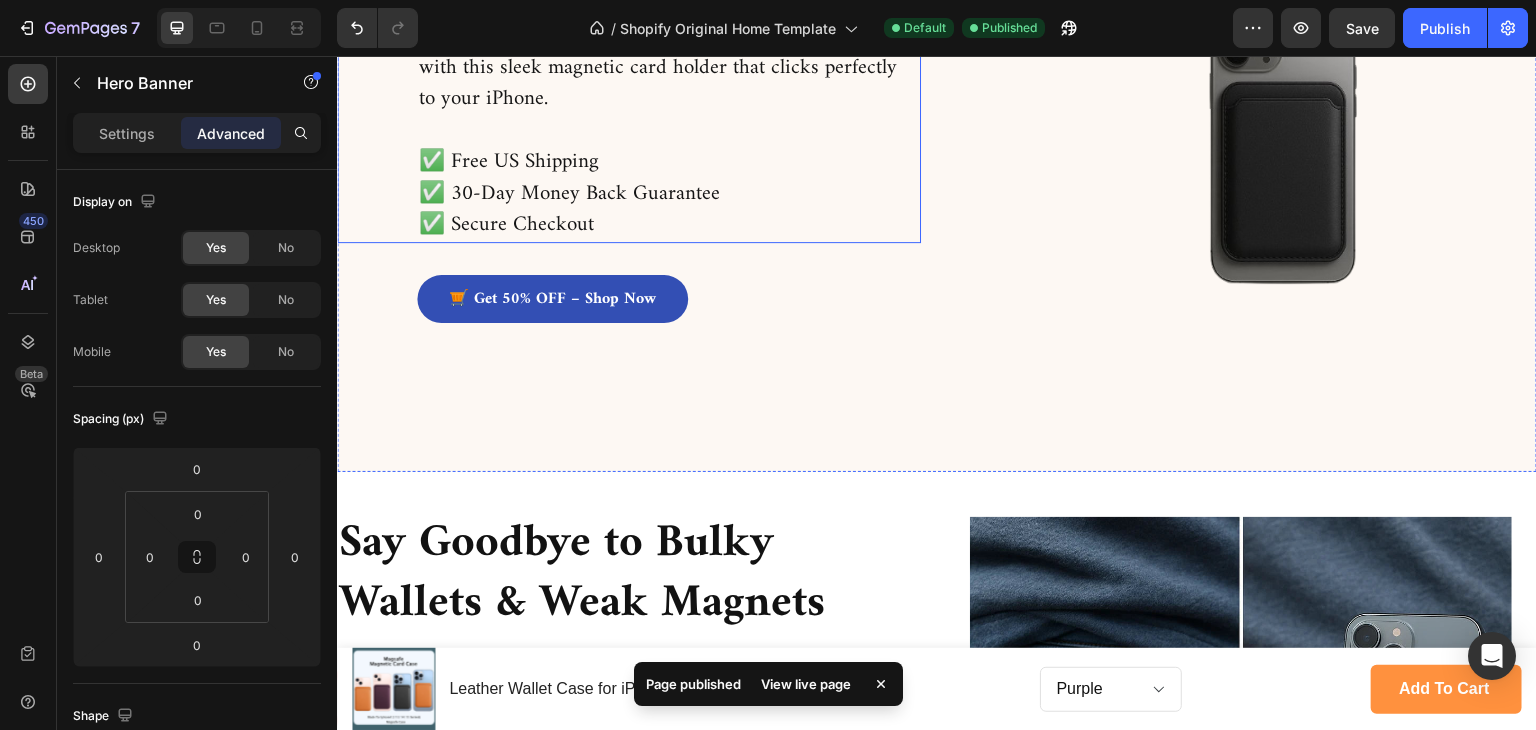 scroll, scrollTop: 0, scrollLeft: 0, axis: both 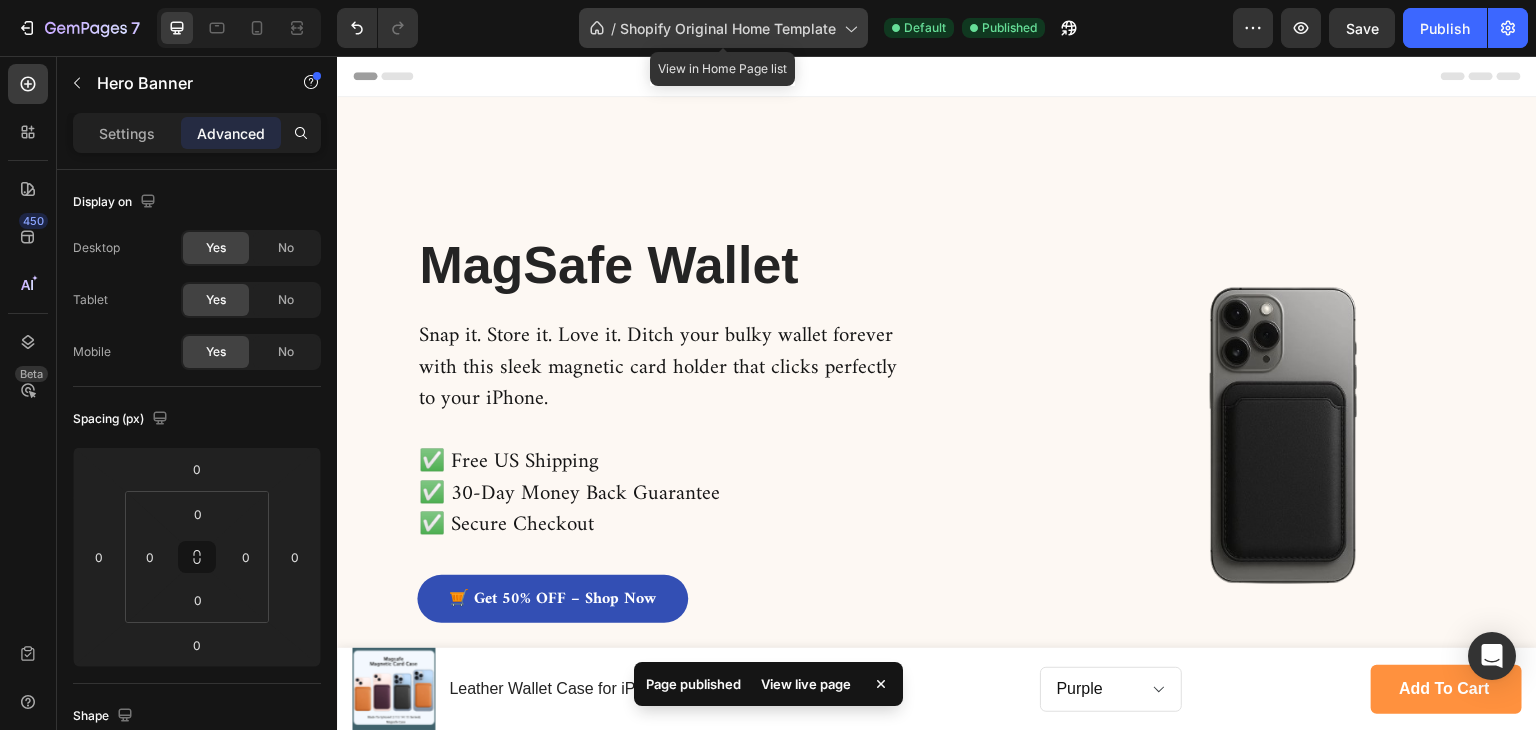 click on "Shopify Original Home Template" at bounding box center [728, 28] 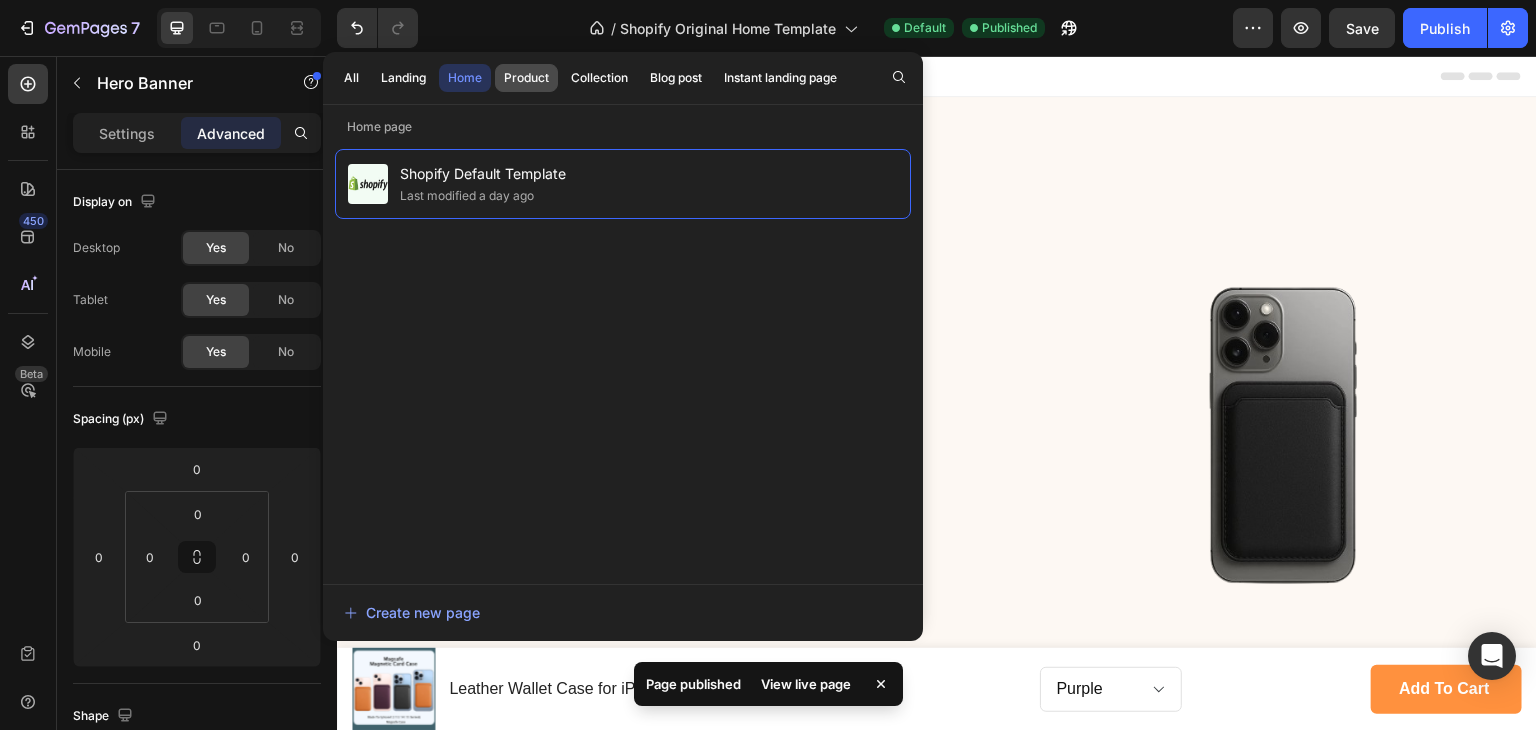 click on "Product" at bounding box center (526, 78) 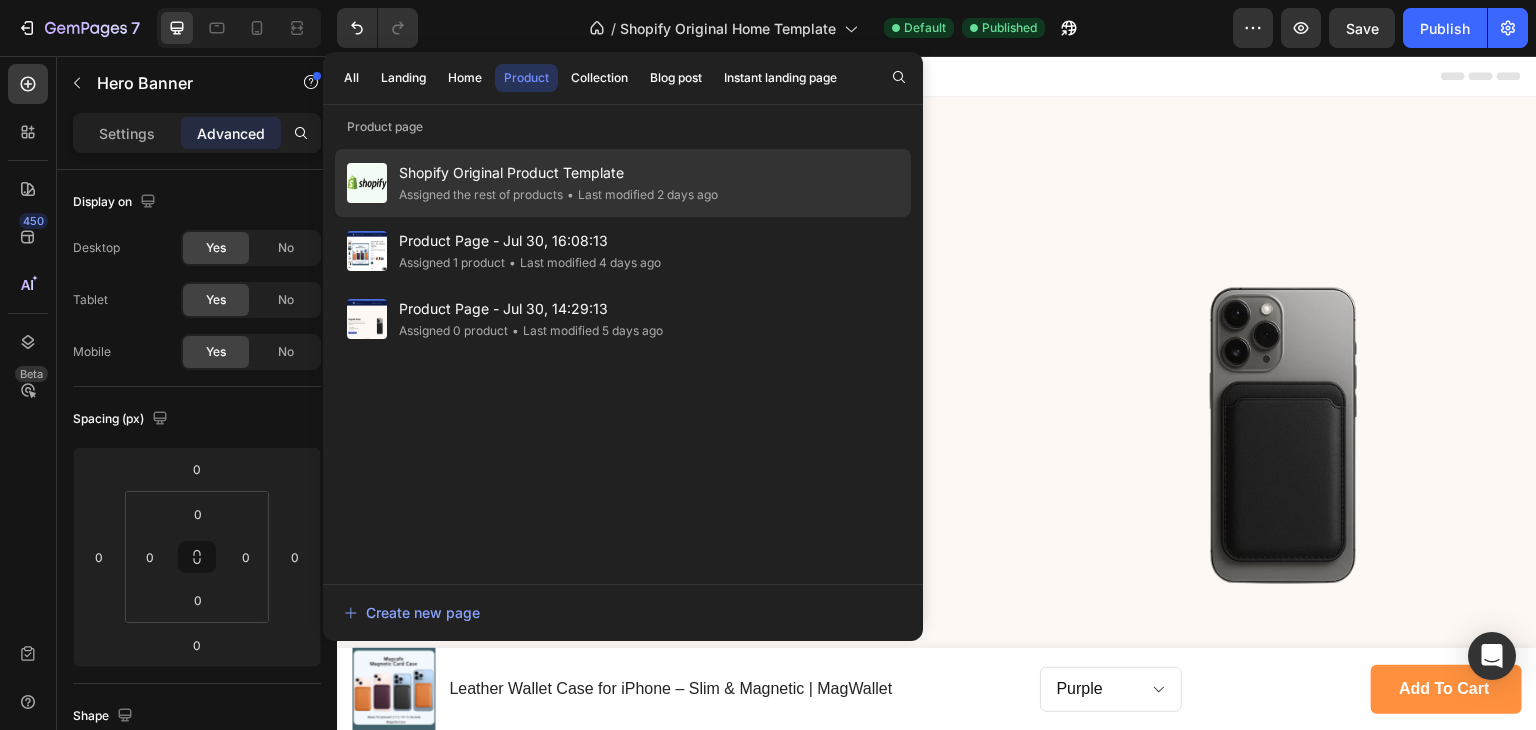 drag, startPoint x: 489, startPoint y: 180, endPoint x: 758, endPoint y: 18, distance: 314.01434 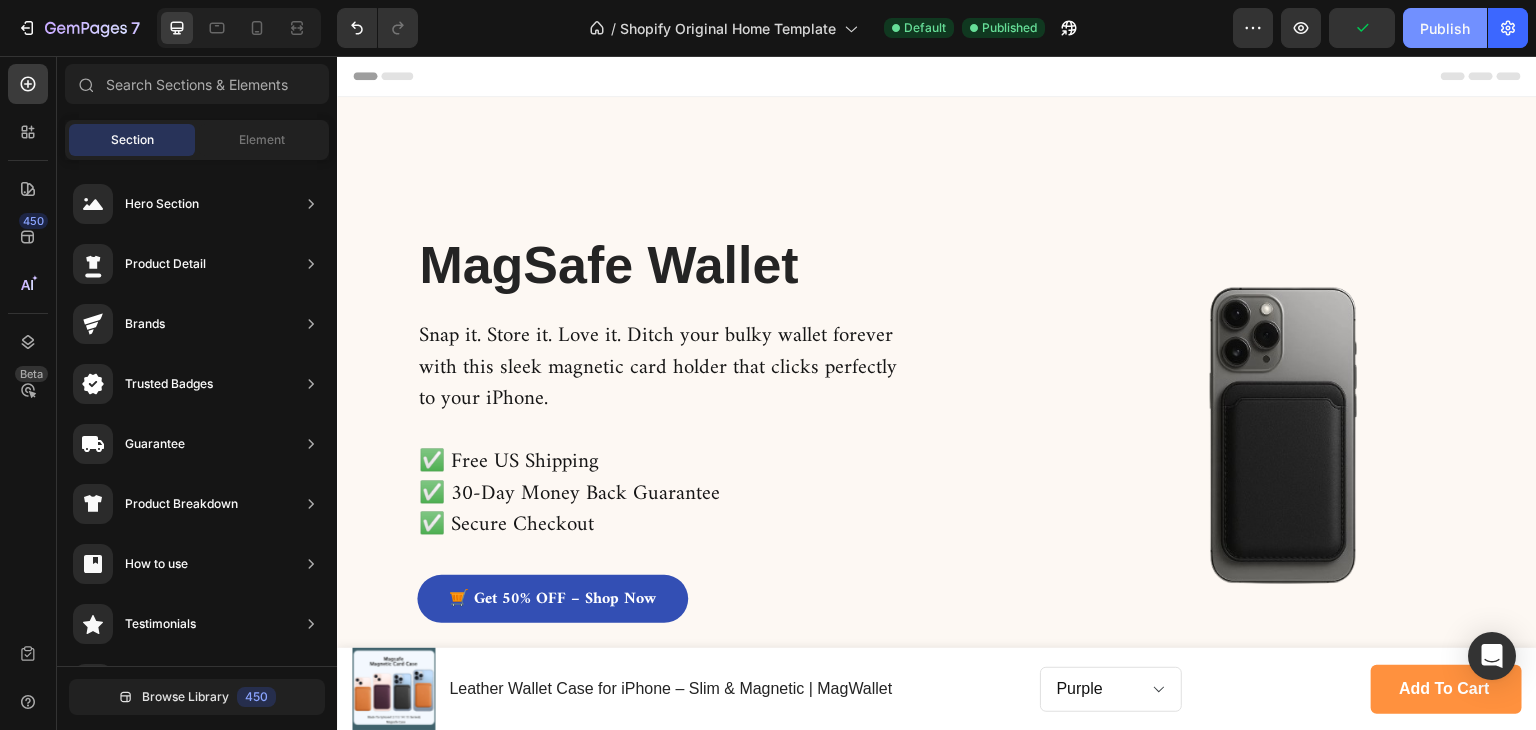 click on "Publish" at bounding box center (1445, 28) 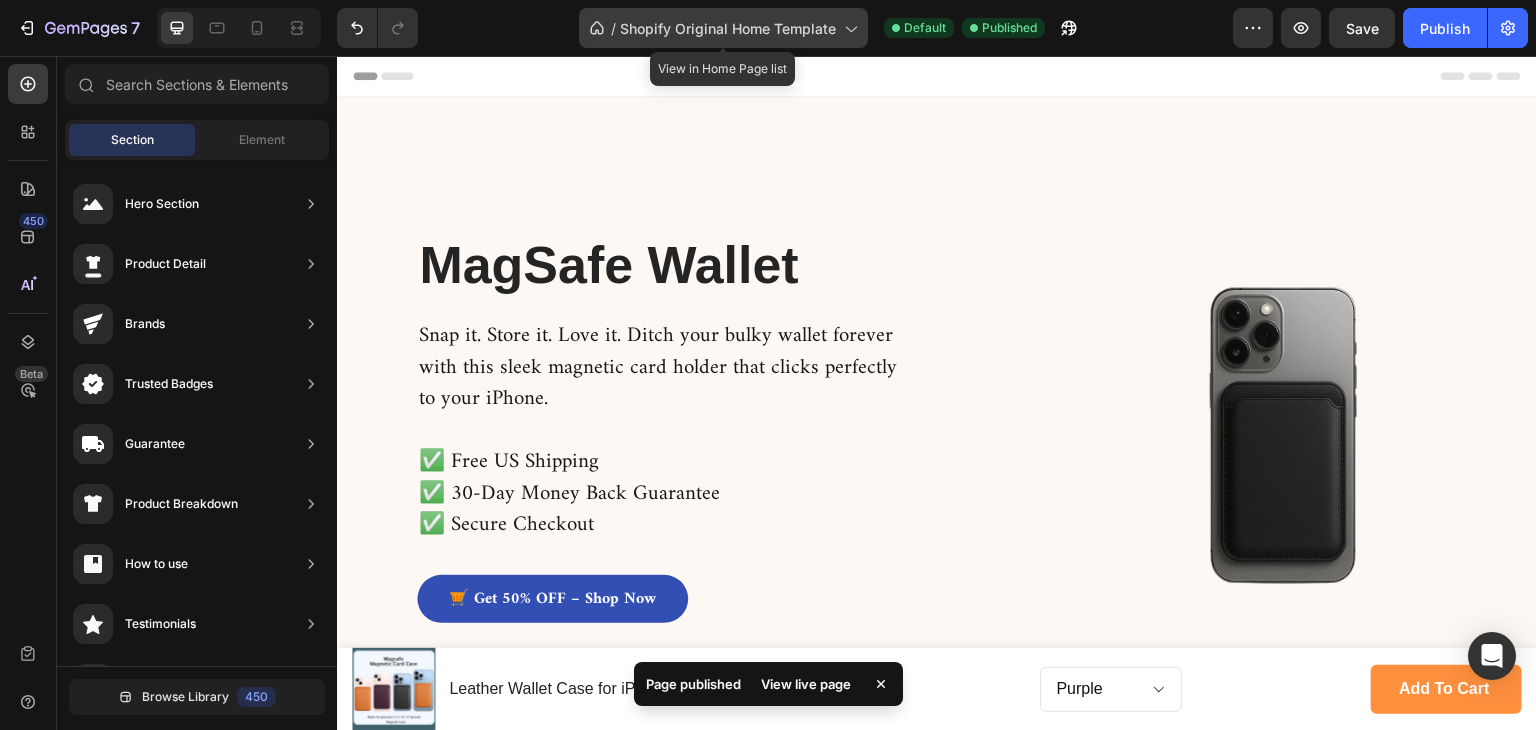 click on "Shopify Original Home Template" at bounding box center (728, 28) 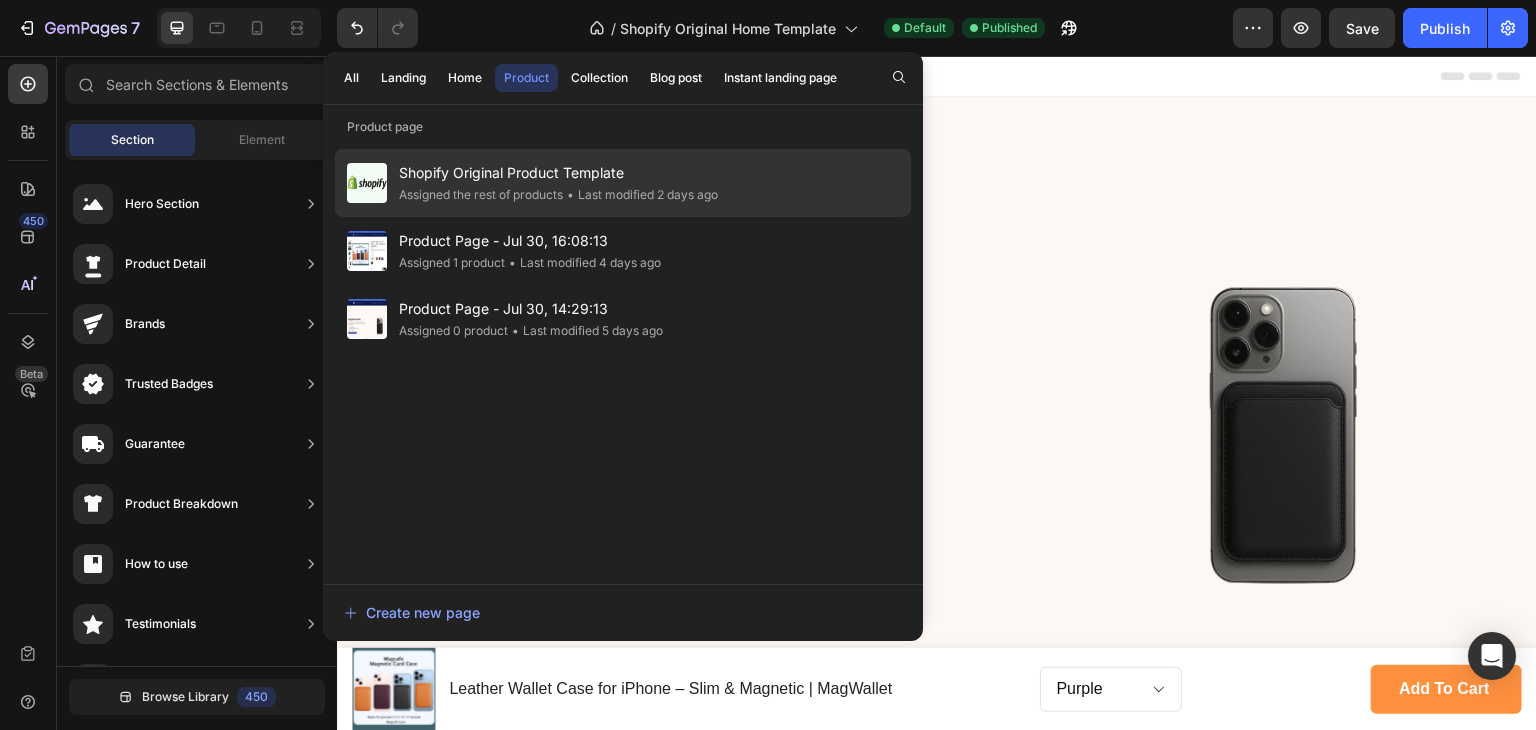 click on "Shopify Original Product Template" at bounding box center (558, 173) 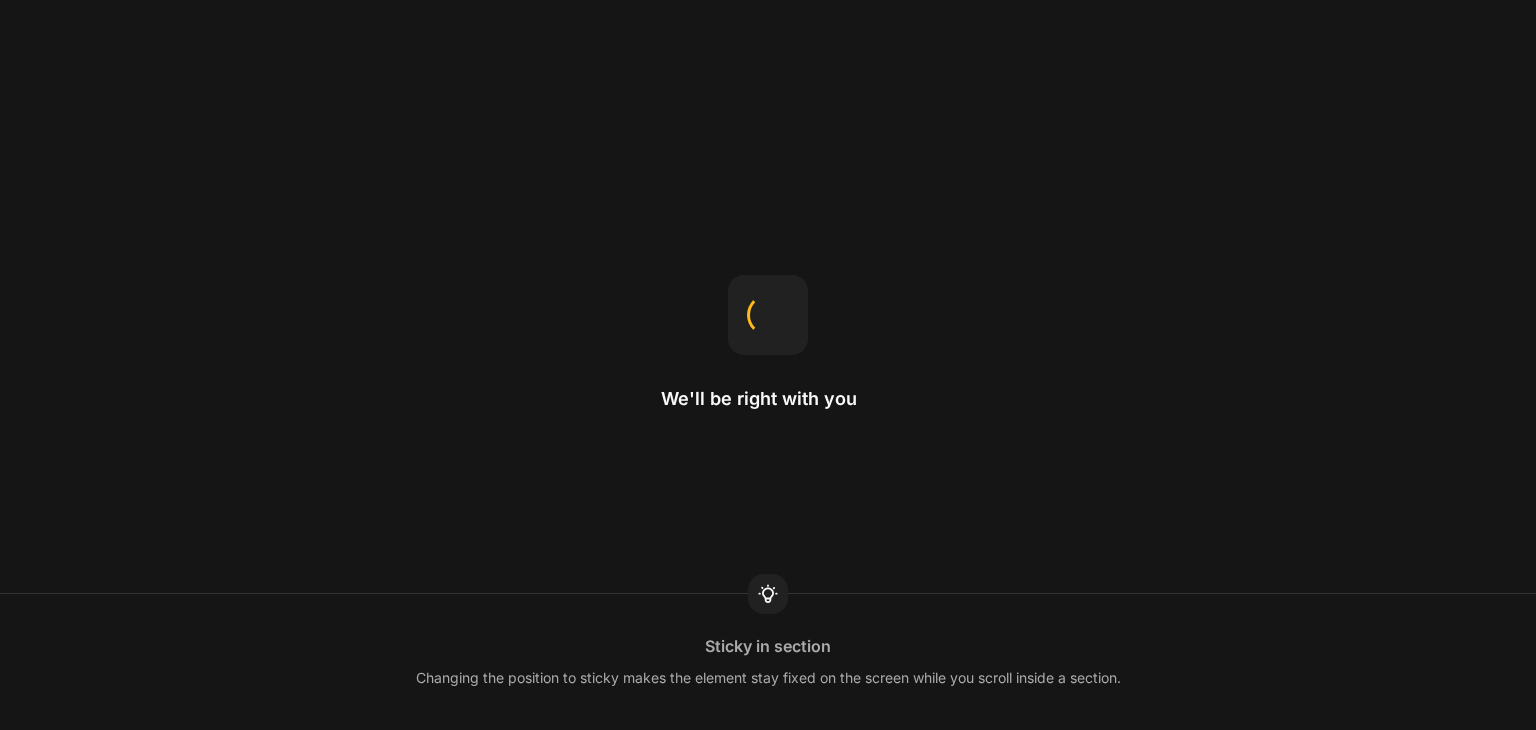 scroll, scrollTop: 0, scrollLeft: 0, axis: both 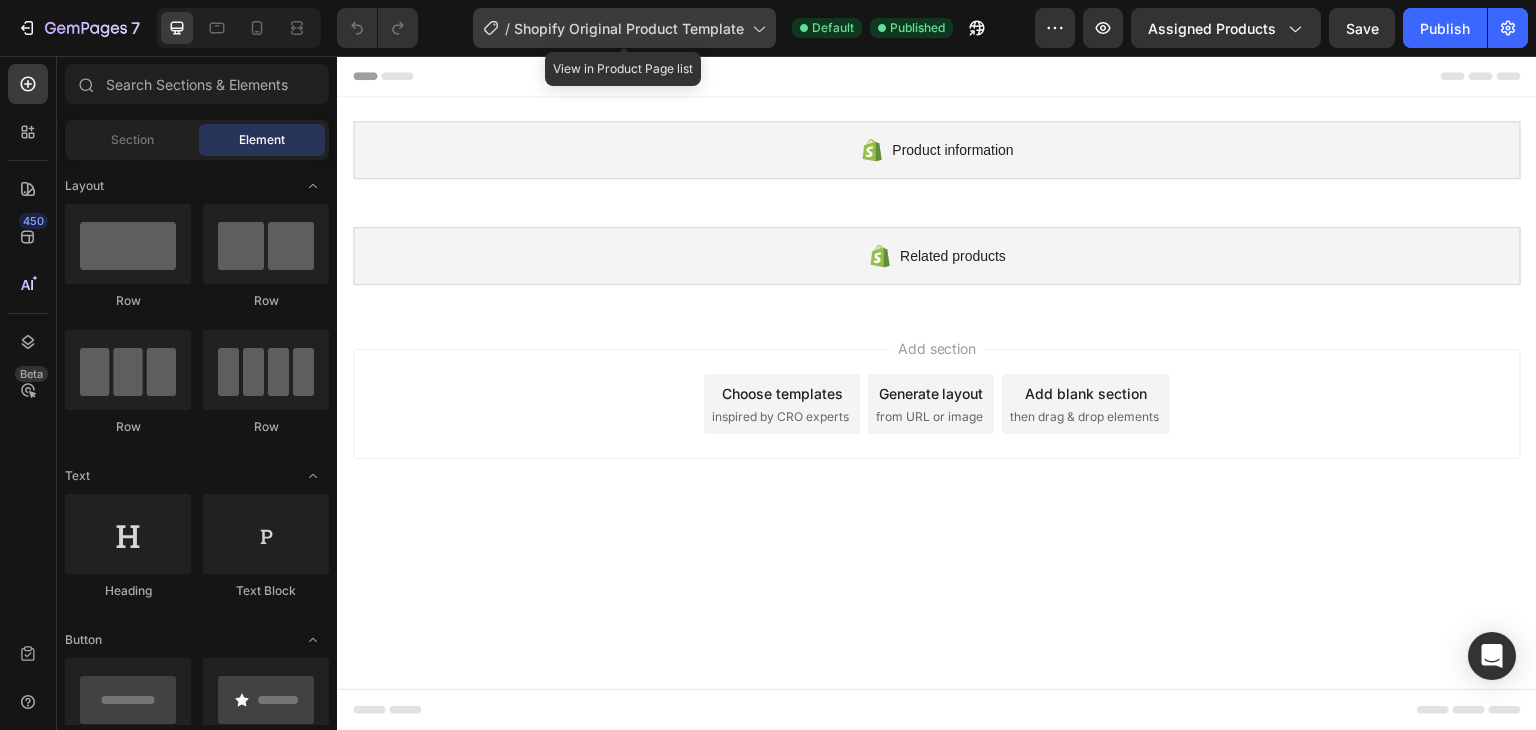 click on "/  Shopify Original Product Template" 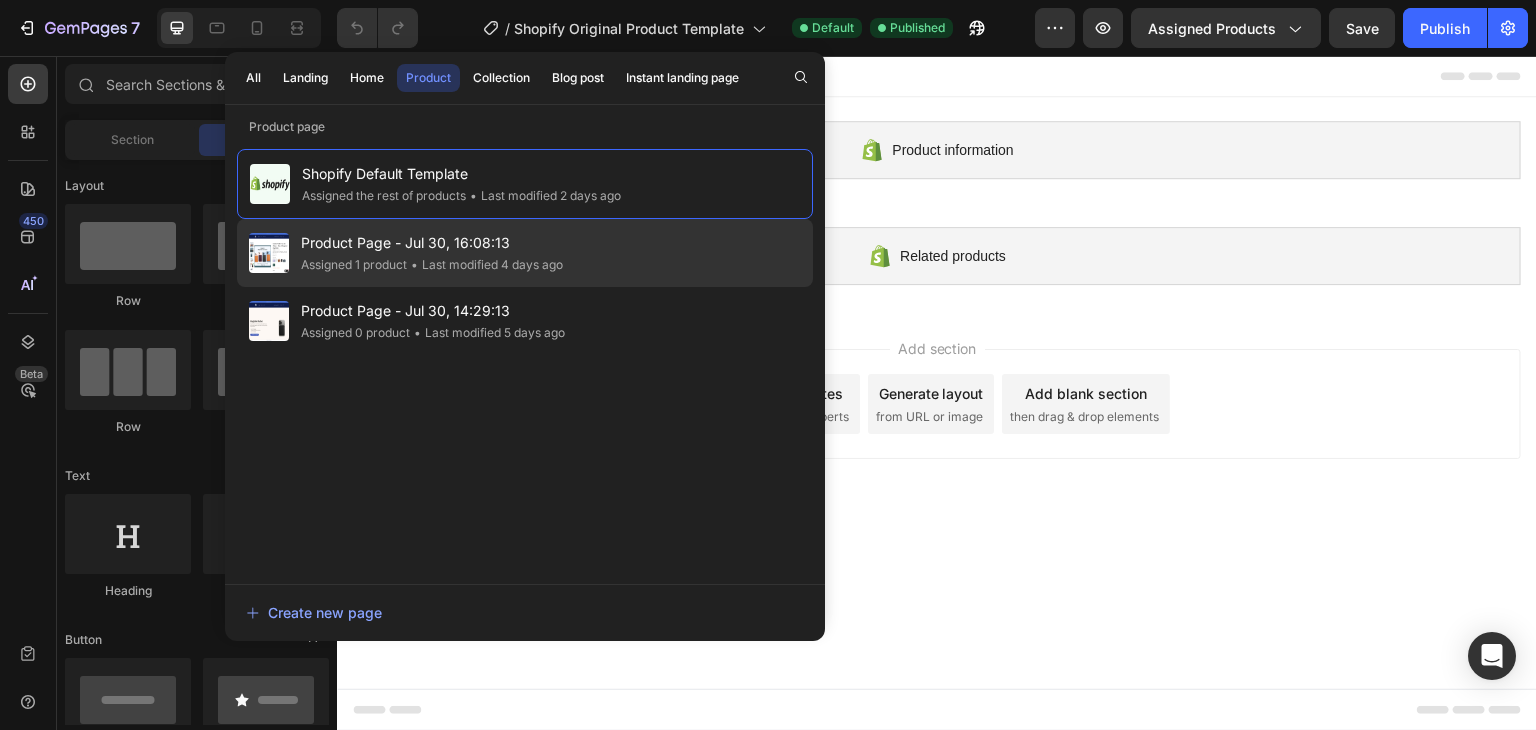 click on "Product Page - Jul 30, 16:08:13" at bounding box center (432, 243) 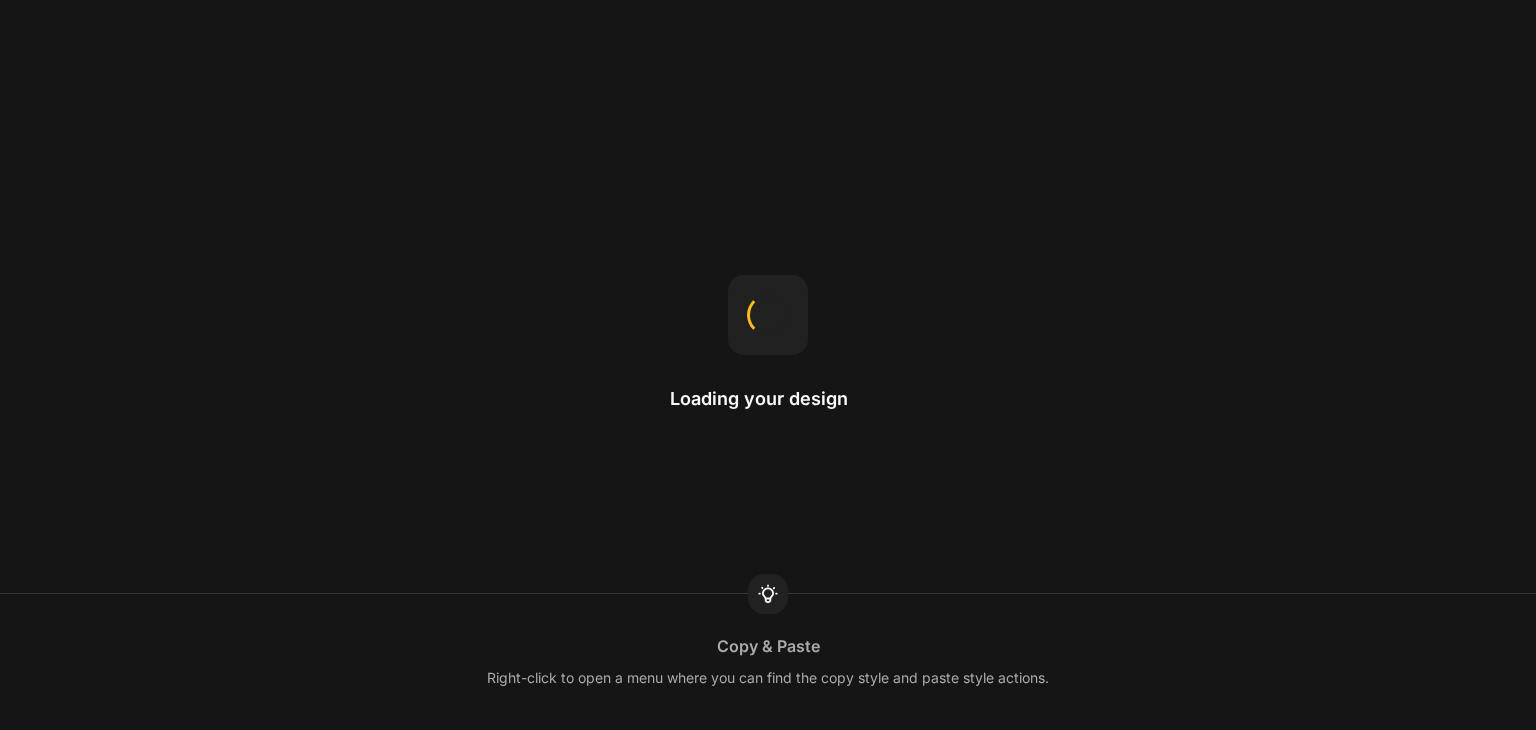 scroll, scrollTop: 0, scrollLeft: 0, axis: both 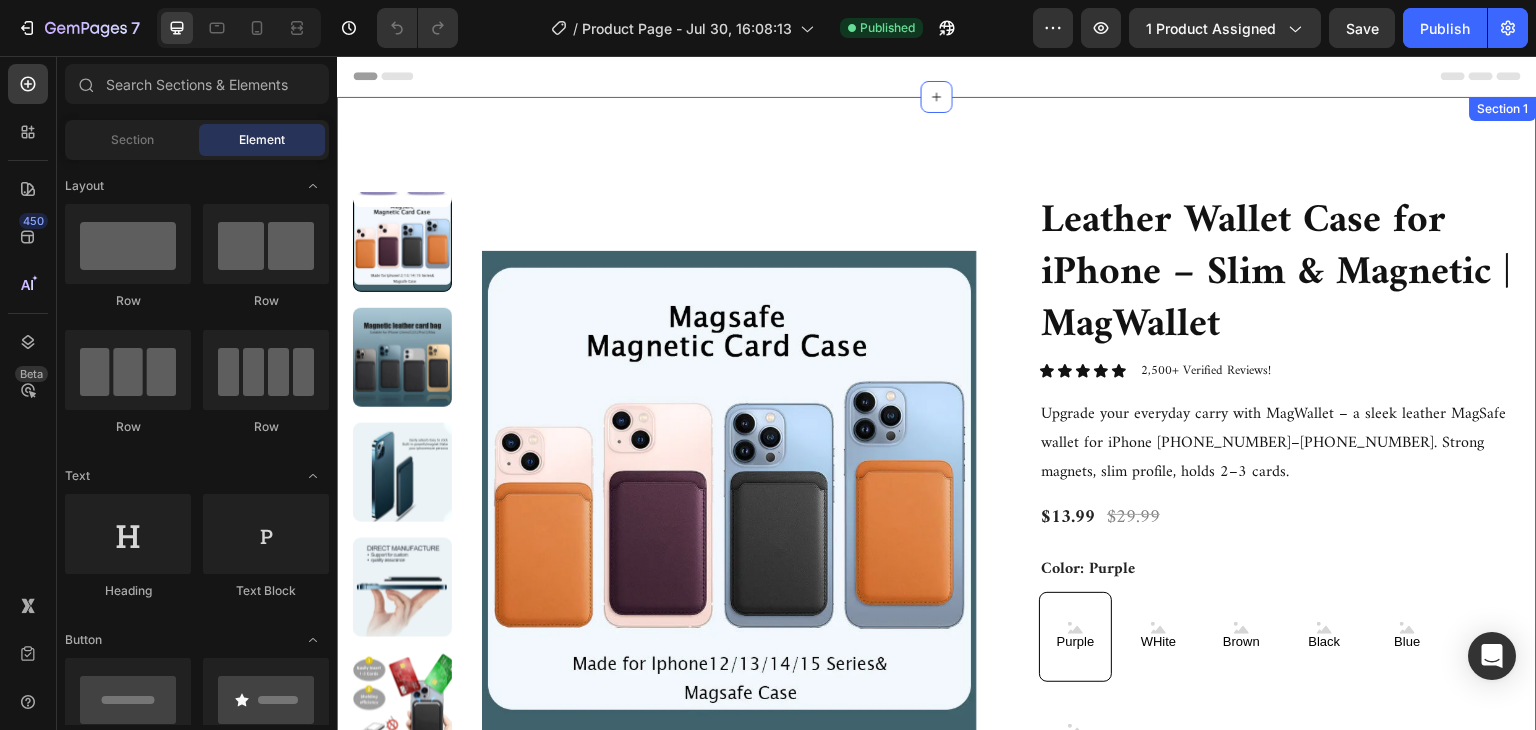 click on "Product Images Leather Wallet Case for iPhone – Slim & Magnetic | MagWallet Product Title Icon Icon Icon Icon Icon Icon List 2,500+ Verified Reviews! Text Block Row Upgrade your everyday carry with MagWallet – a sleek leather MagSafe wallet for iPhone [PHONE_NUMBER]–[PHONE_NUMBER]. Strong magnets, slim profile, holds 2–3 cards. Text Block $[PRICE] Product Price Product Price $[PRICE] Product Price Product Price Row Color: Purple Purple Purple Purple WHite WHite WHite Brown Brown Brown Black Black Black Blue Blue Blue Green Green Green Product Variants & Swatches
Icon Low stock - 10 items left Stock Counter Row Quantity Text Block
1
Product Quantity Row ADD TO CART Add to Cart SHOP NOW Dynamic Checkout Row Product
Shipping
30-Day Money-Back Guarantee
1-Year Warranty Accordion
Icon Customize Your Gem Skateboard Text Block Row Text Block Row Row" at bounding box center (937, 694) 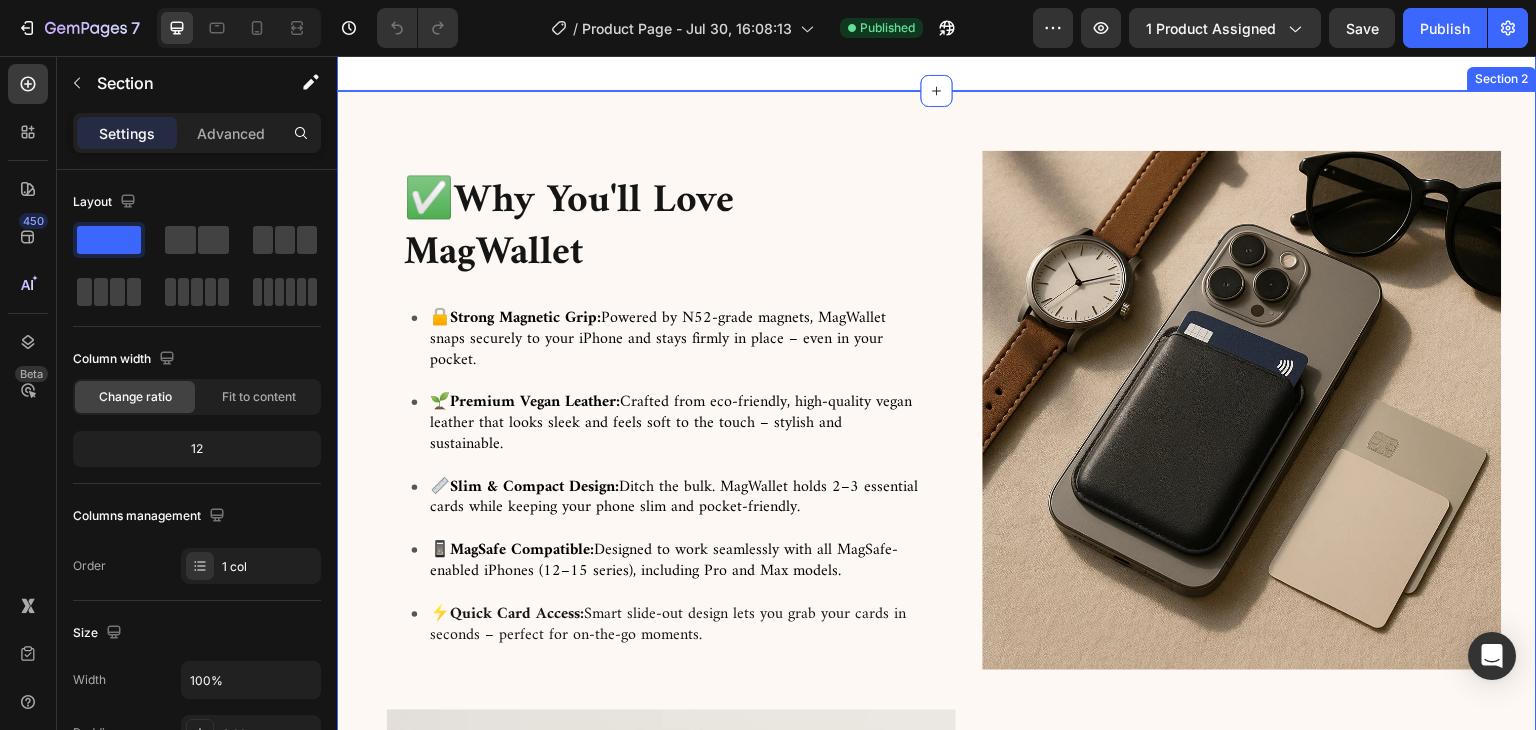 scroll, scrollTop: 700, scrollLeft: 0, axis: vertical 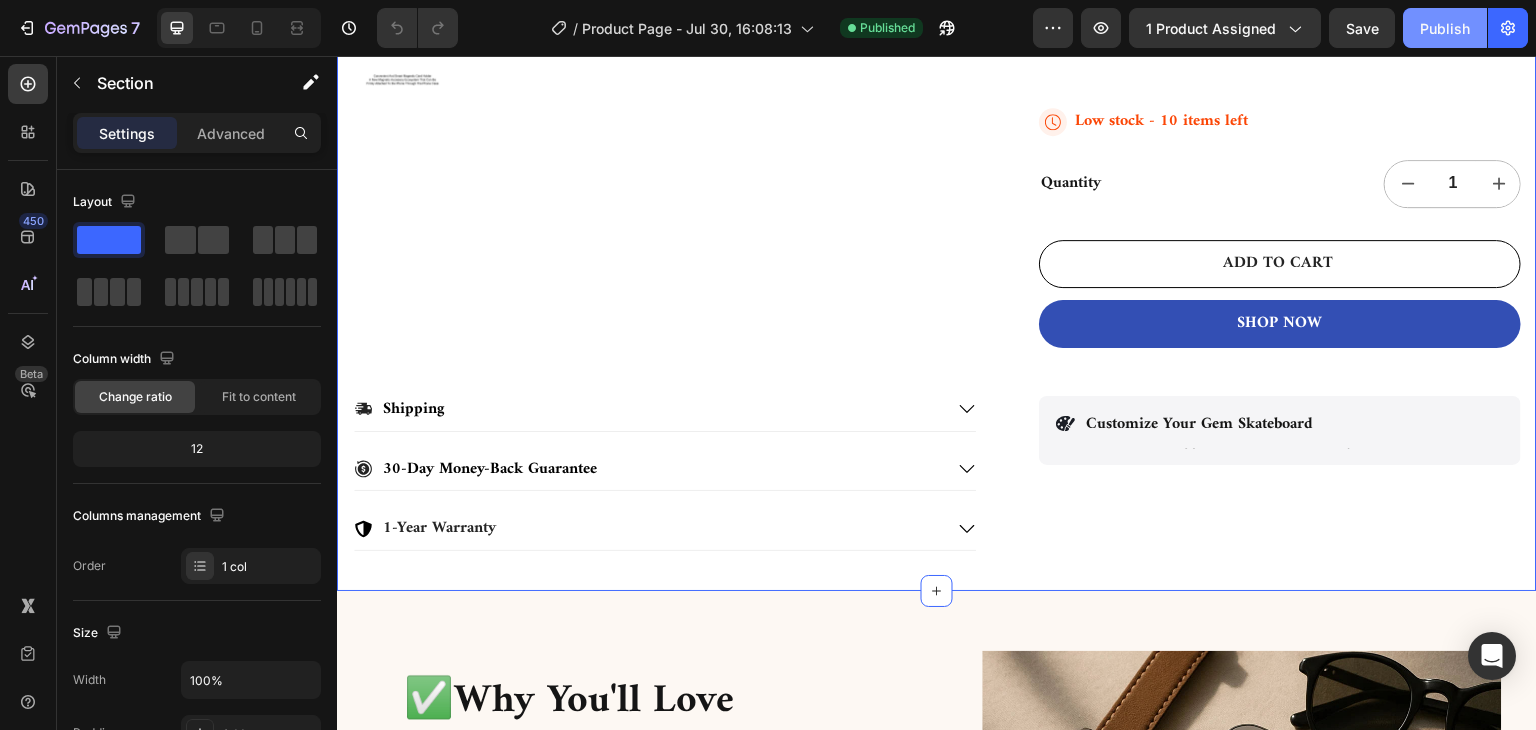 click on "Publish" at bounding box center [1445, 28] 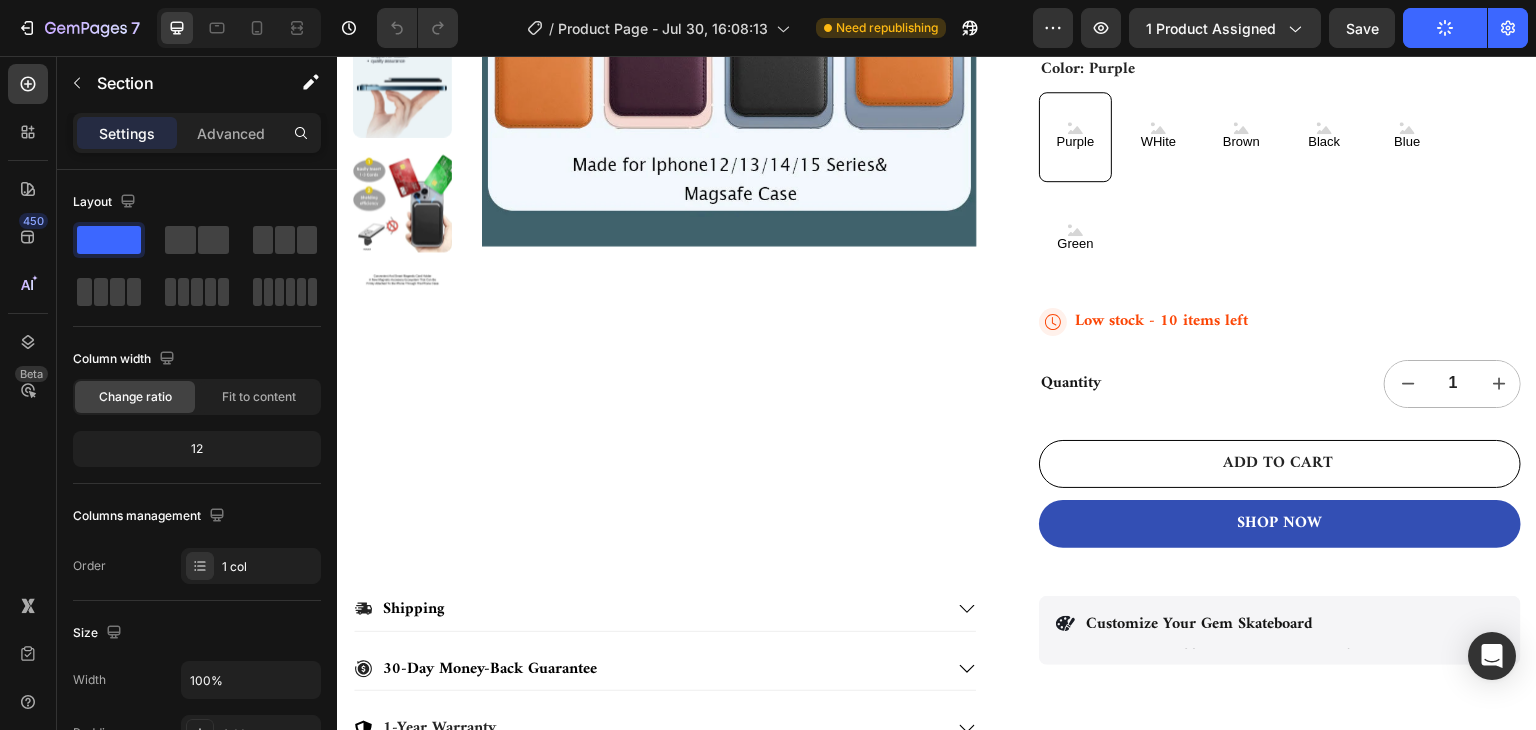 scroll, scrollTop: 0, scrollLeft: 0, axis: both 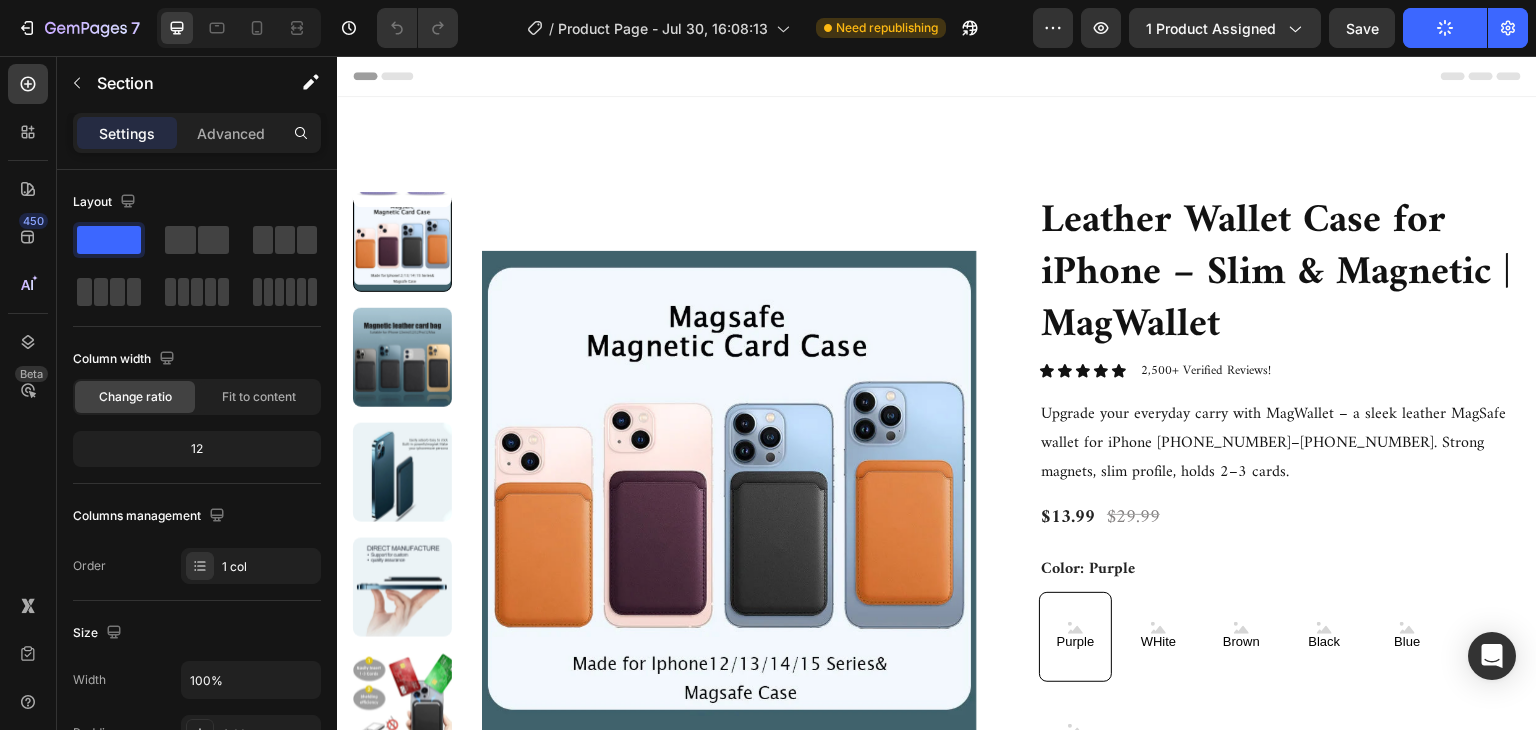 type 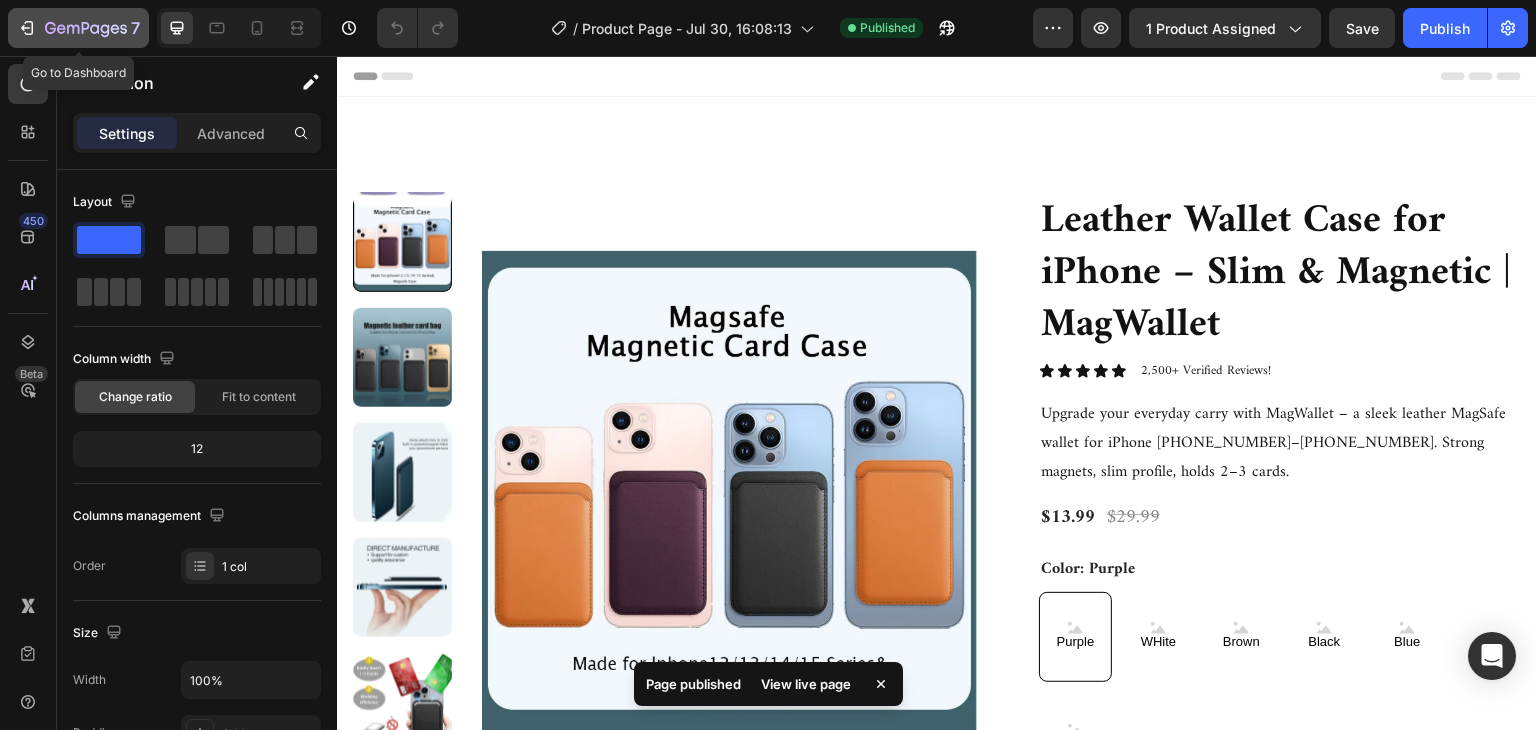 click 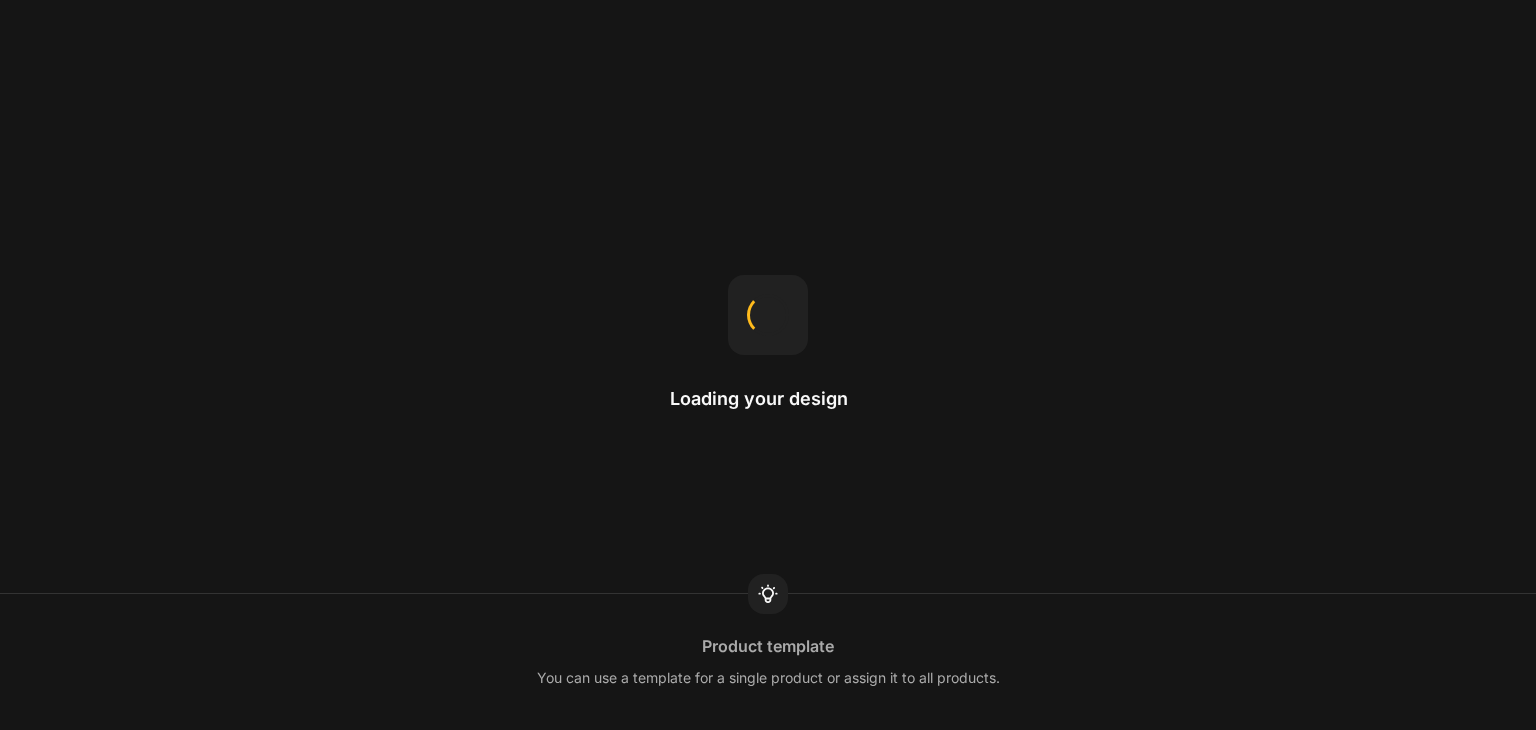 scroll, scrollTop: 0, scrollLeft: 0, axis: both 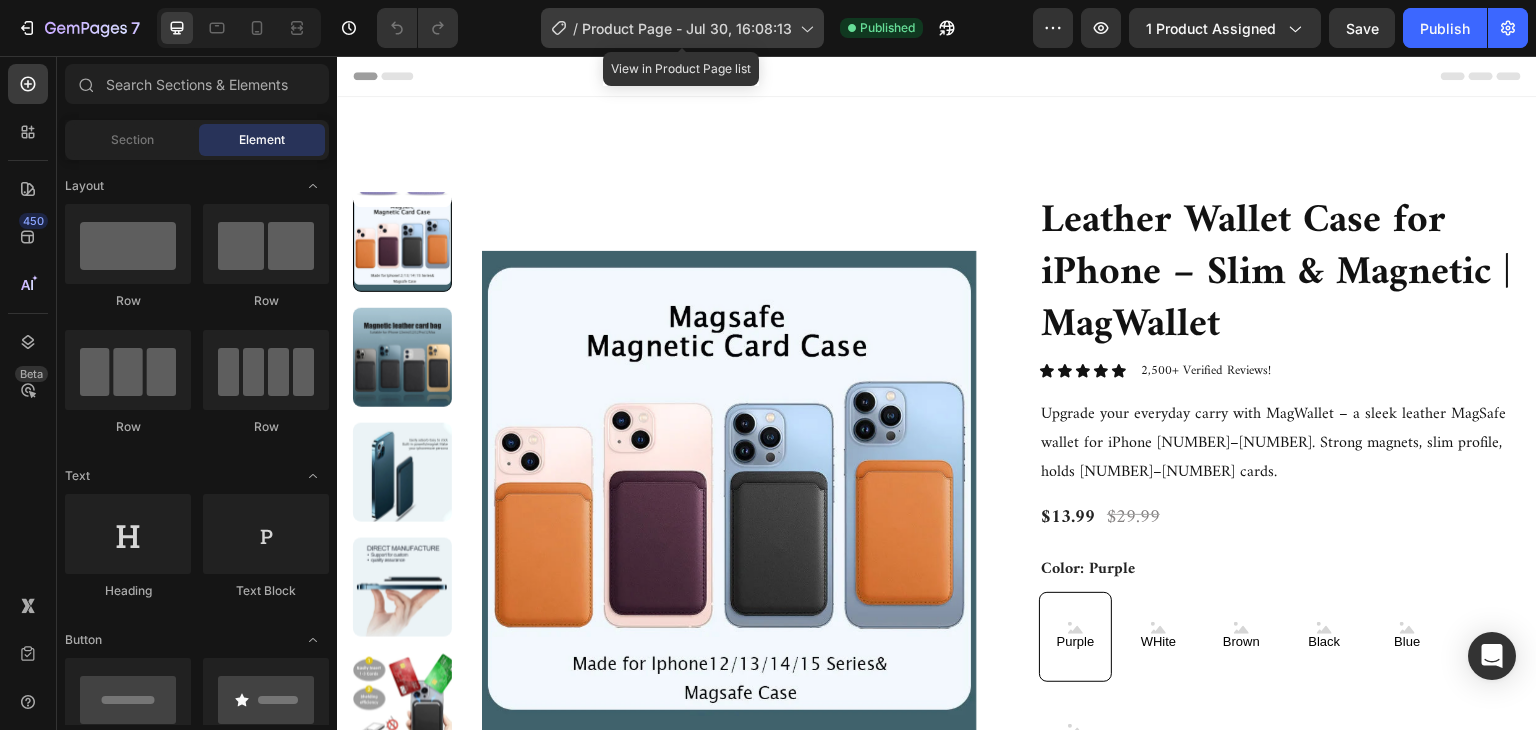 click on "Product Page - Jul 30, 16:08:13" at bounding box center (687, 28) 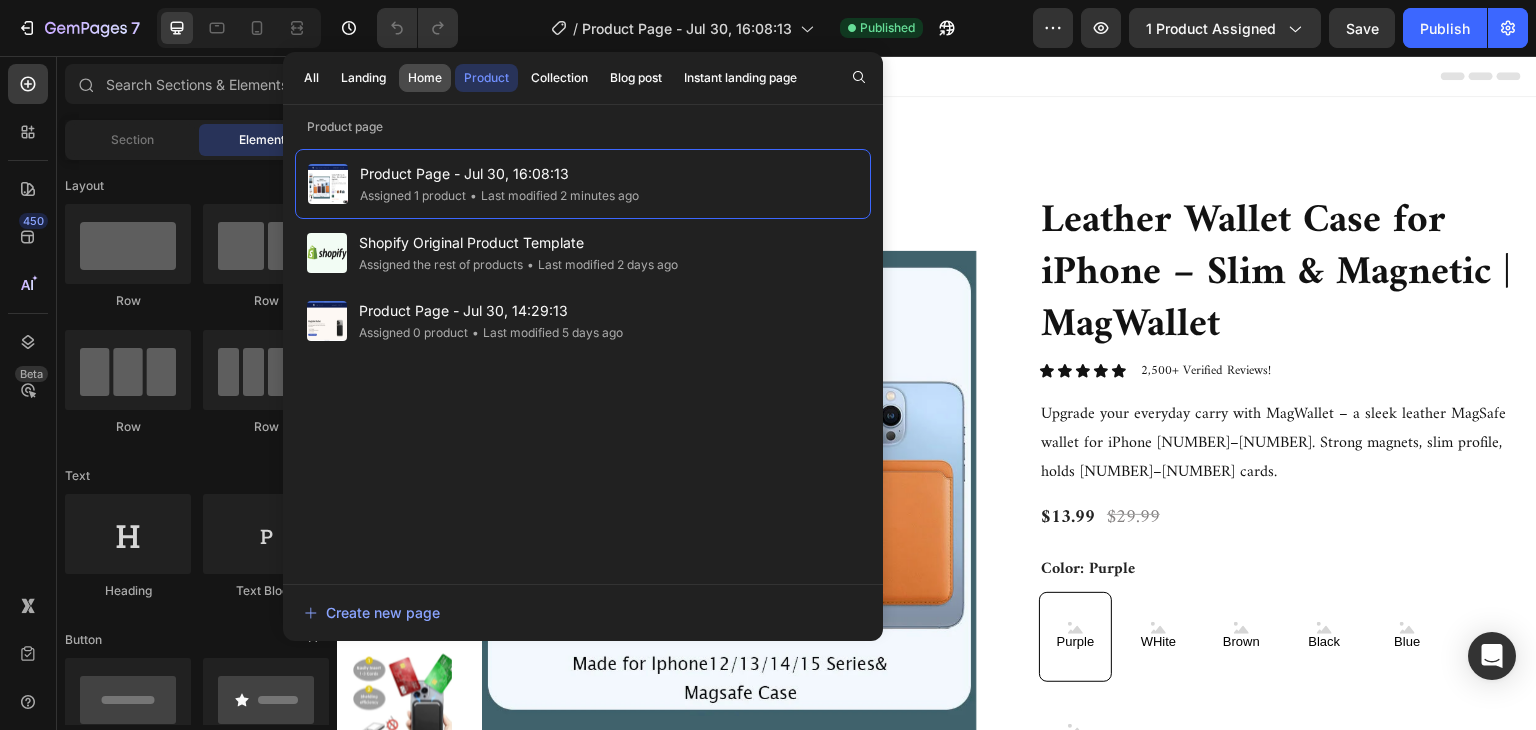 click on "Home" at bounding box center (425, 78) 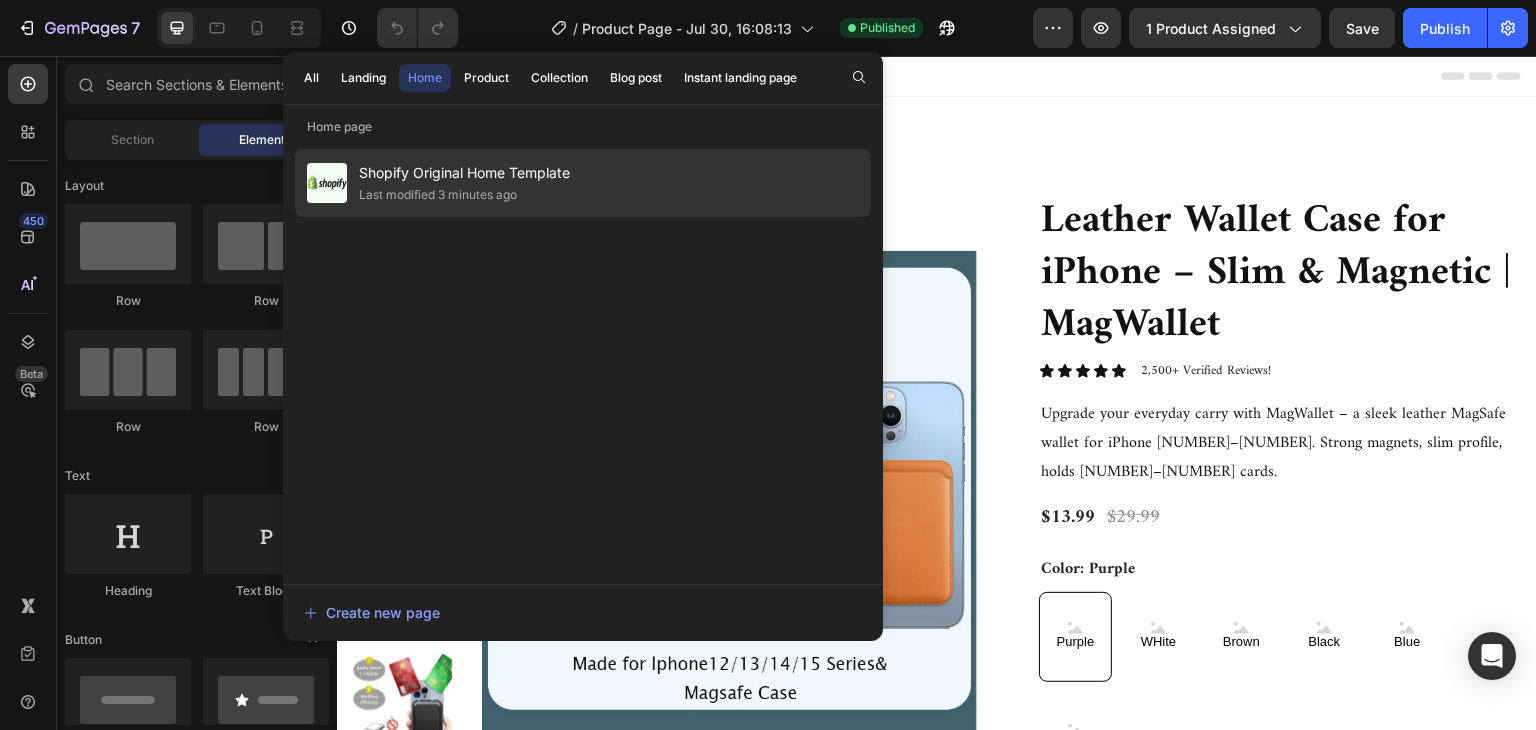 click on "Last modified 3 minutes ago" 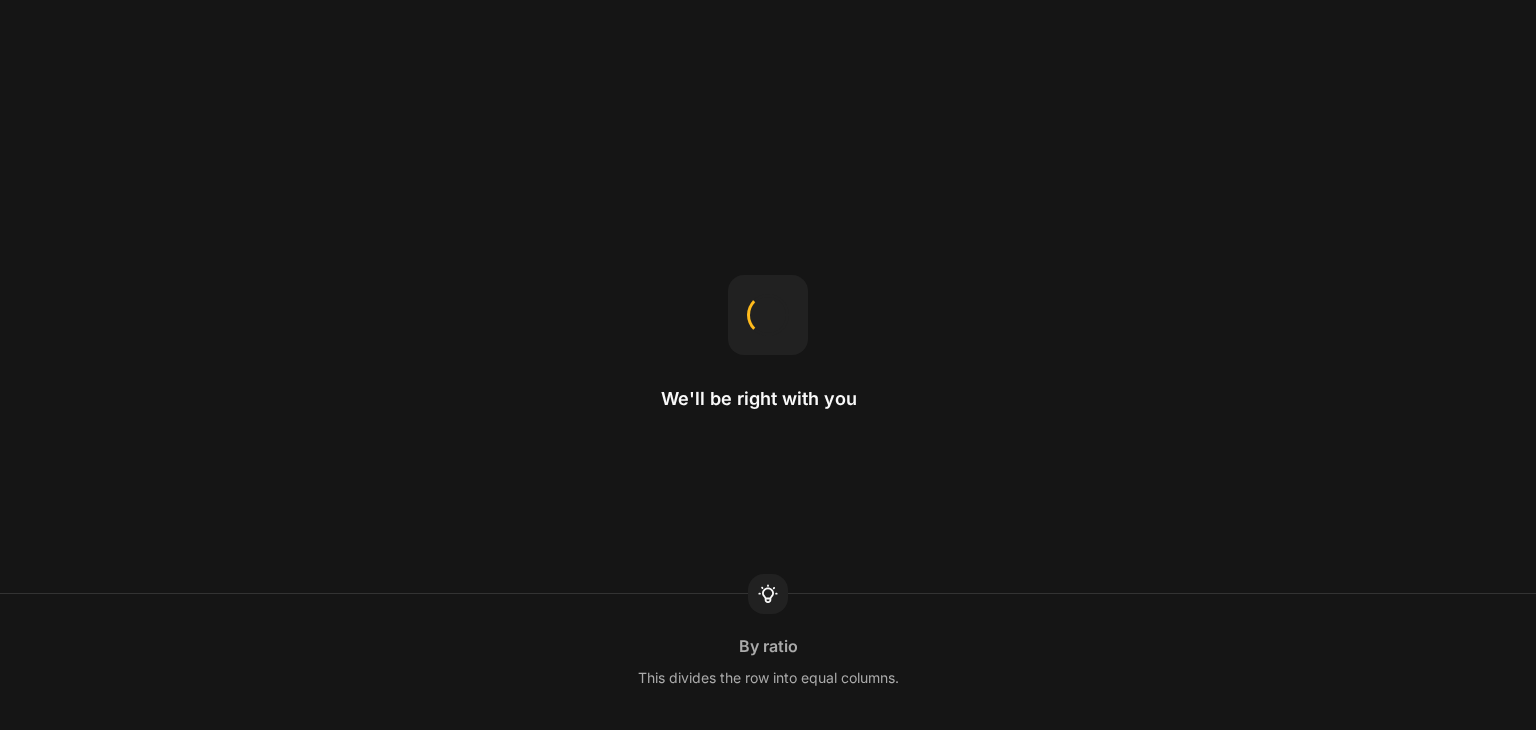 scroll, scrollTop: 0, scrollLeft: 0, axis: both 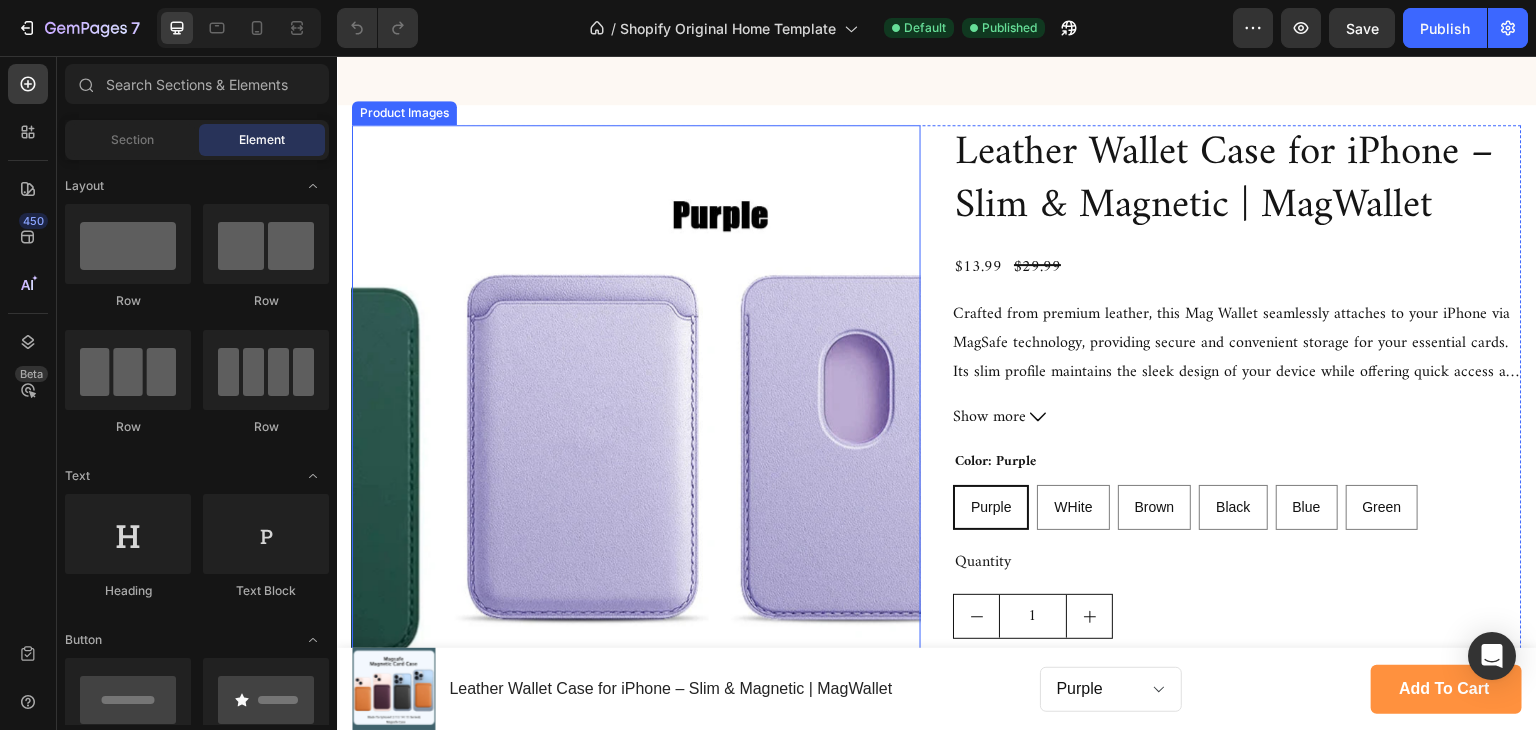 click at bounding box center (720, 409) 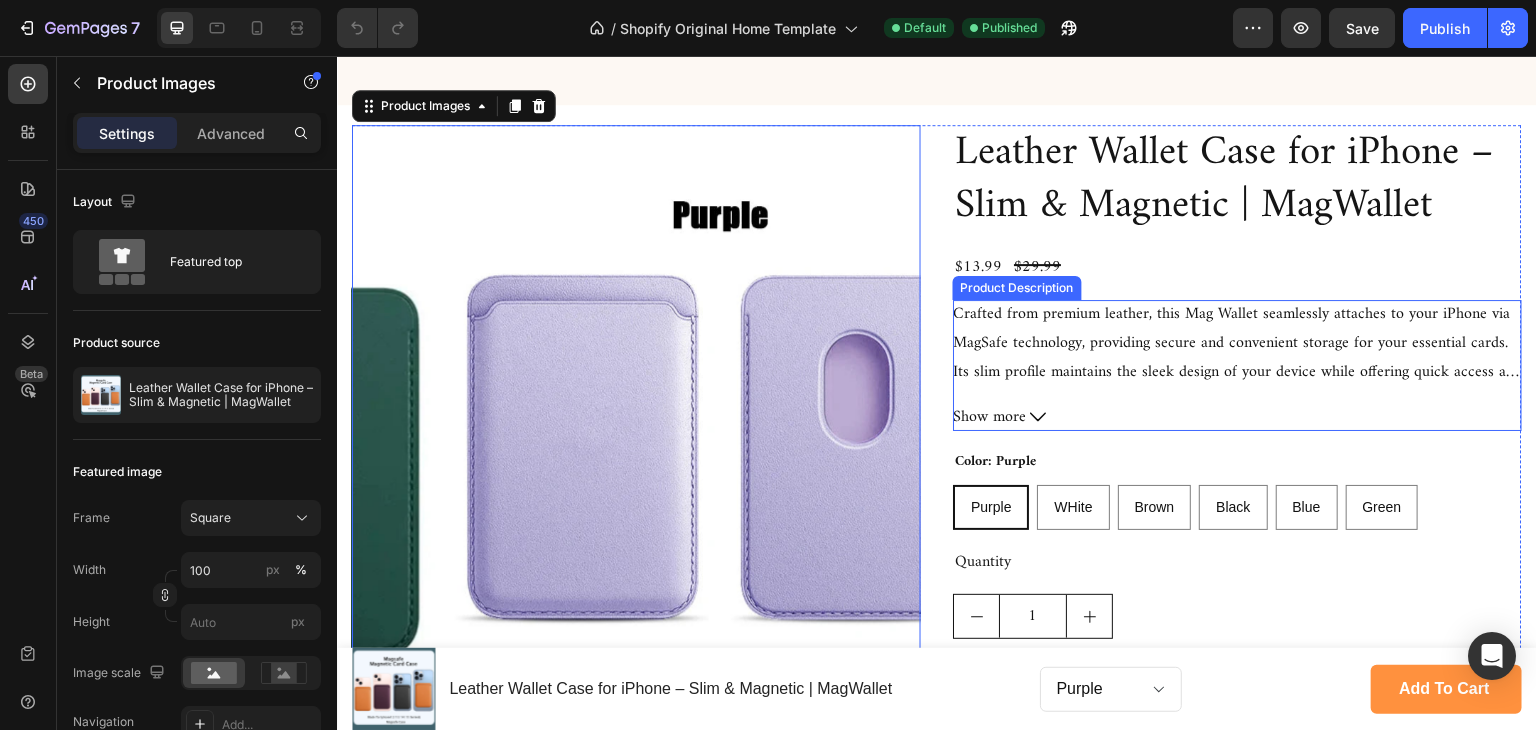 click on "Crafted from premium leather, this Mag Wallet seamlessly attaches to your iPhone via MagSafe technology, providing secure and convenient storage for your essential cards. Its slim profile maintains the sleek design of your device while offering quick access and reliable protection. Ideal for professionals seeking both functionality and style in a minimalist wallet solution." at bounding box center [1237, 371] 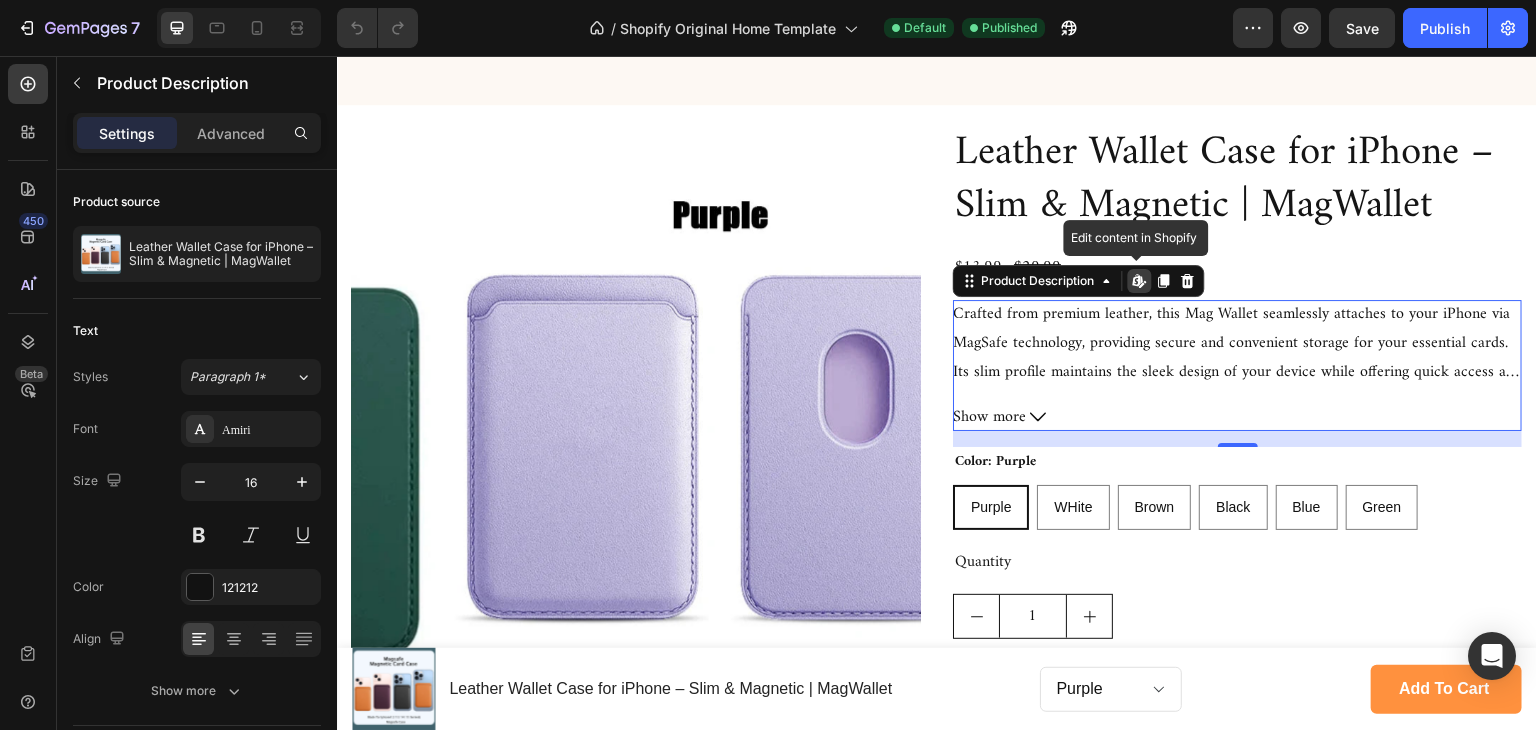 click 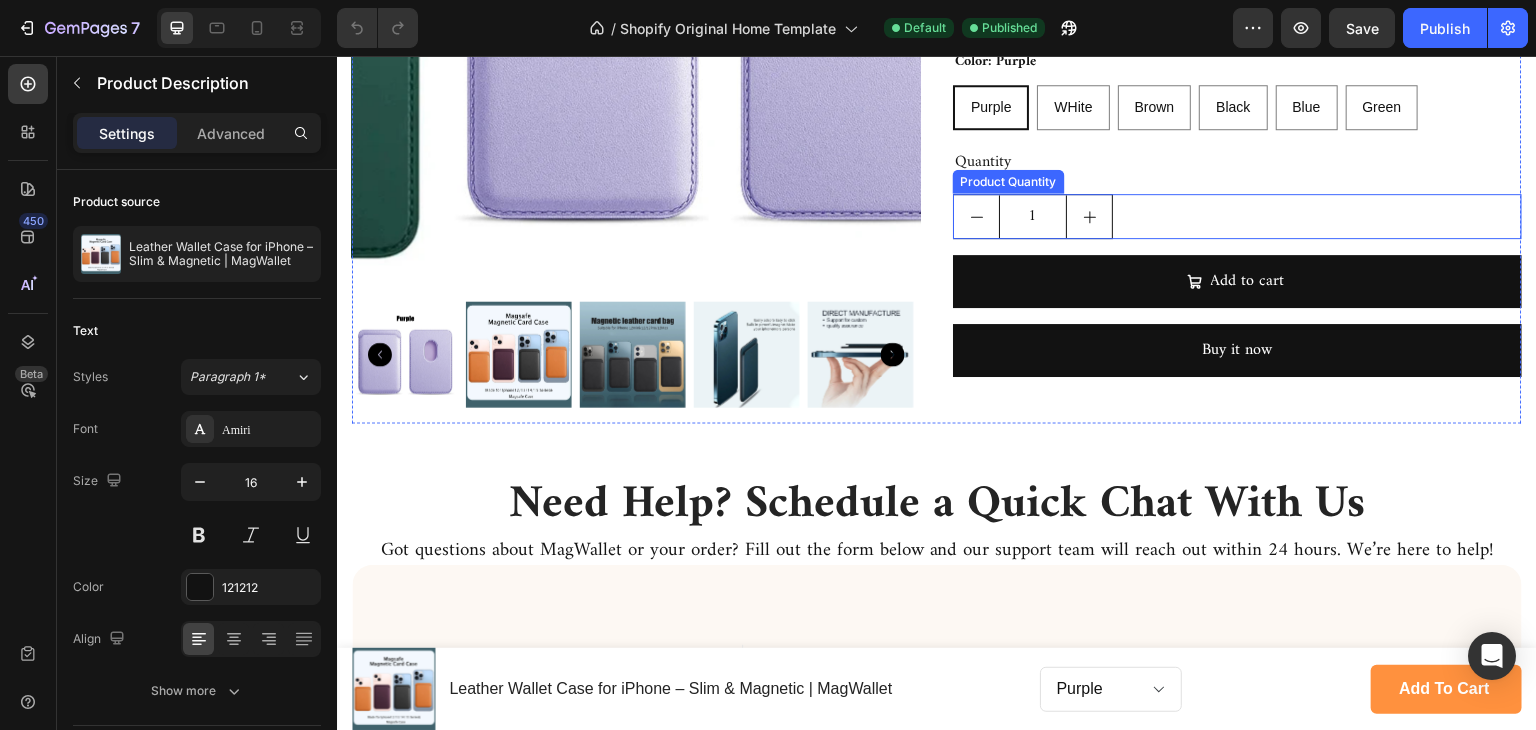 scroll, scrollTop: 3500, scrollLeft: 0, axis: vertical 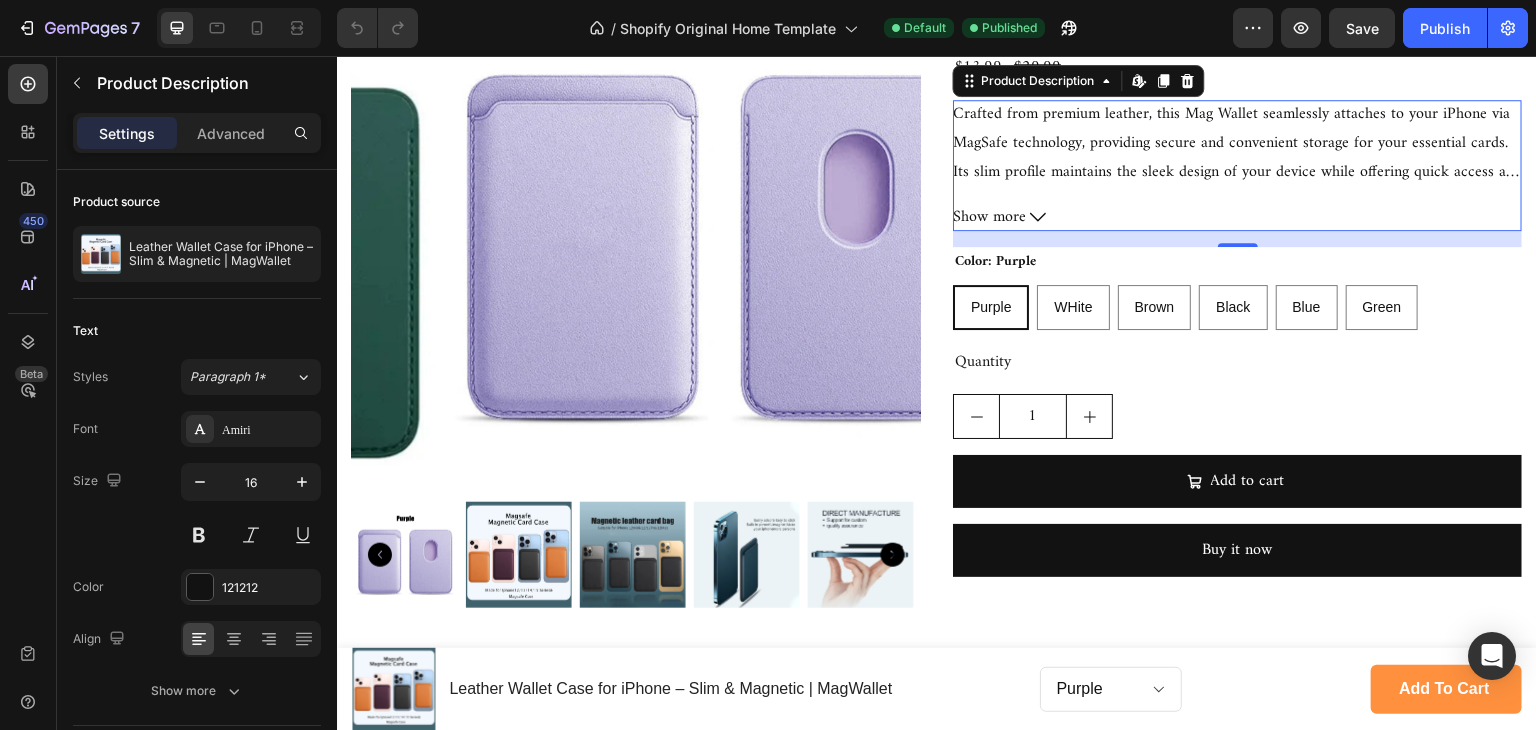 click 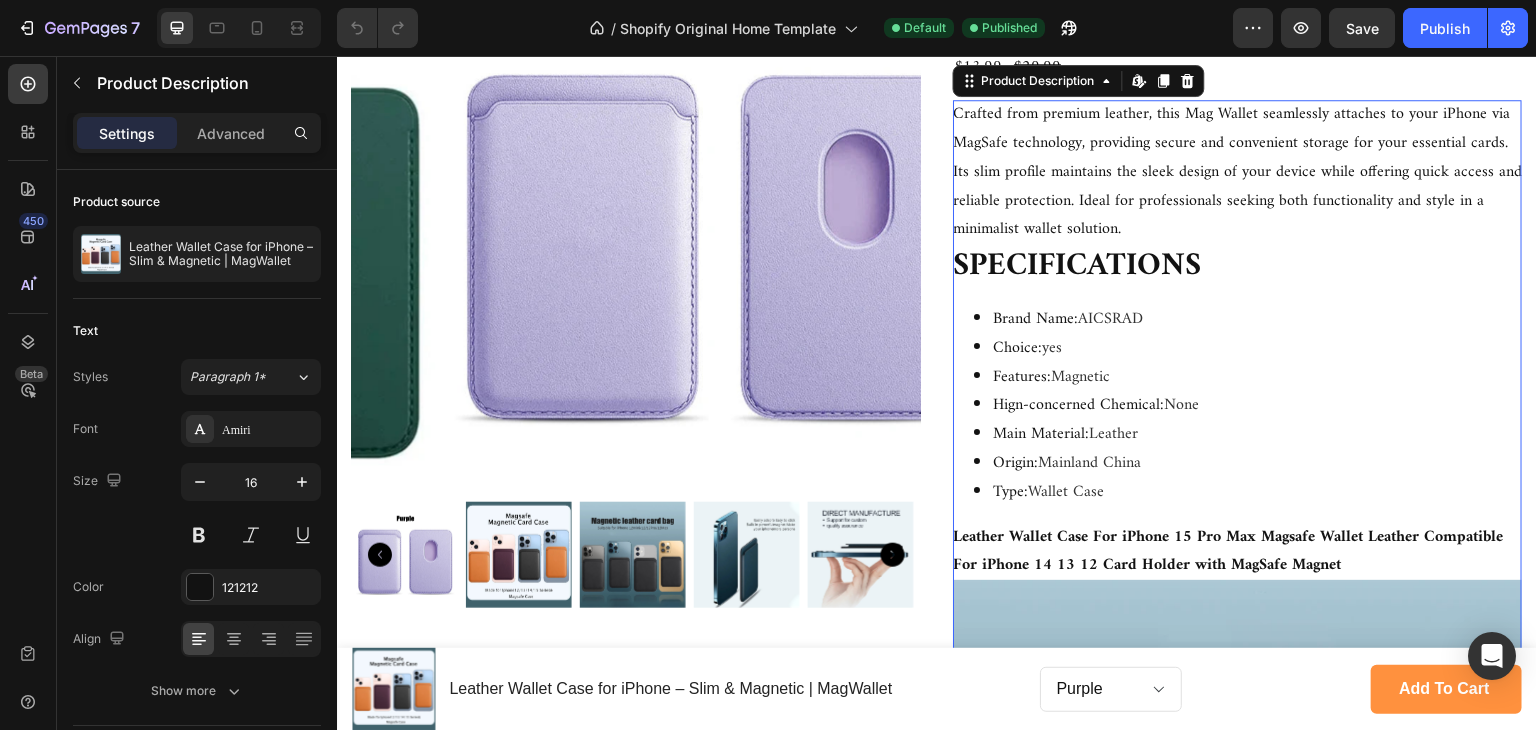 click on "SPECIFICATIONS" at bounding box center [1077, 266] 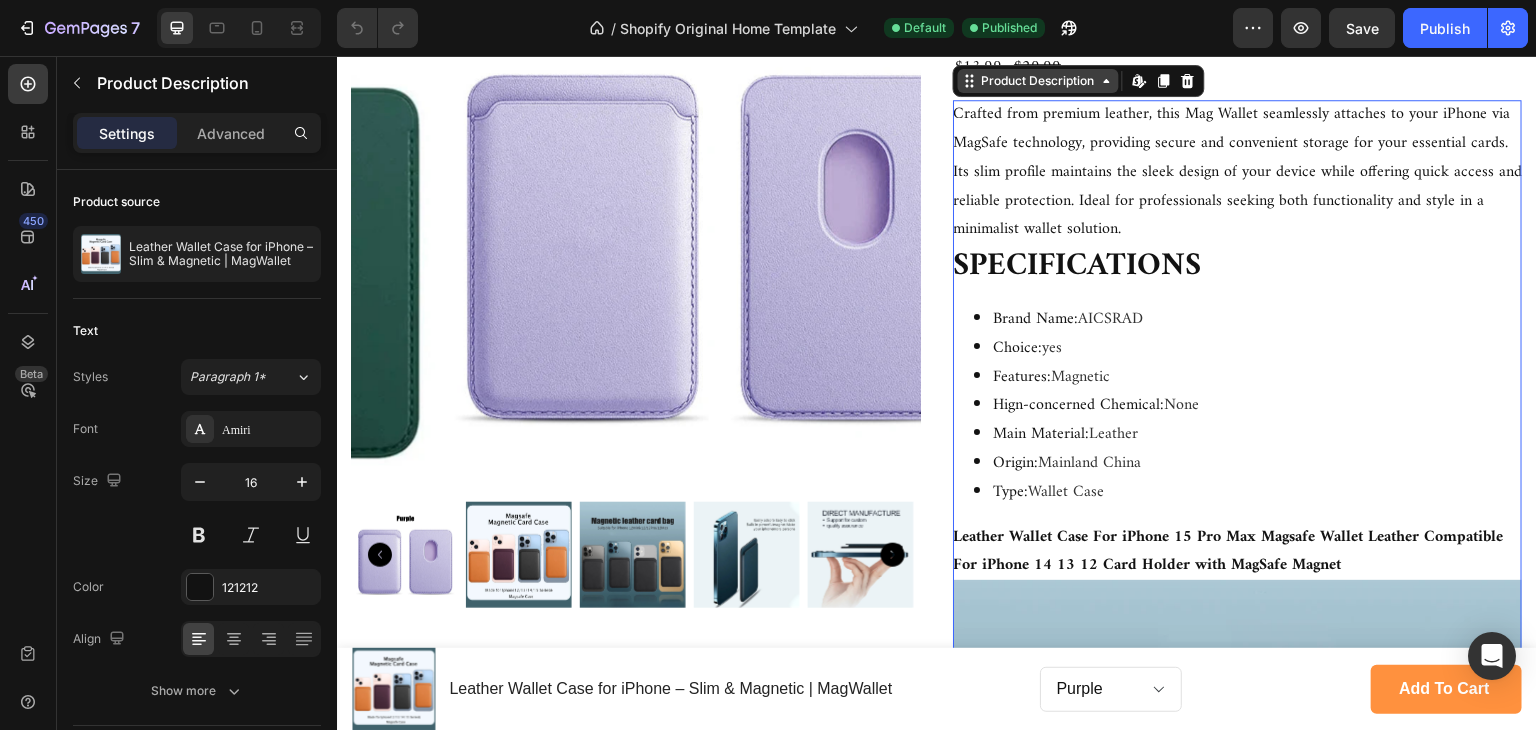 click 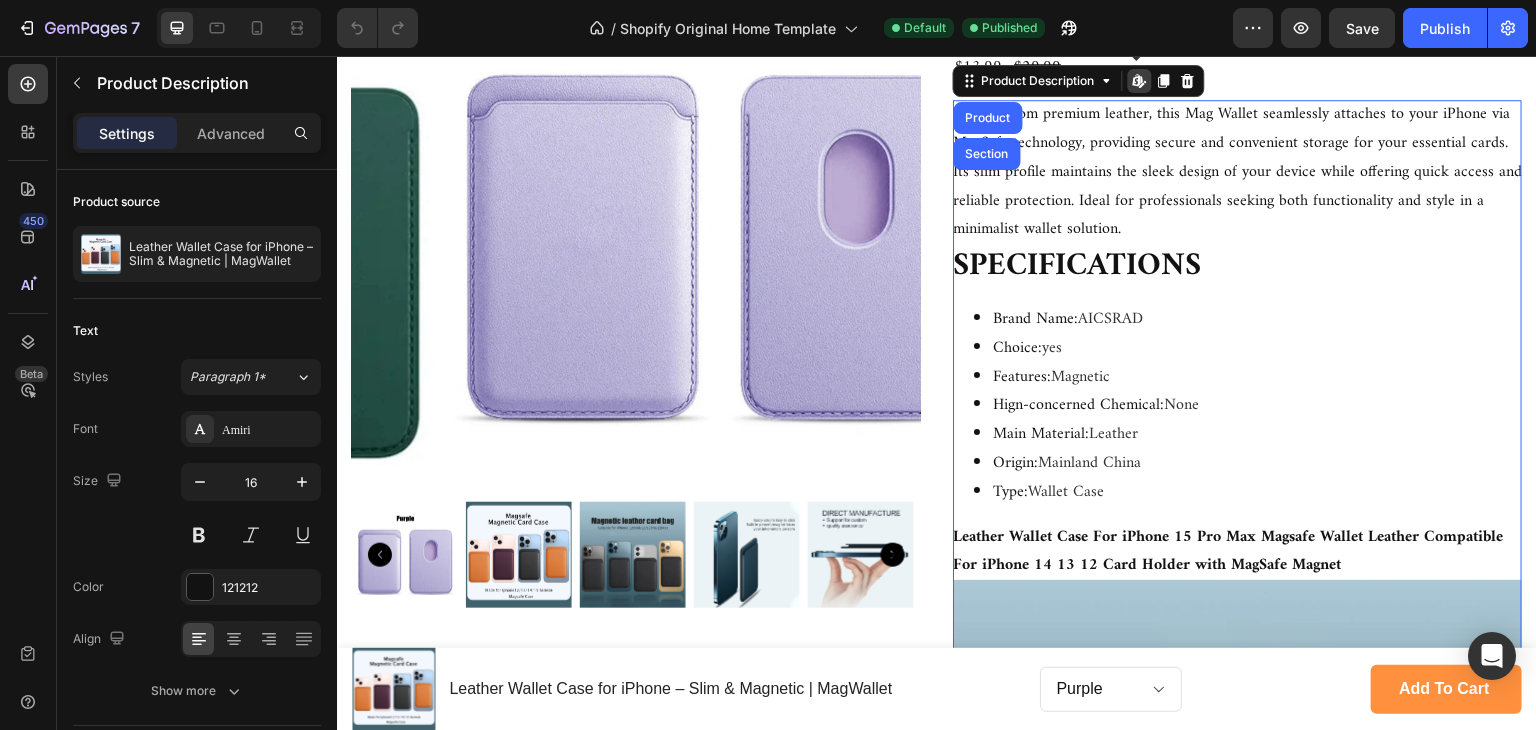 click 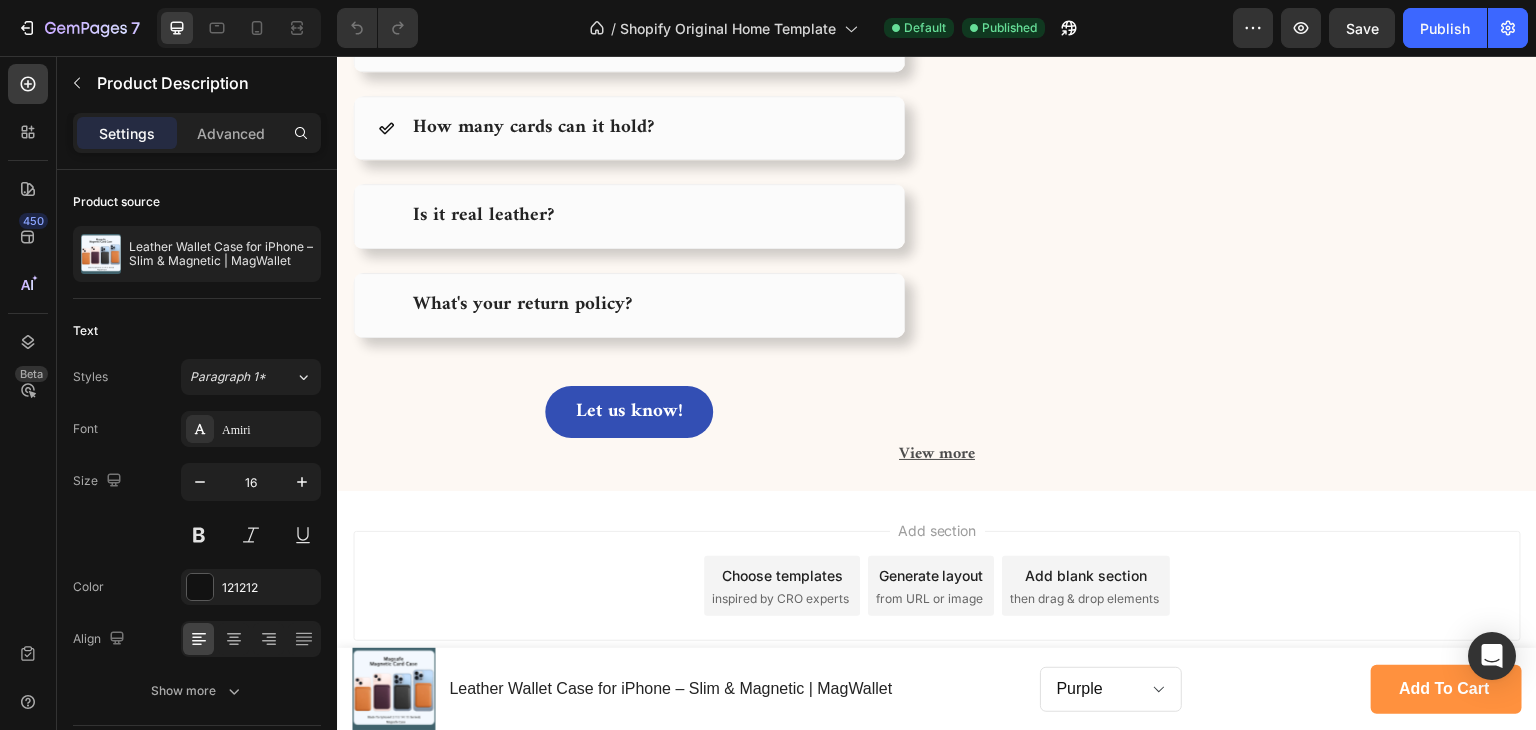 scroll, scrollTop: 4756, scrollLeft: 0, axis: vertical 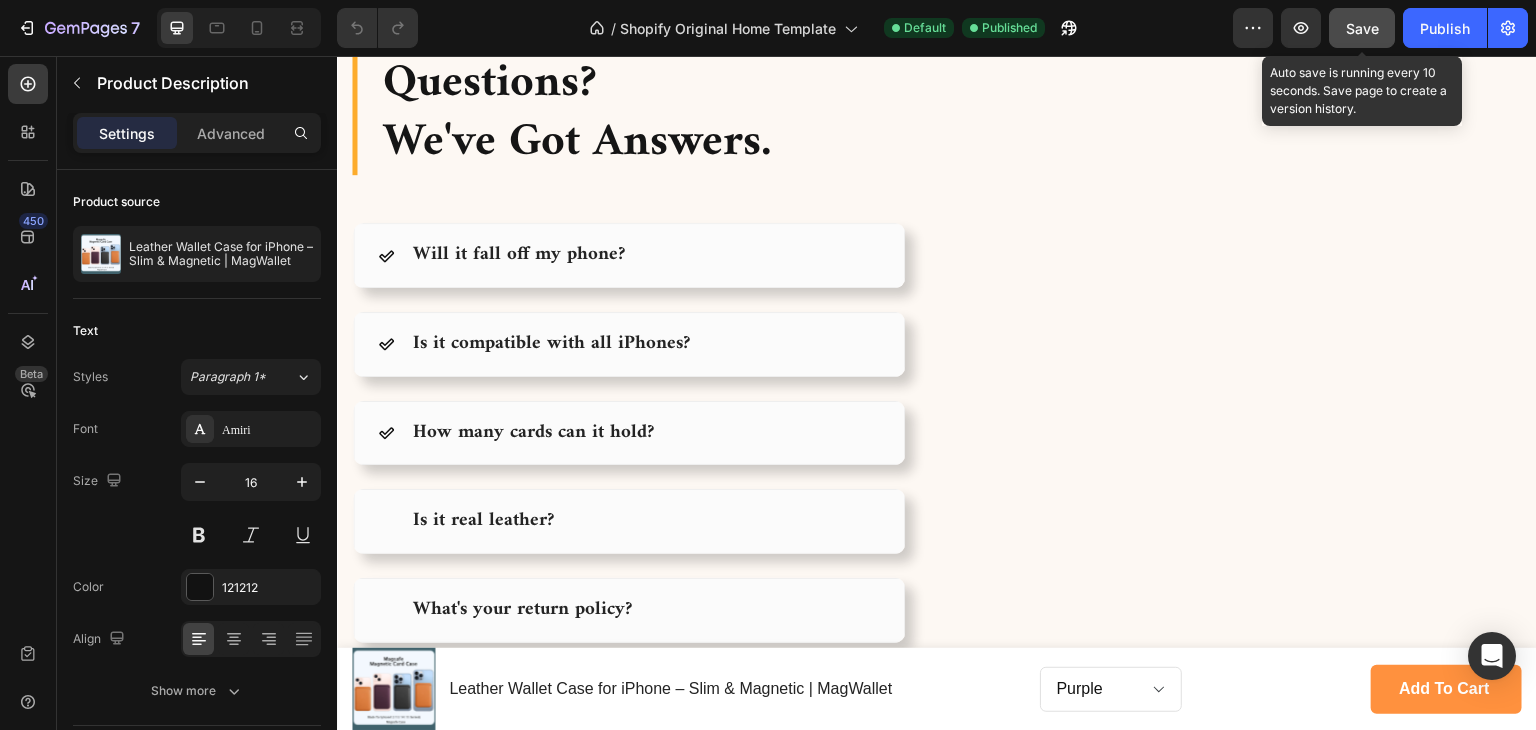 click on "Save" 